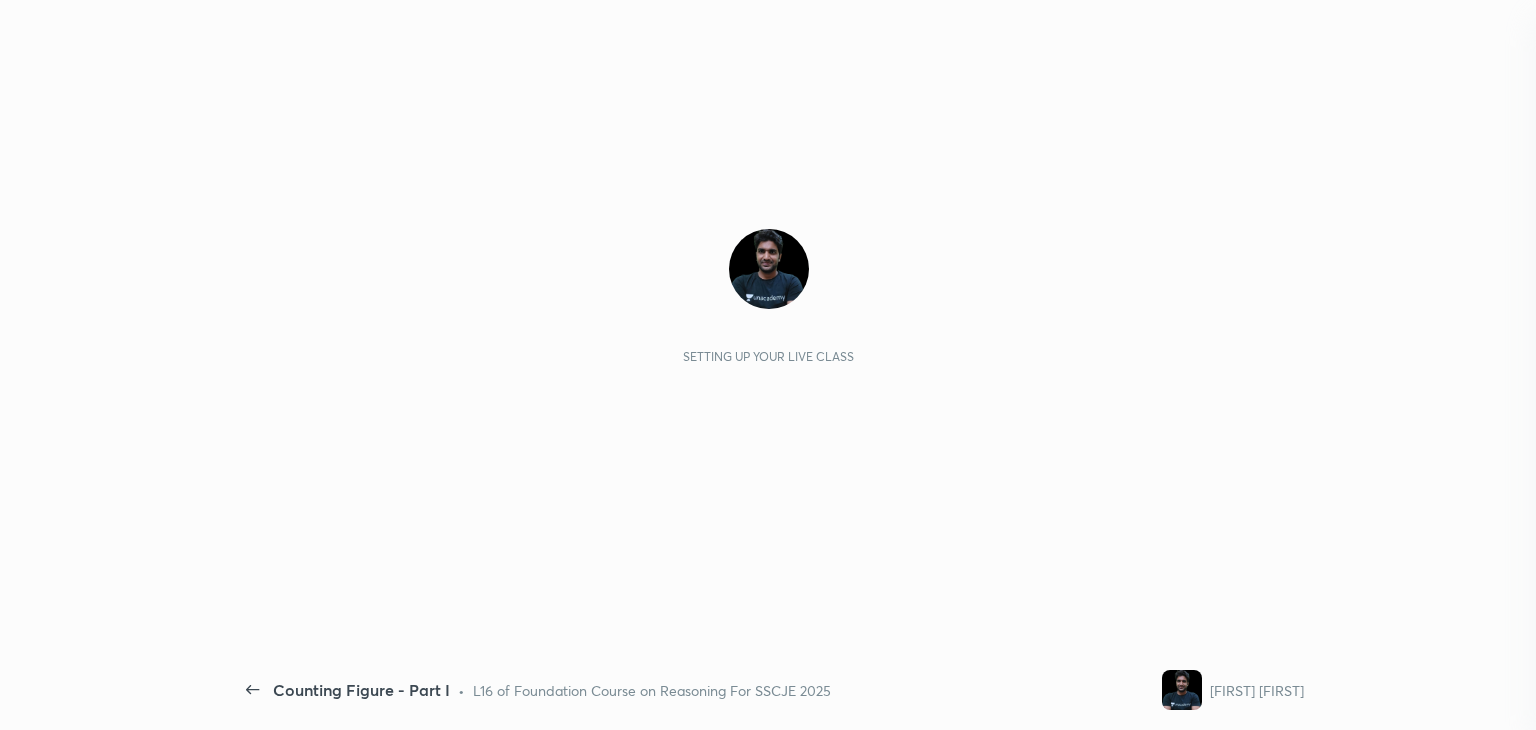 scroll, scrollTop: 0, scrollLeft: 0, axis: both 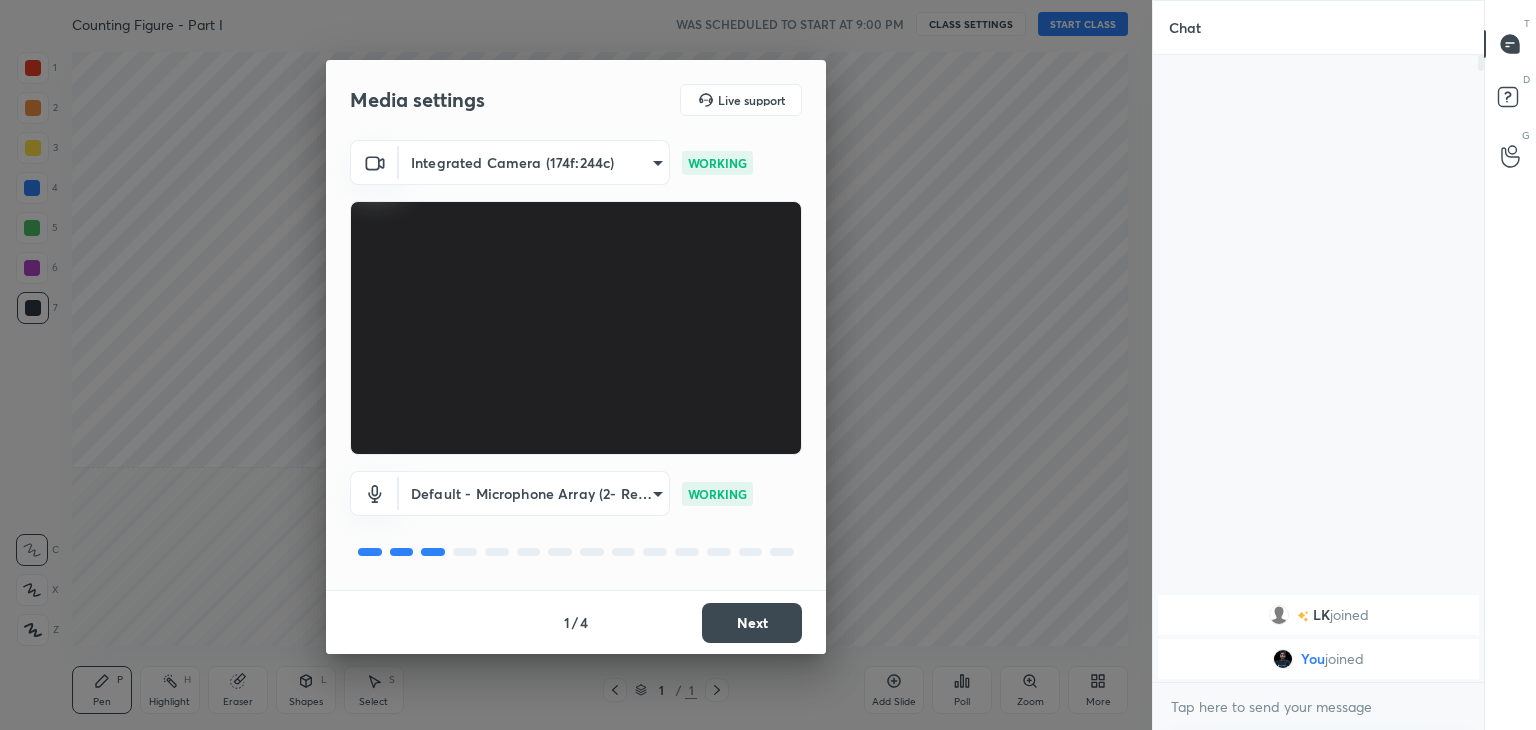 click on "Next" at bounding box center (752, 623) 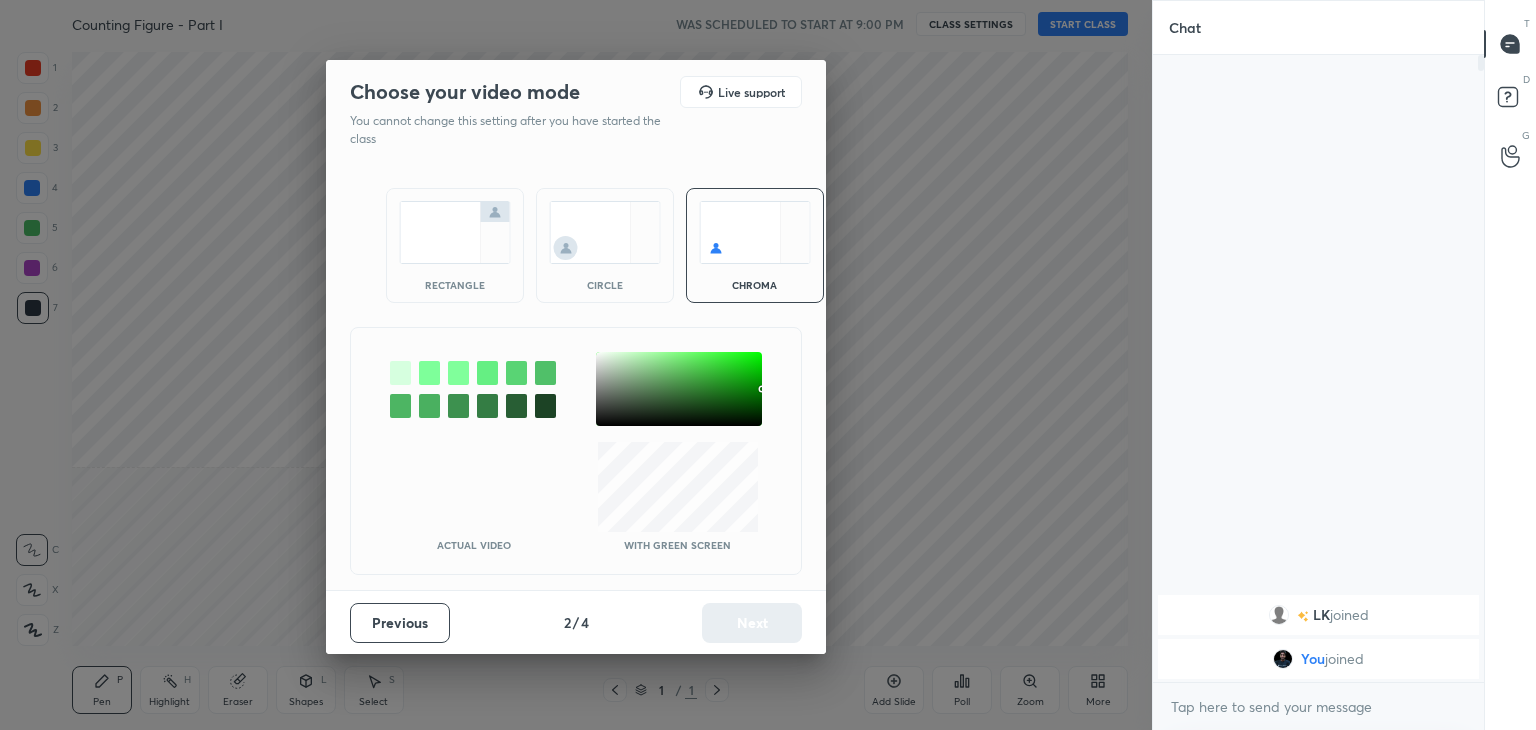 click at bounding box center (455, 232) 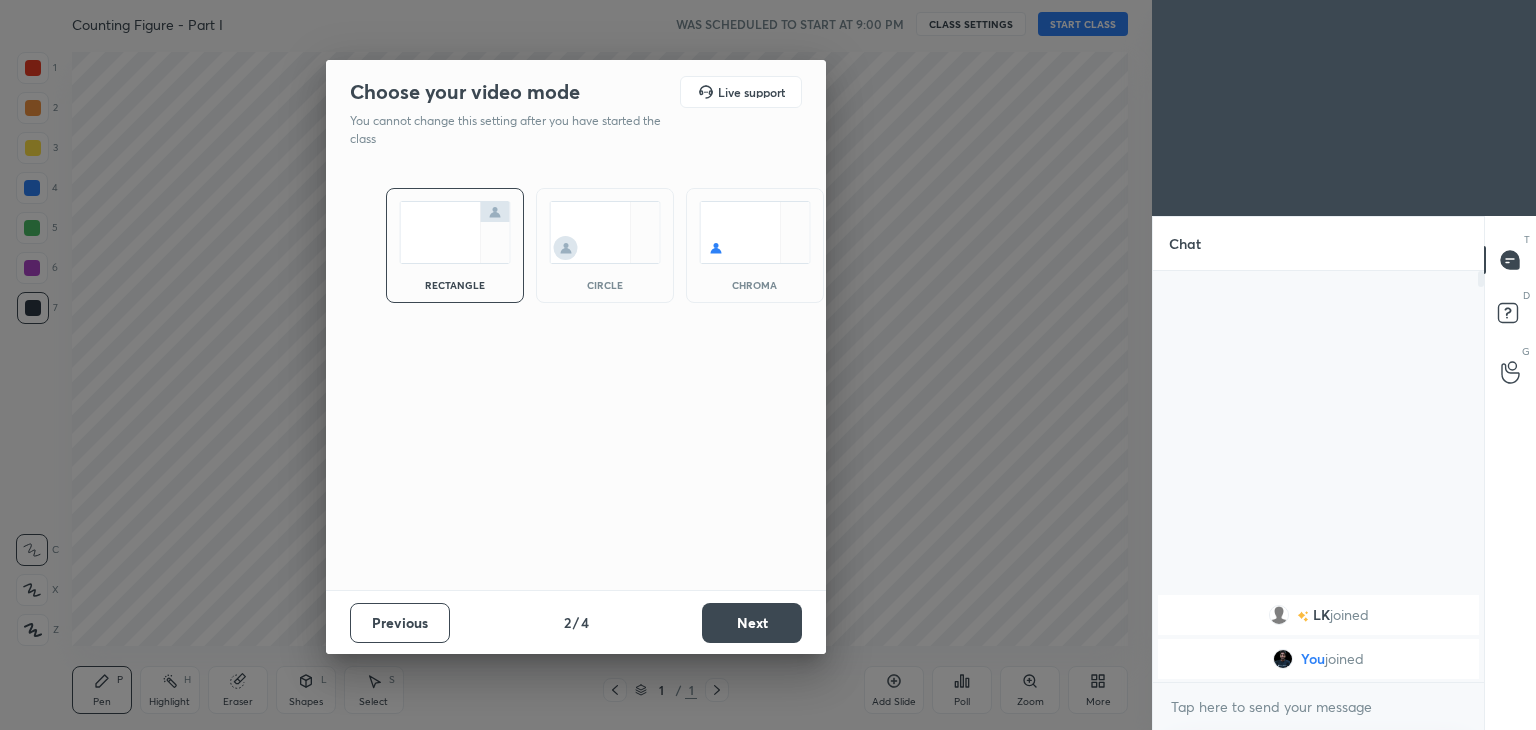 click on "Next" at bounding box center (752, 623) 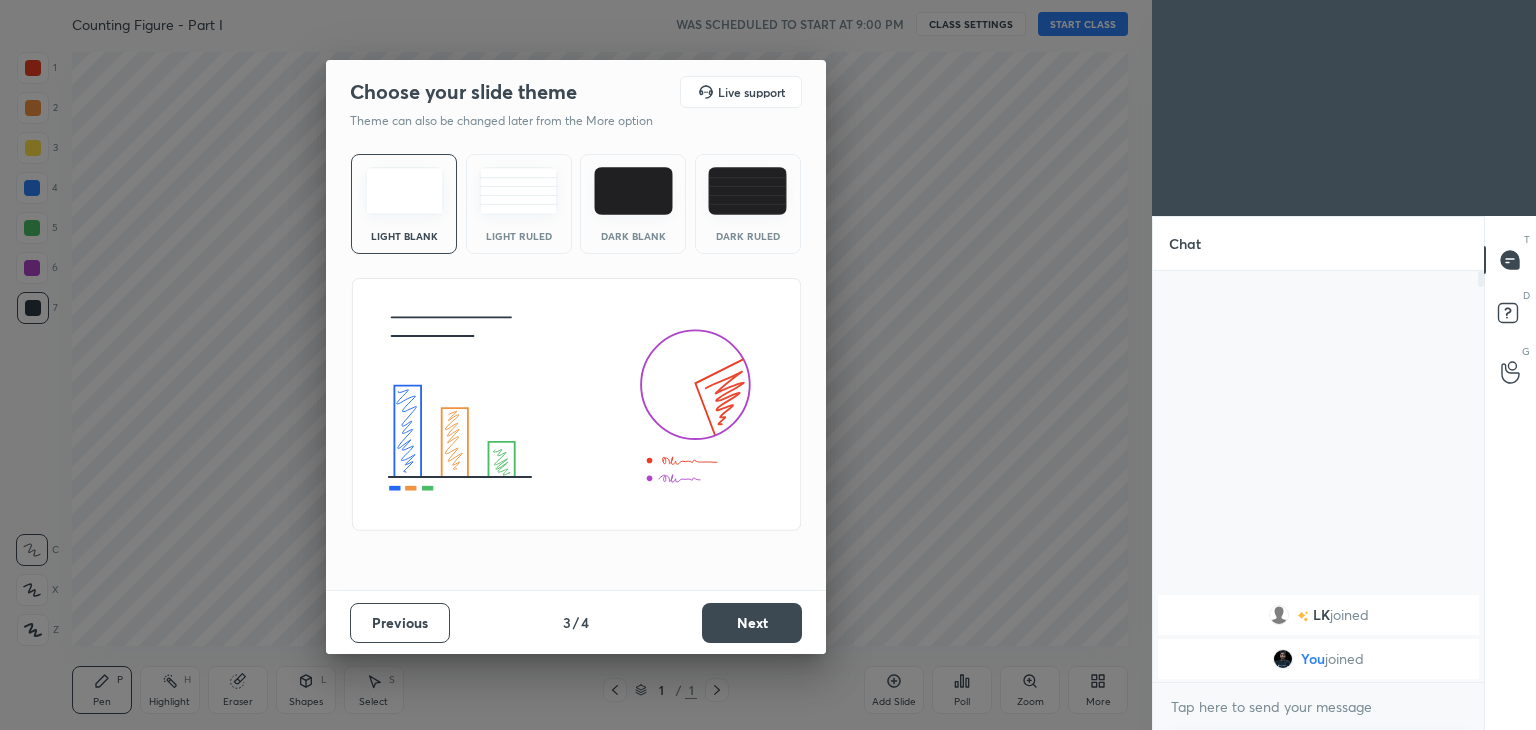 click on "Next" at bounding box center (752, 623) 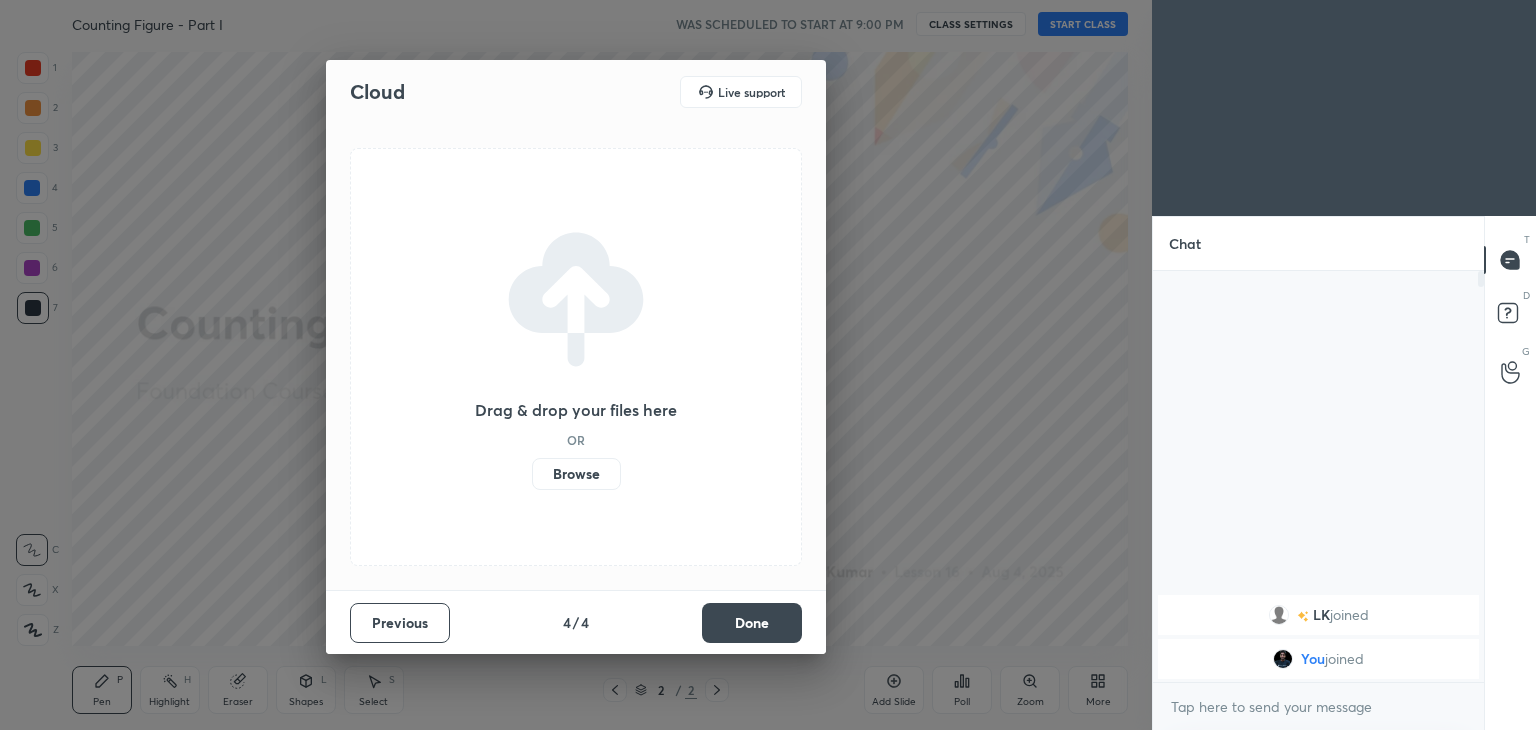 click on "Done" at bounding box center [752, 623] 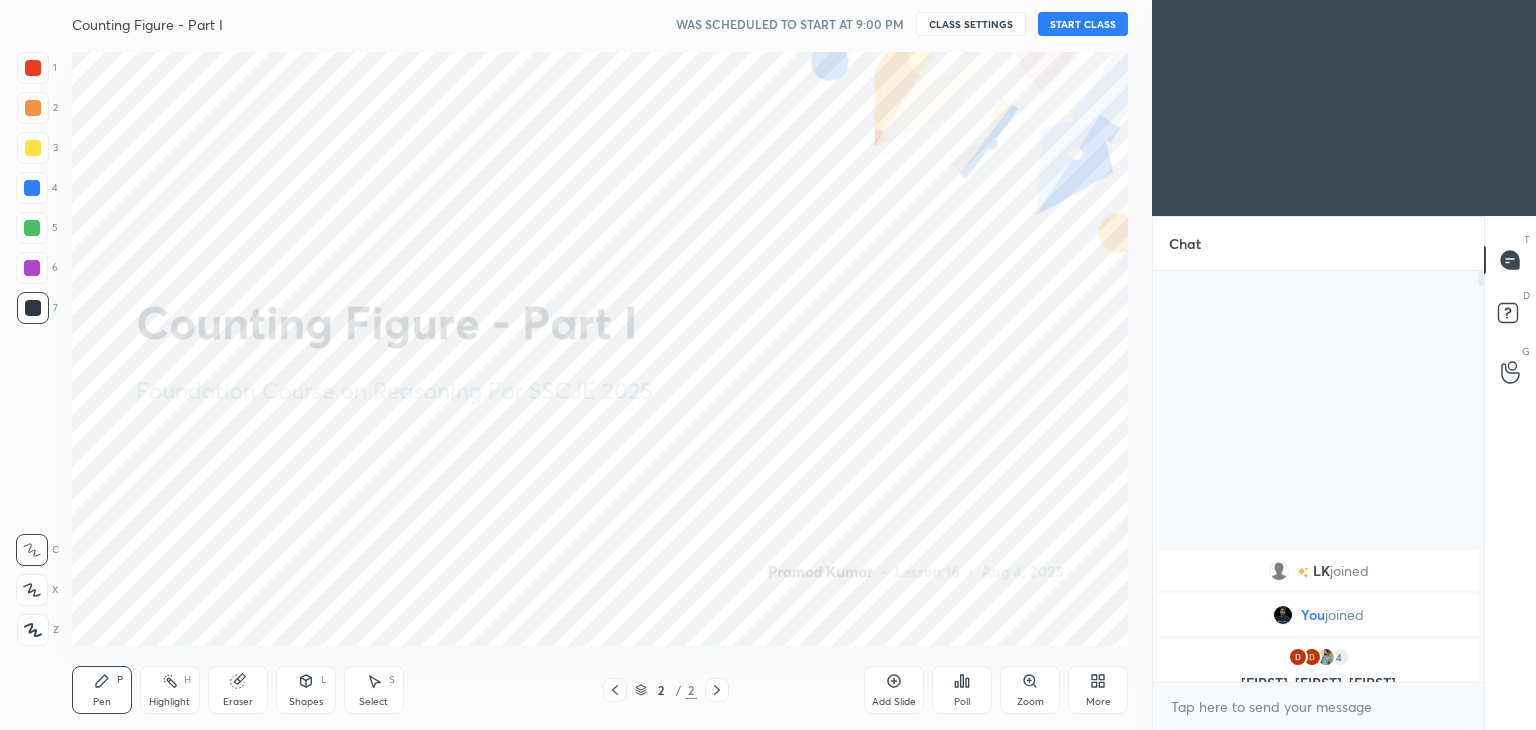 click on "START CLASS" at bounding box center (1083, 24) 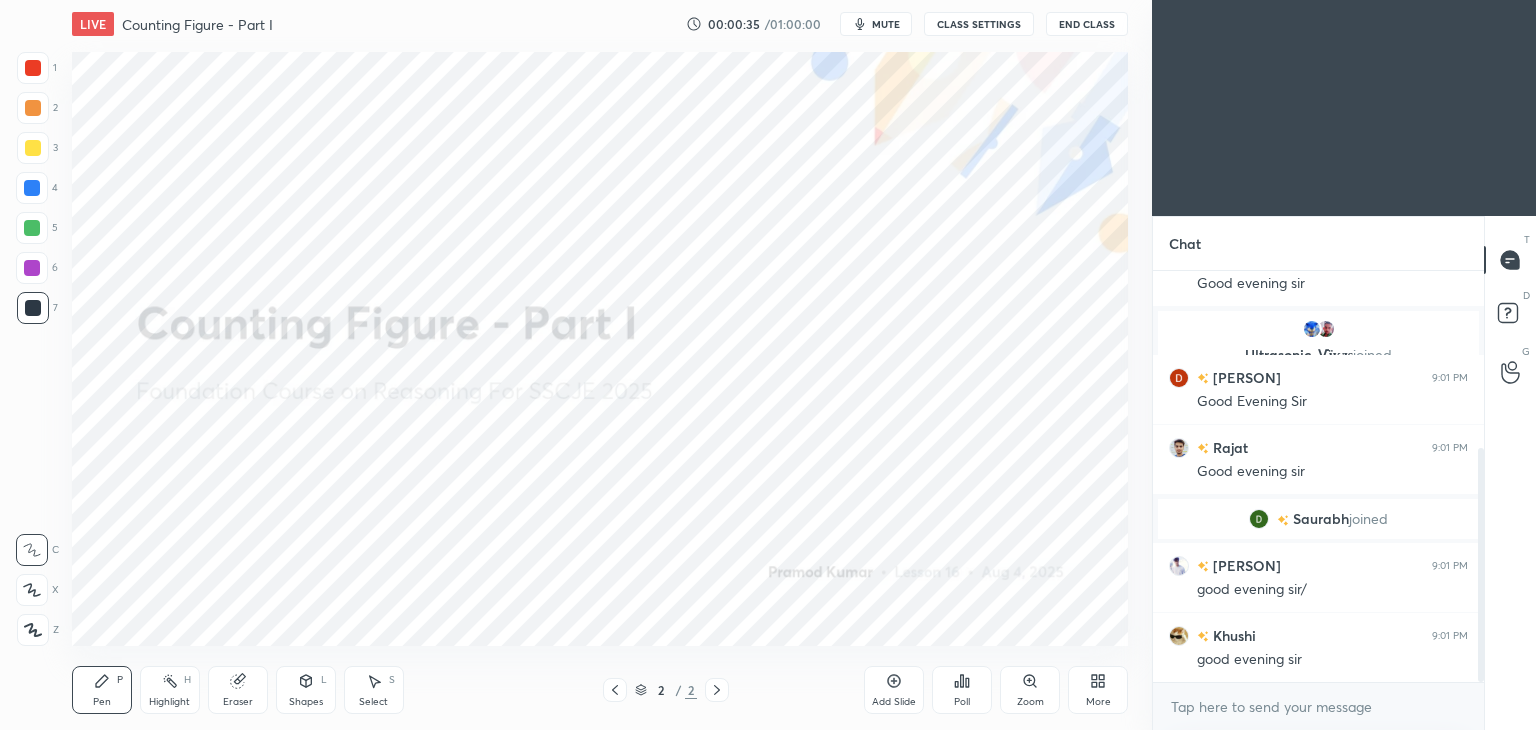 scroll, scrollTop: 382, scrollLeft: 0, axis: vertical 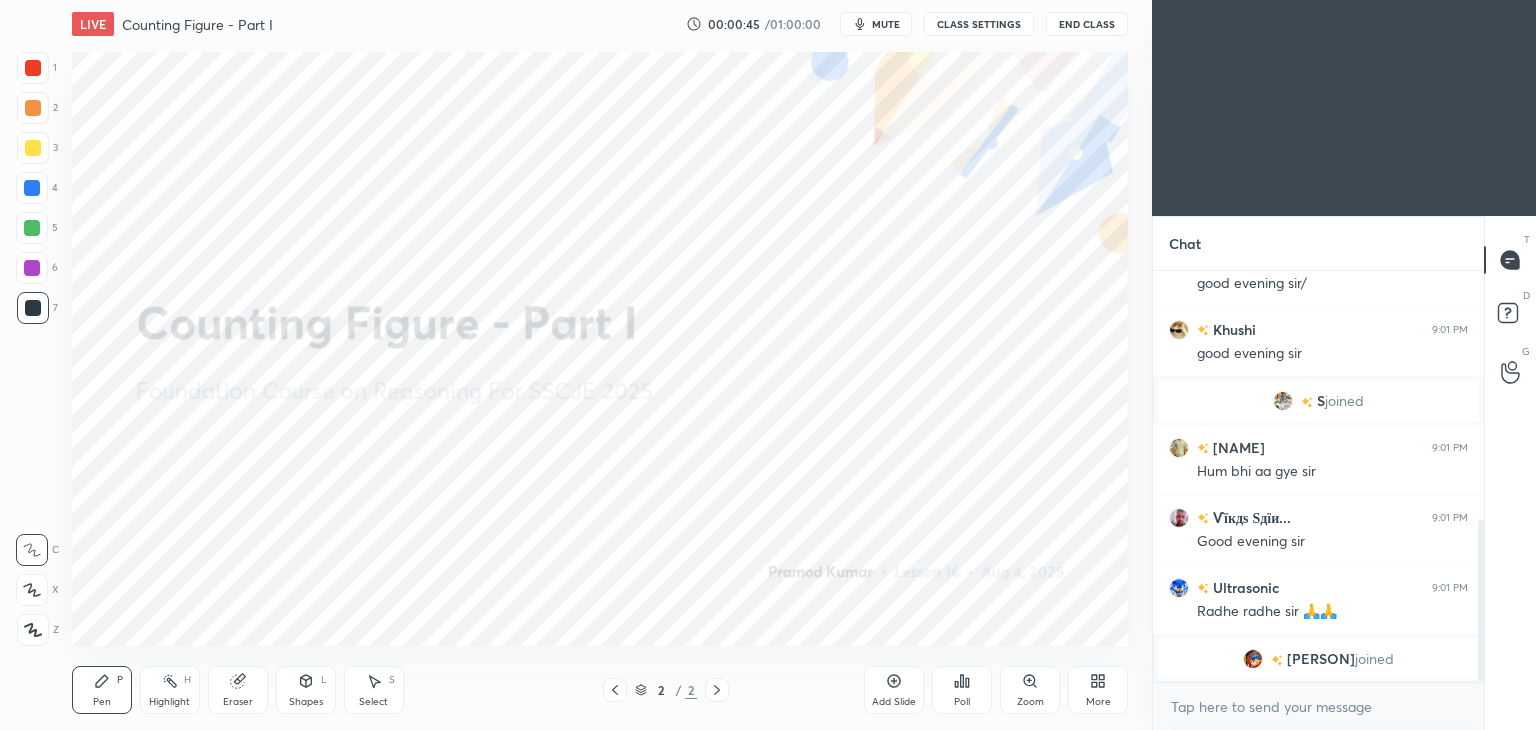 click at bounding box center (1307, 402) 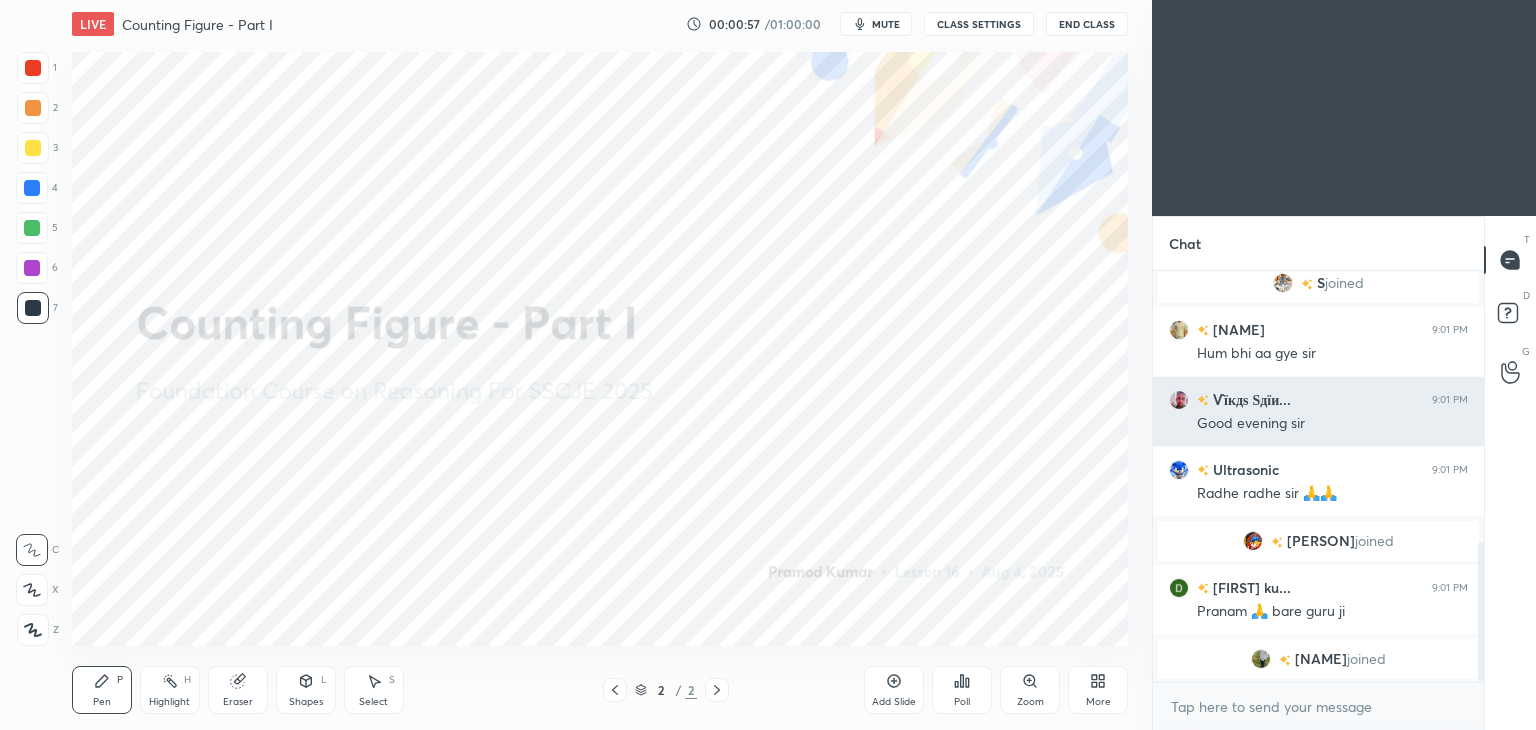 scroll, scrollTop: 822, scrollLeft: 0, axis: vertical 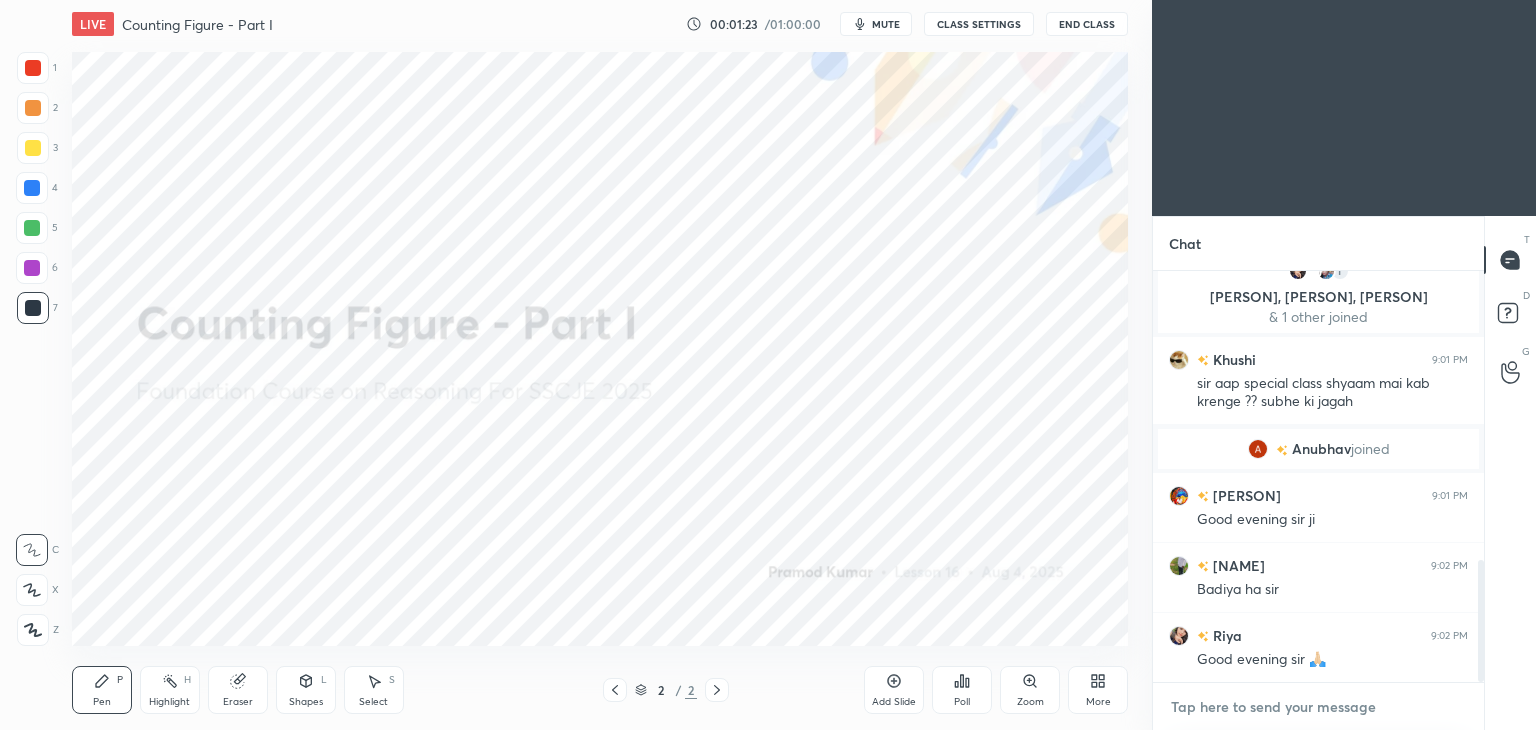 type on "x" 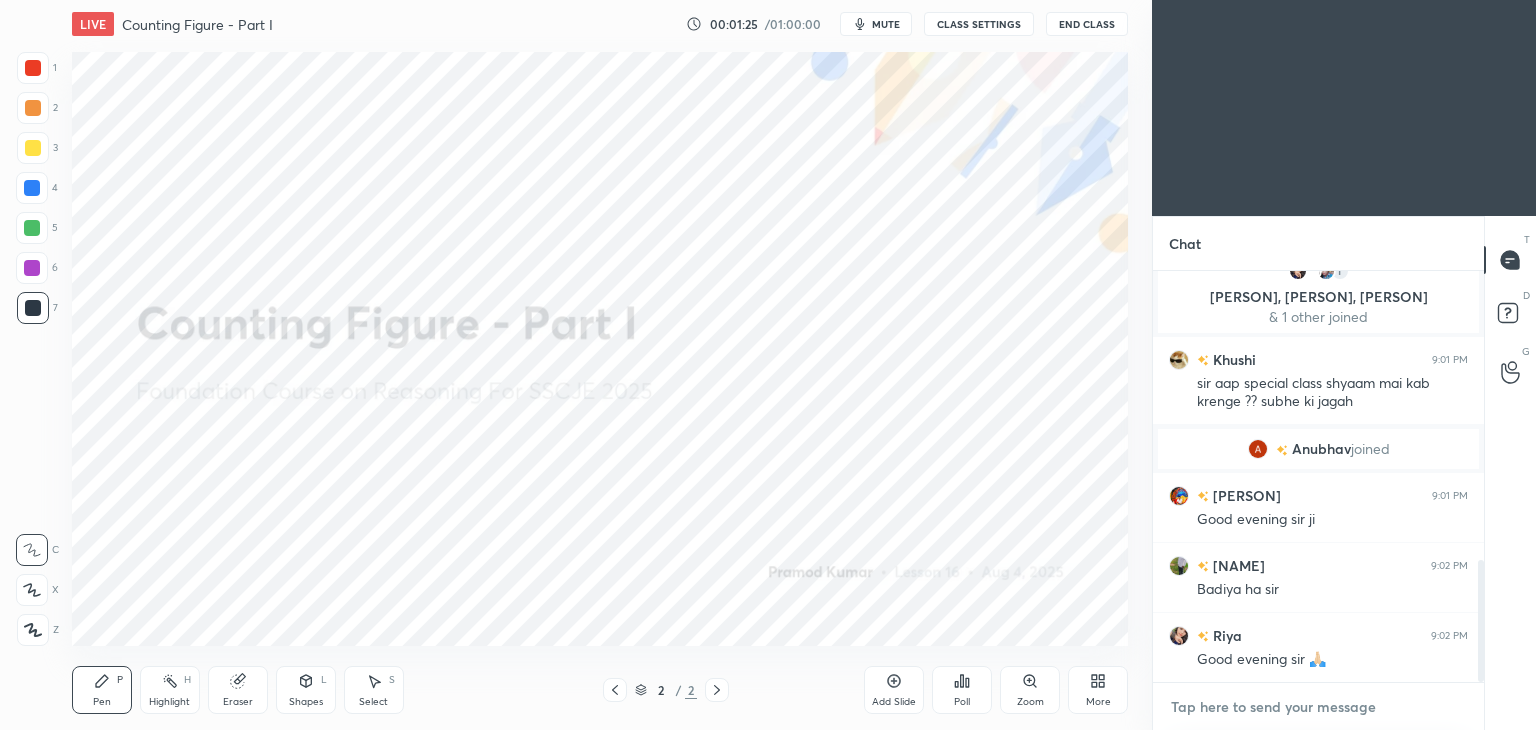 paste on "https://t.me/unacademypramod" 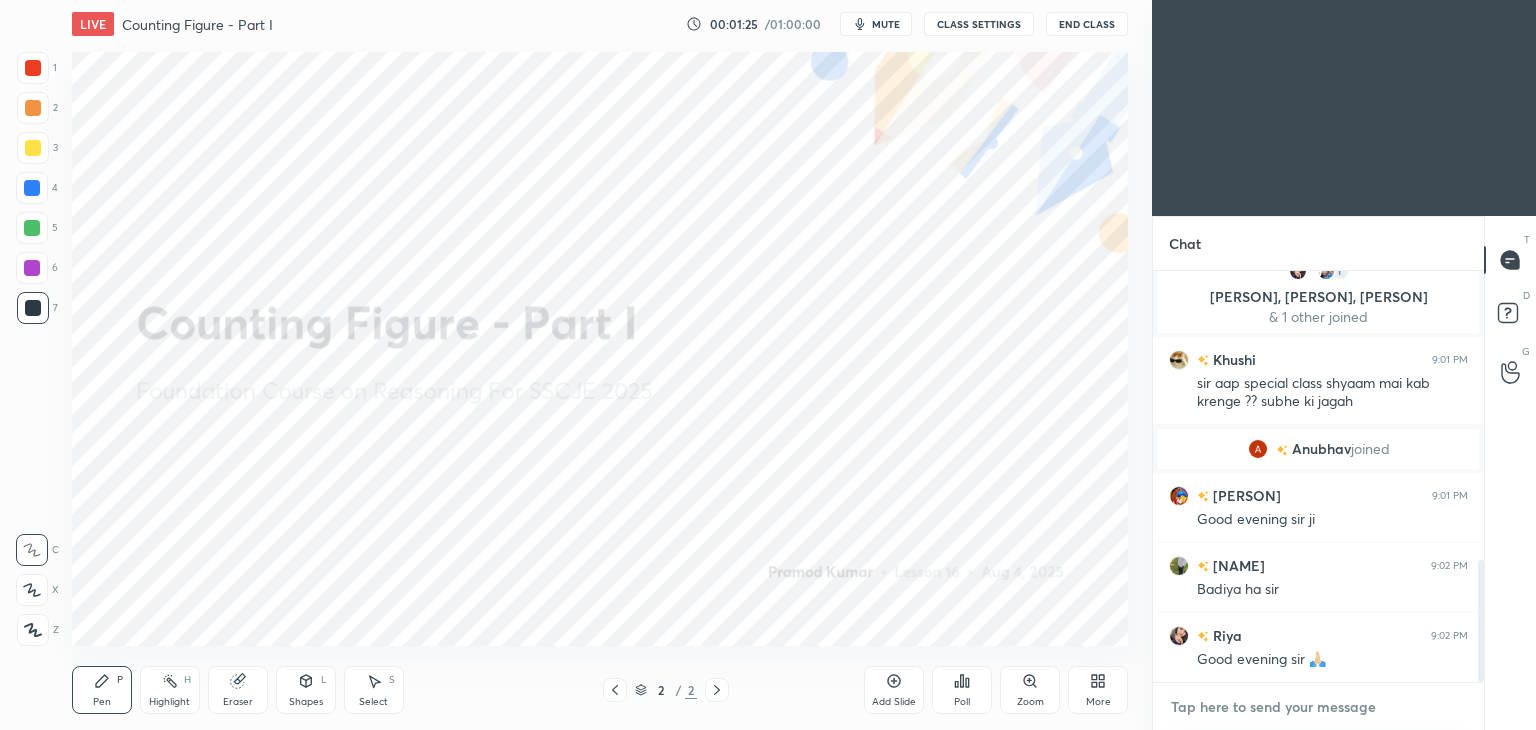 type on "https://t.me/unacademypramod" 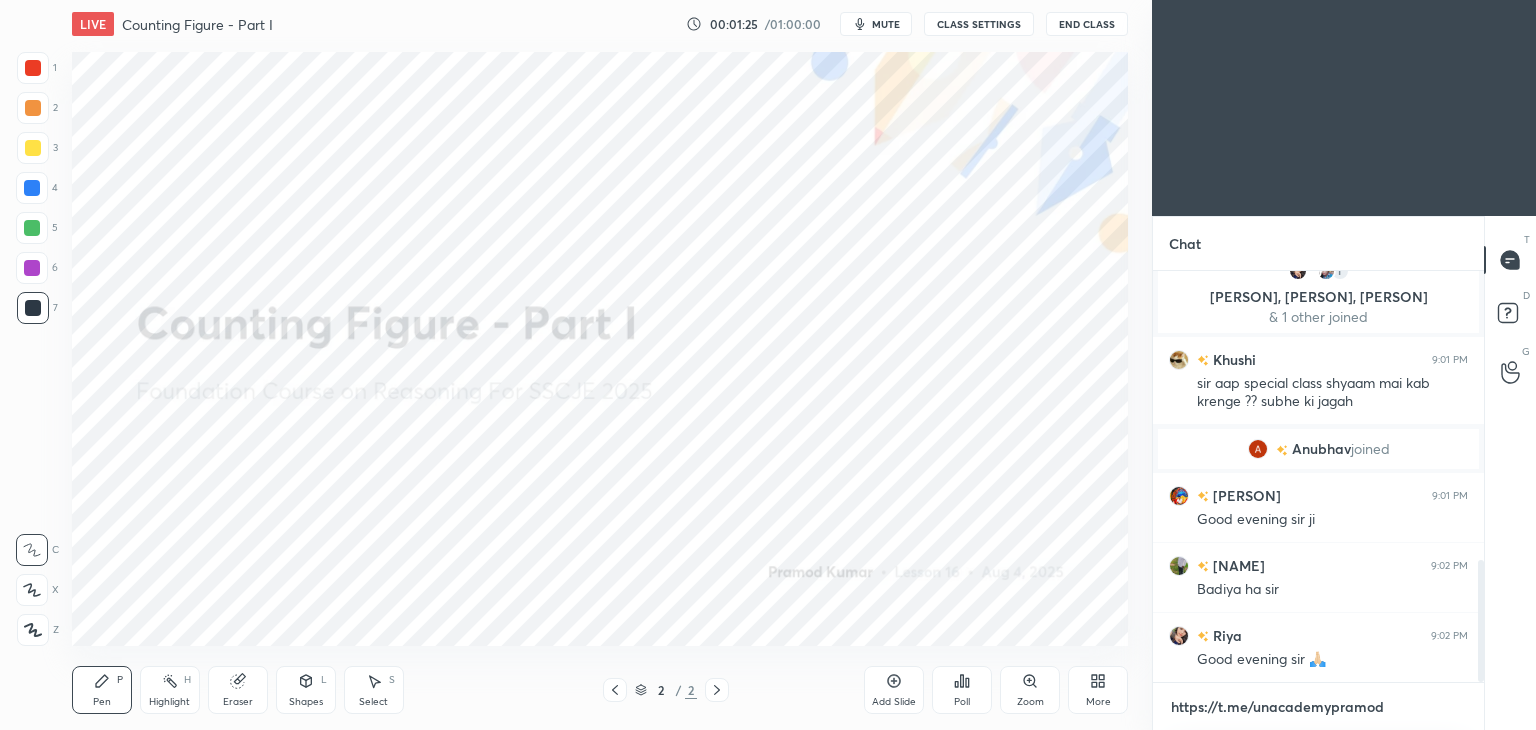 type on "x" 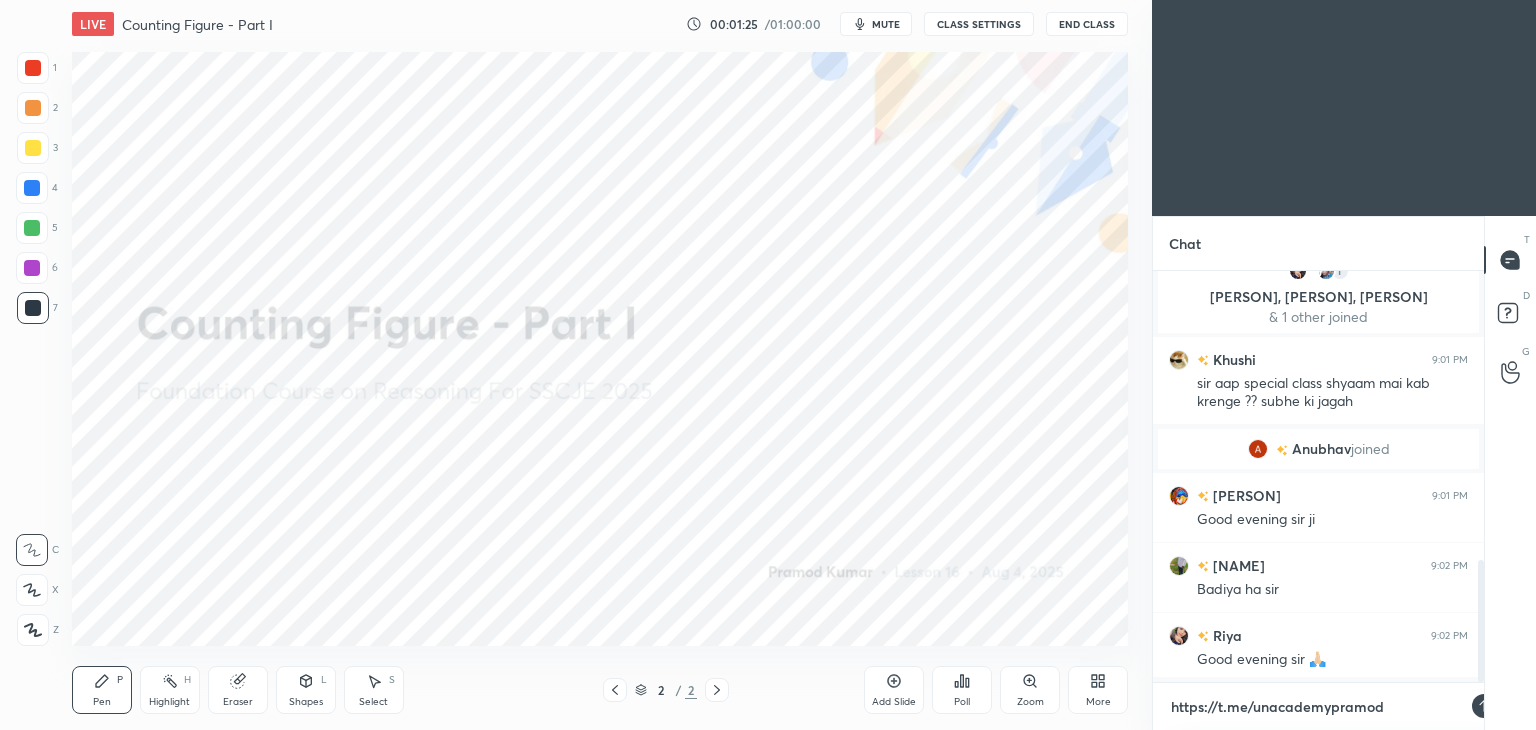 scroll, scrollTop: 405, scrollLeft: 325, axis: both 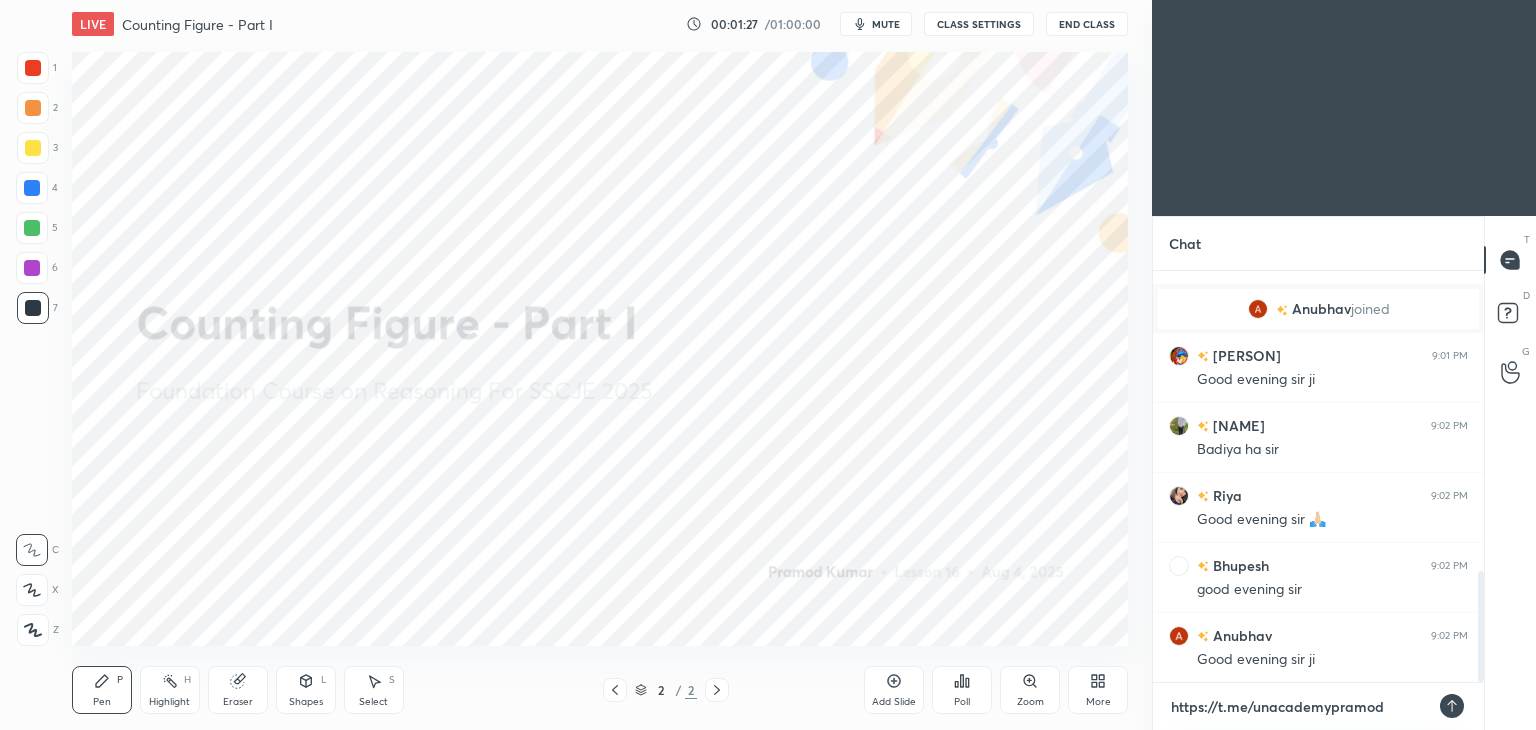 click on "https://t.me/unacademypramod" at bounding box center [1298, 707] 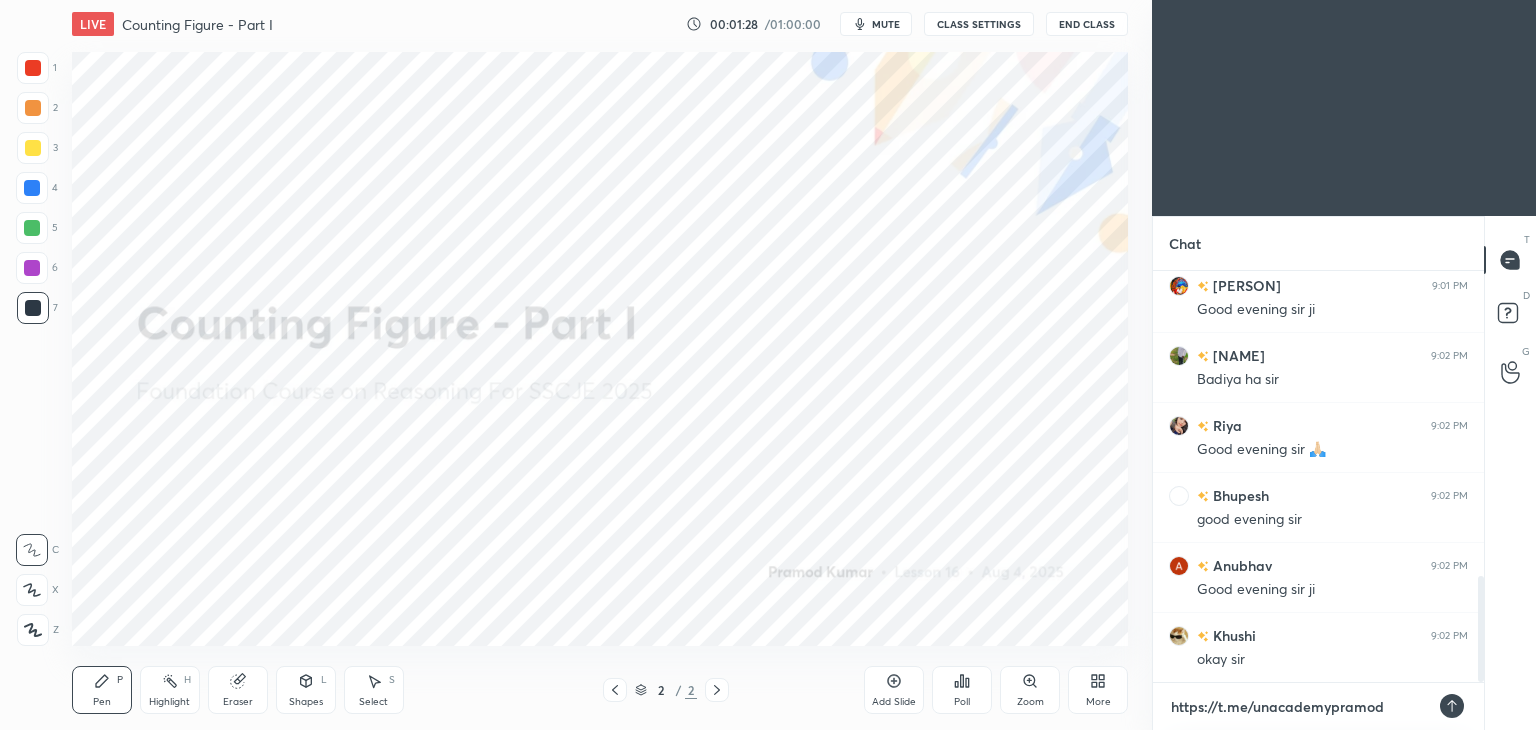 click on "https://t.me/unacademypramod" at bounding box center (1298, 707) 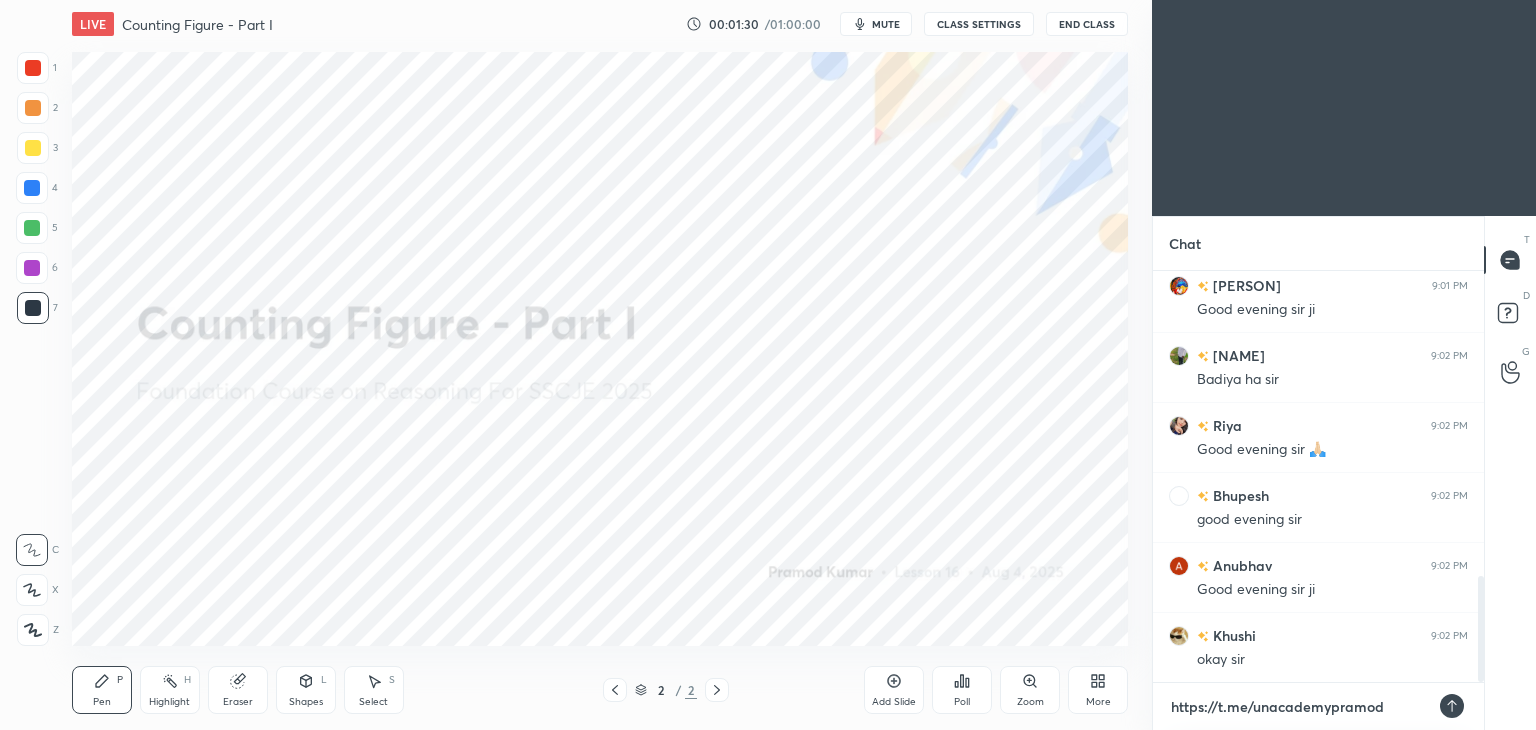 type on "https://te.me/unacademypramod" 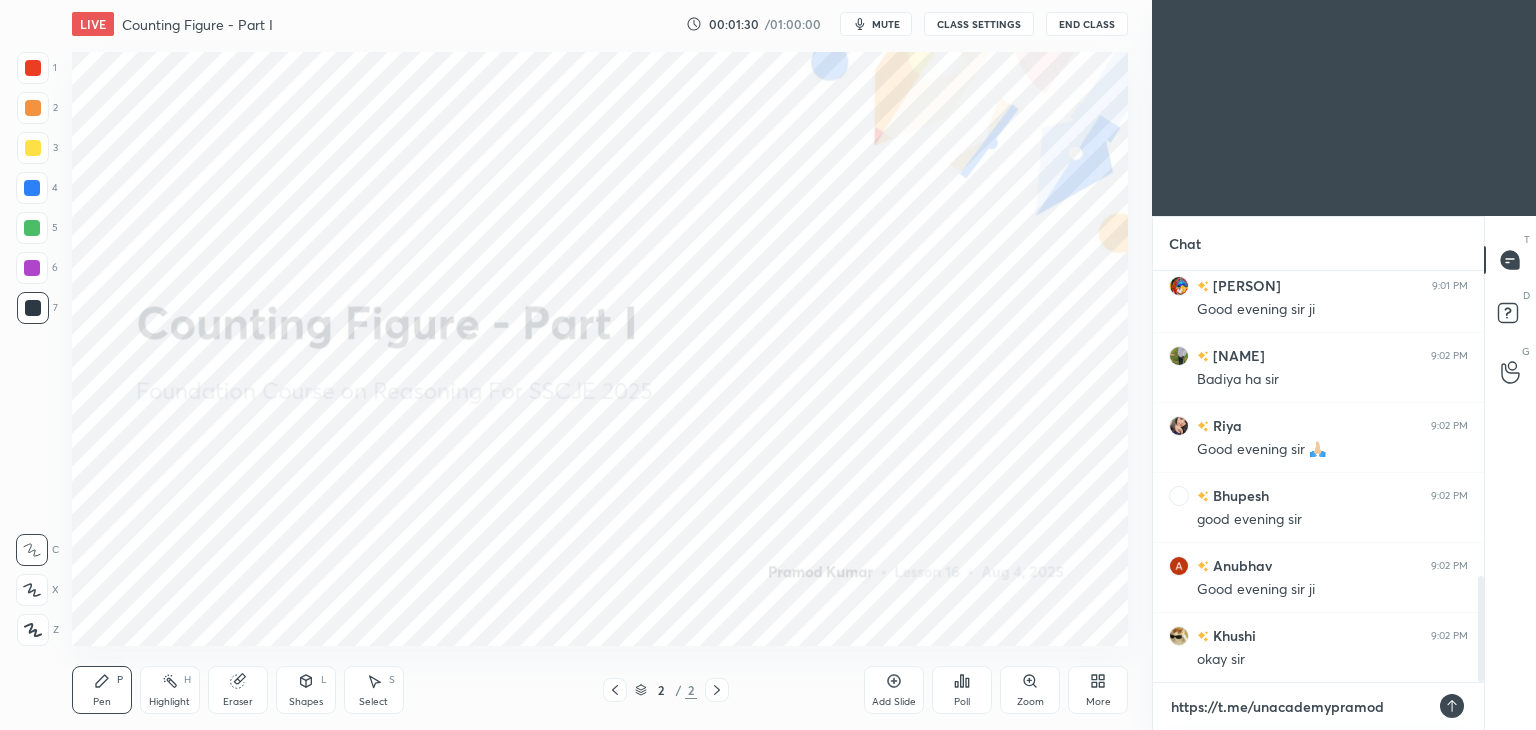 type on "x" 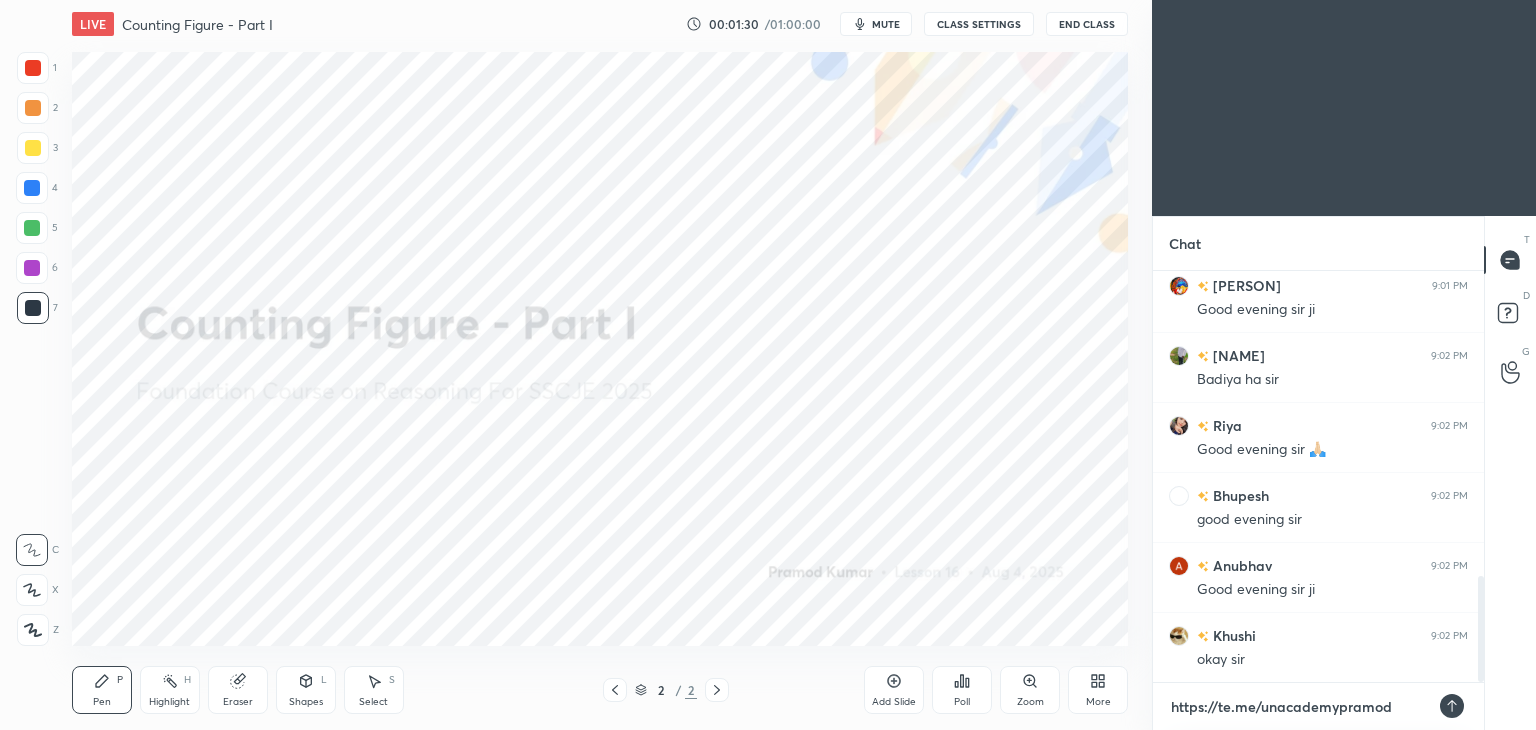 type on "https://tel.me/[FIRST]" 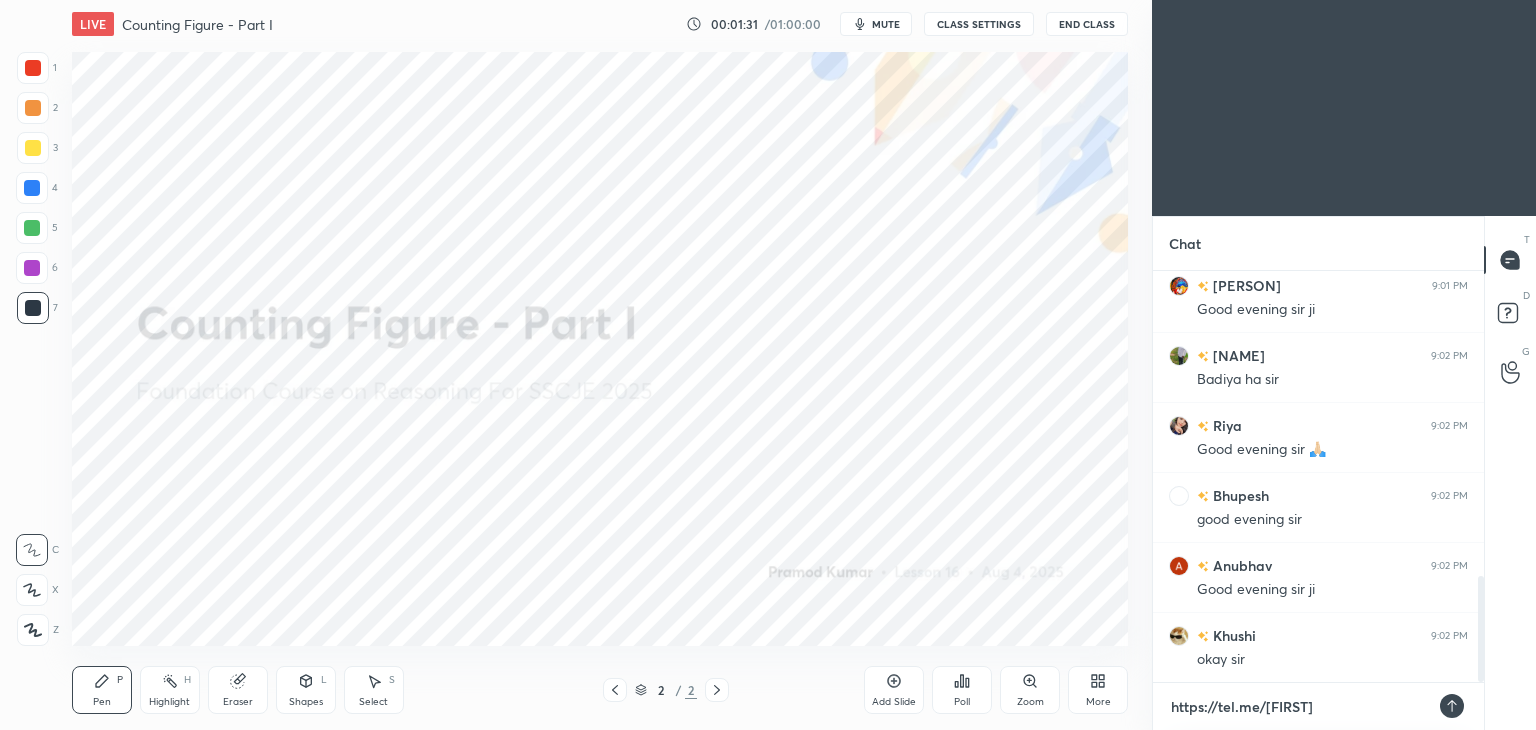 type on "https://tele.me/unacademy[FIRST]" 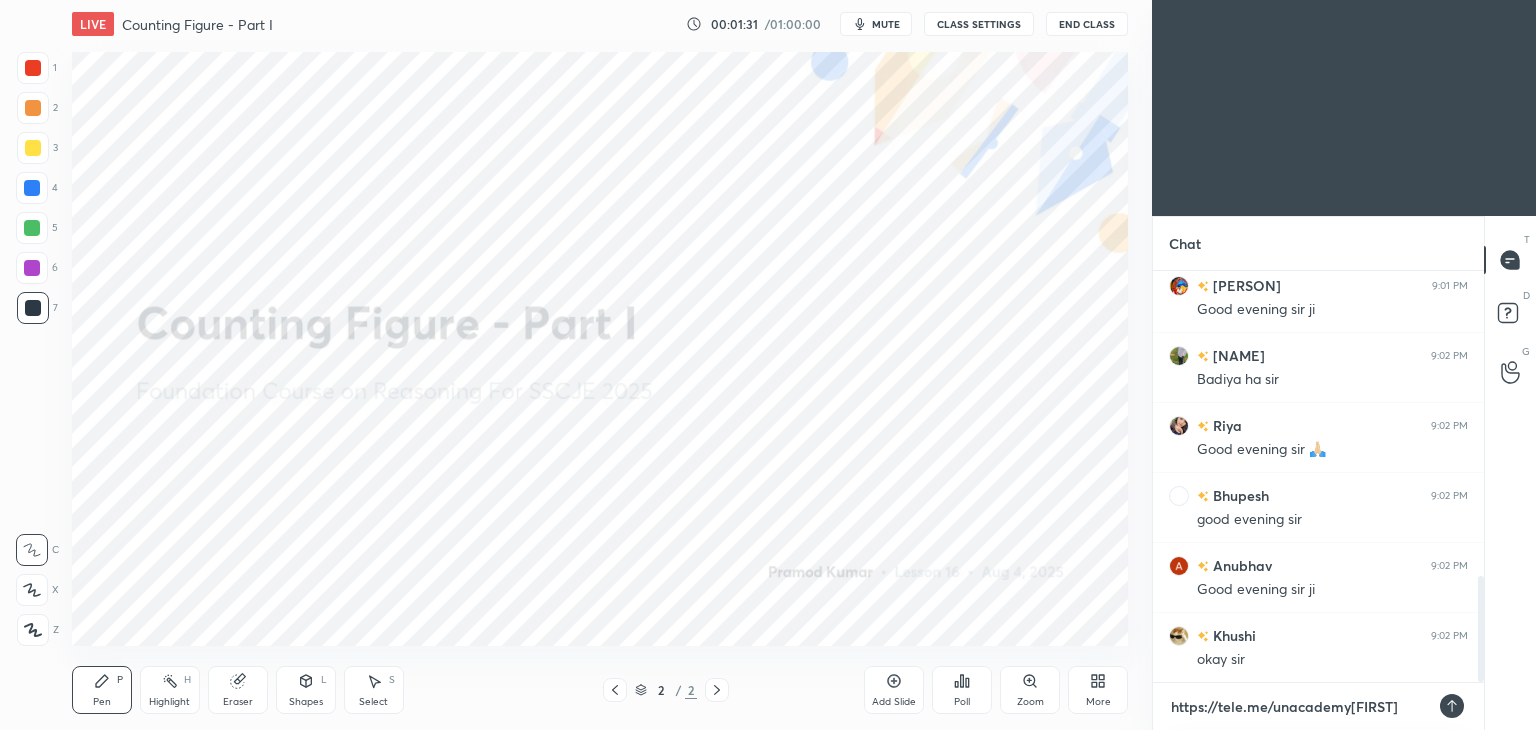 type on "https://teleg.me/[USERNAME]" 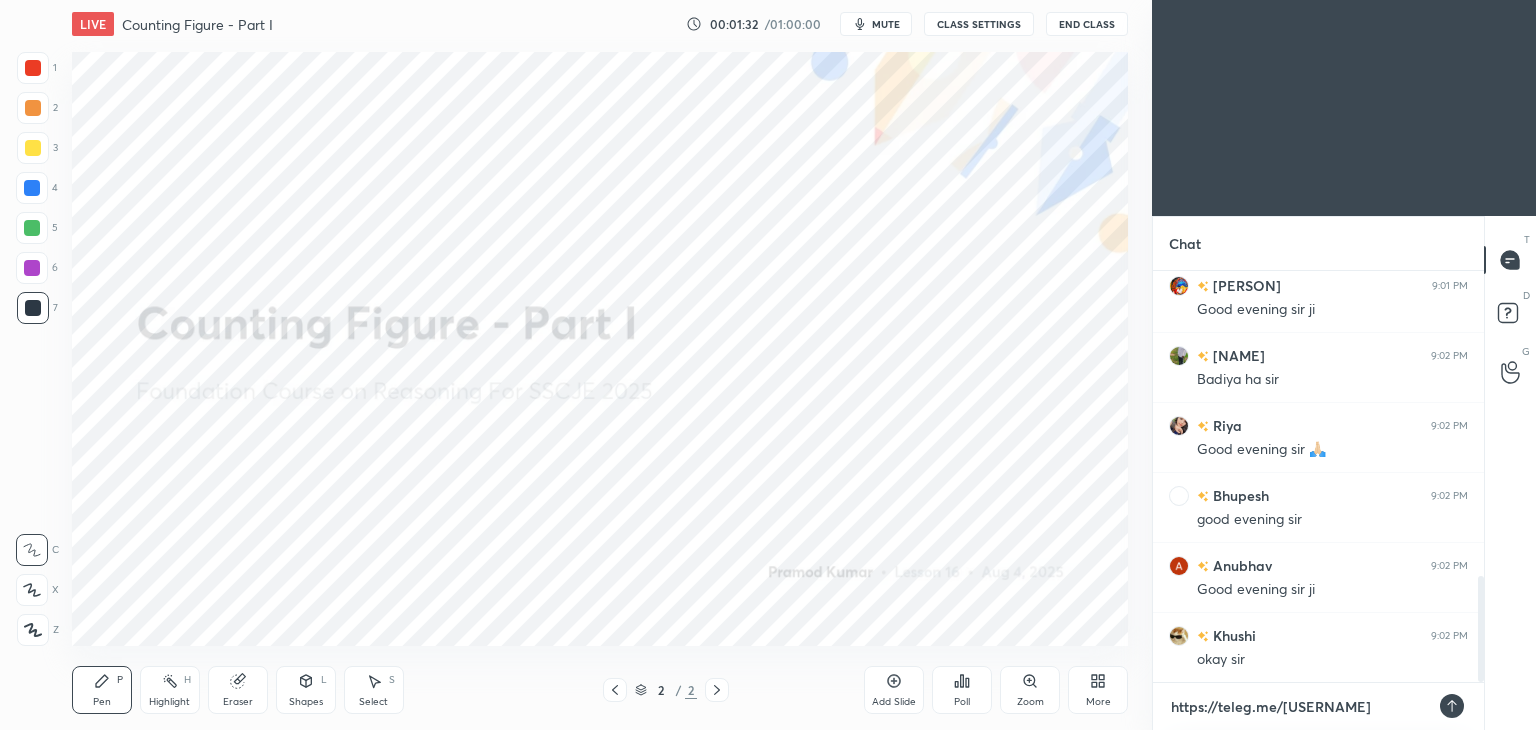 type on "https://telegr.me/[FIRST]" 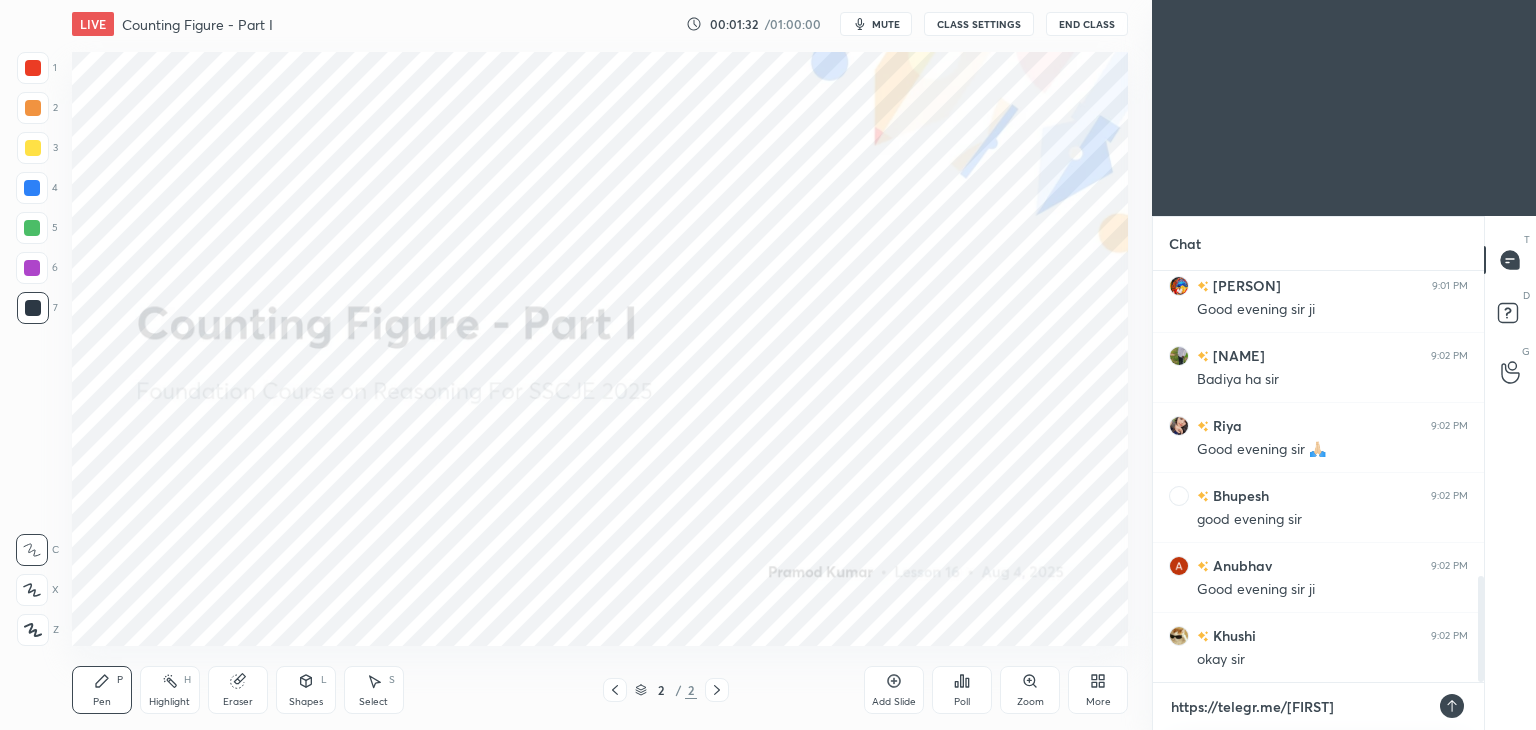type on "https://telegra.me/[USERNAME]" 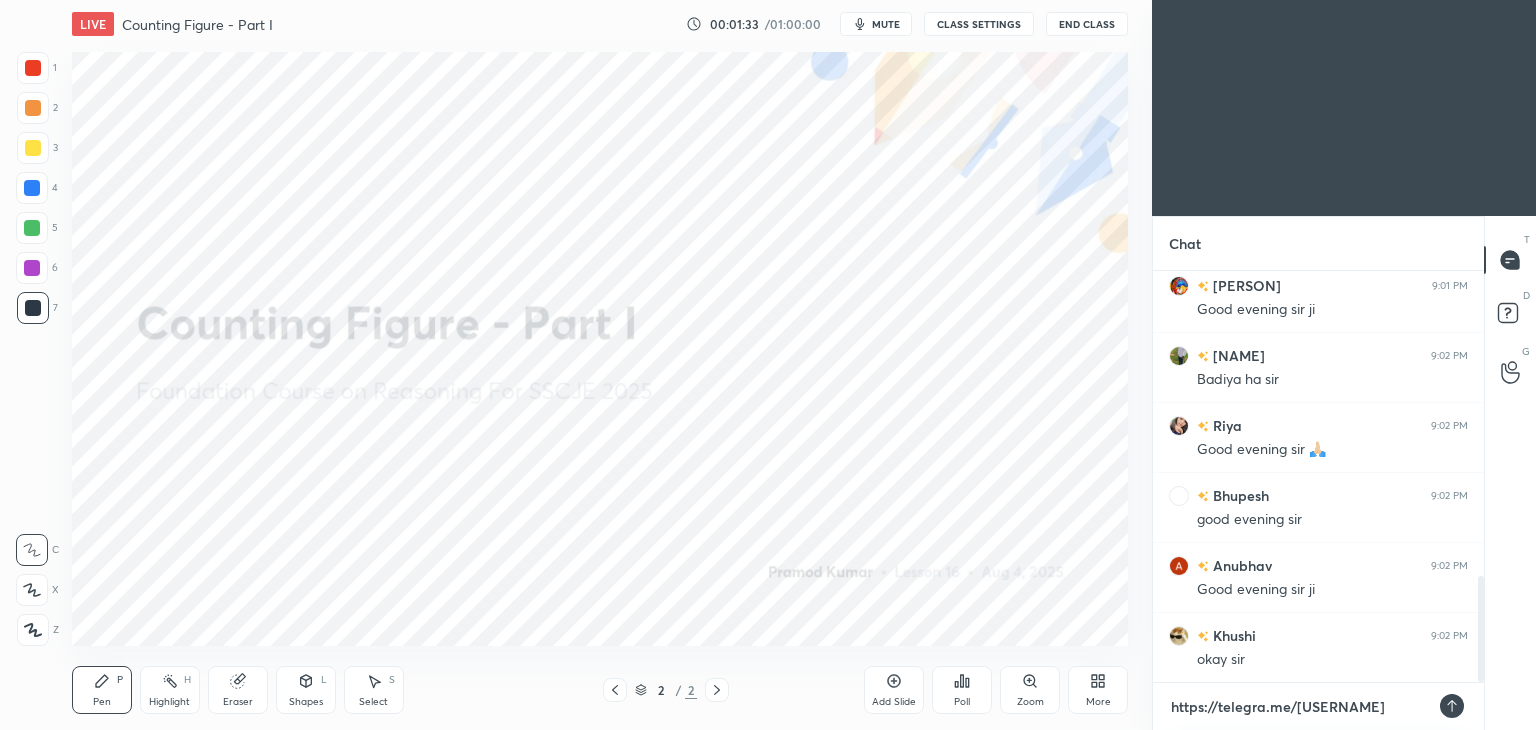 type on "https://telegram.me/[USERNAME]" 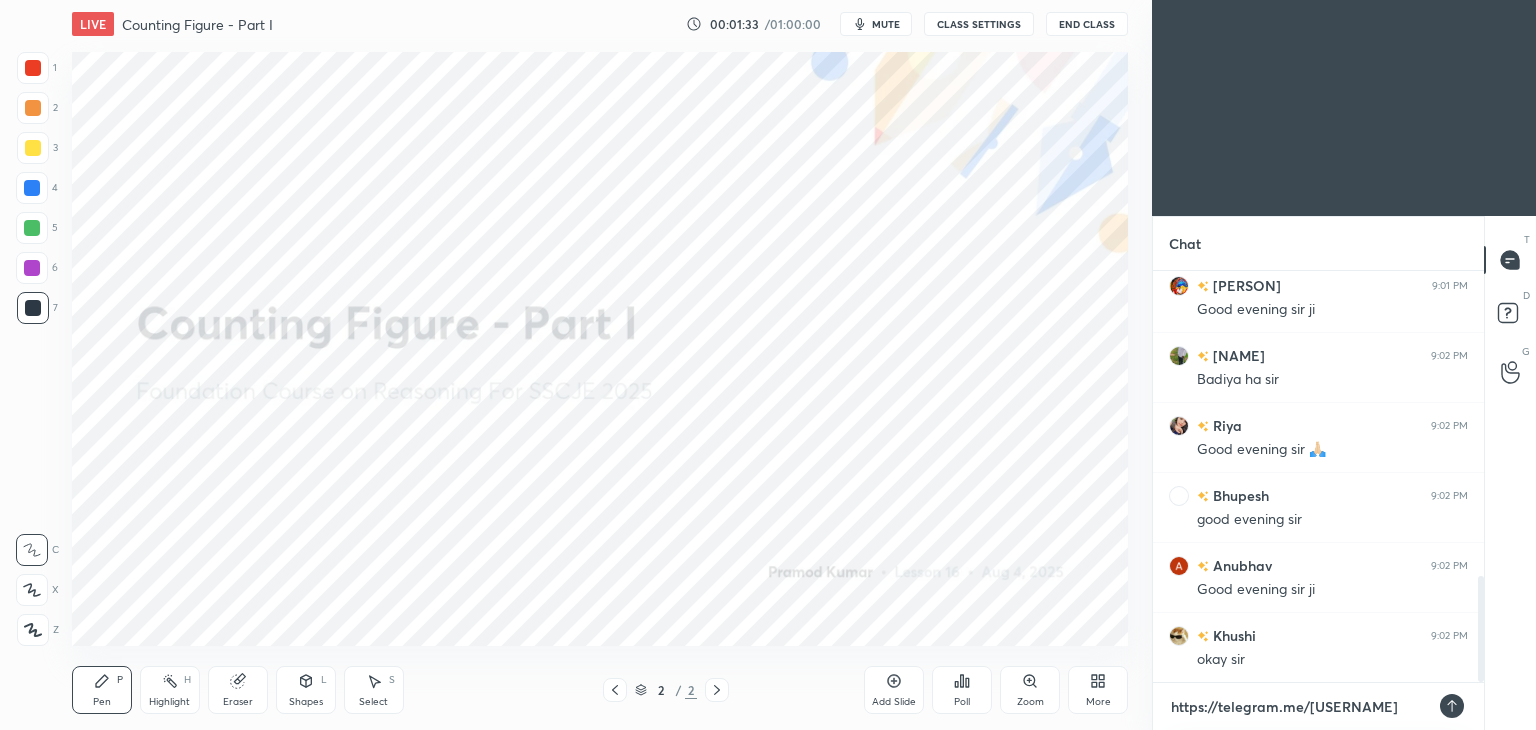 scroll, scrollTop: 403, scrollLeft: 325, axis: both 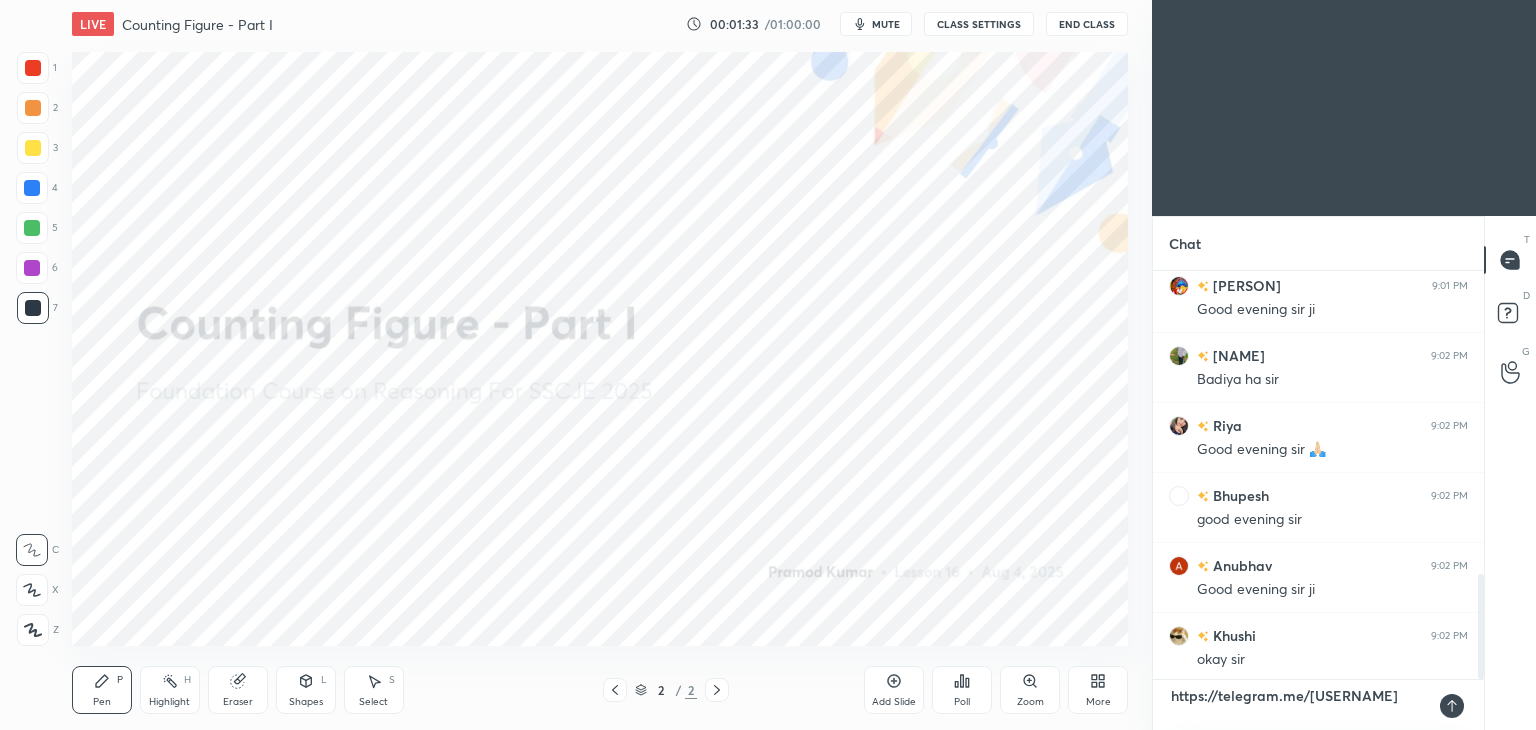 type 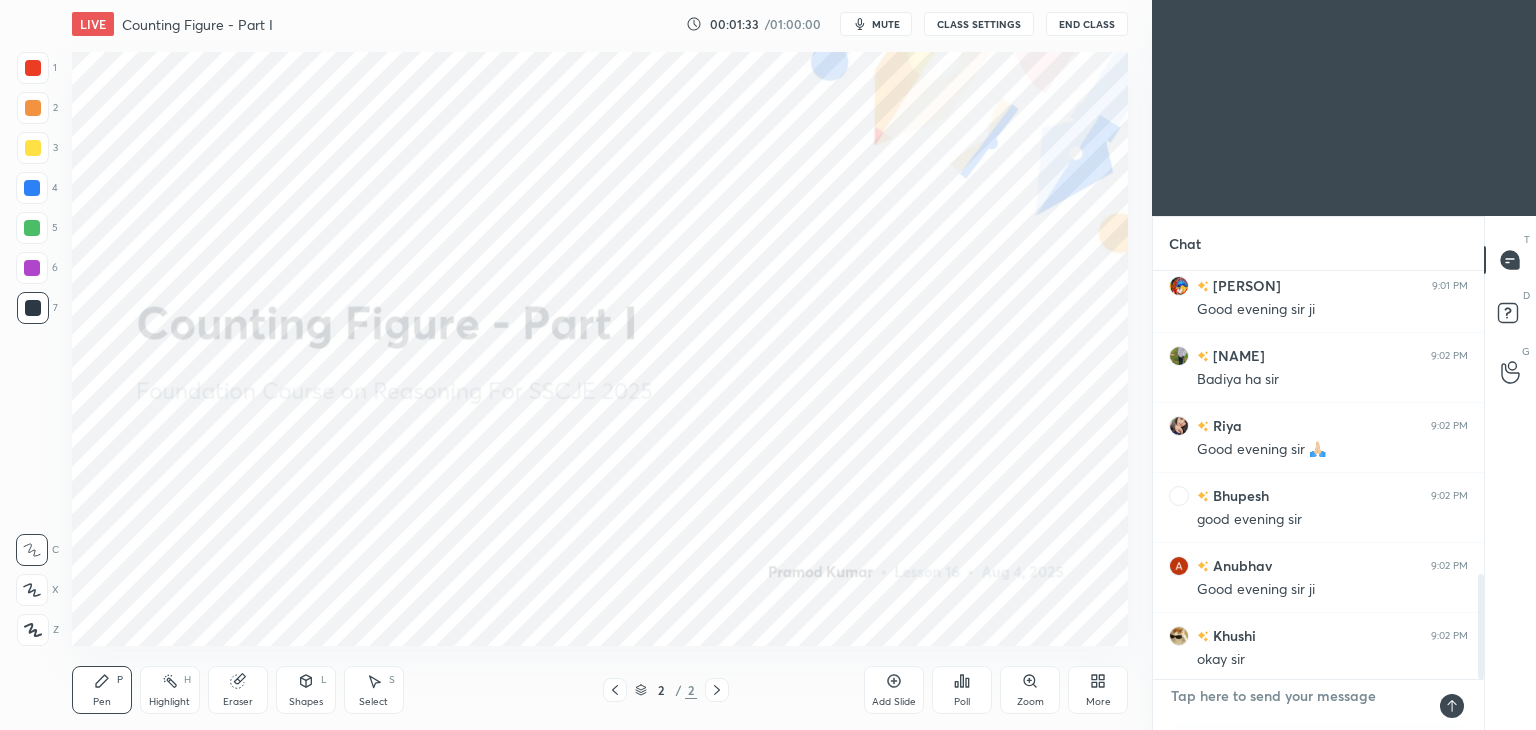 scroll, scrollTop: 6, scrollLeft: 6, axis: both 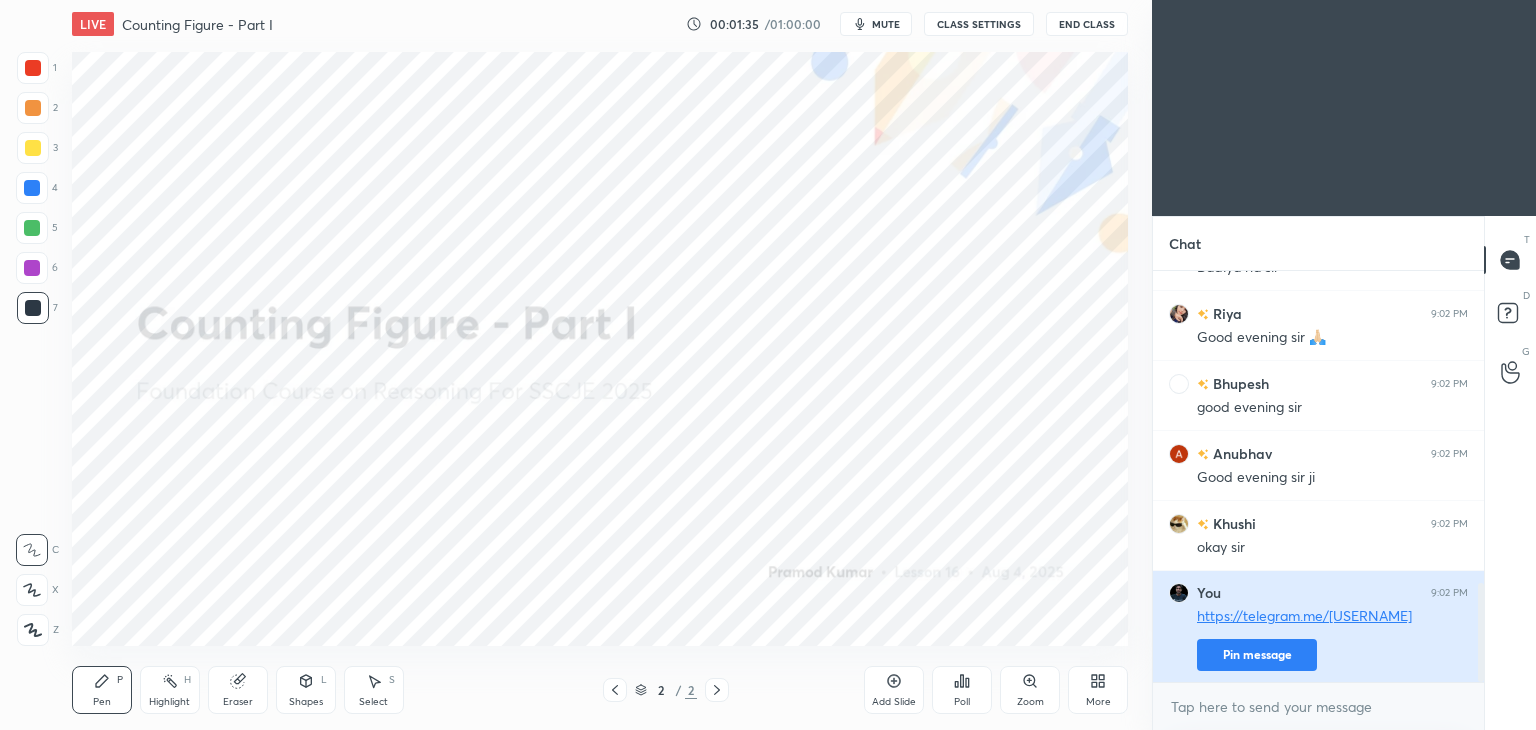 click on "Pin message" at bounding box center [1257, 655] 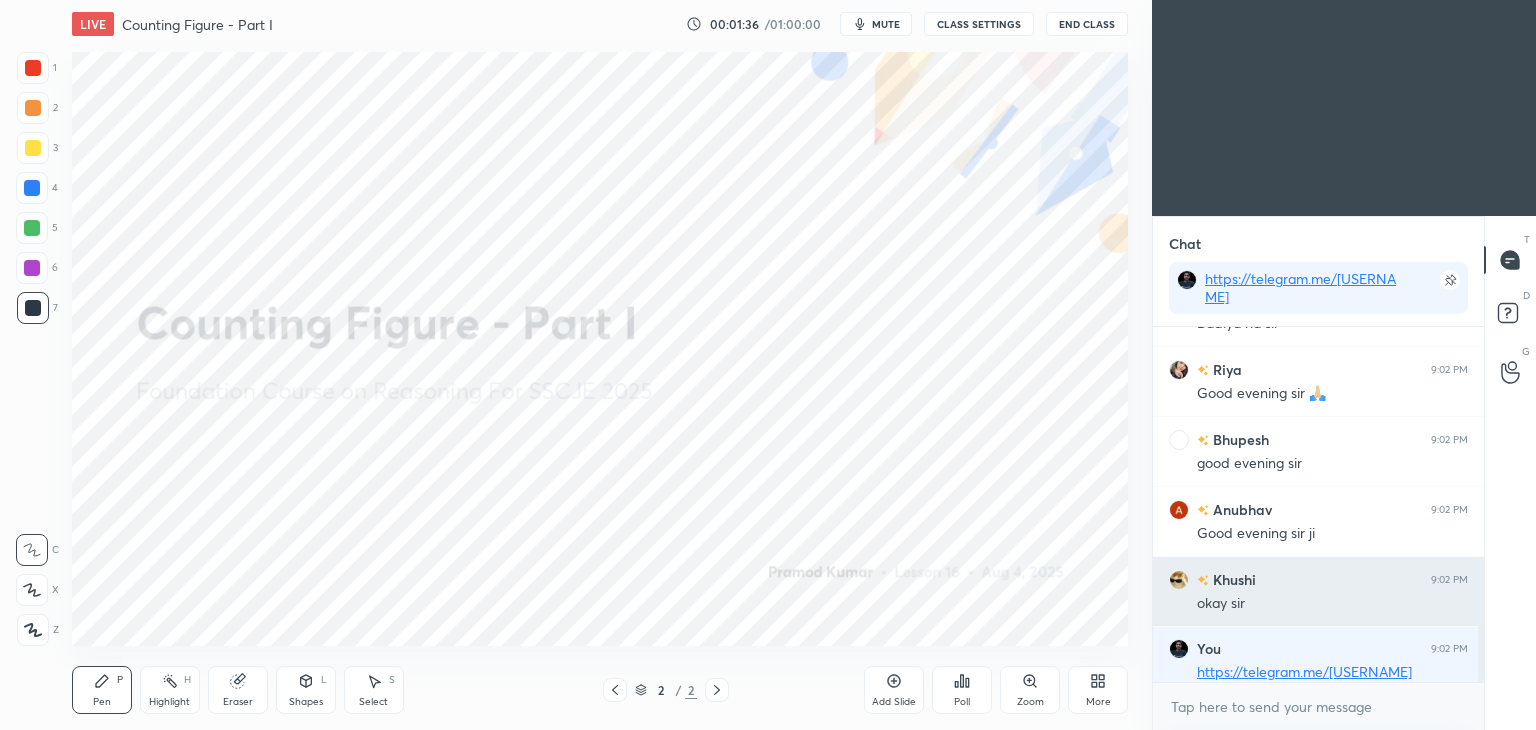 scroll, scrollTop: 349, scrollLeft: 325, axis: both 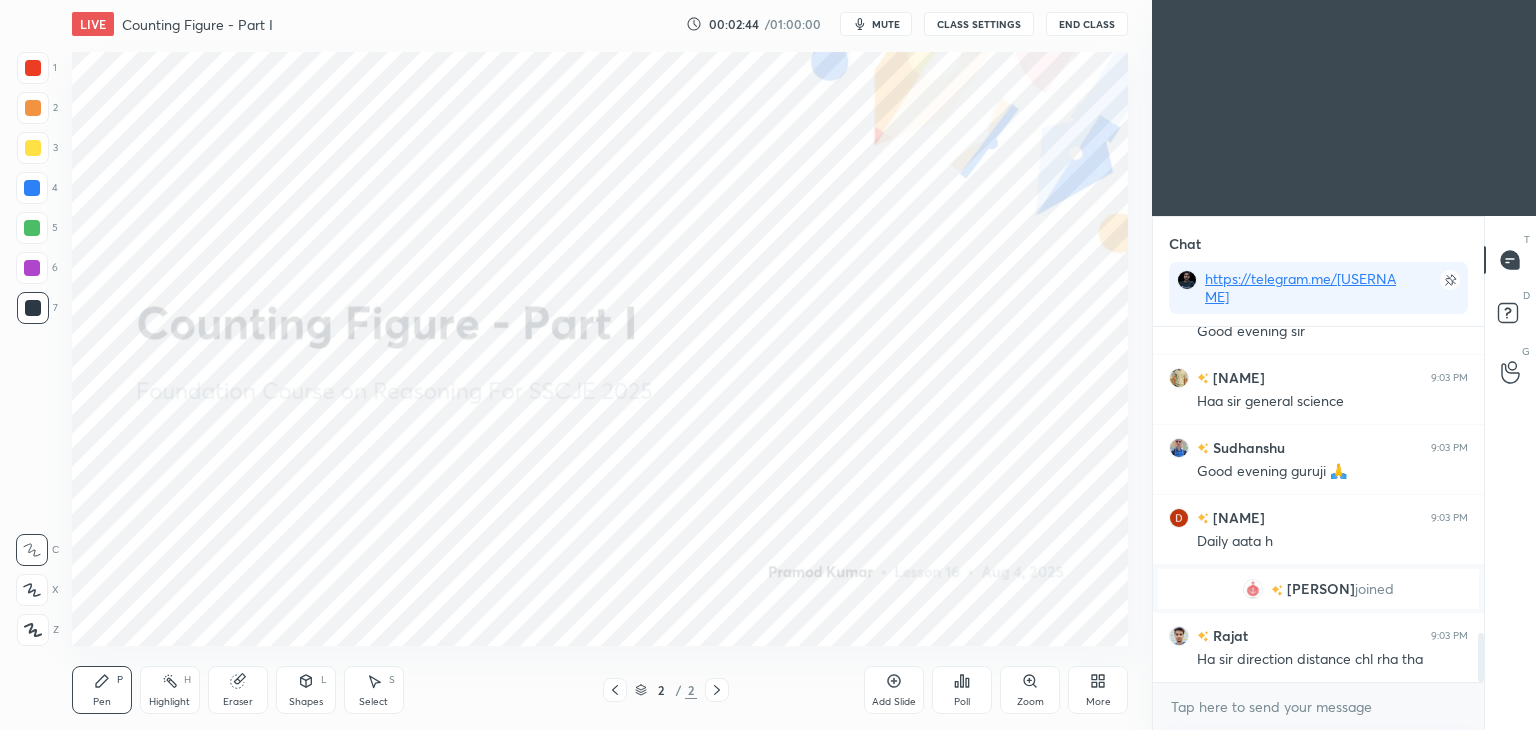 click 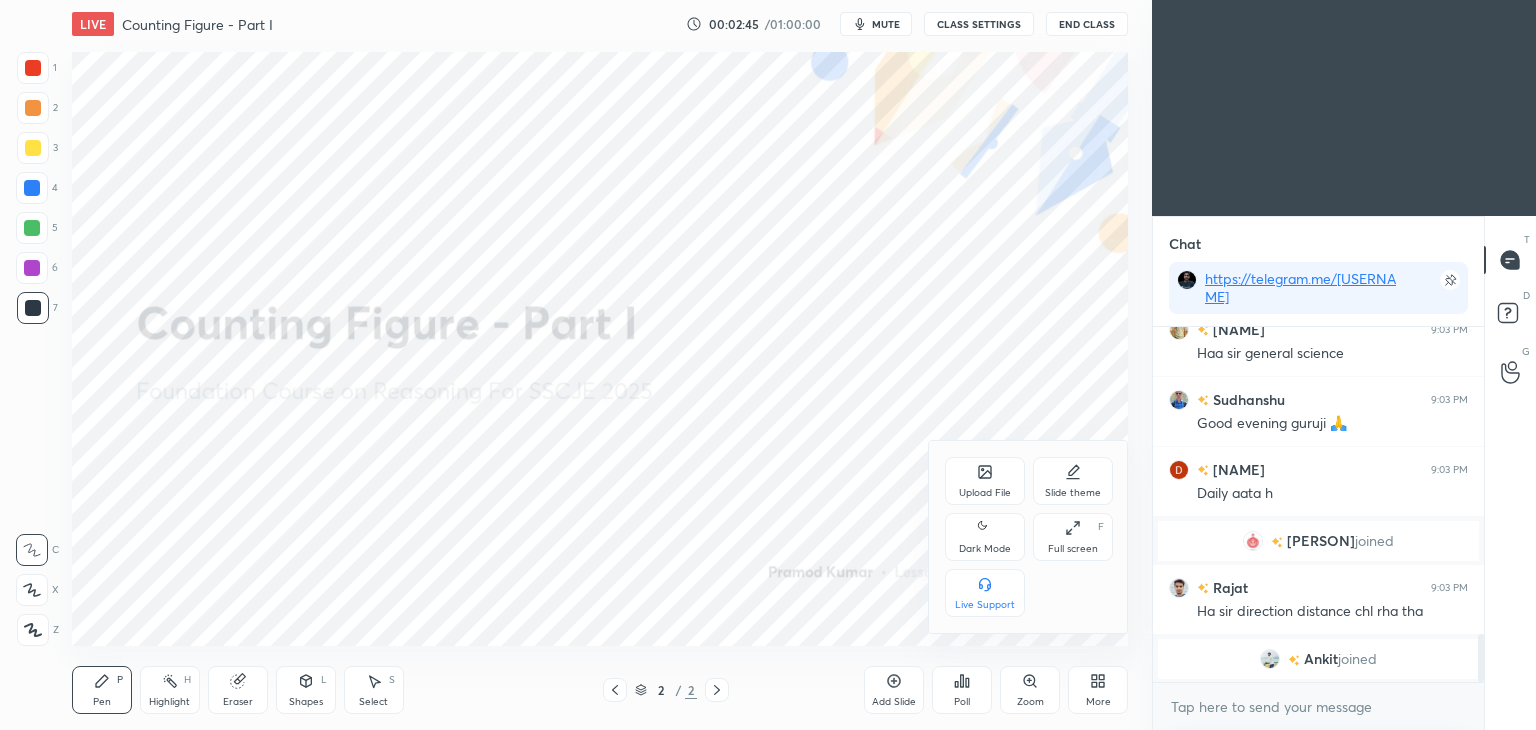 click on "Upload File" at bounding box center [985, 493] 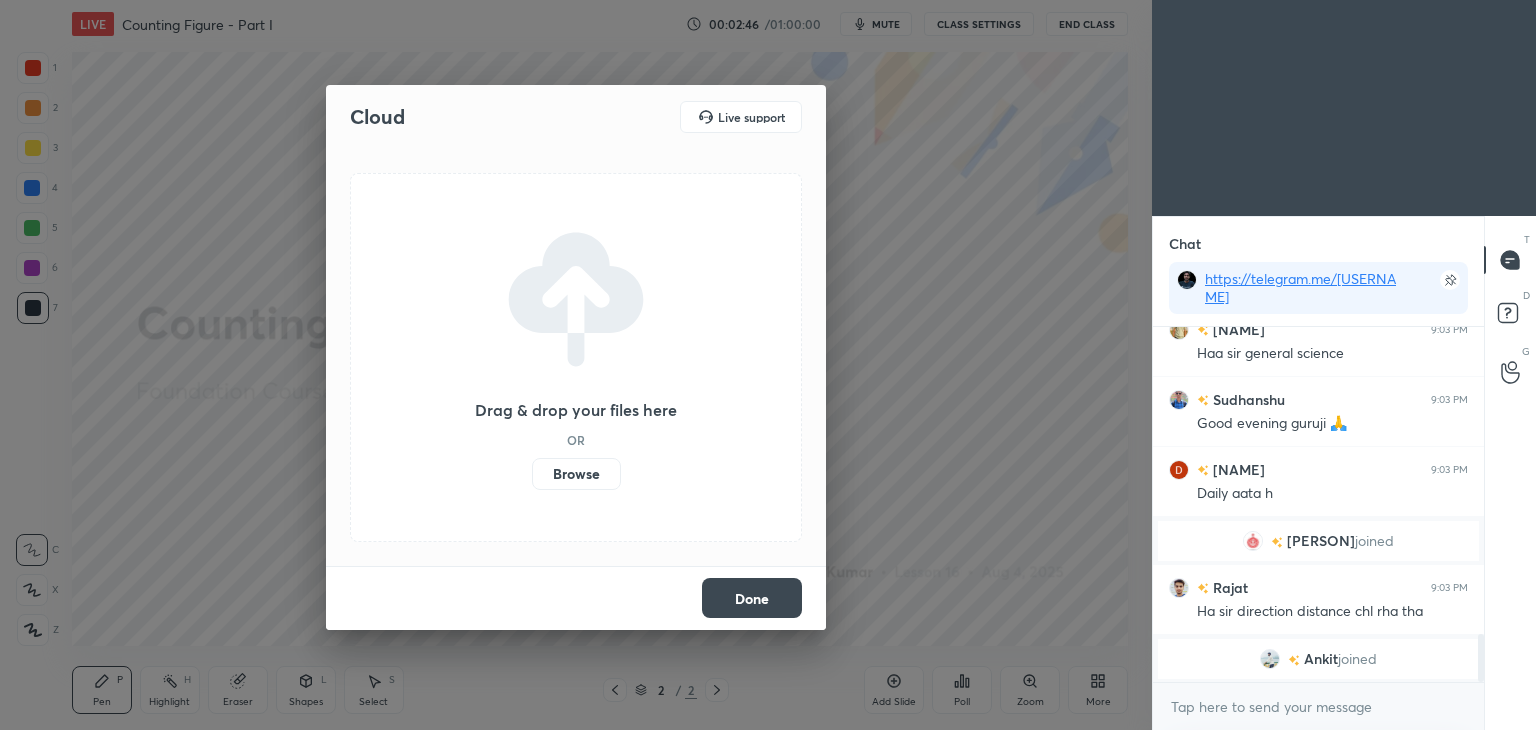 click on "Browse" at bounding box center [576, 474] 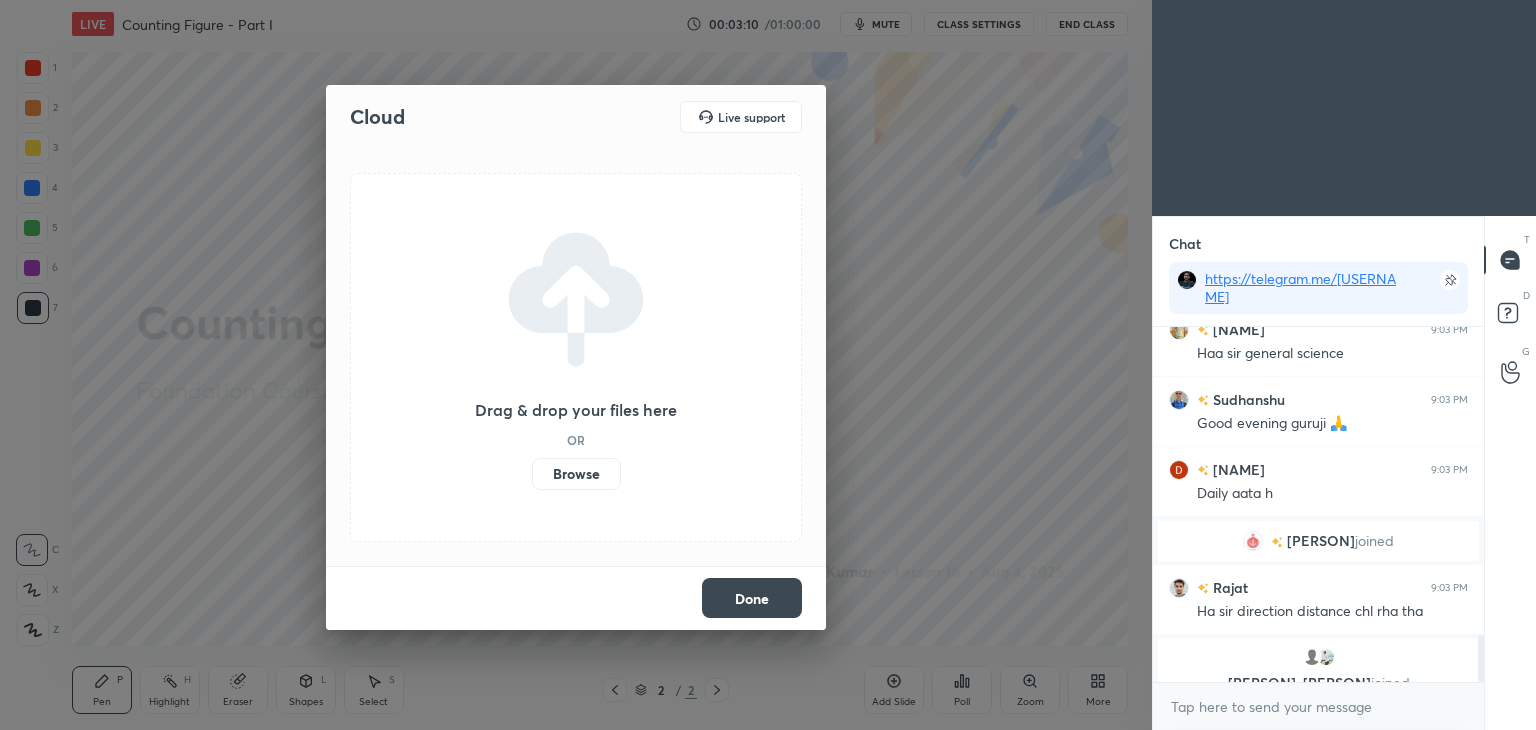scroll, scrollTop: 2310, scrollLeft: 0, axis: vertical 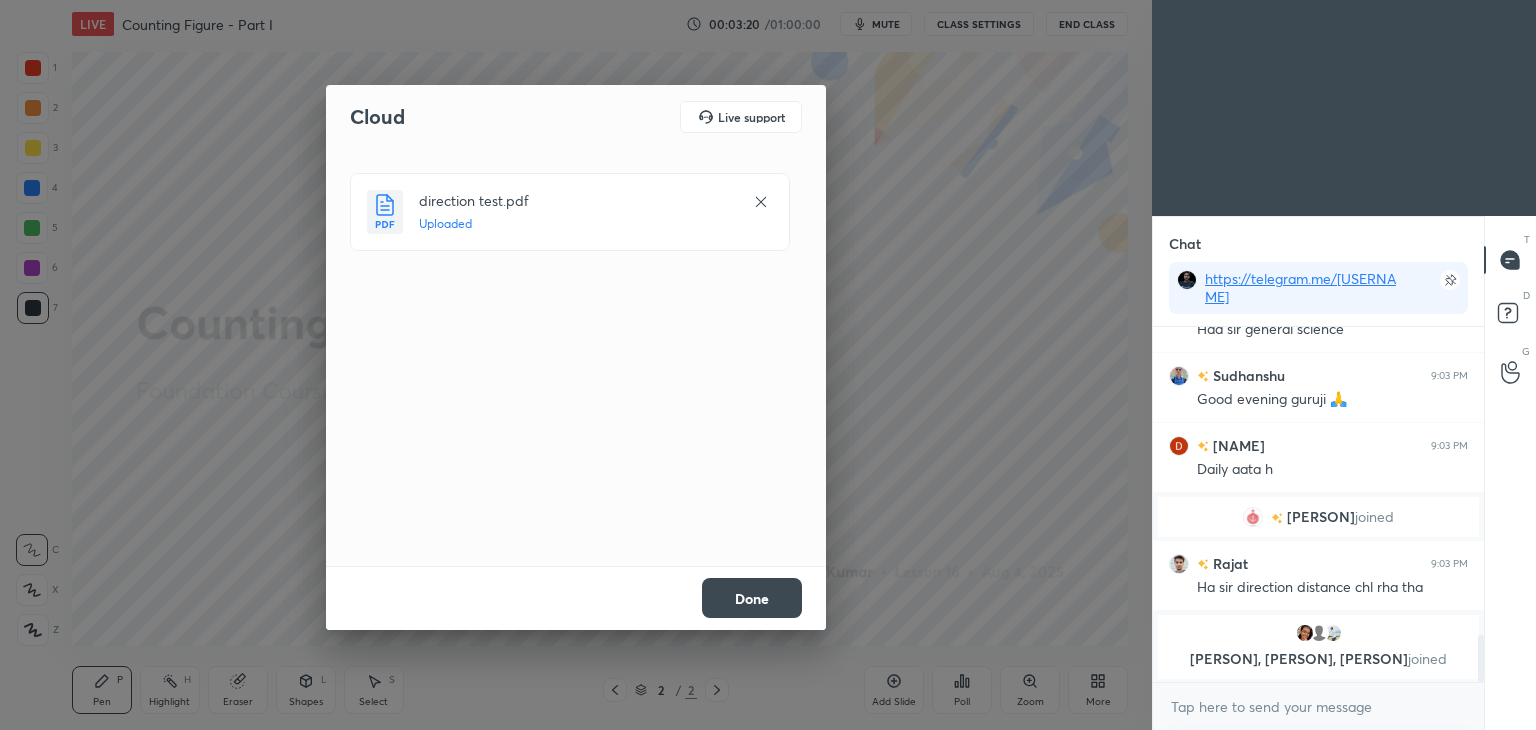 click on "Done" at bounding box center (752, 598) 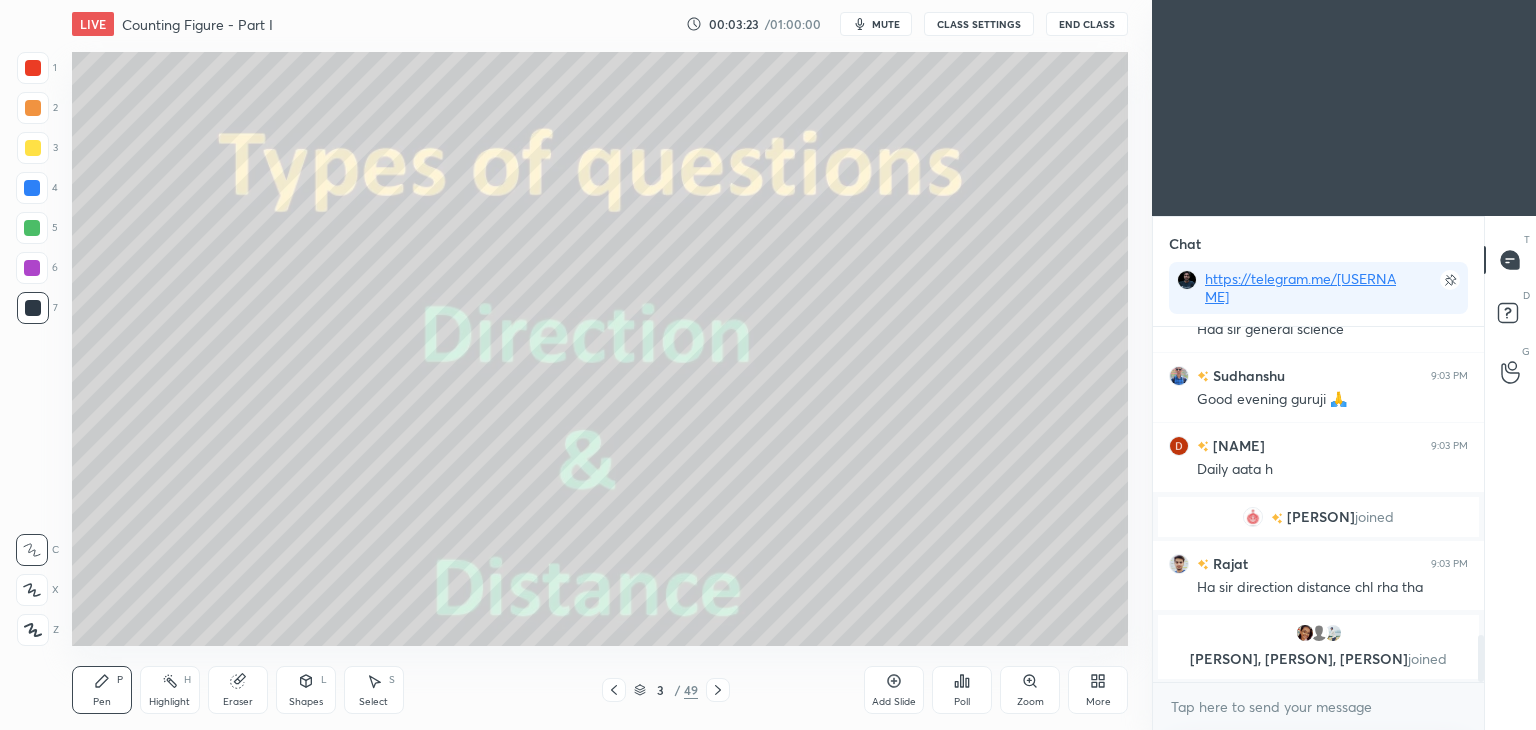 drag, startPoint x: 640, startPoint y: 689, endPoint x: 600, endPoint y: 647, distance: 58 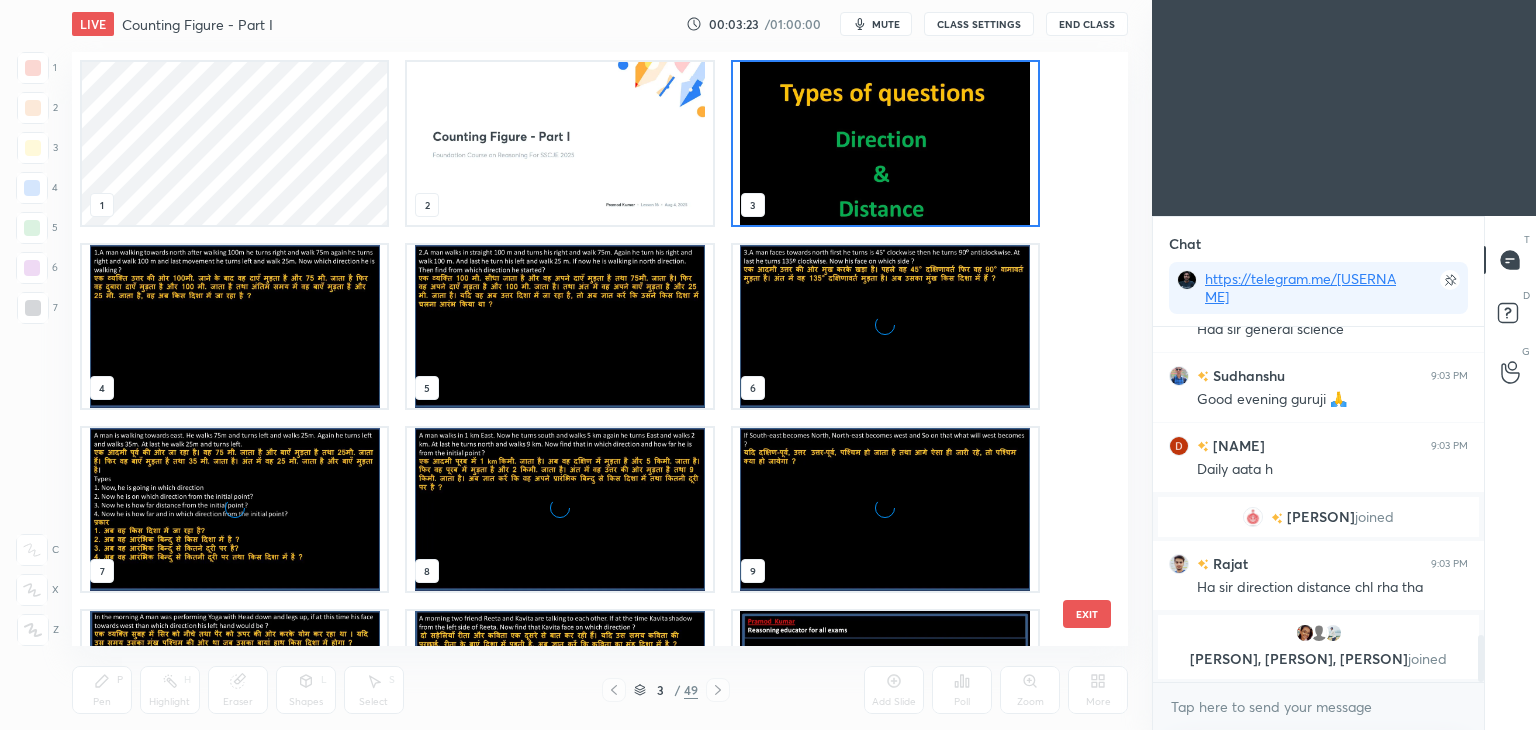 scroll, scrollTop: 6, scrollLeft: 10, axis: both 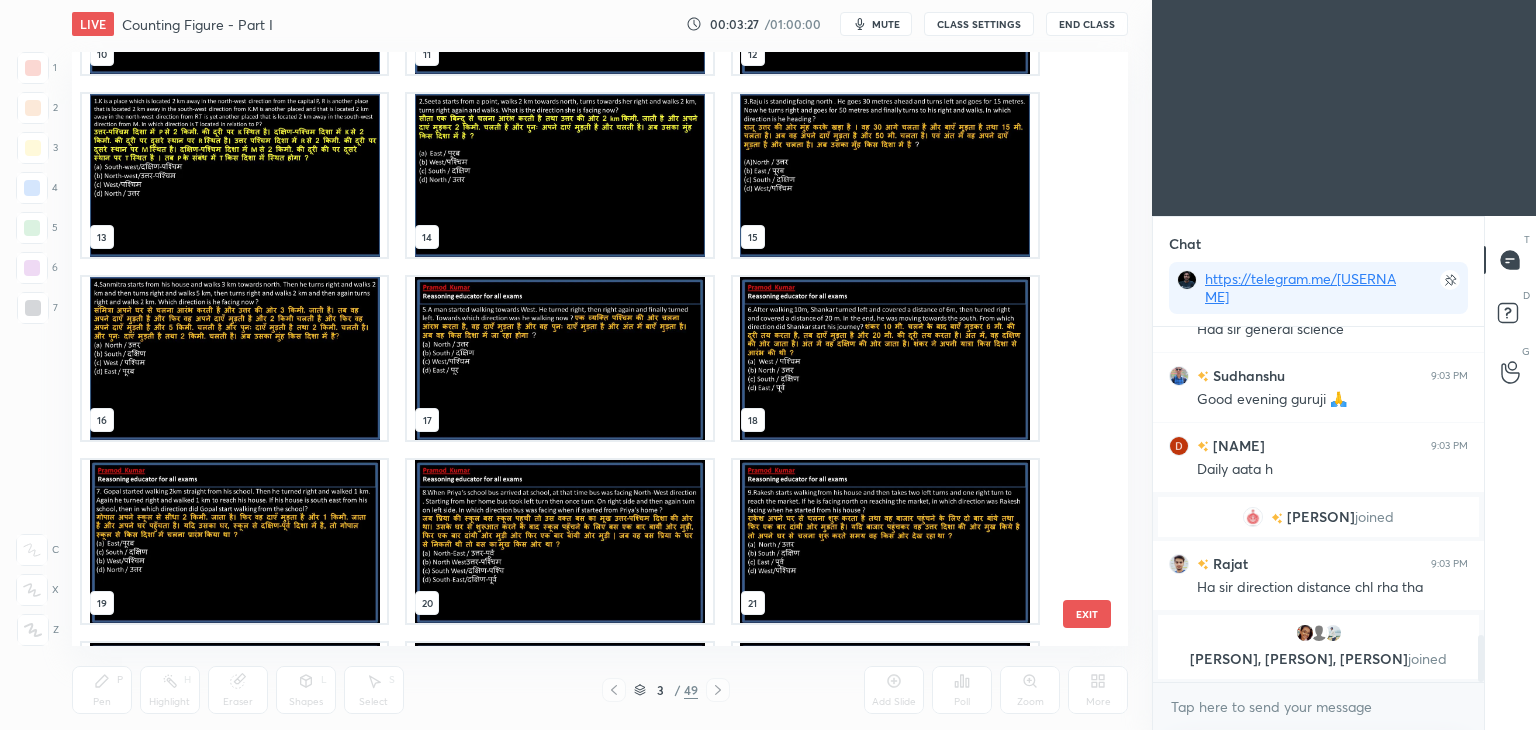 click at bounding box center (559, 358) 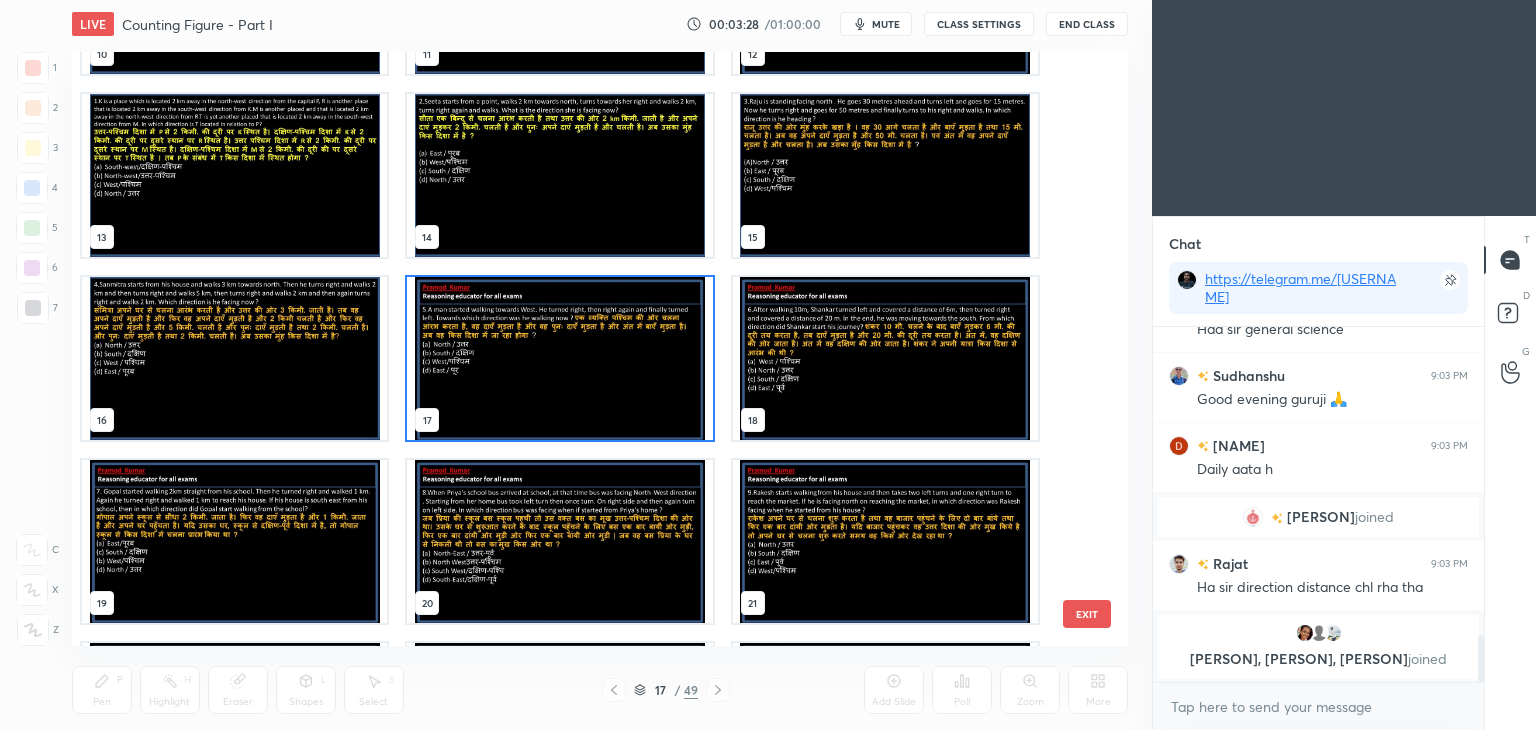 click at bounding box center (559, 358) 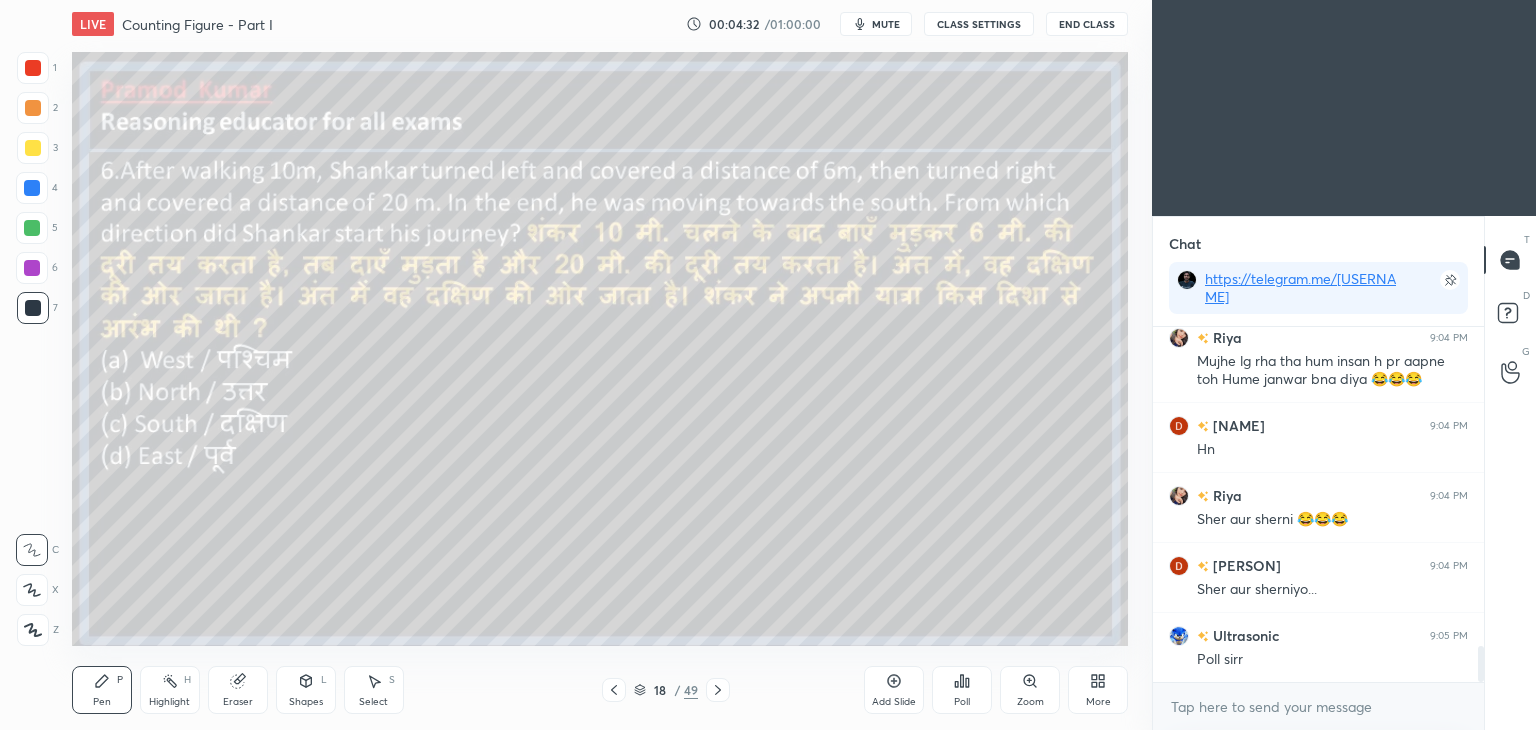 scroll, scrollTop: 3126, scrollLeft: 0, axis: vertical 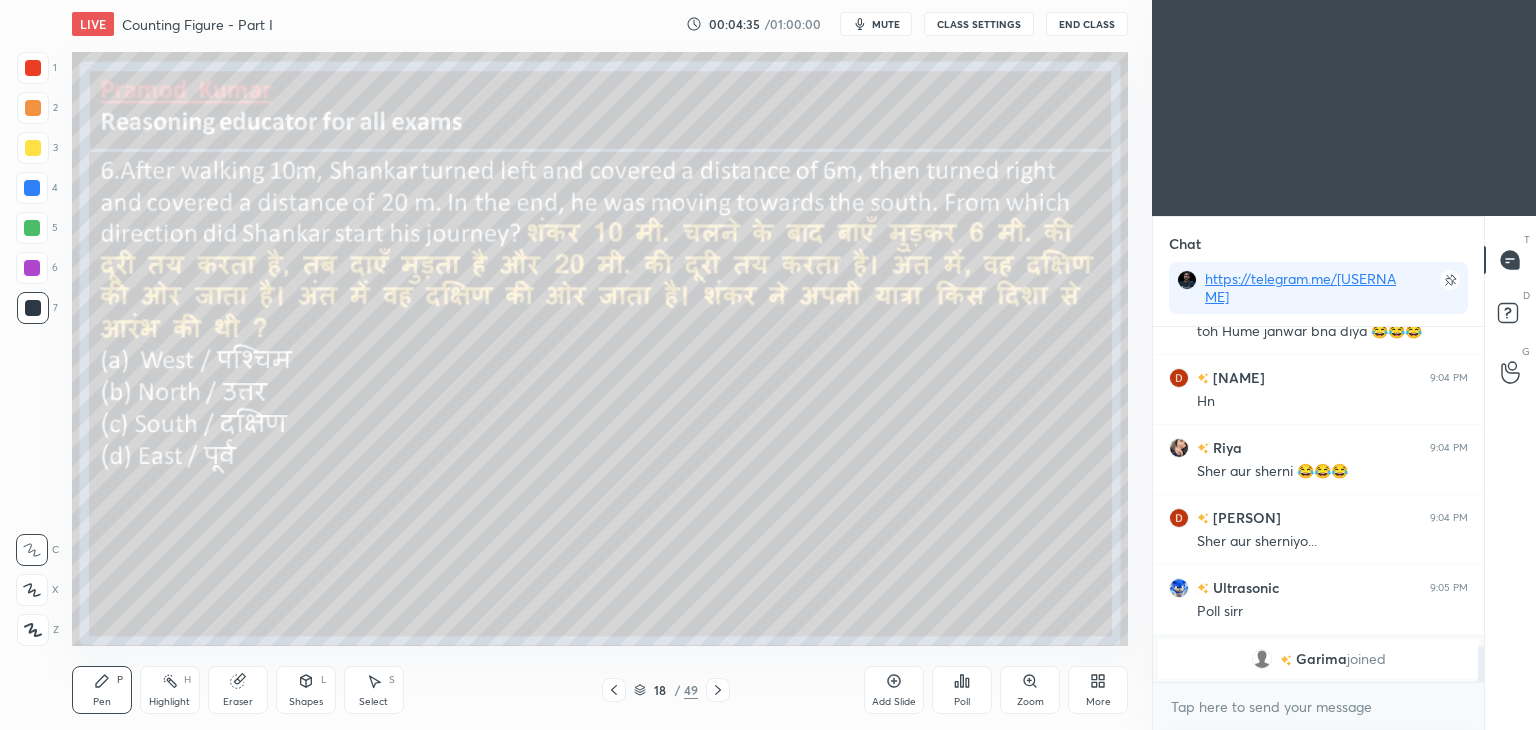 click at bounding box center [33, 148] 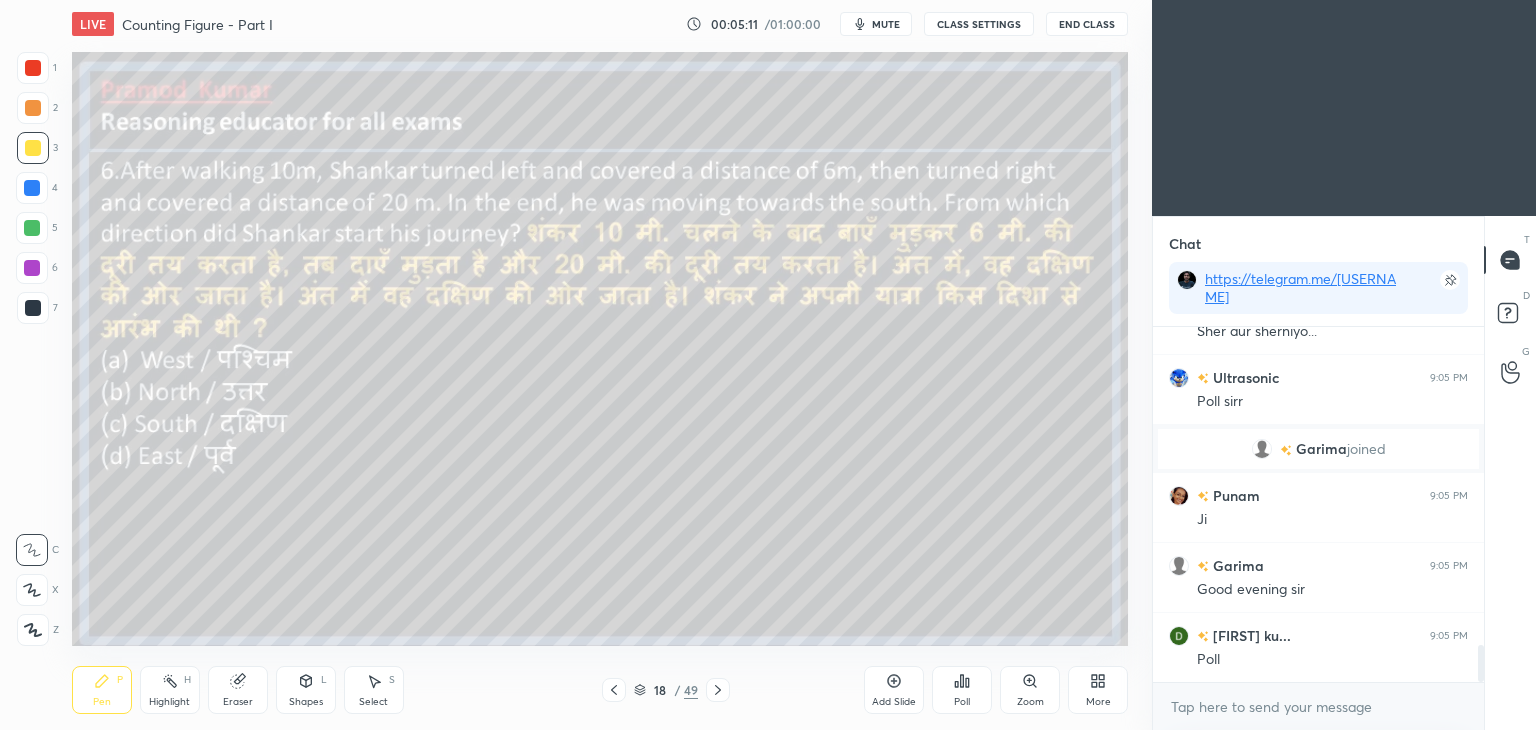 scroll, scrollTop: 3090, scrollLeft: 0, axis: vertical 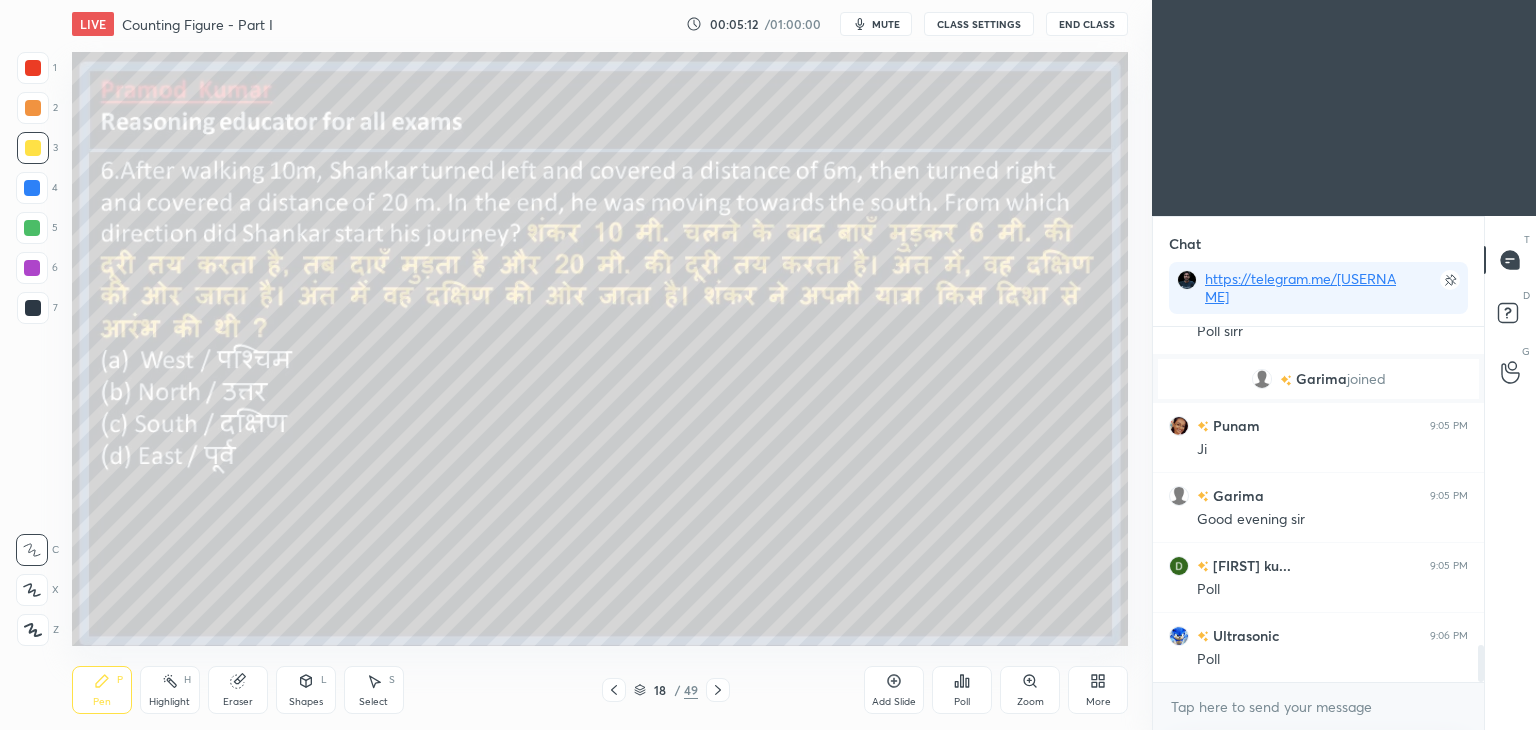 click on "Poll" at bounding box center (962, 690) 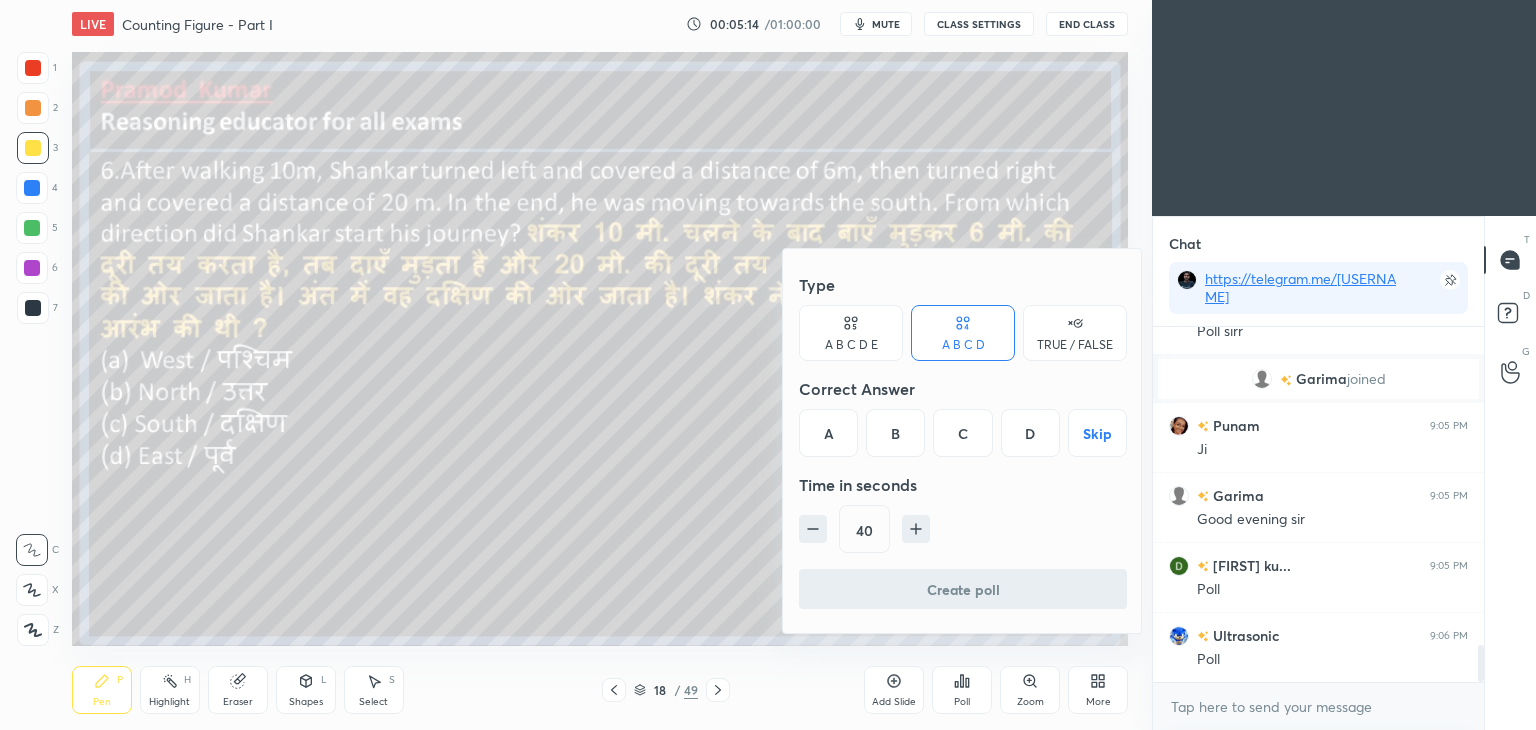 click on "B" at bounding box center (895, 433) 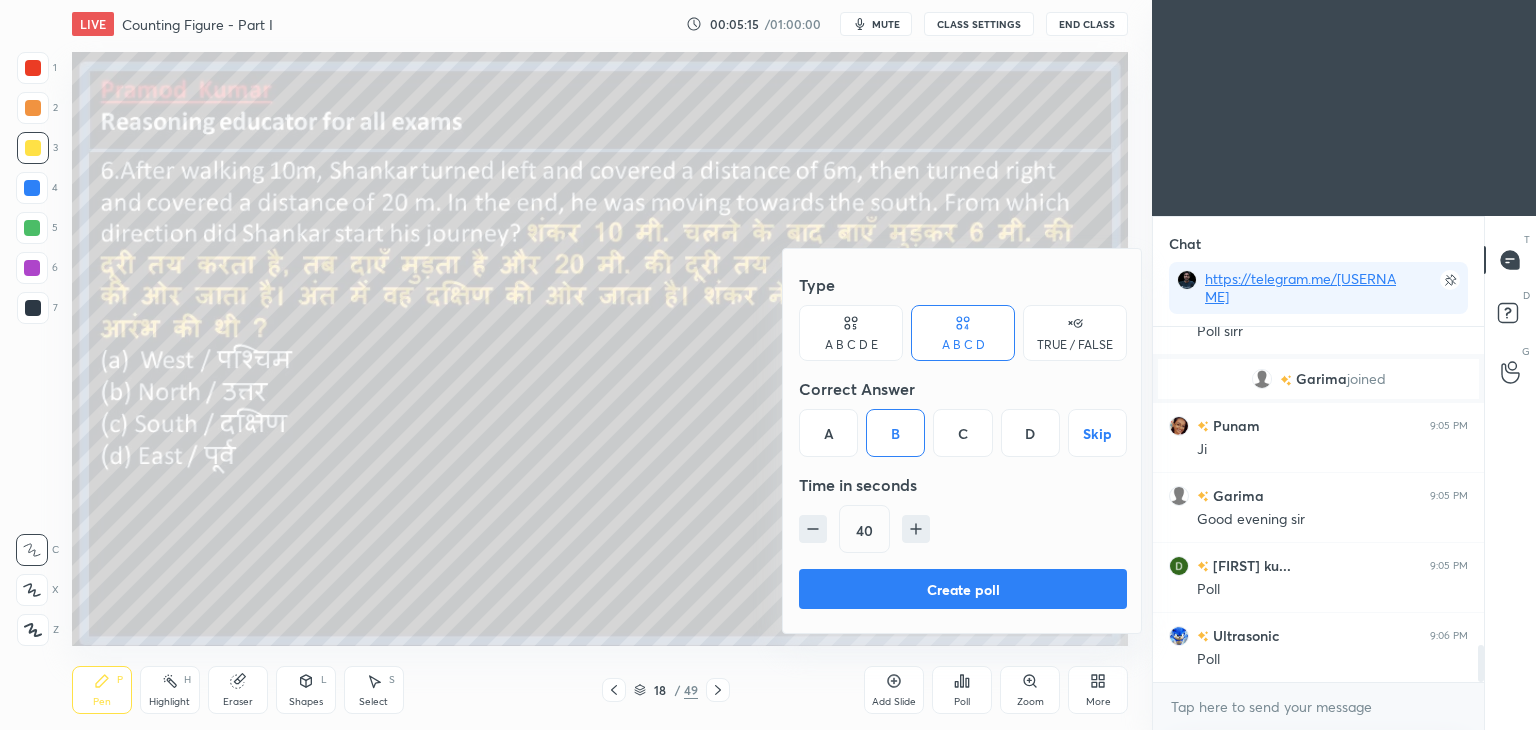 click on "Create poll" at bounding box center (963, 589) 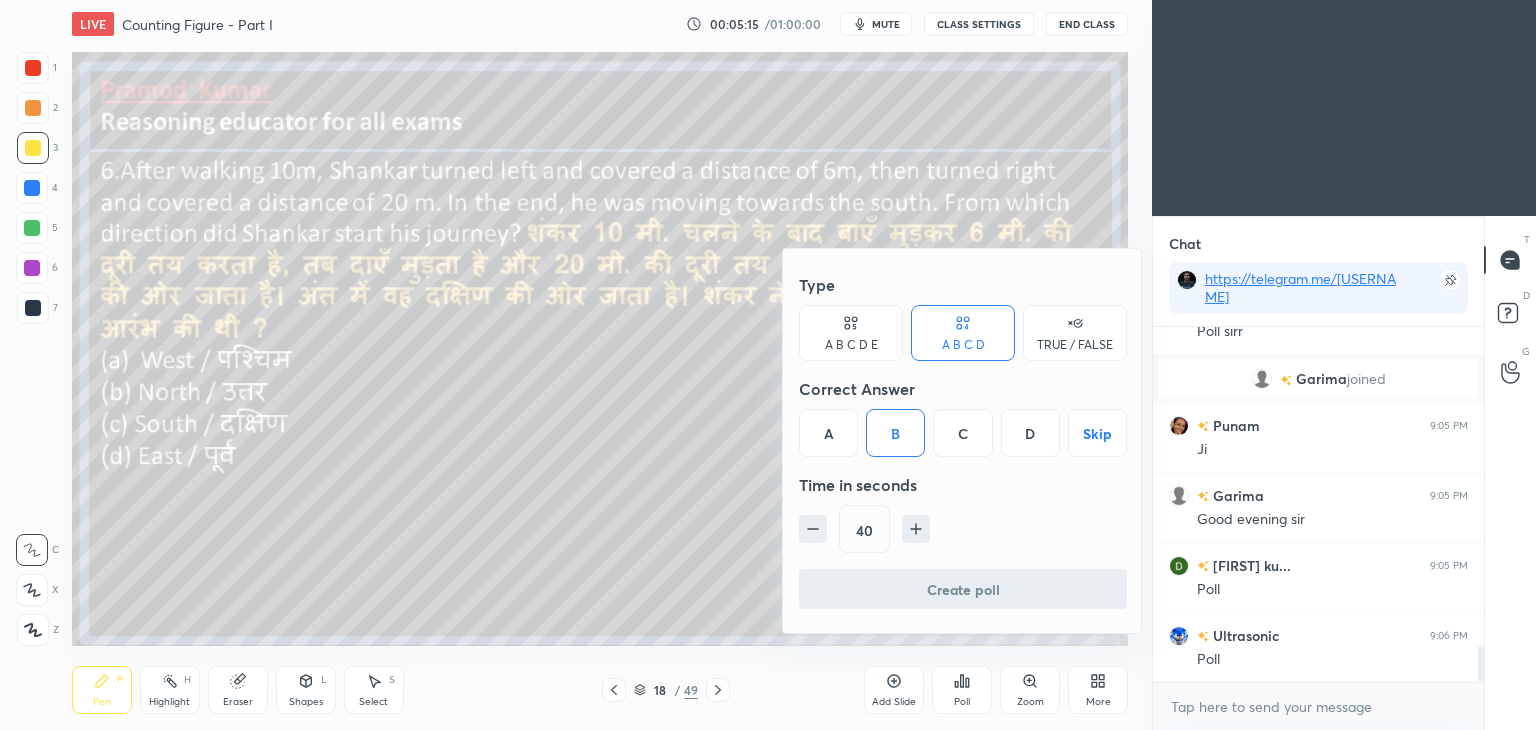 scroll, scrollTop: 3160, scrollLeft: 0, axis: vertical 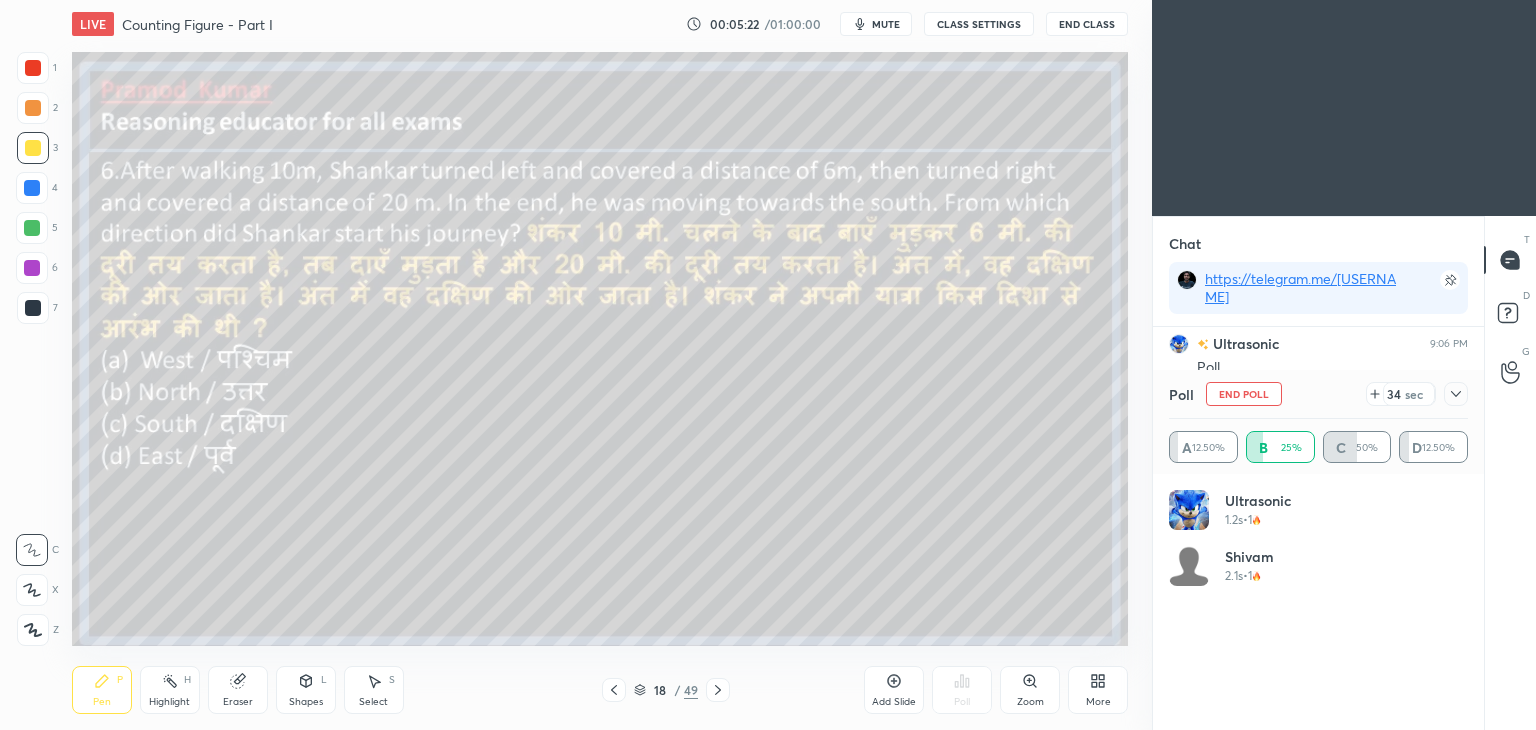 click on "A 12.50% B 25% C 50% D 12.50%" at bounding box center (1318, 446) 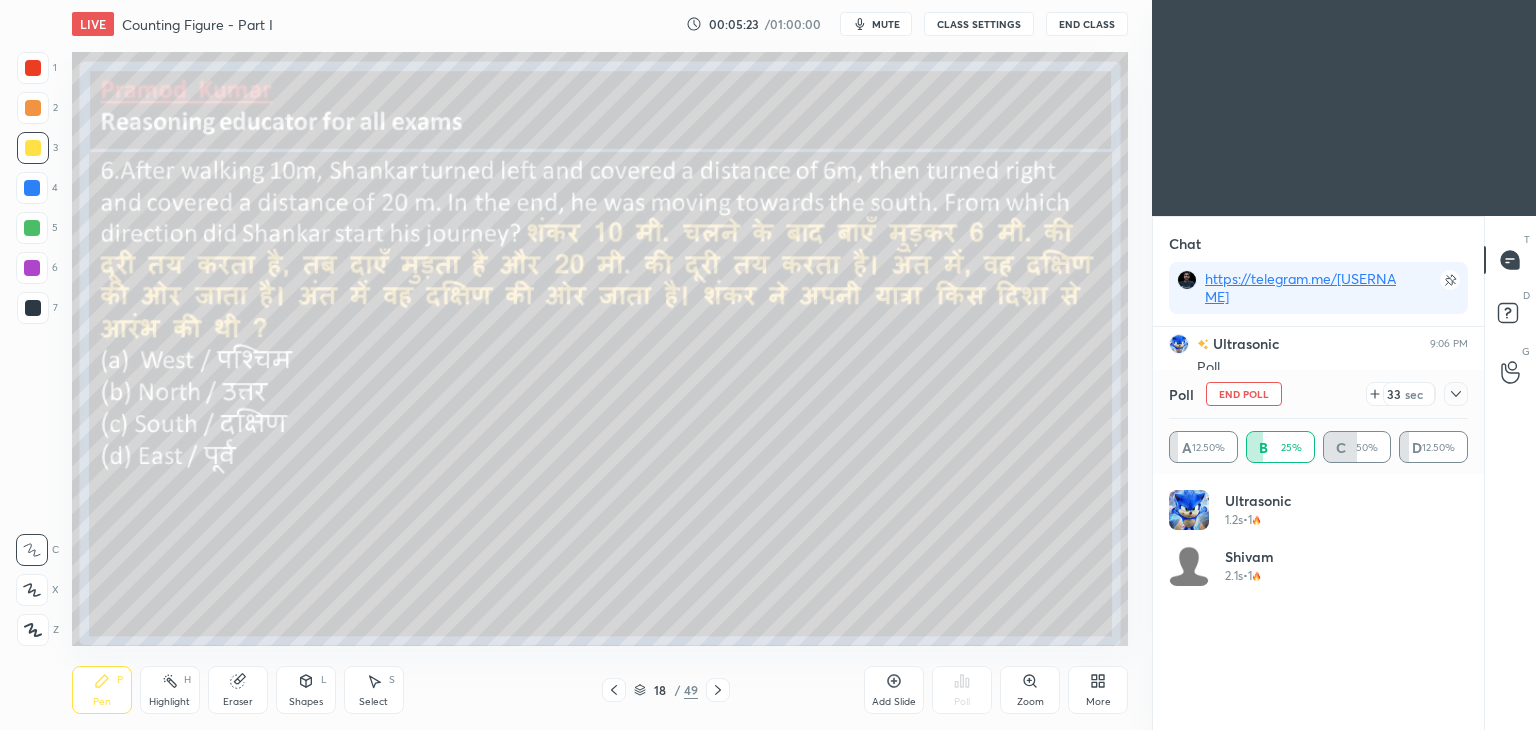 click 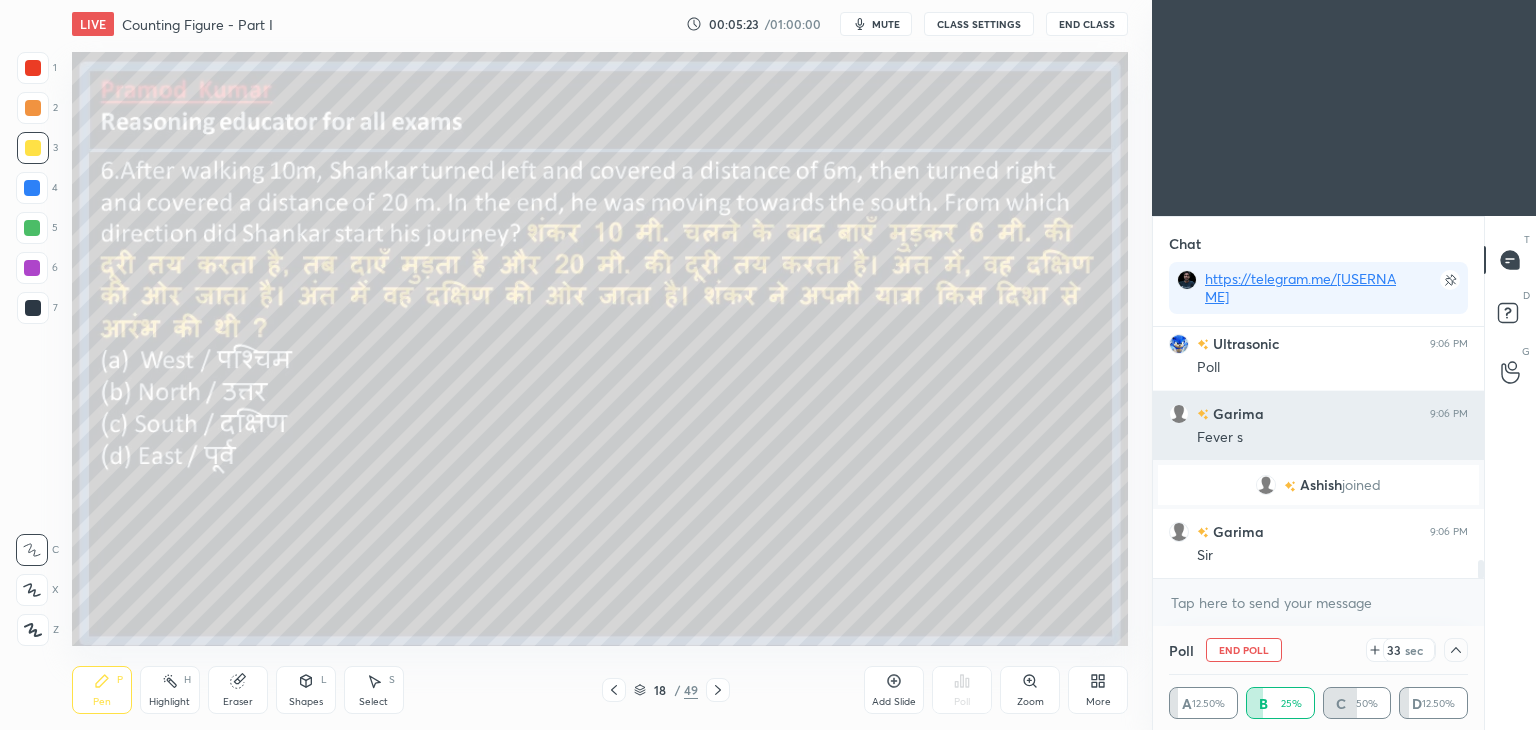 scroll, scrollTop: 184, scrollLeft: 293, axis: both 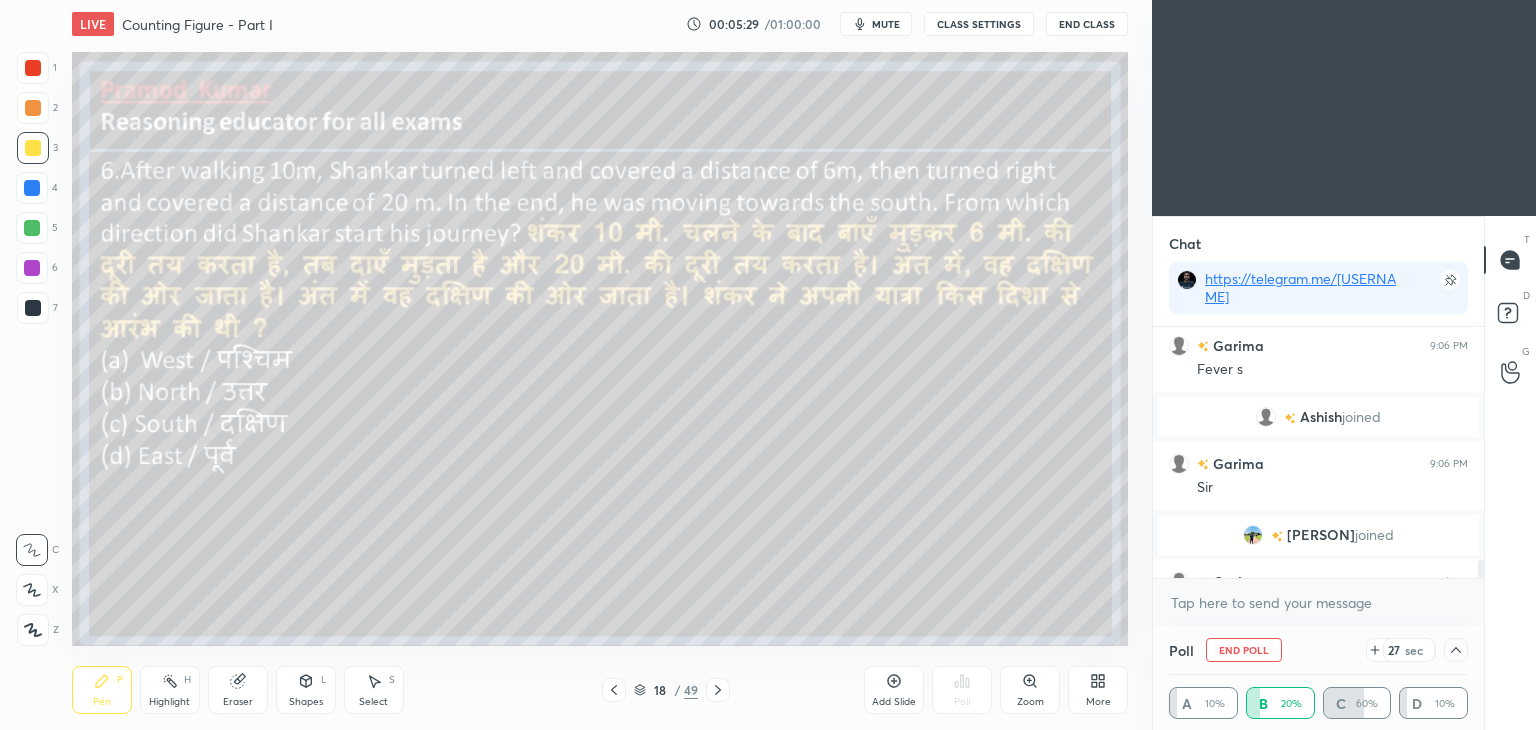 click 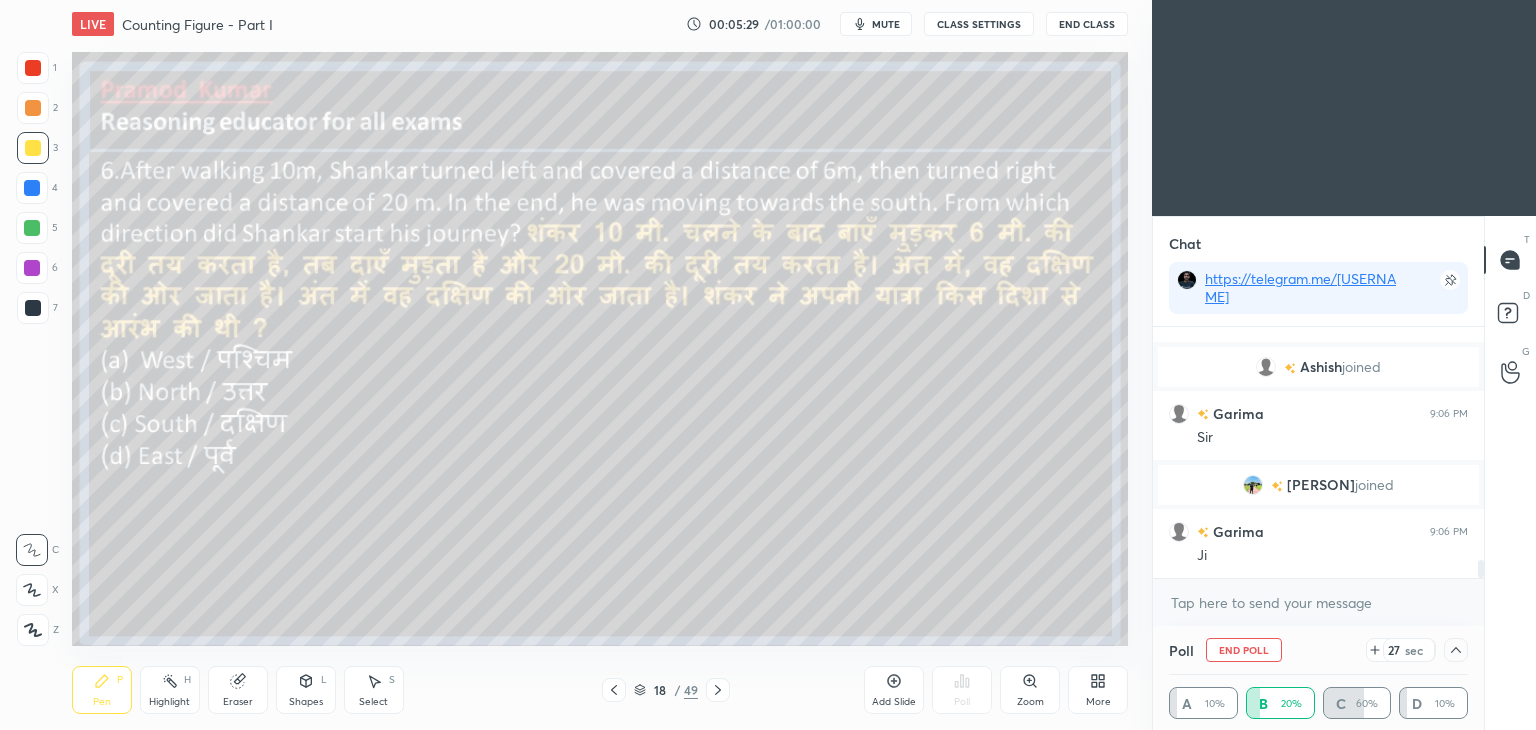 scroll, scrollTop: 0, scrollLeft: 0, axis: both 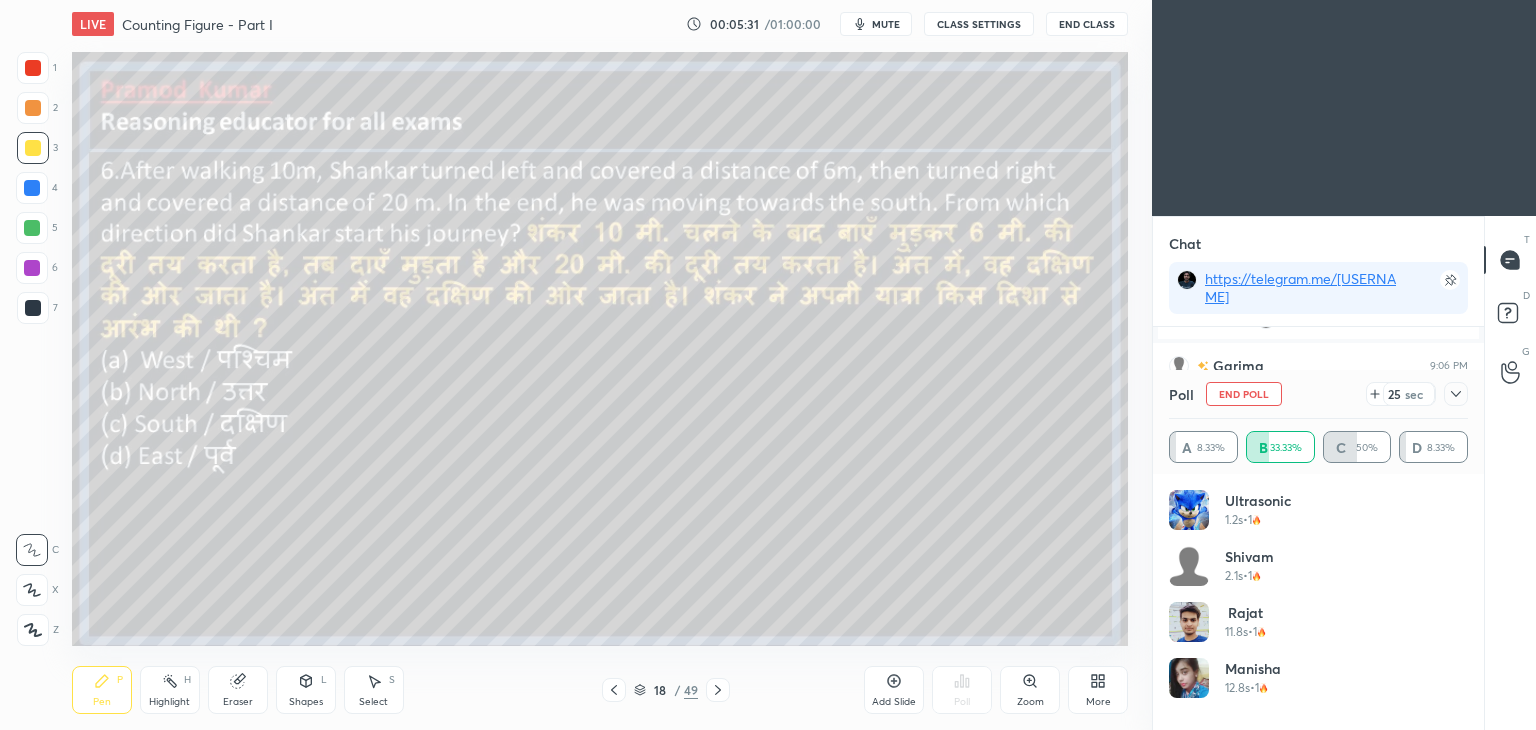 click 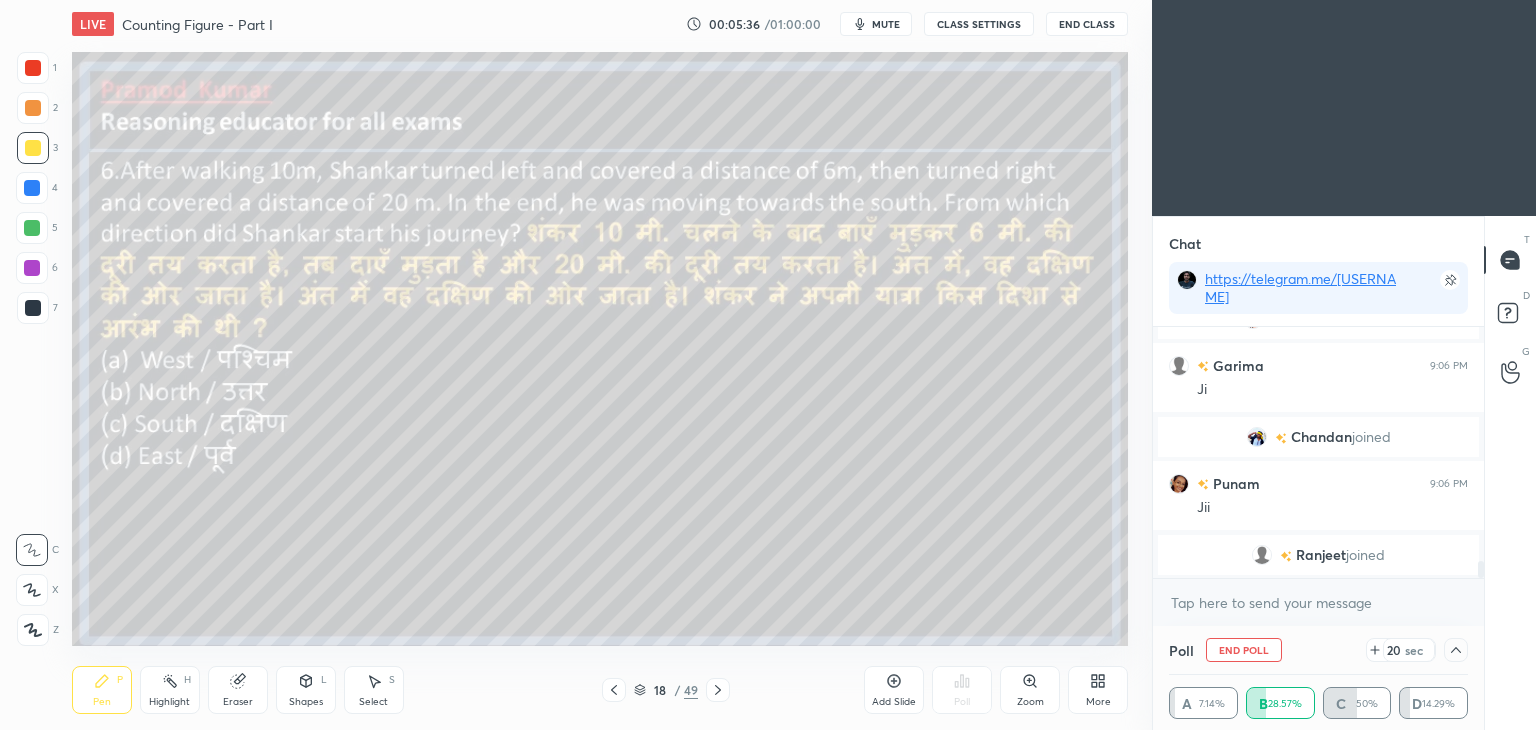click at bounding box center [1456, 650] 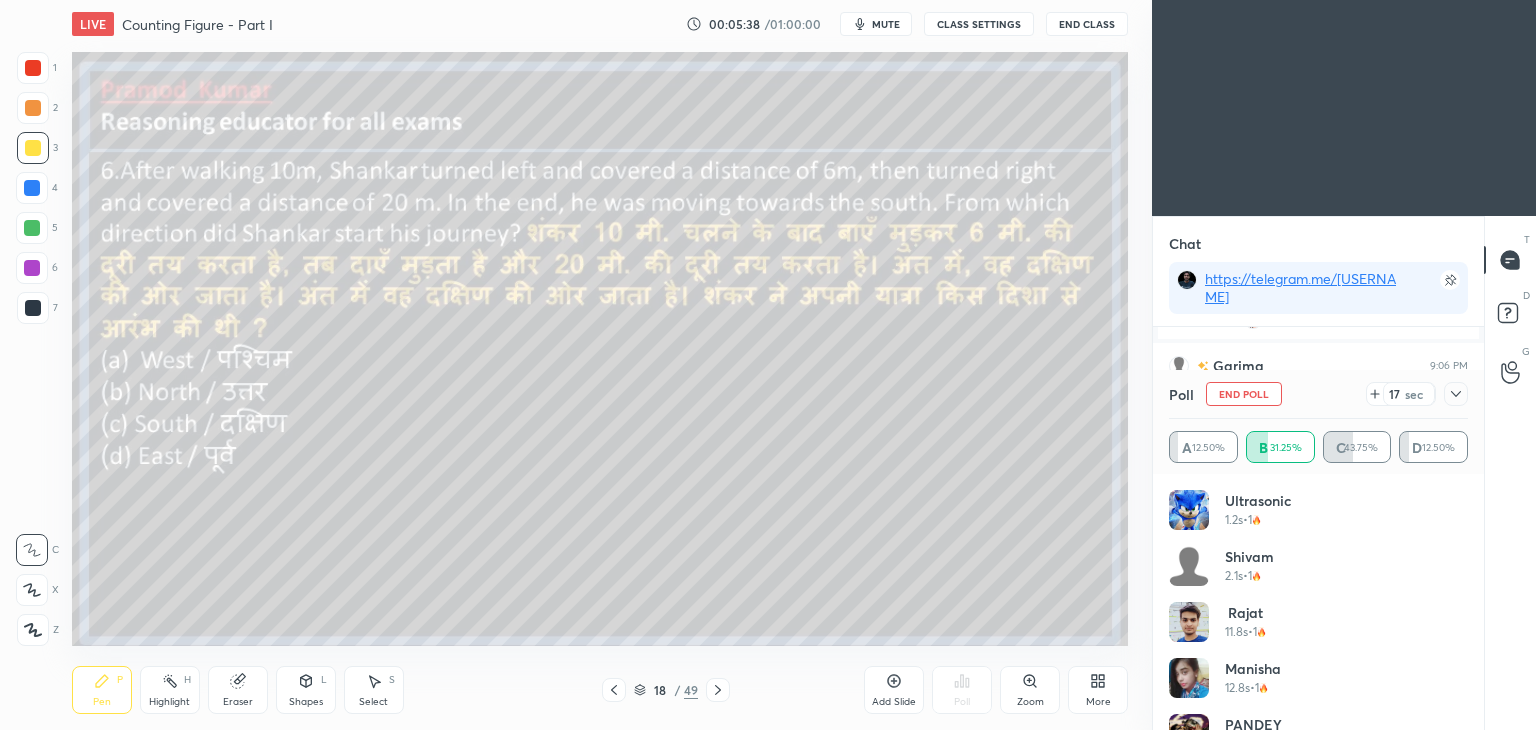 click 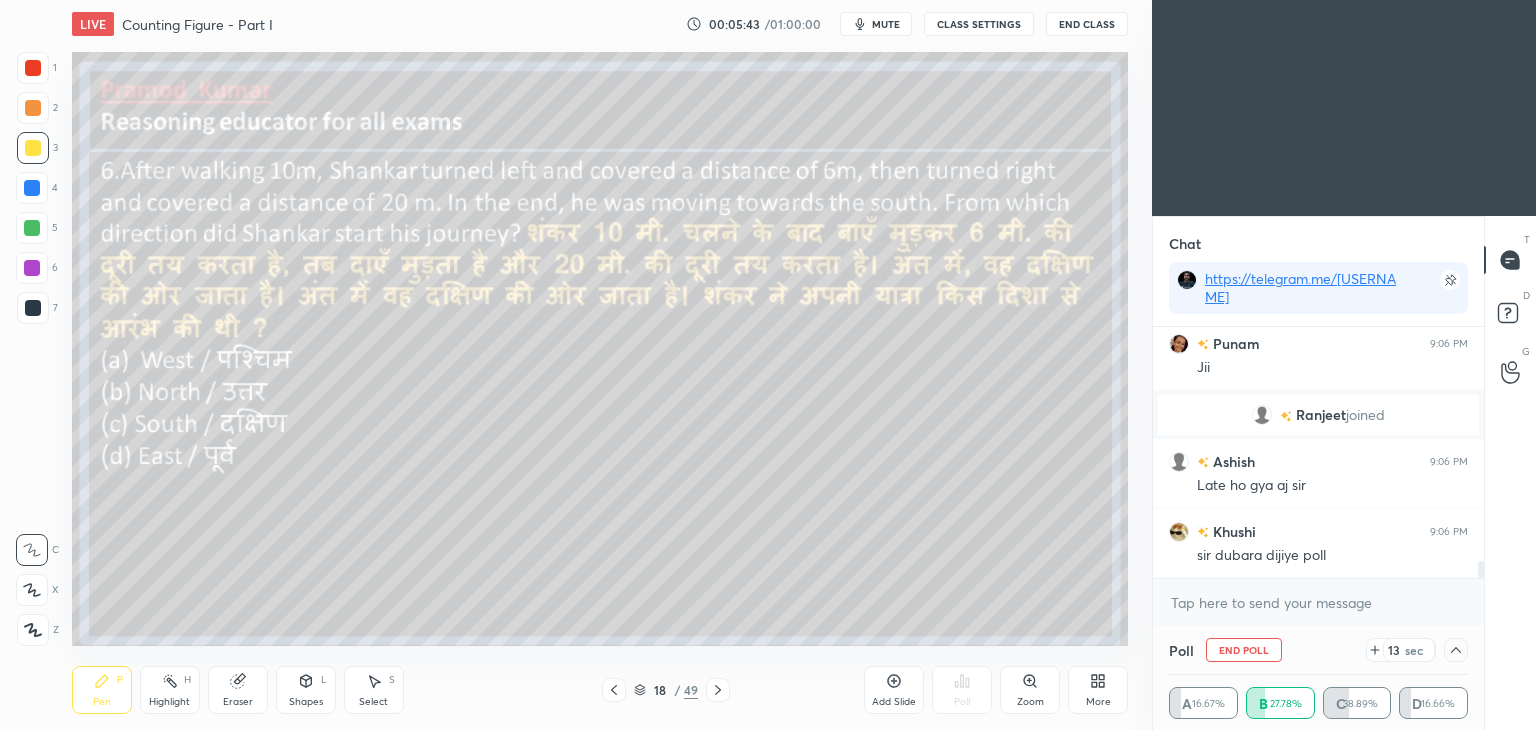 click 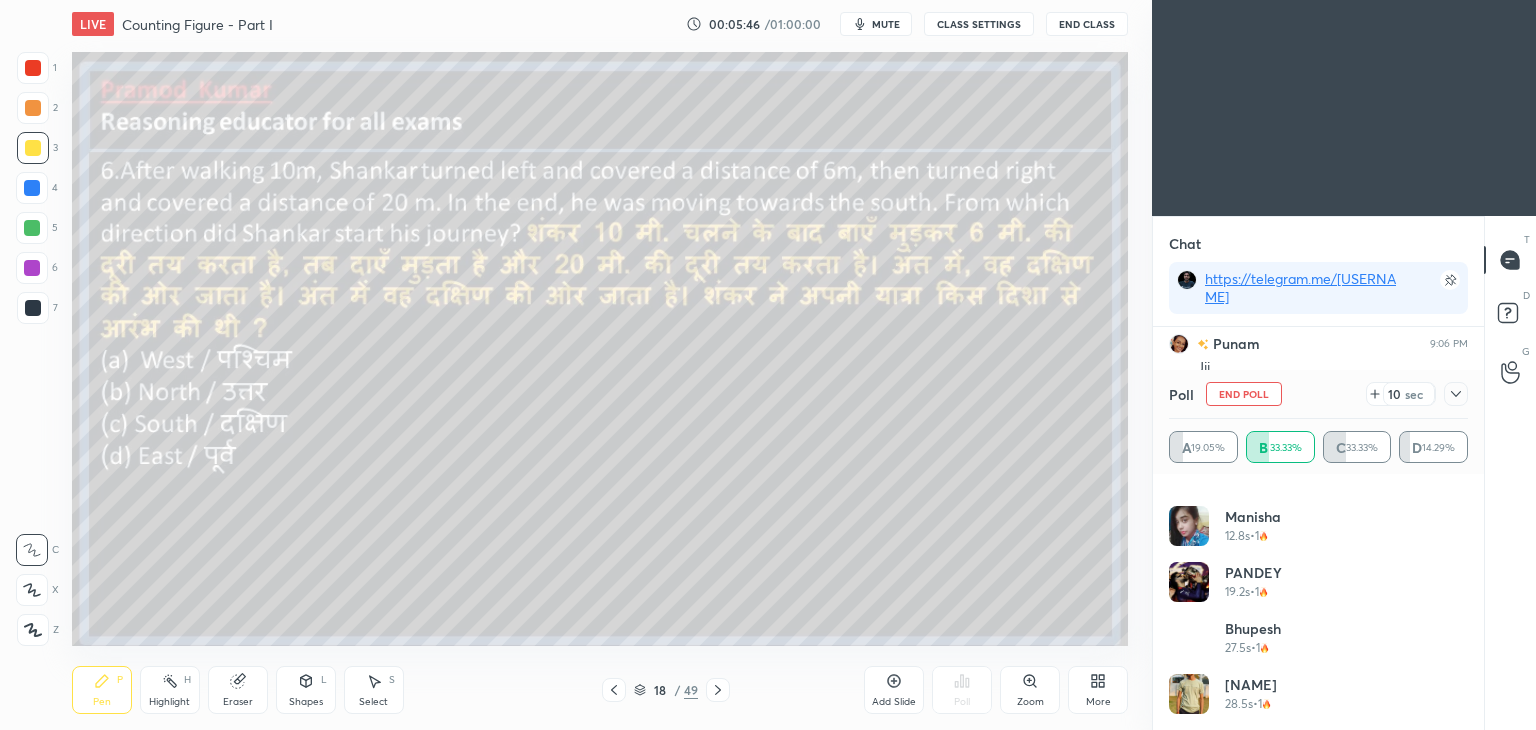 click 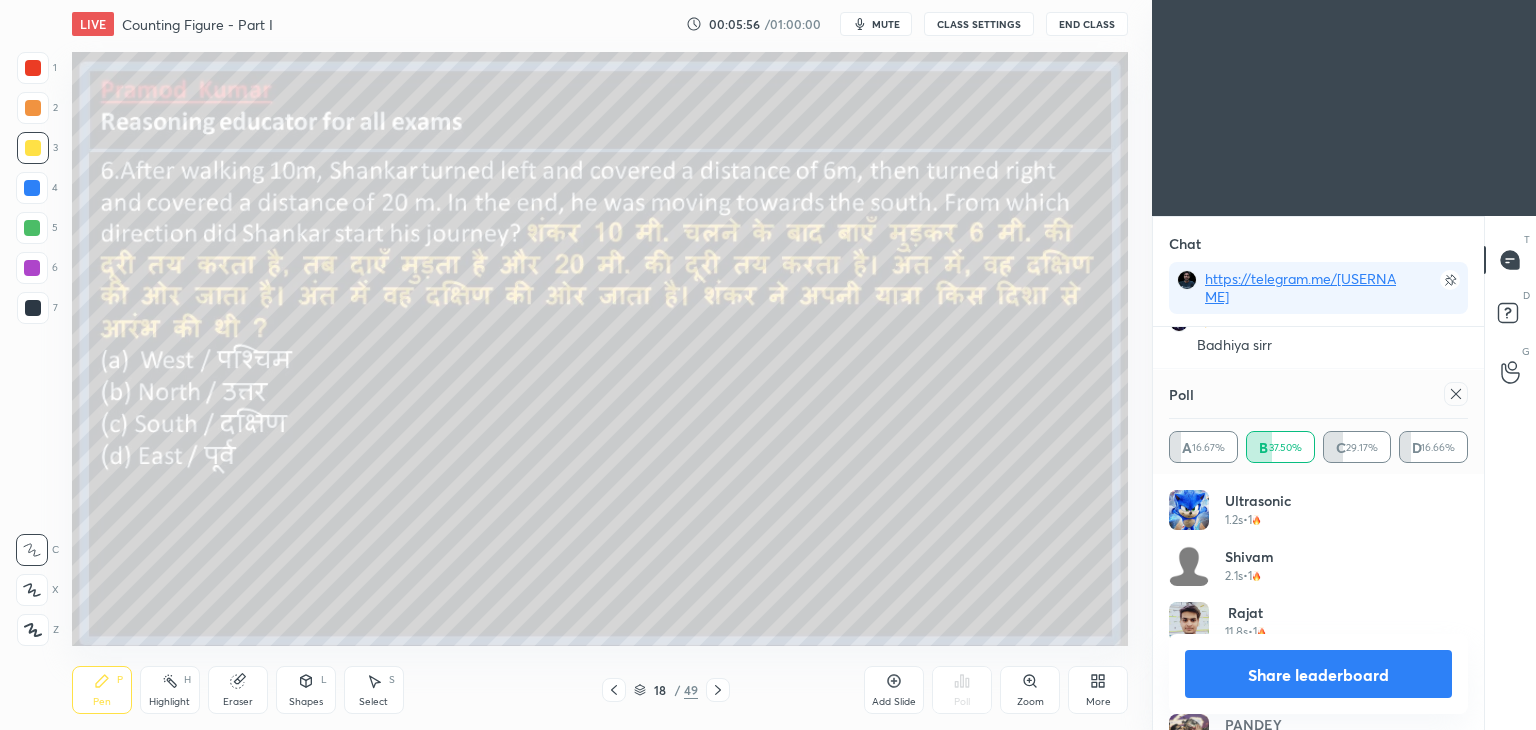 click 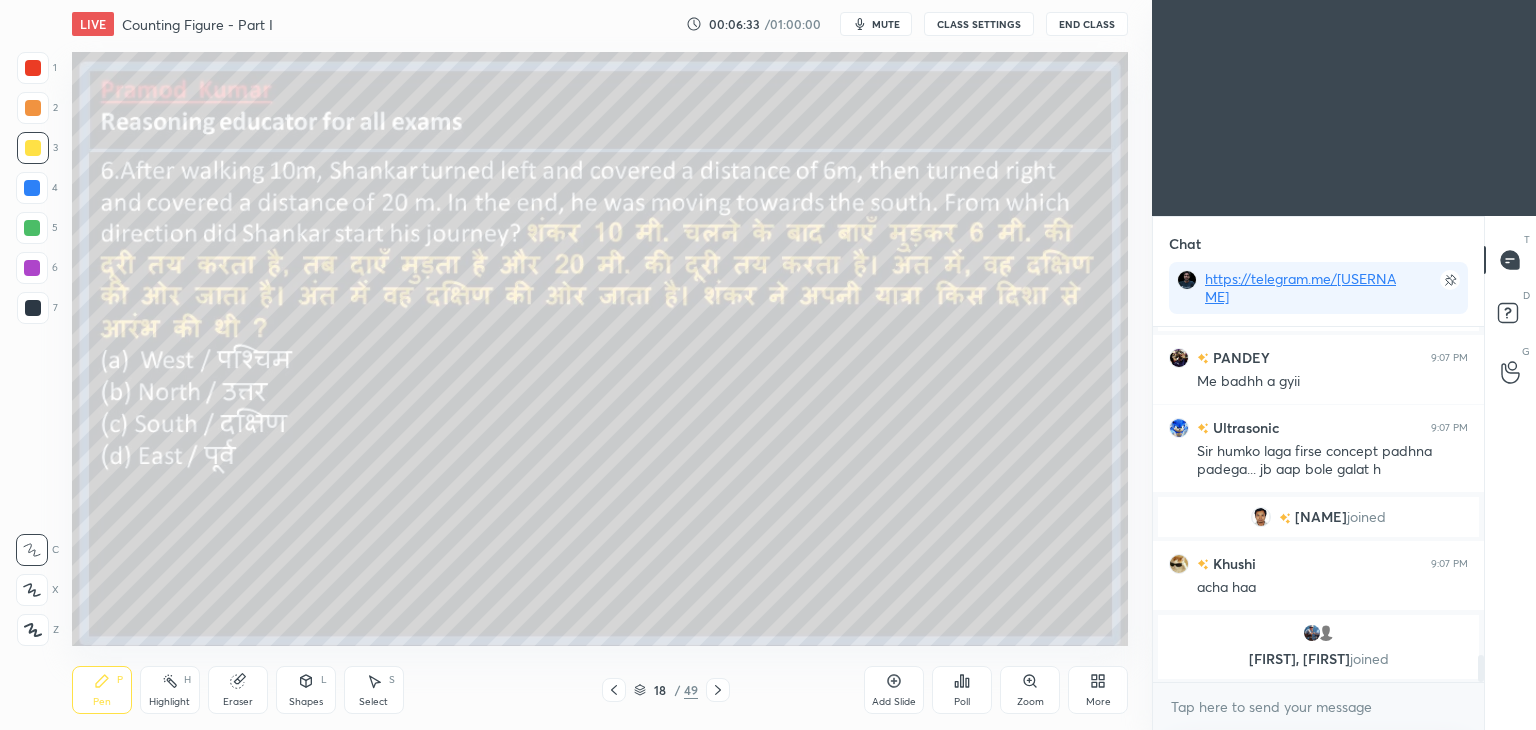 click on "mute" at bounding box center (886, 24) 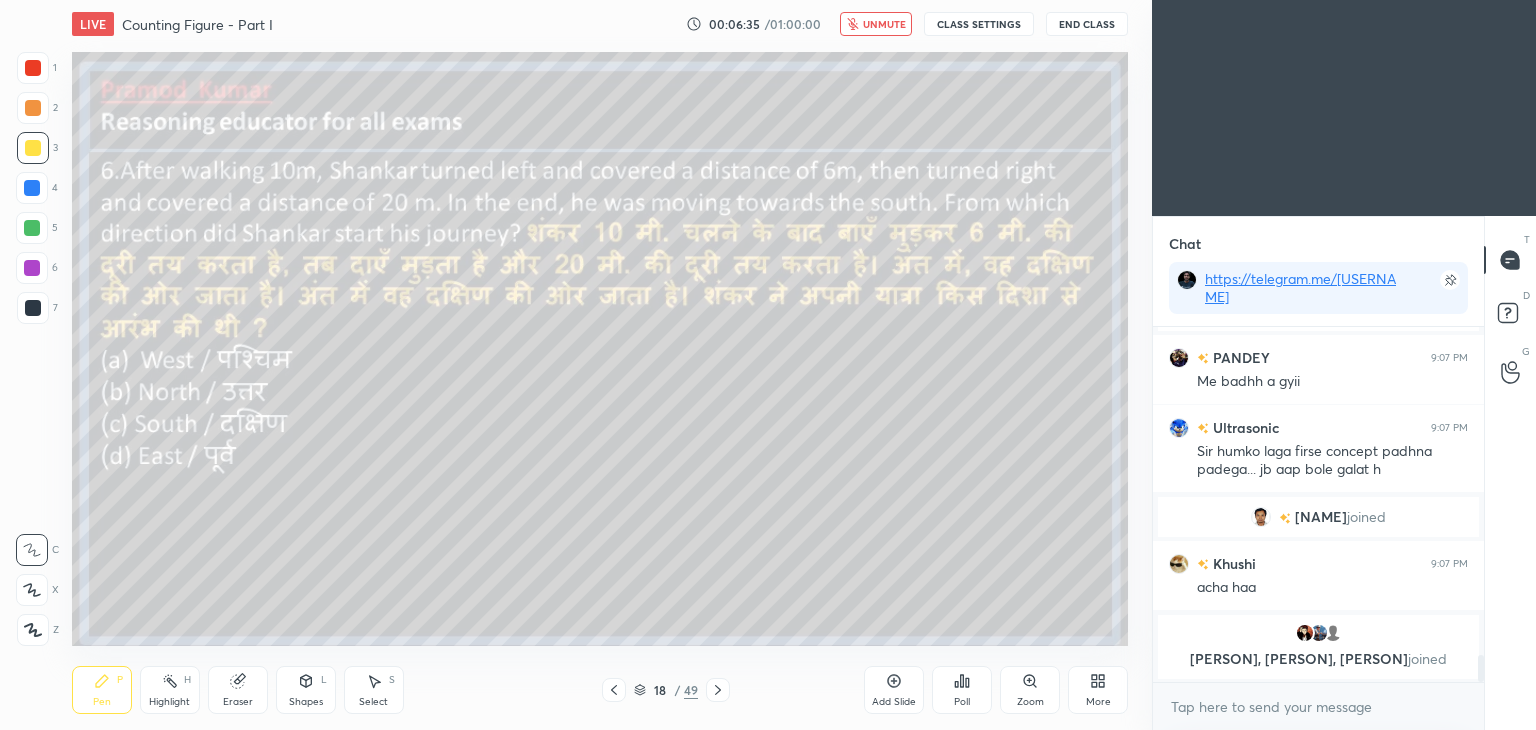 click on "unmute" at bounding box center (884, 24) 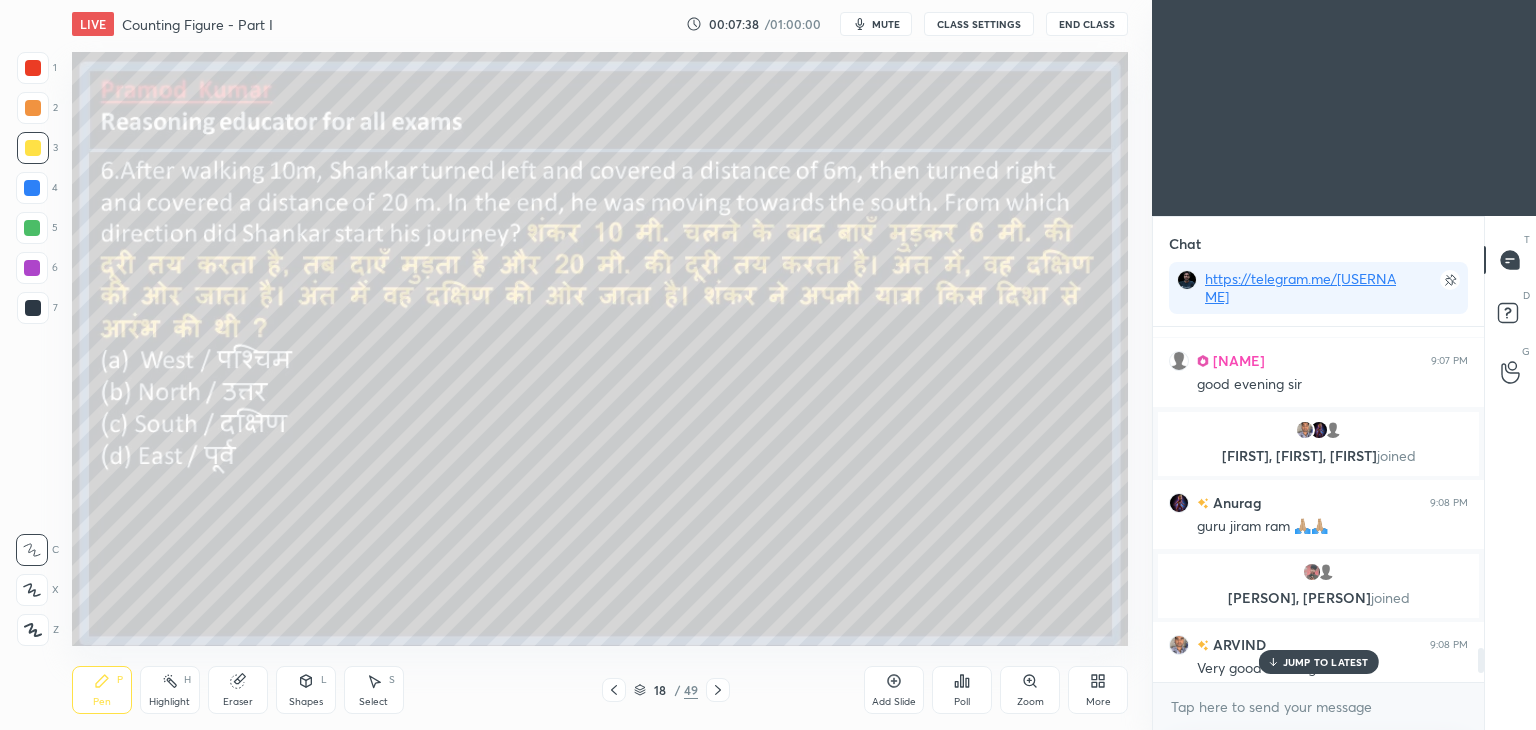 scroll, scrollTop: 4772, scrollLeft: 0, axis: vertical 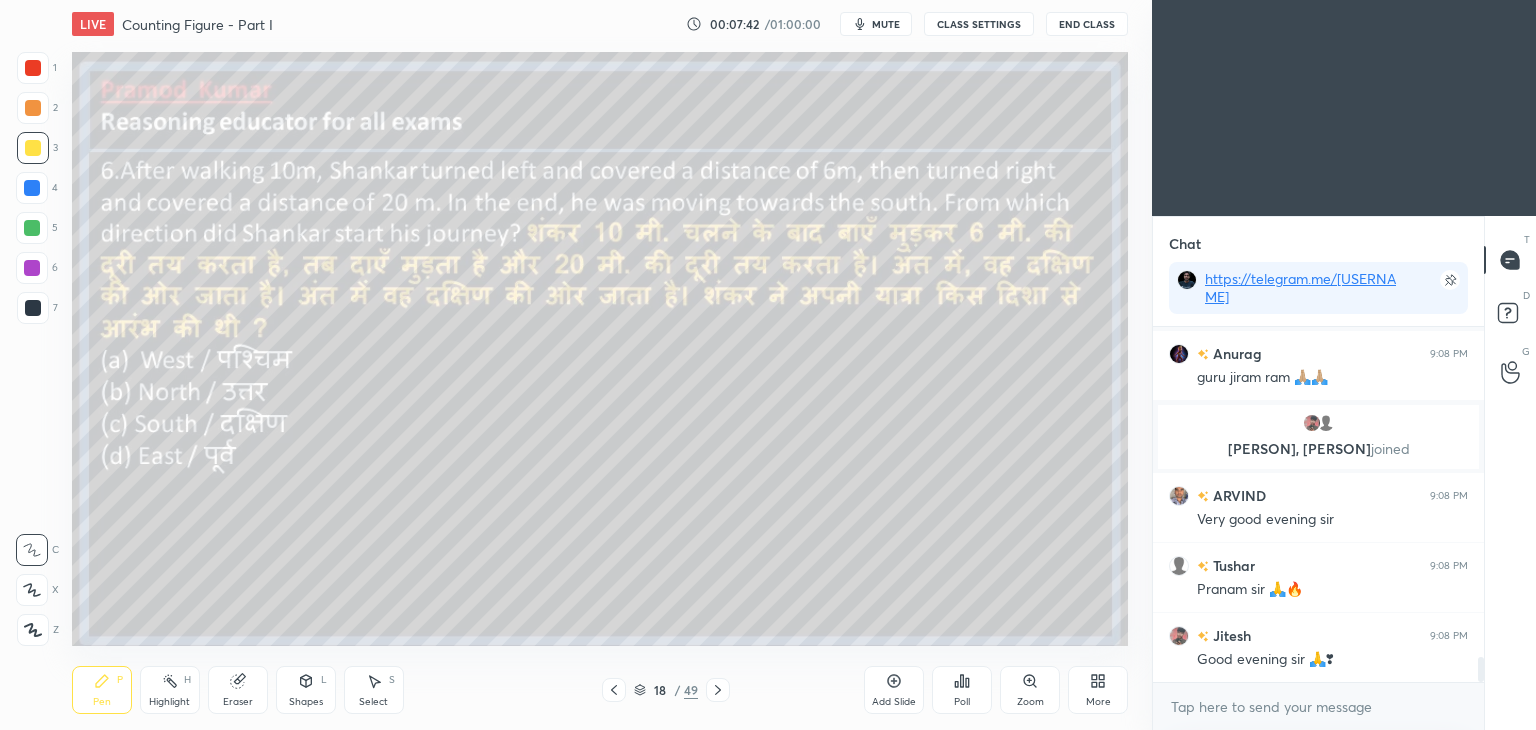 click at bounding box center (33, 148) 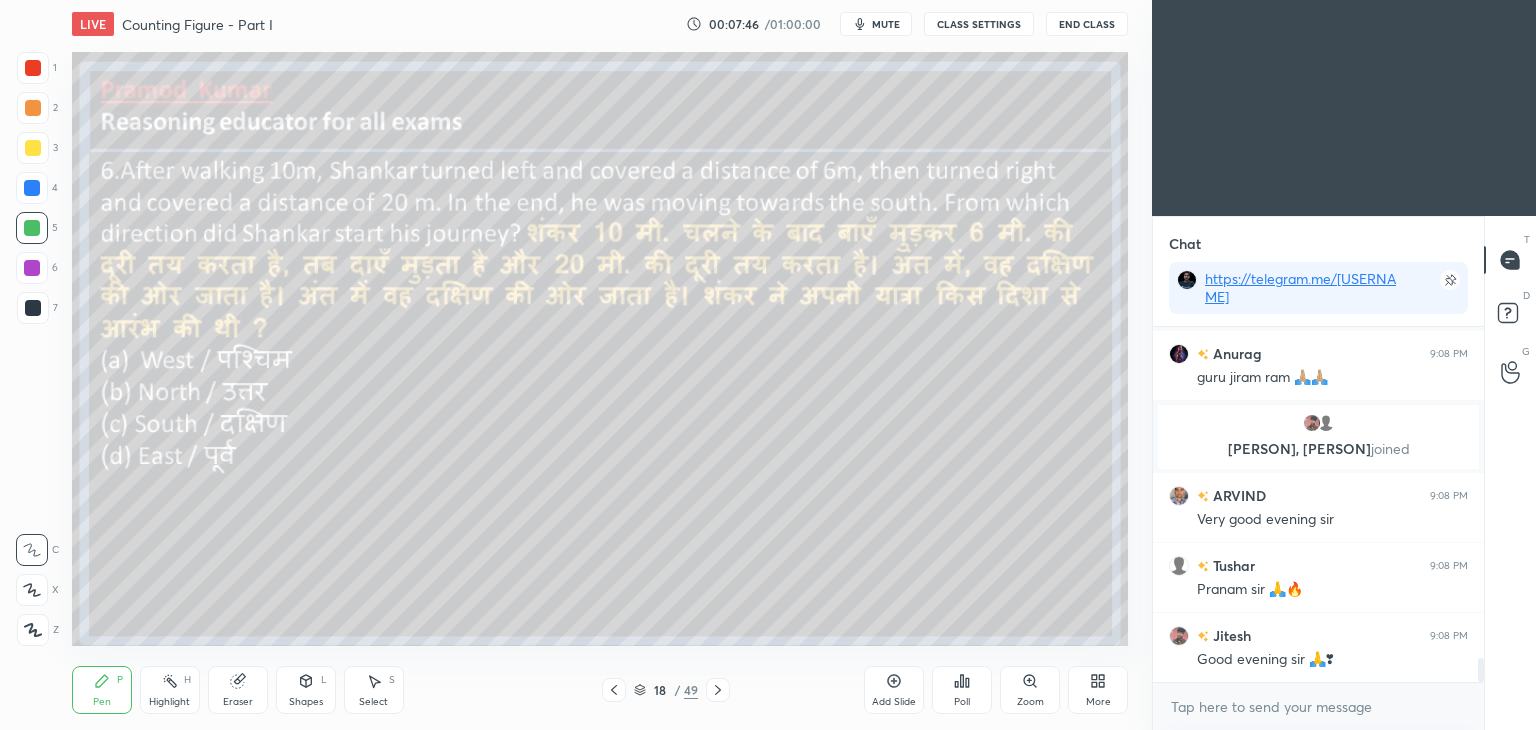 scroll, scrollTop: 4842, scrollLeft: 0, axis: vertical 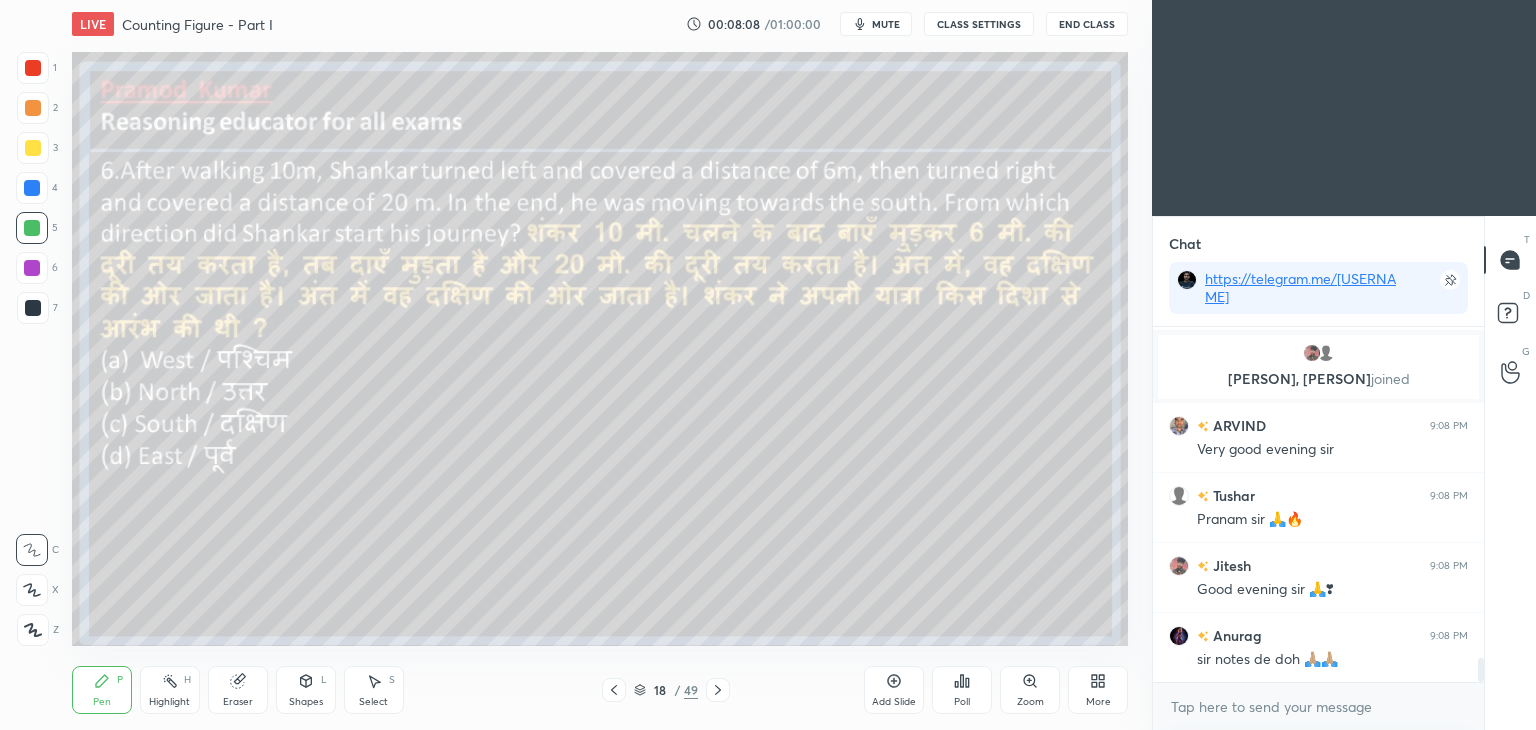 click at bounding box center (33, 148) 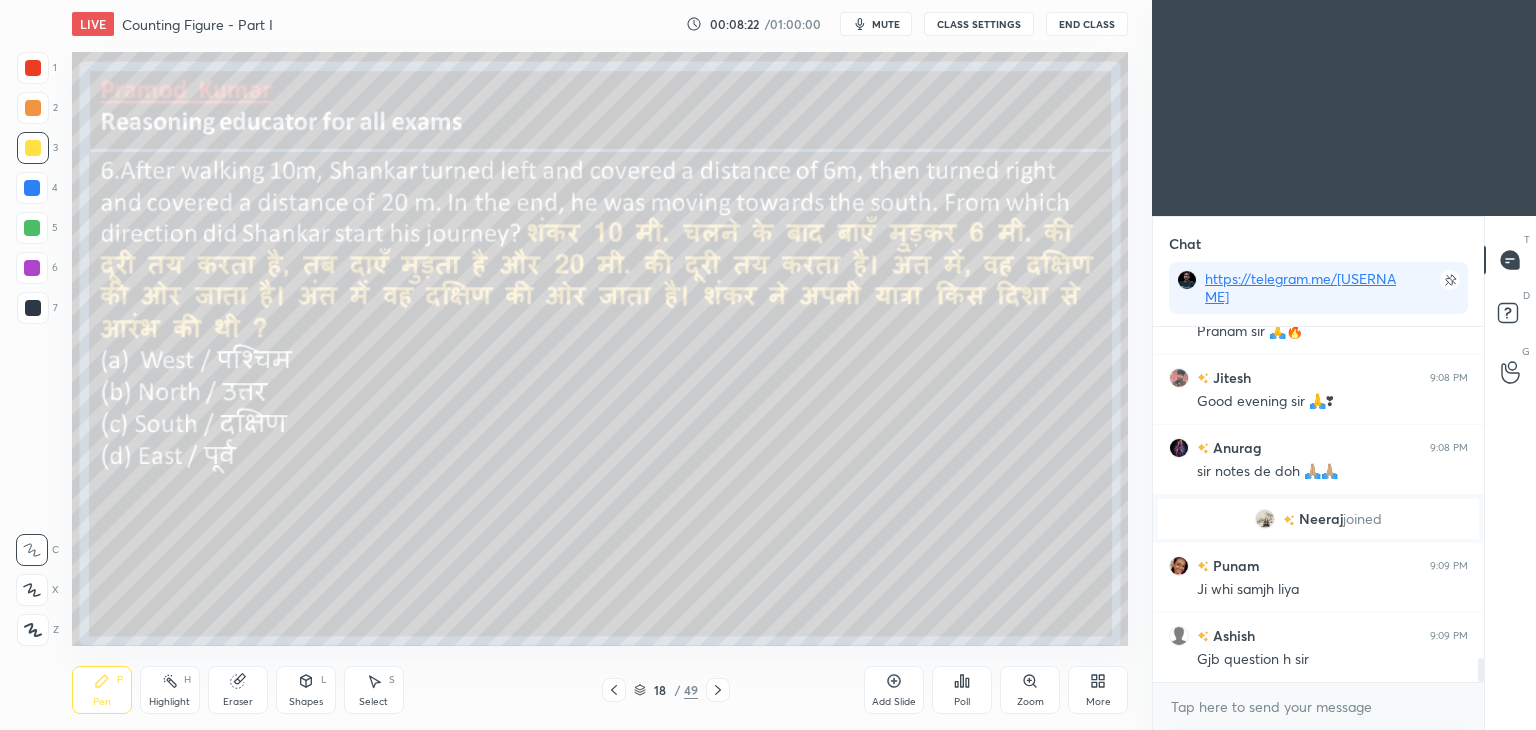 scroll, scrollTop: 5040, scrollLeft: 0, axis: vertical 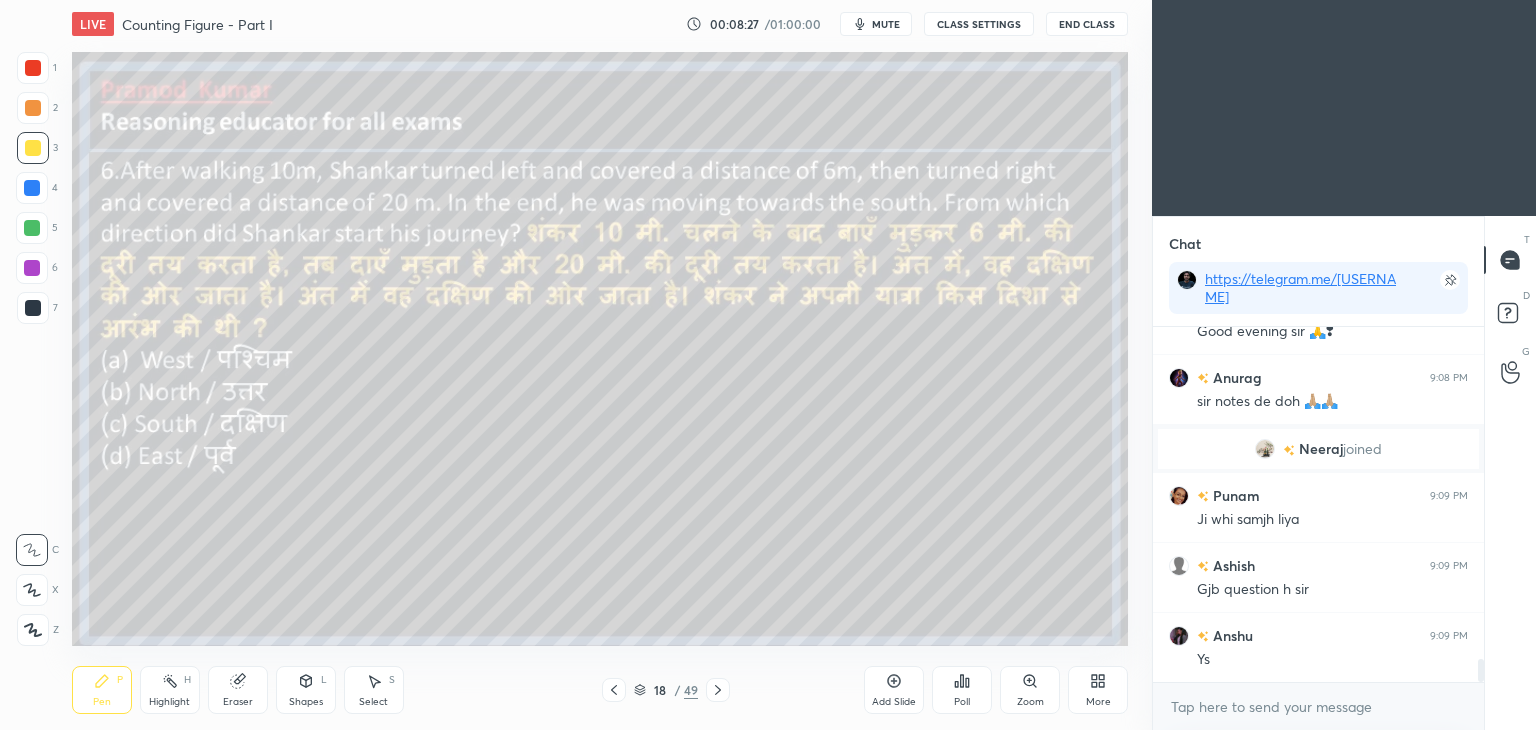 click on "mute" at bounding box center [886, 24] 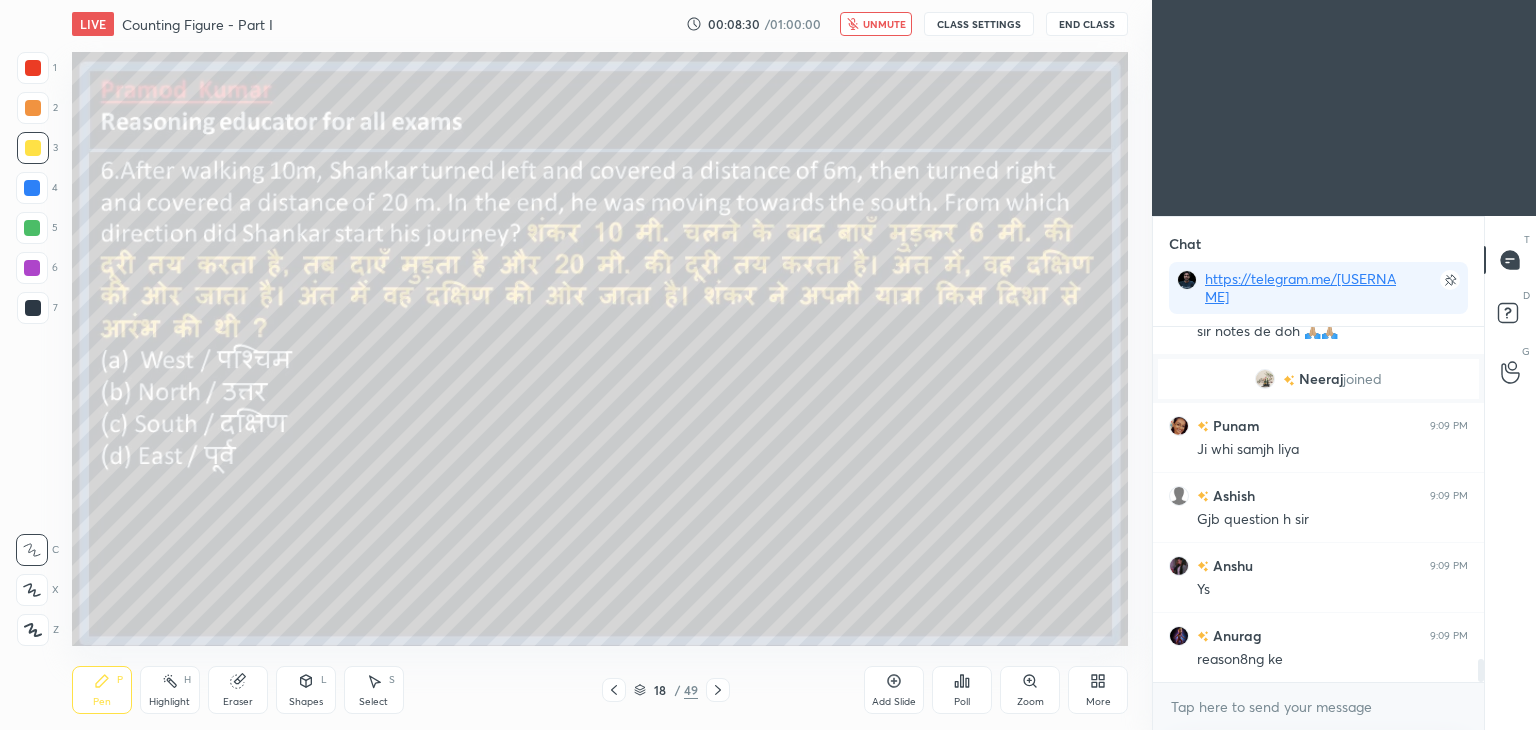 scroll, scrollTop: 5158, scrollLeft: 0, axis: vertical 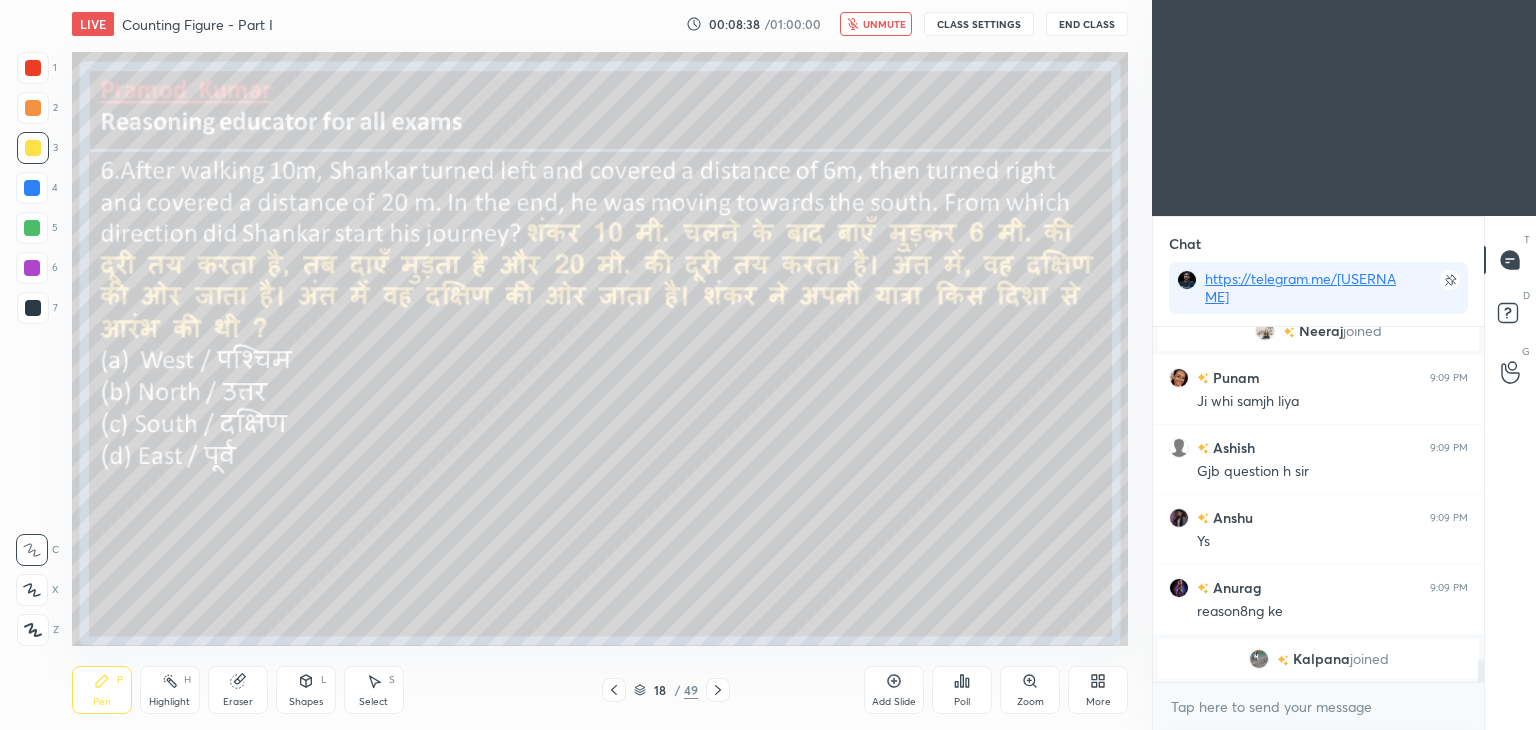 click on "unmute" at bounding box center [884, 24] 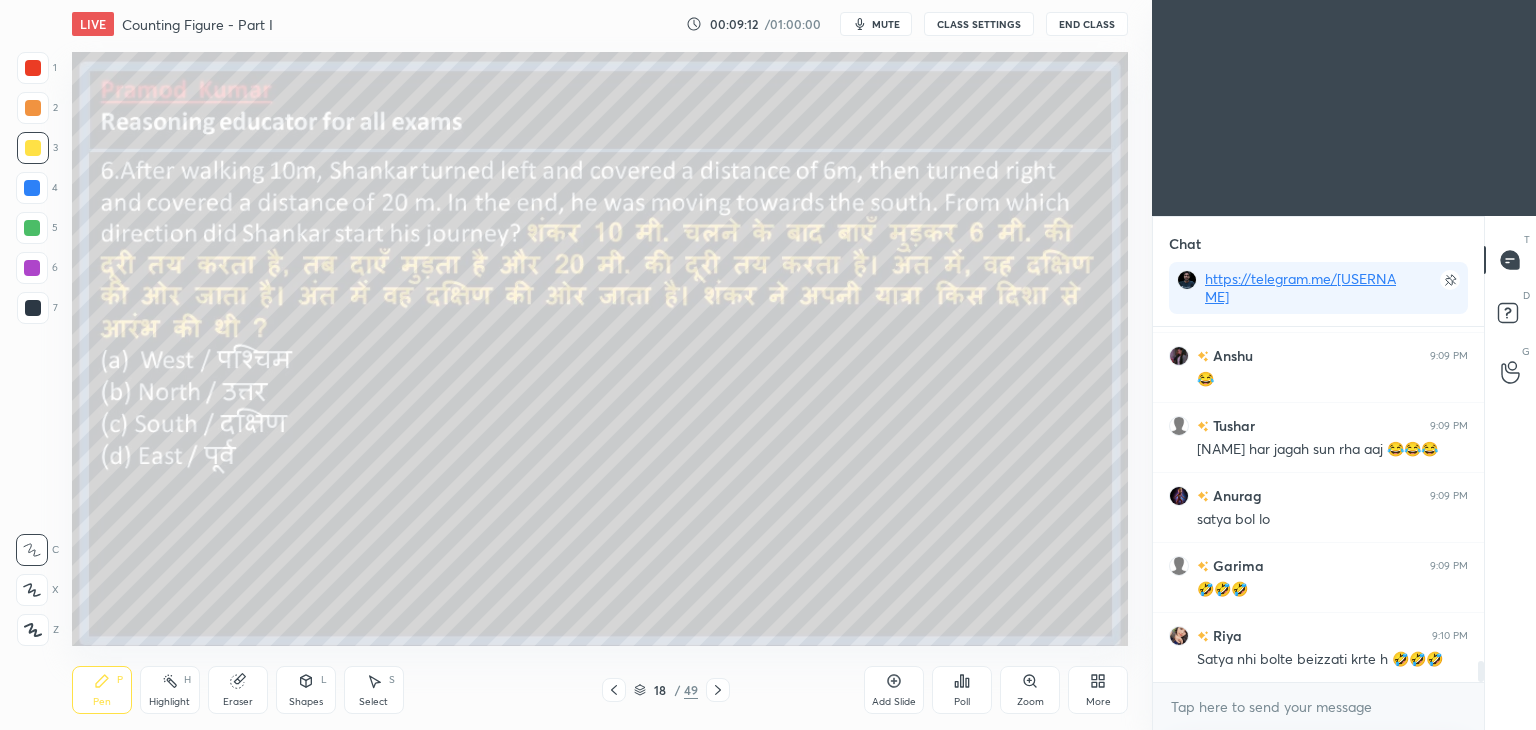 scroll, scrollTop: 5854, scrollLeft: 0, axis: vertical 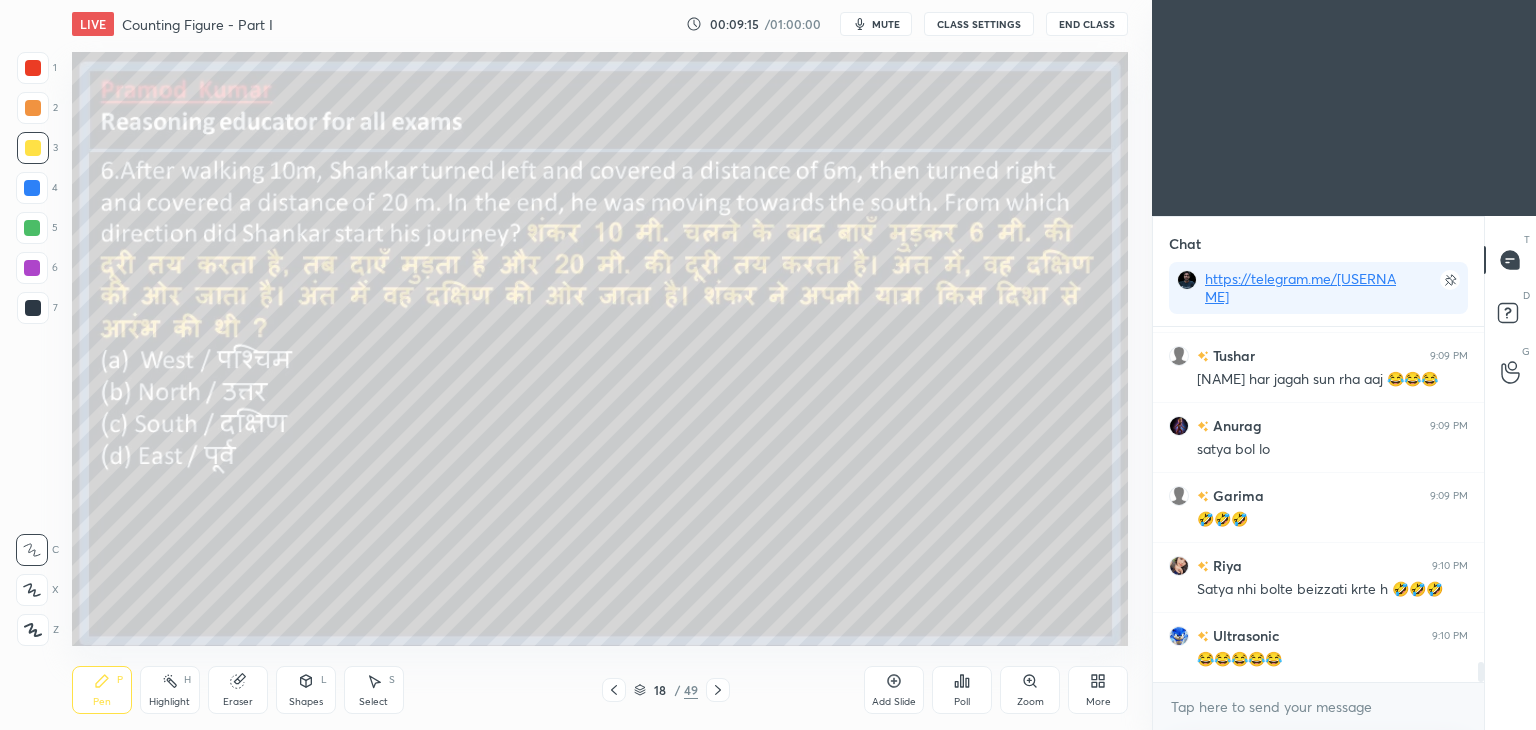 click 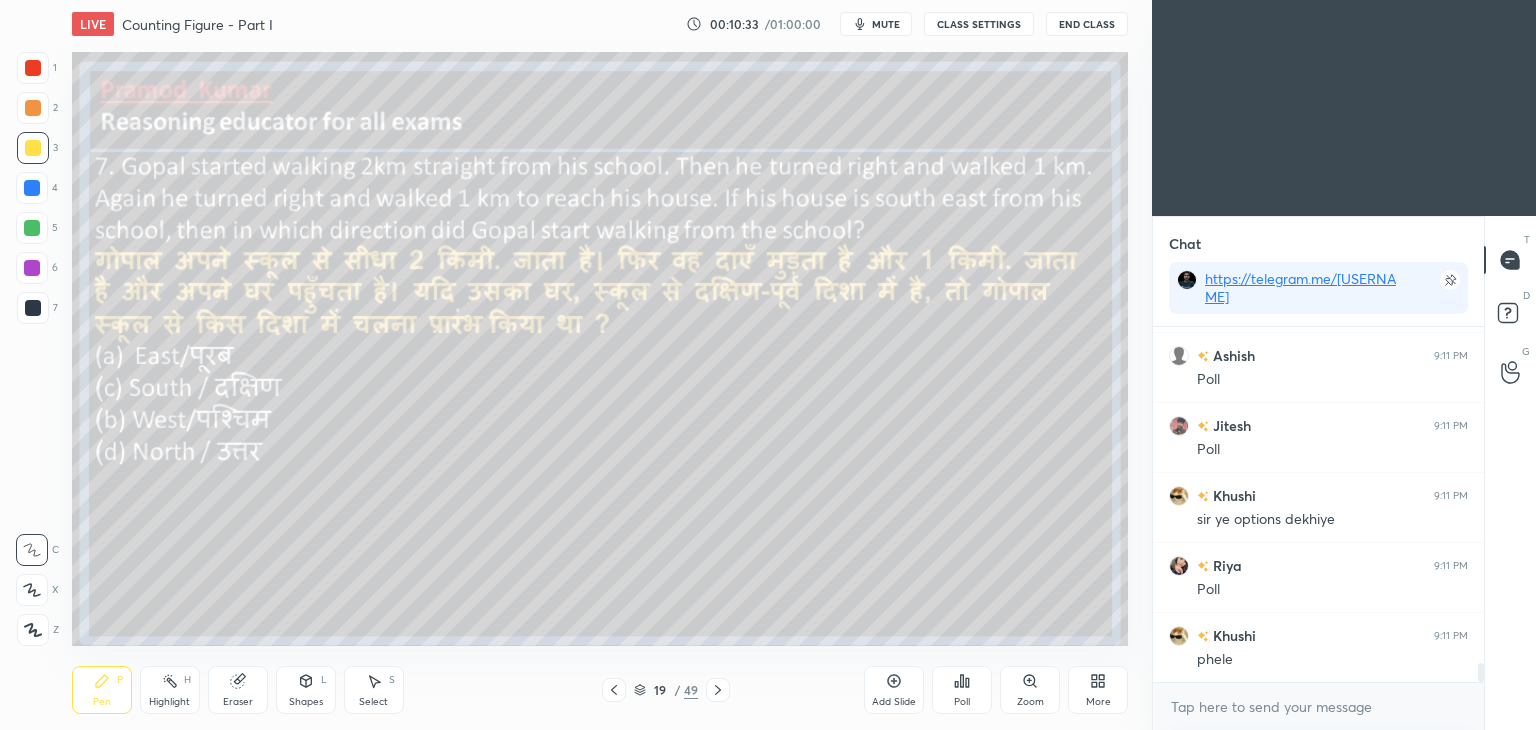 scroll, scrollTop: 6414, scrollLeft: 0, axis: vertical 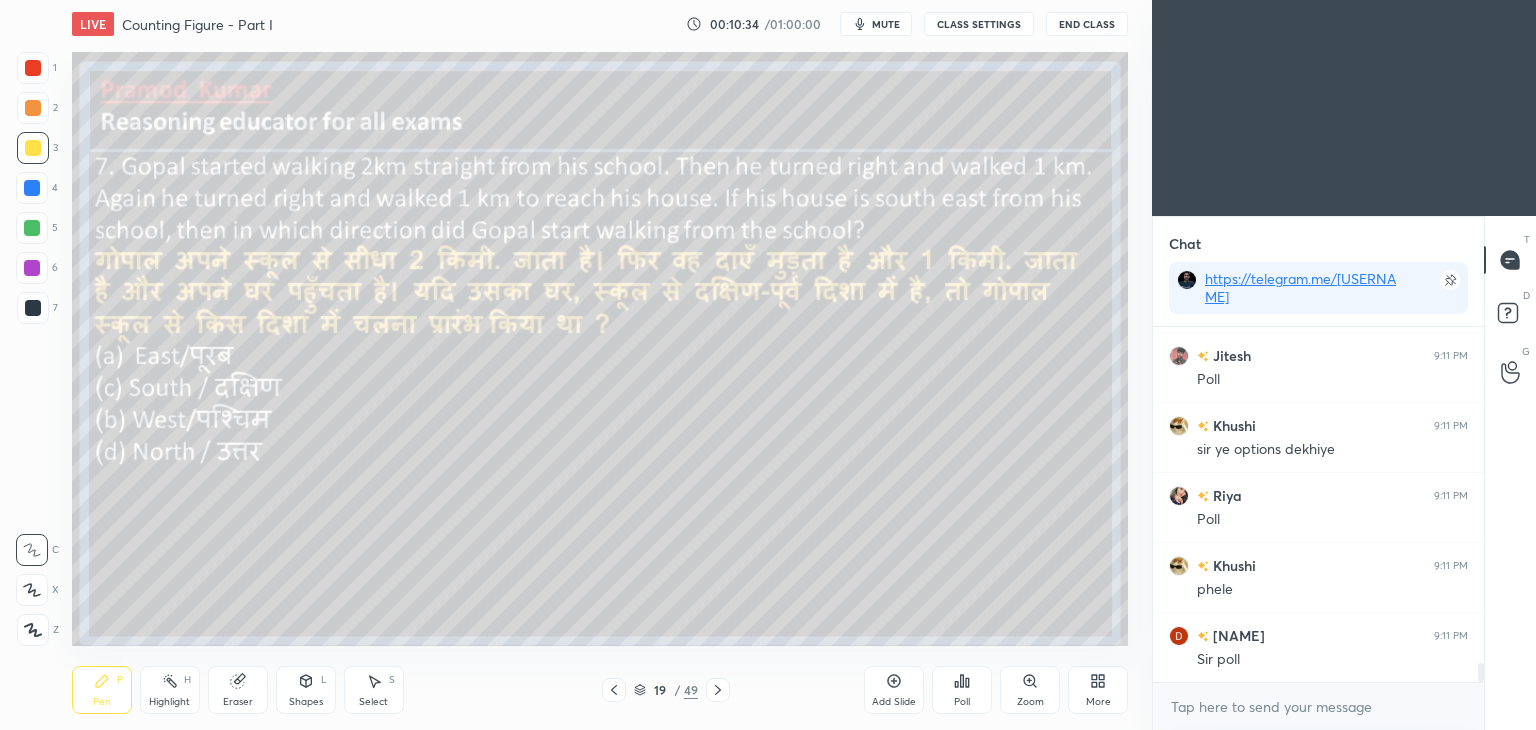 click on "mute" at bounding box center (886, 24) 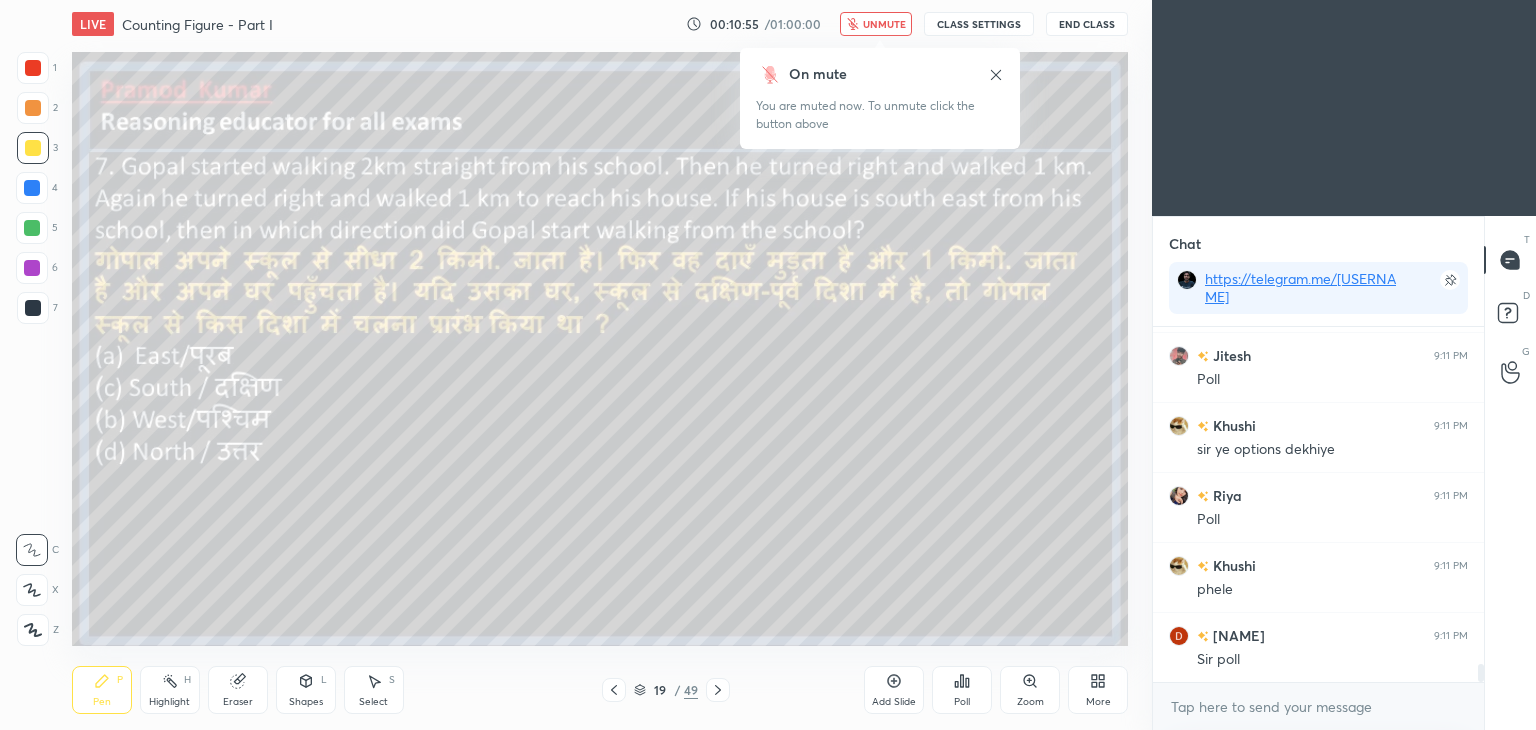 scroll, scrollTop: 6484, scrollLeft: 0, axis: vertical 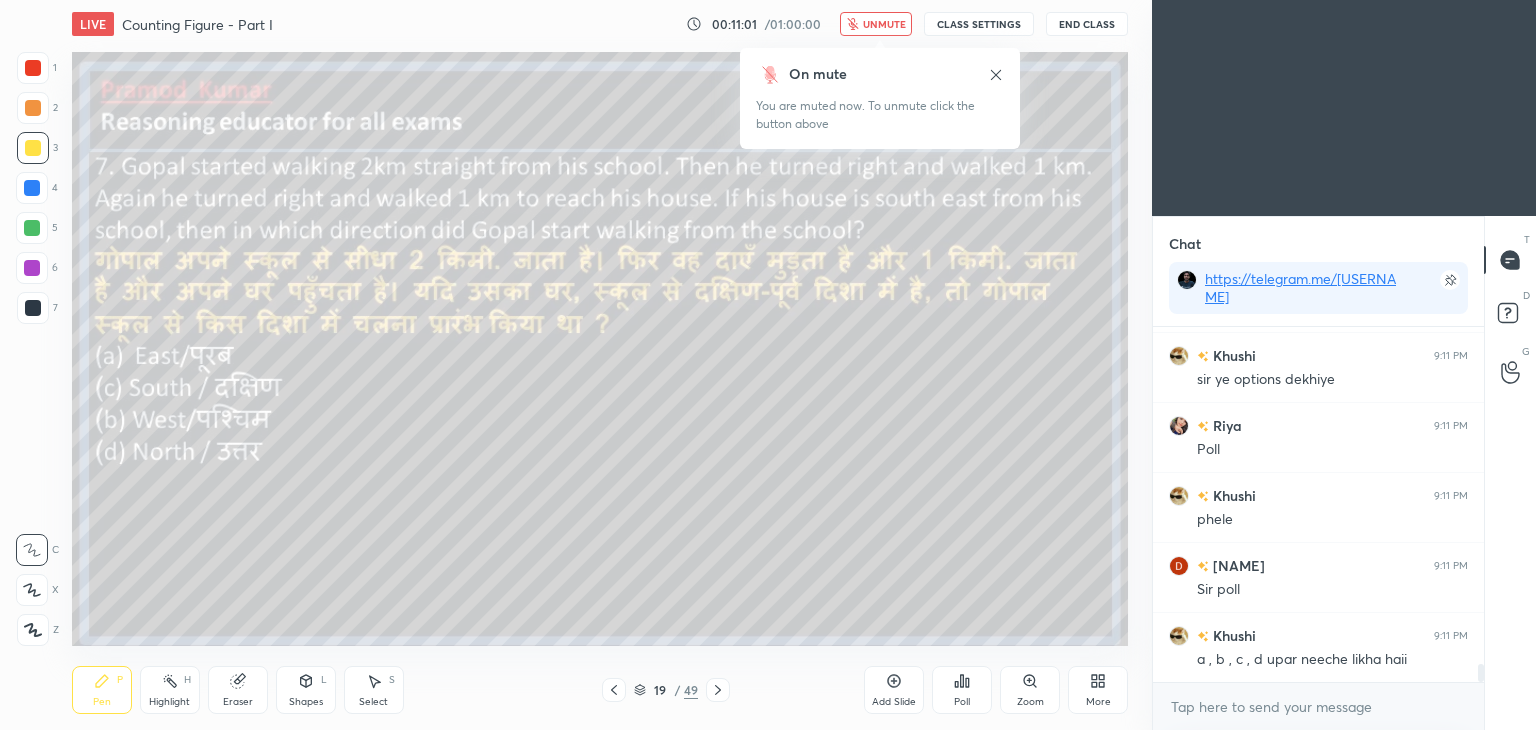 click 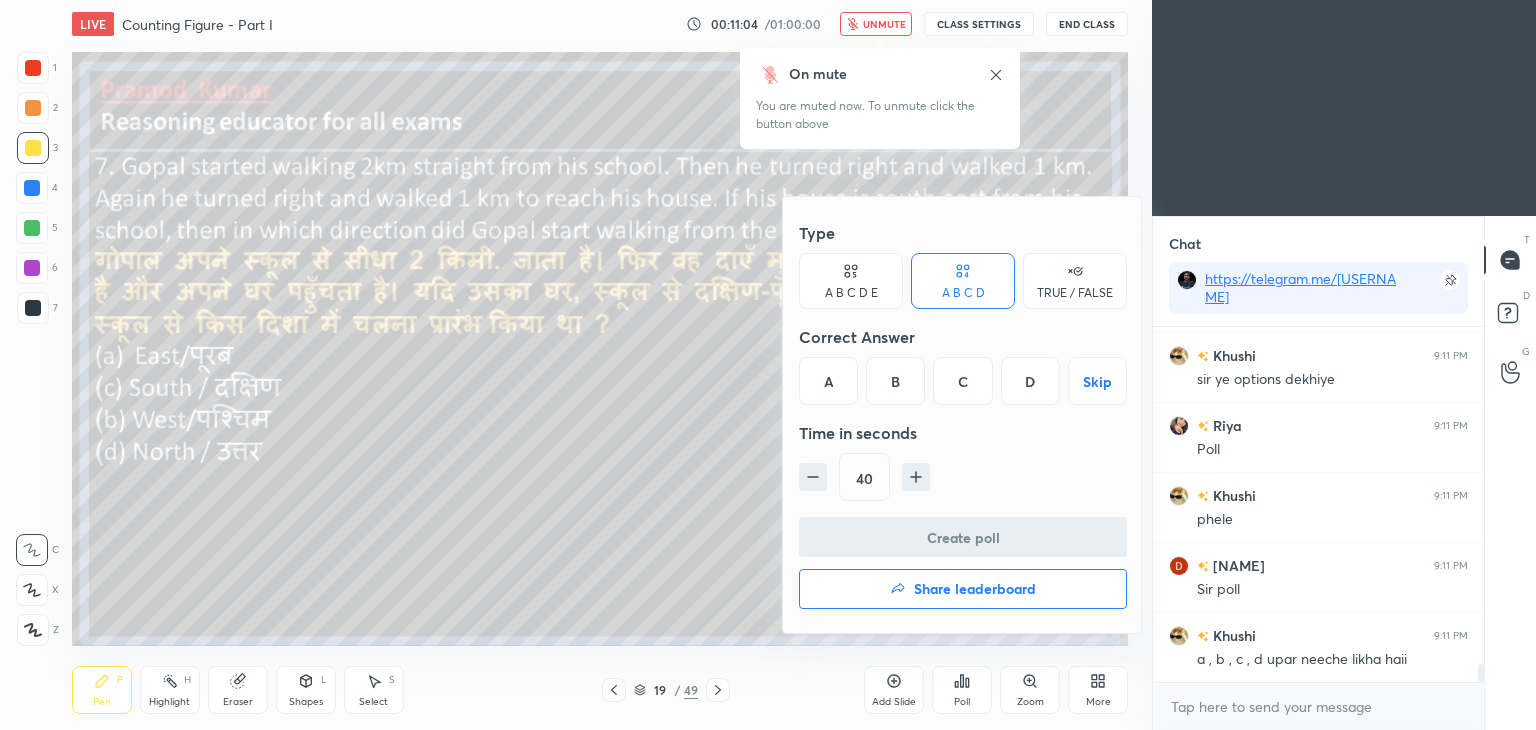 click on "A" at bounding box center (828, 381) 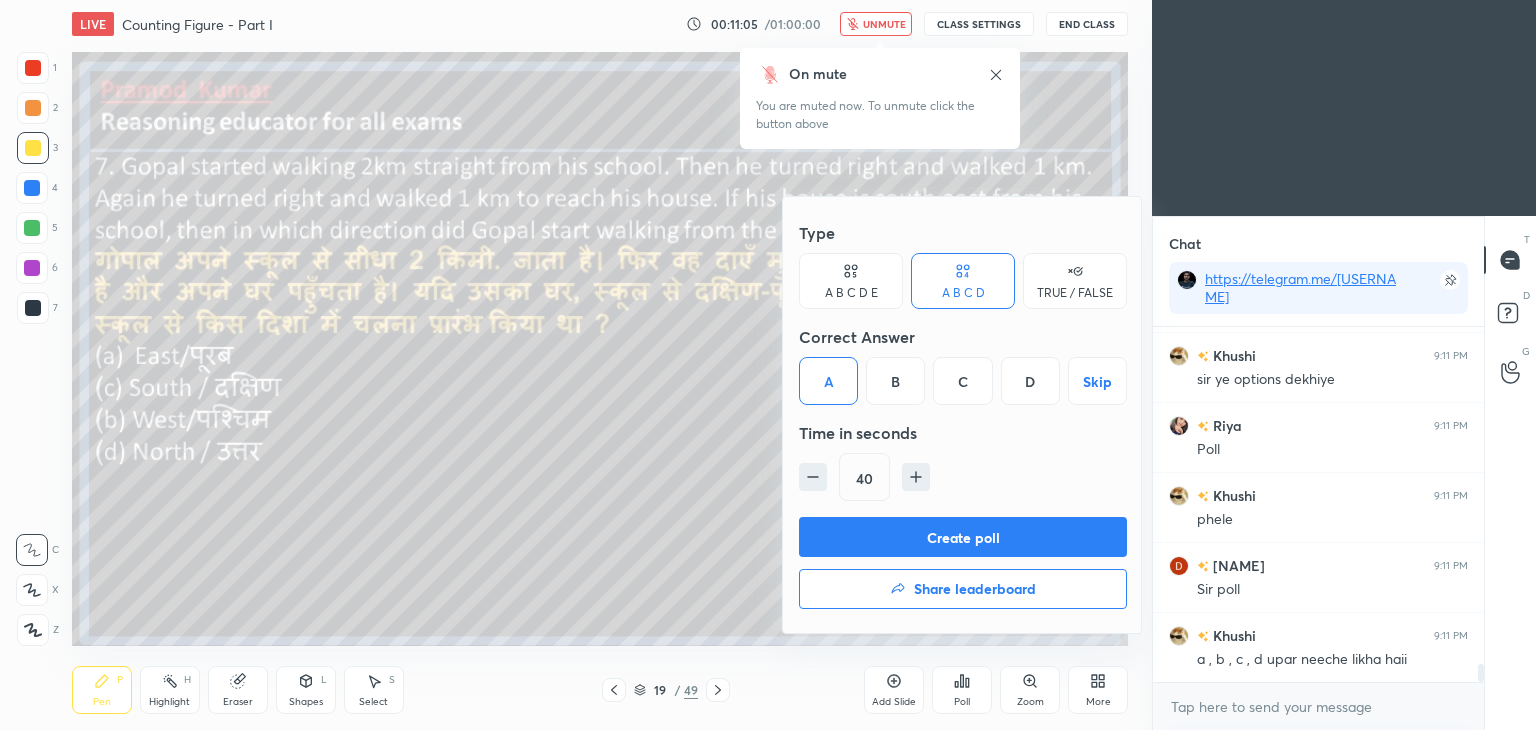 click on "Create poll" at bounding box center [963, 537] 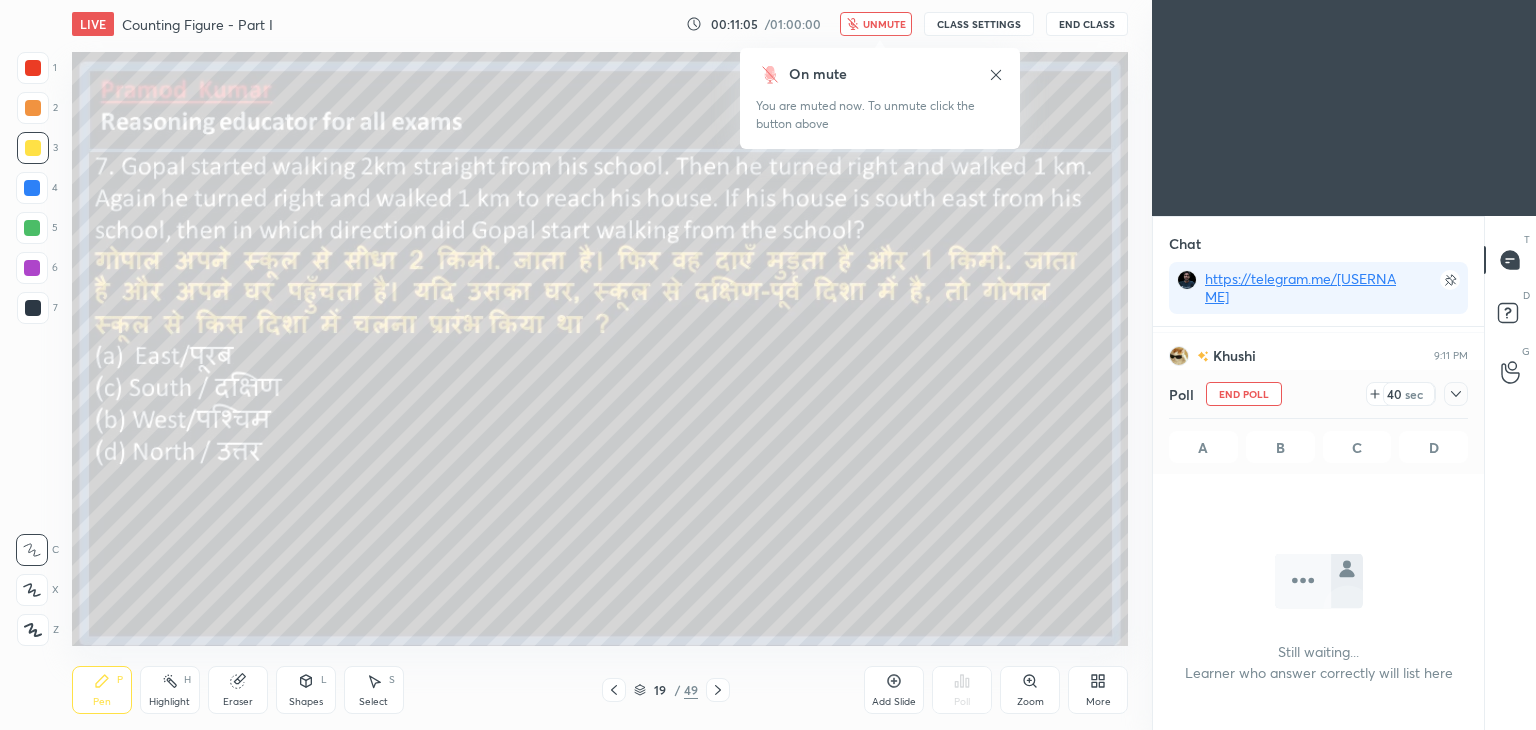 scroll, scrollTop: 293, scrollLeft: 325, axis: both 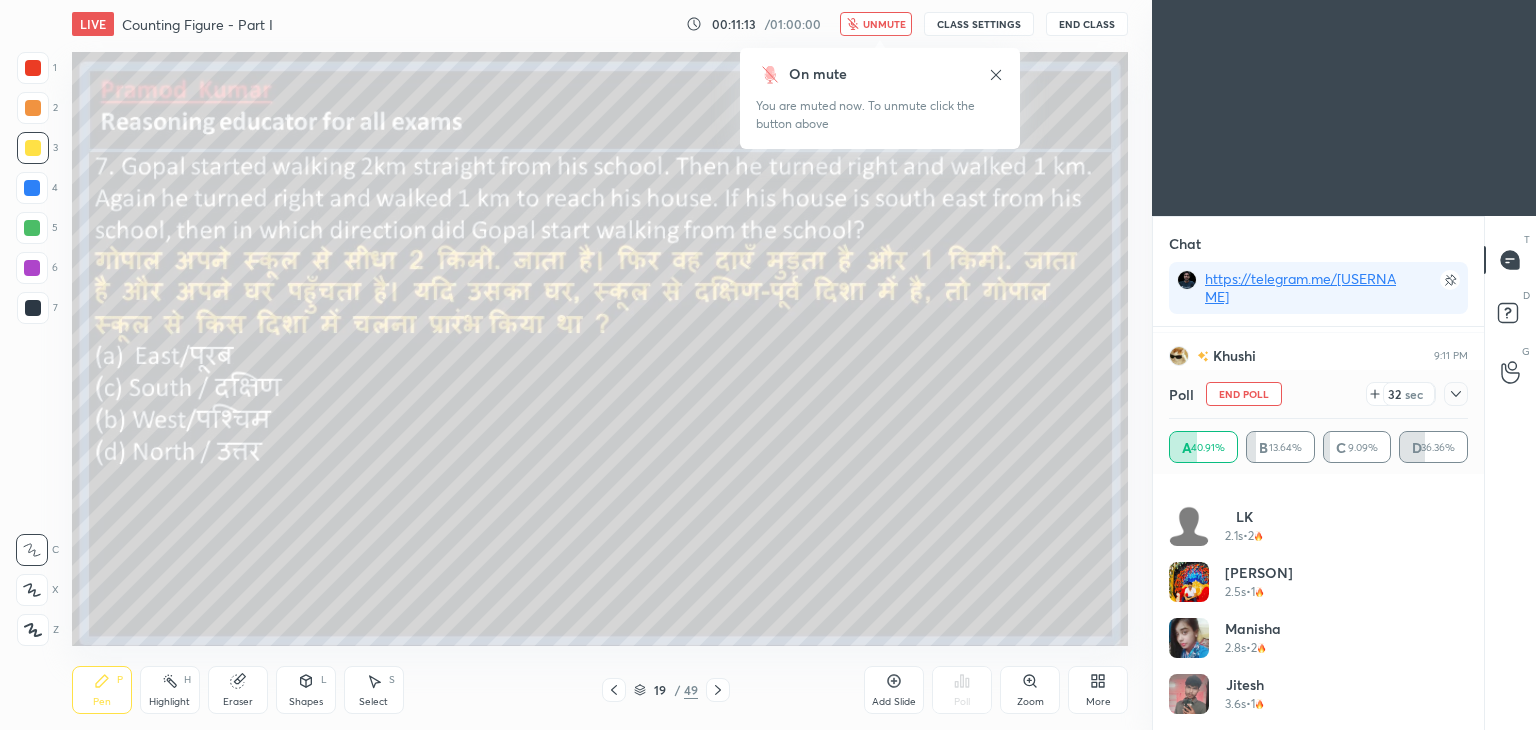 click 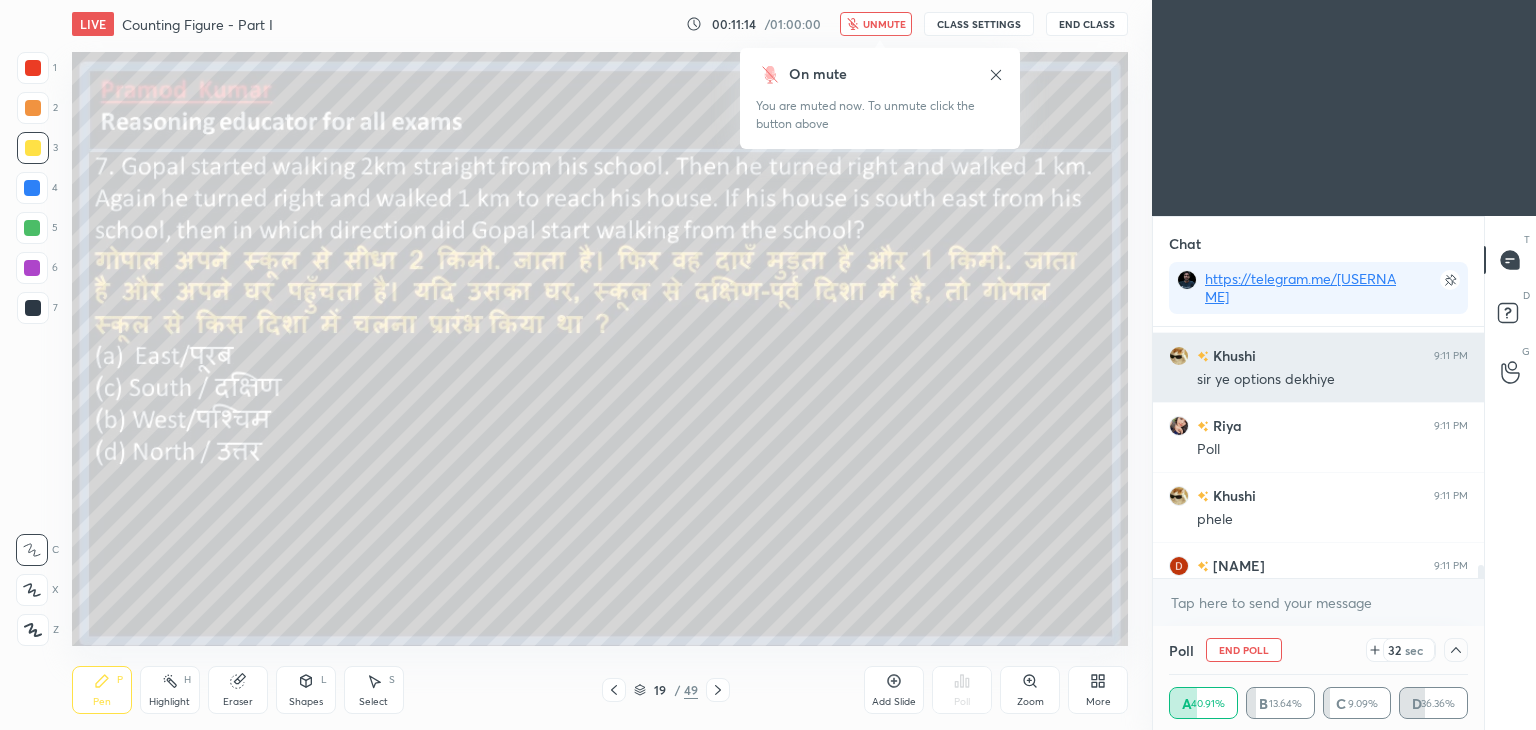 scroll, scrollTop: 184, scrollLeft: 293, axis: both 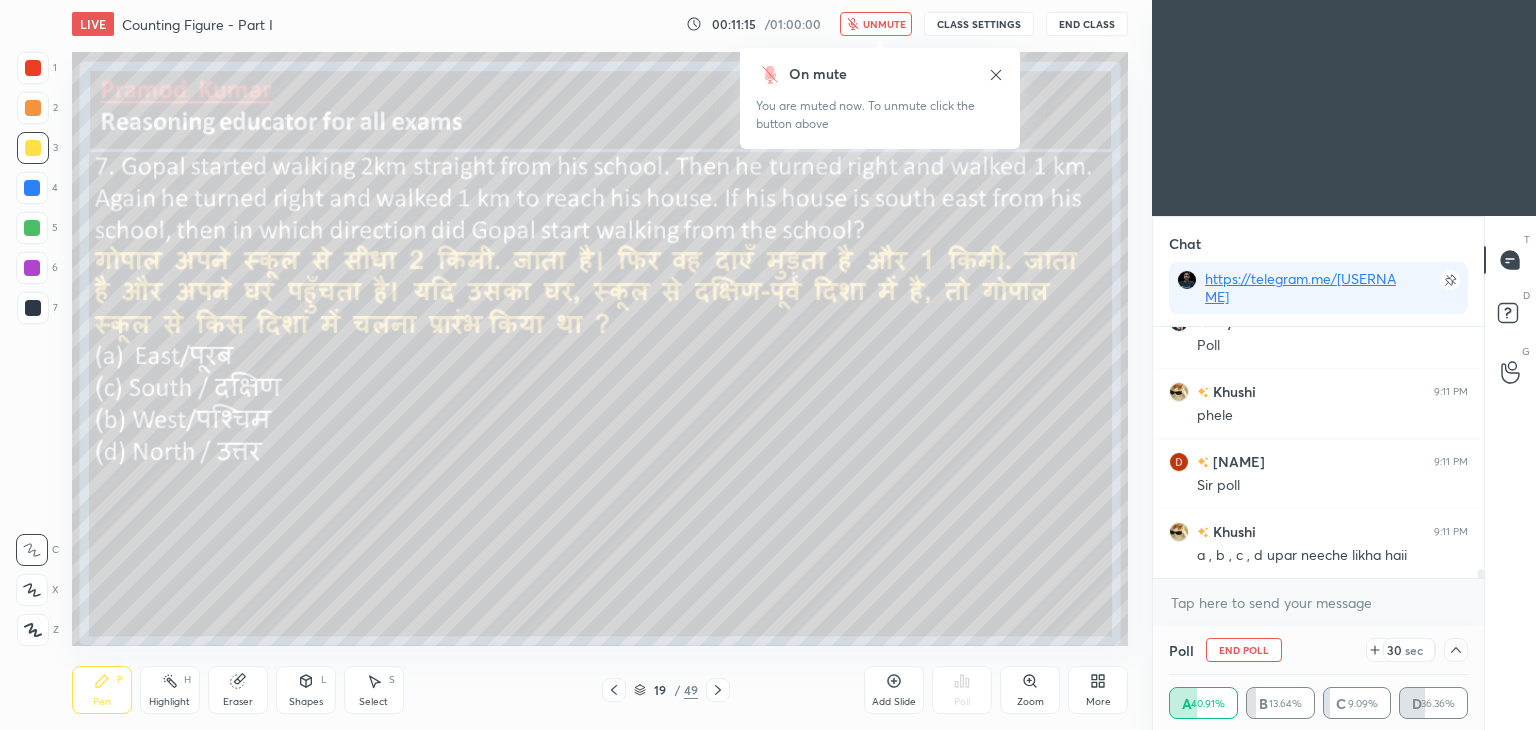 click 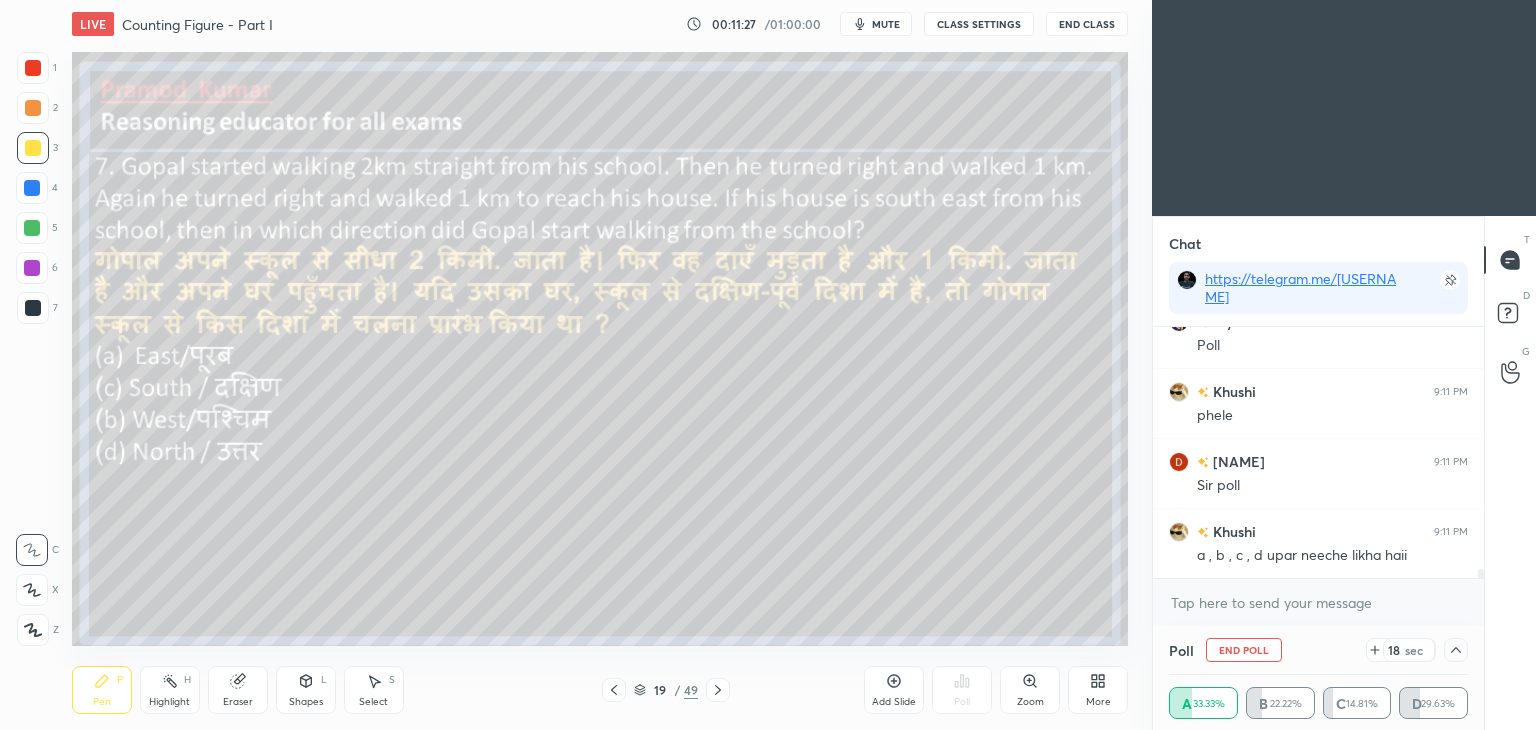 scroll, scrollTop: 6658, scrollLeft: 0, axis: vertical 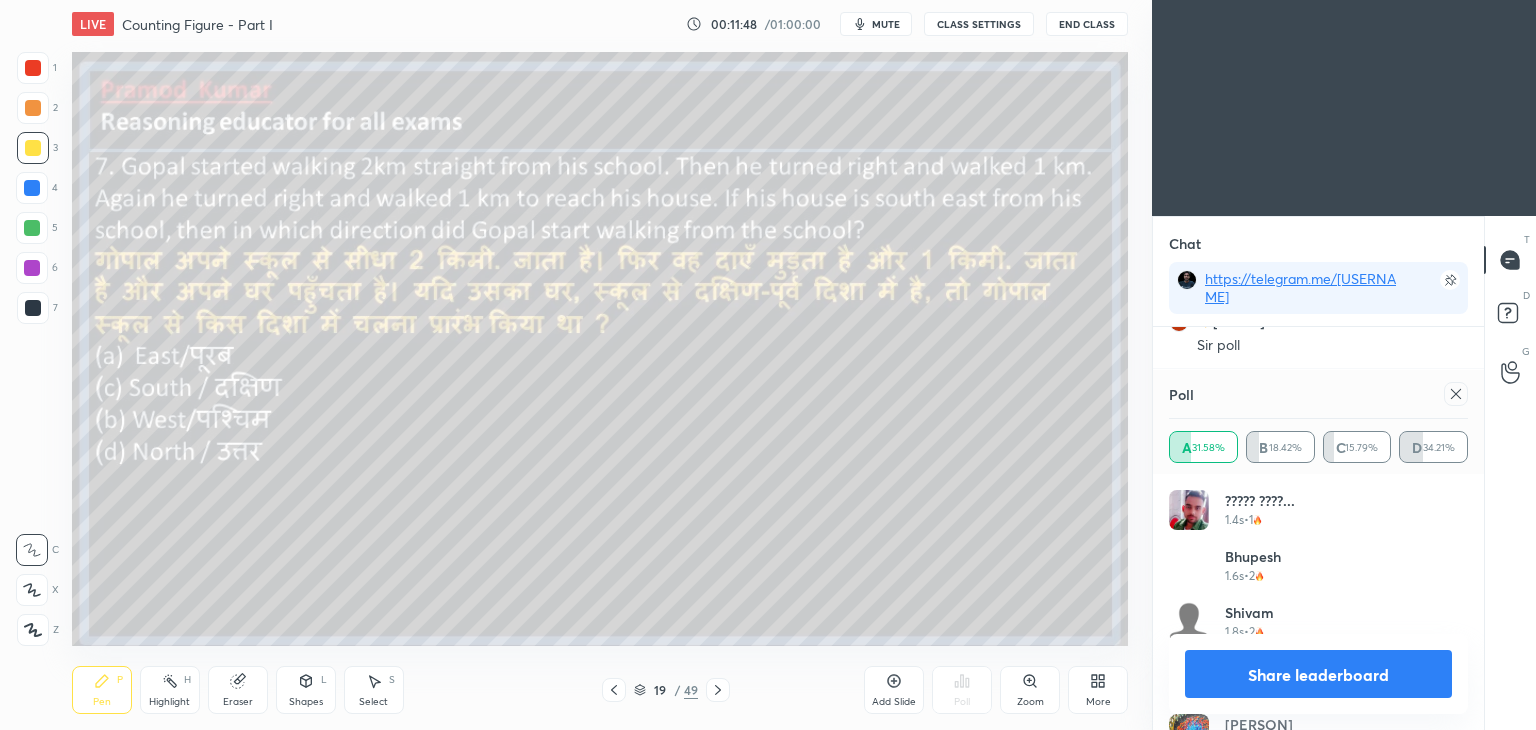 click 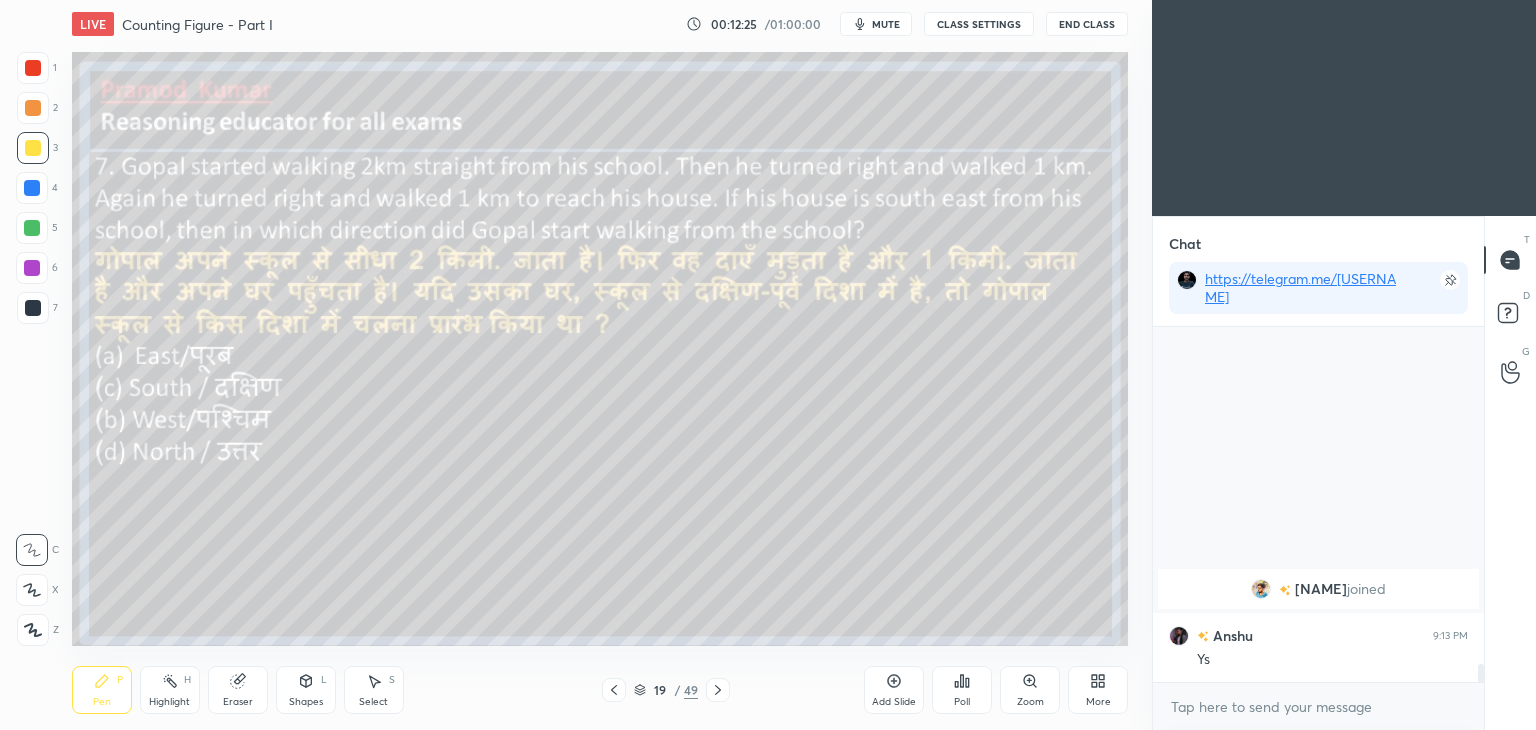 scroll, scrollTop: 6282, scrollLeft: 0, axis: vertical 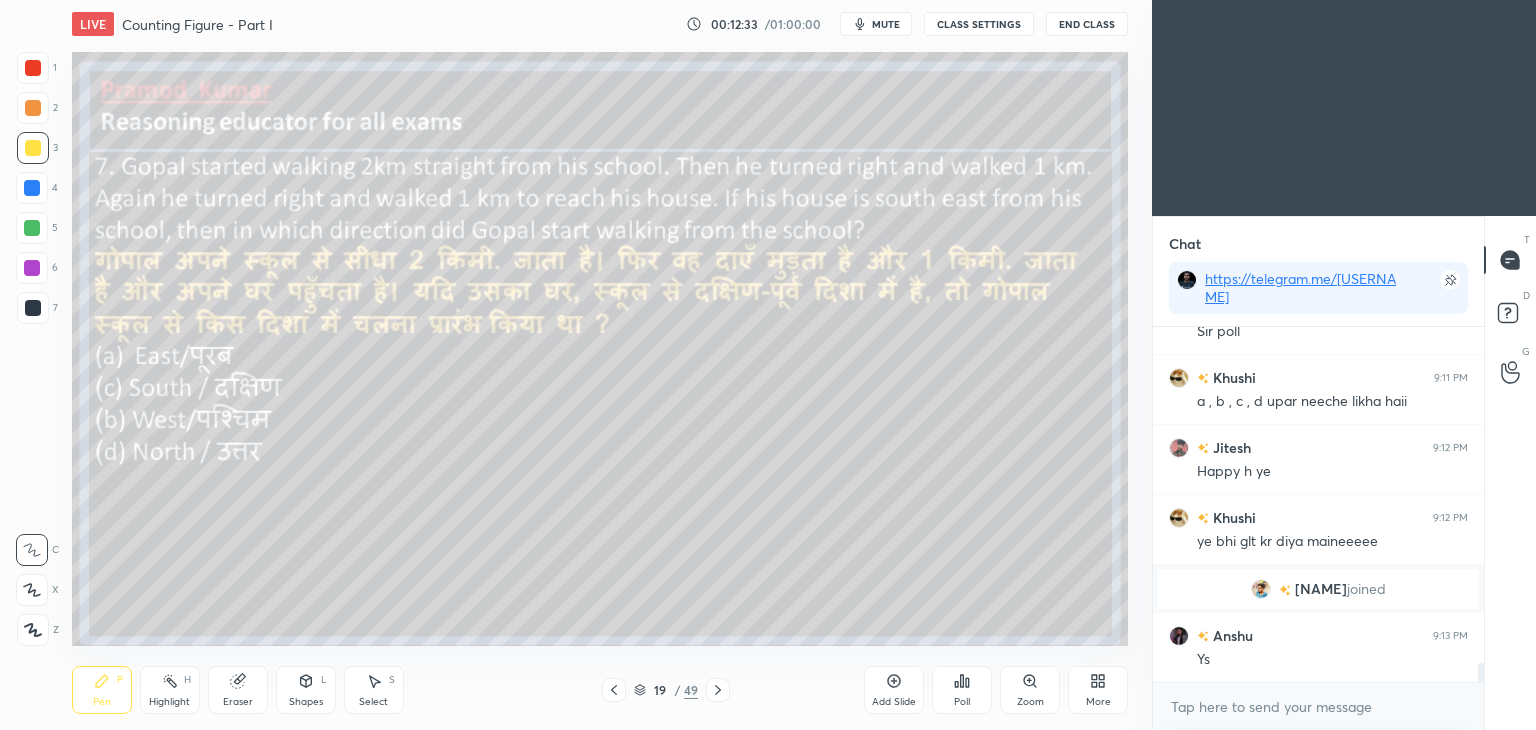 click on "mute" at bounding box center [876, 24] 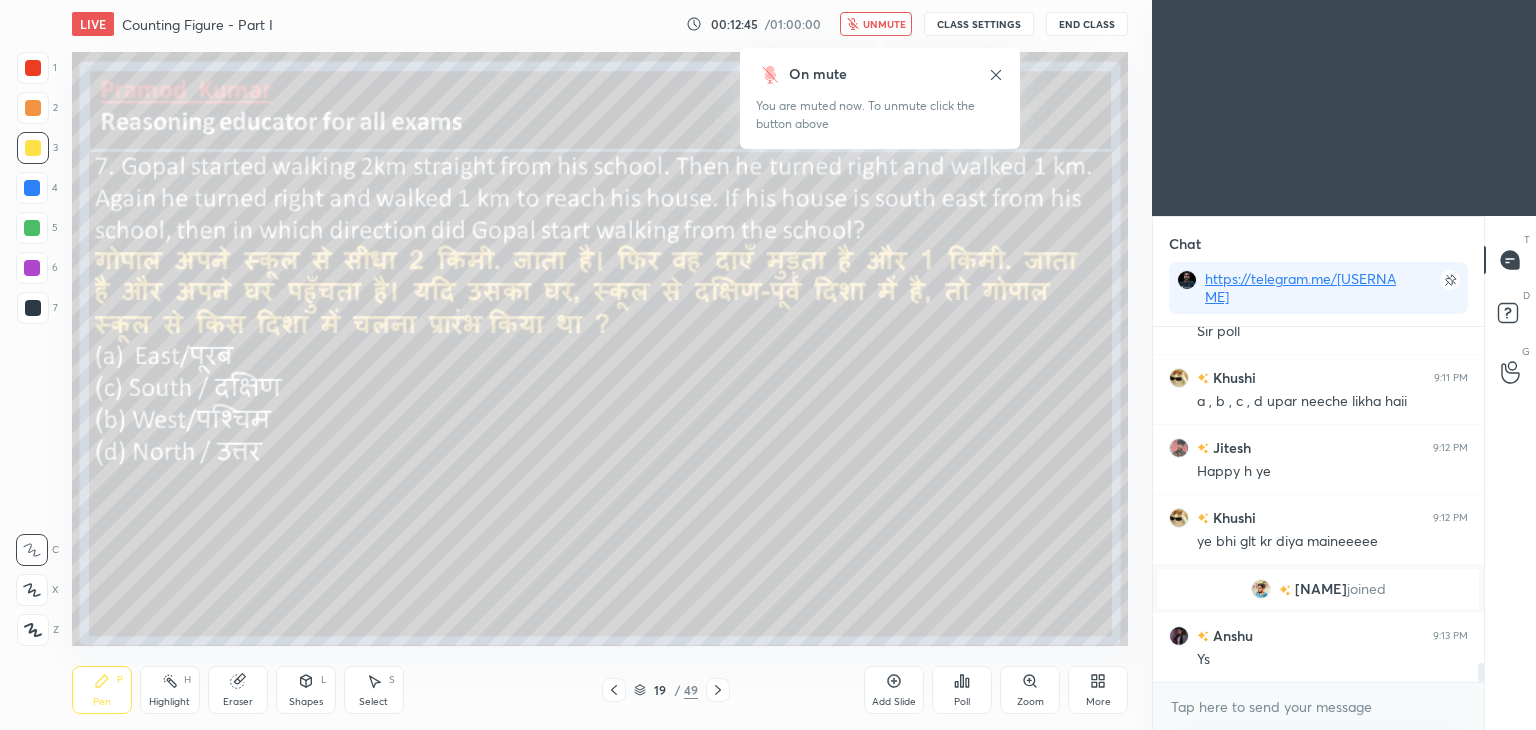 click on "unmute" at bounding box center [884, 24] 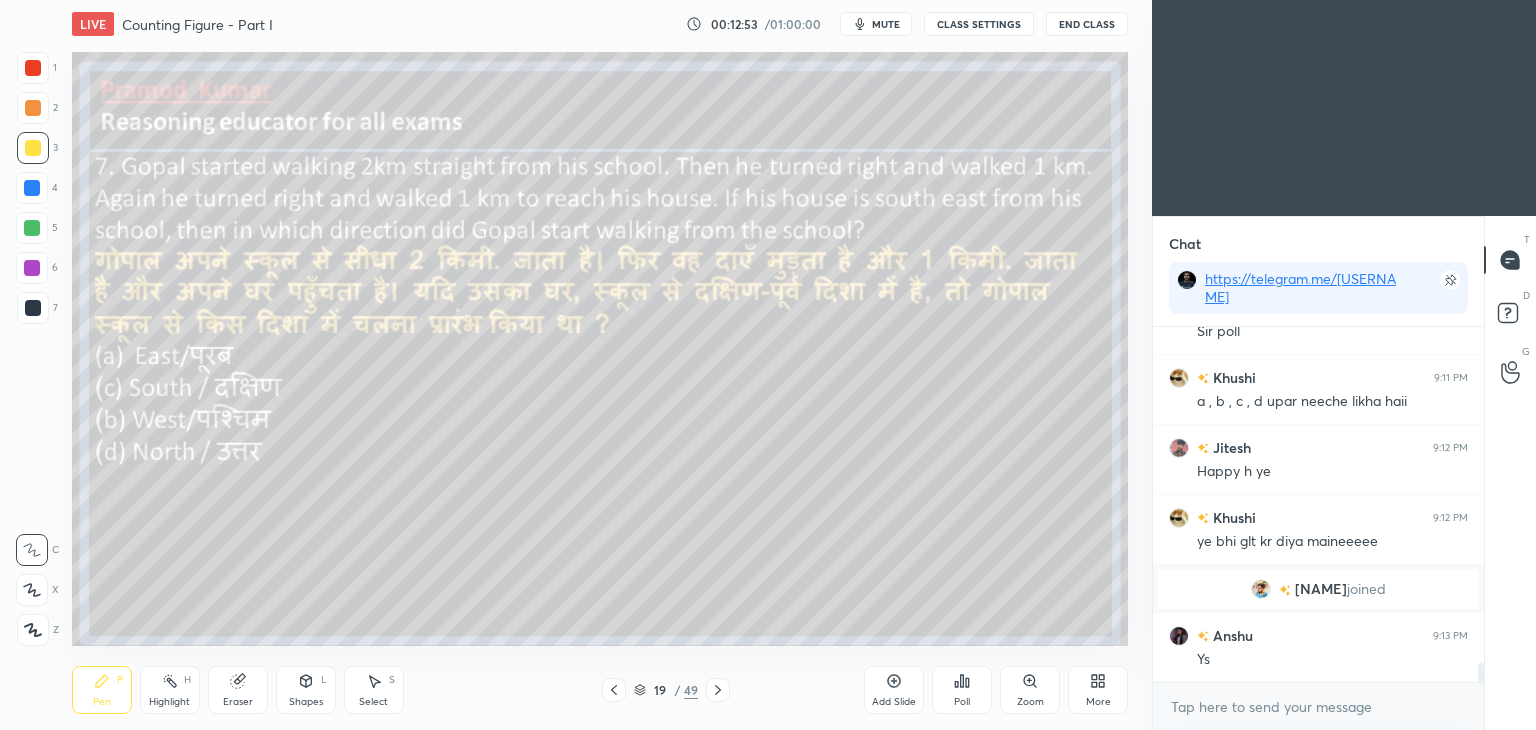 click at bounding box center [33, 308] 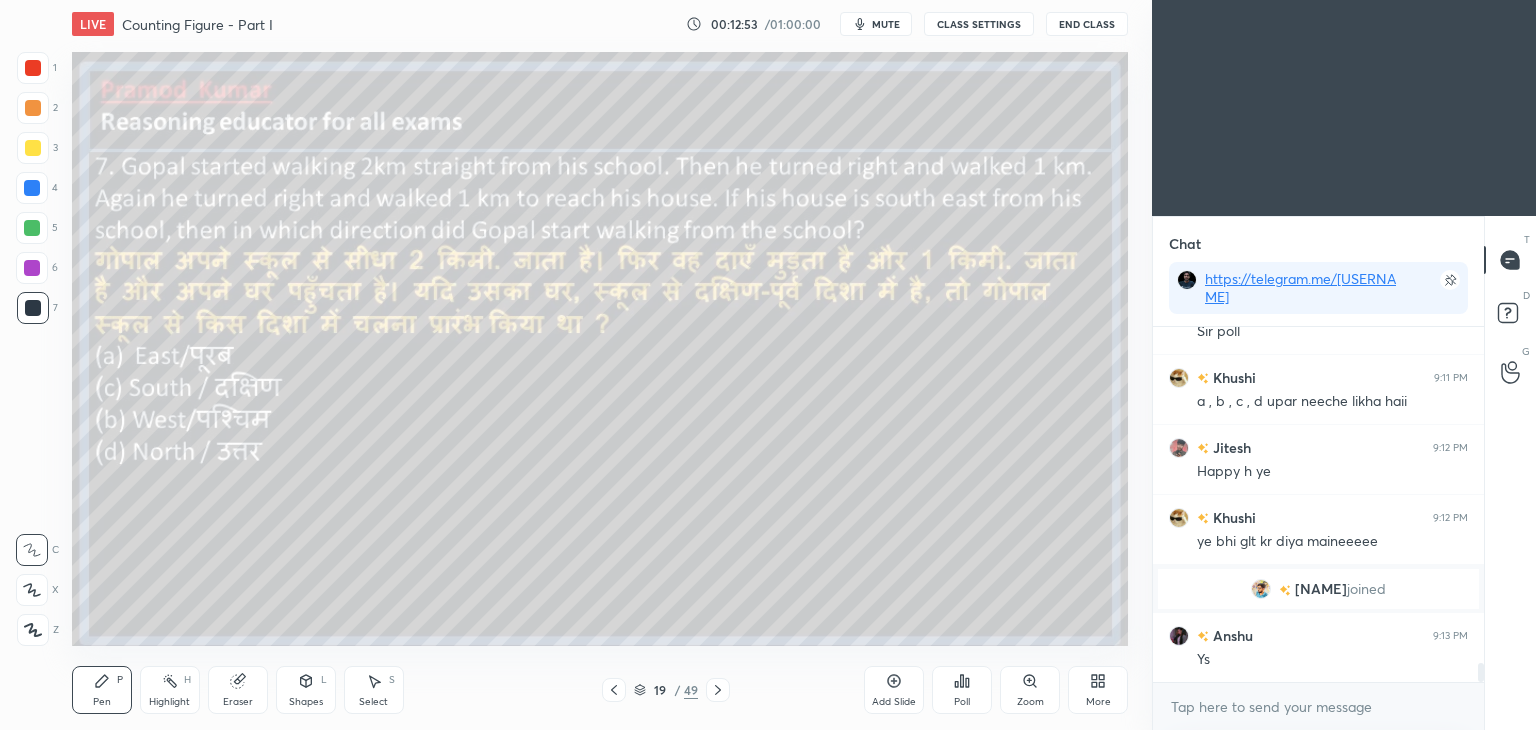 click at bounding box center (33, 308) 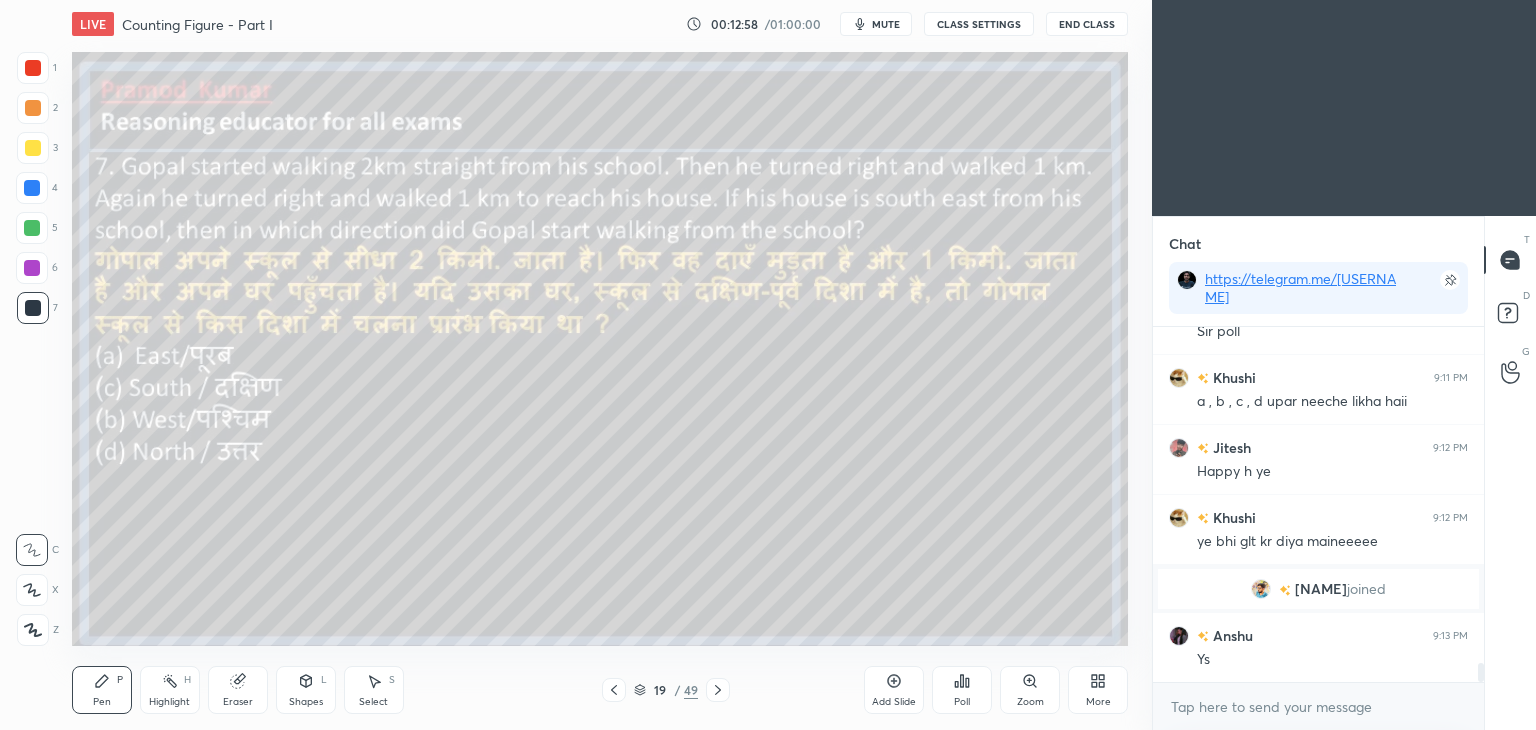 click at bounding box center [32, 188] 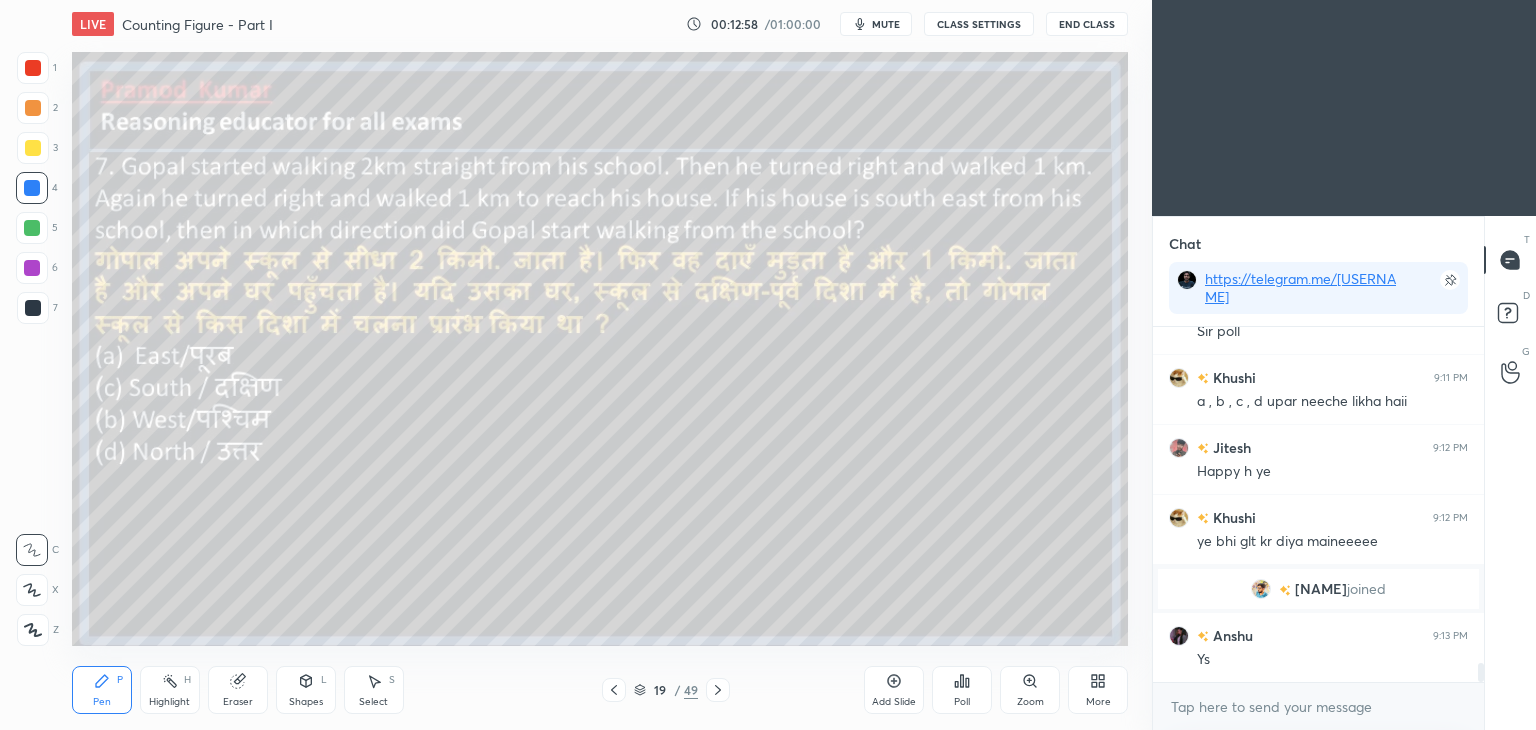 click at bounding box center [32, 188] 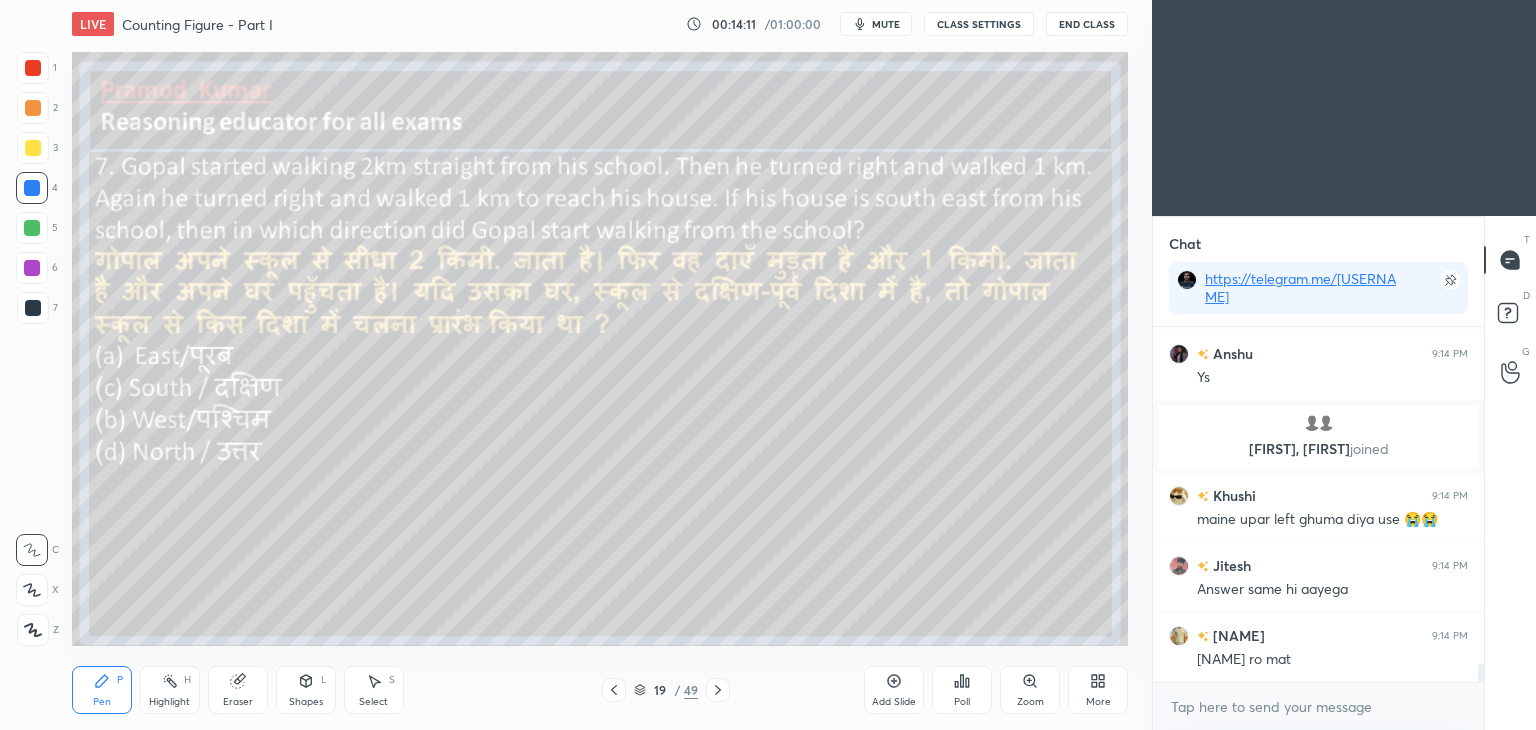 scroll, scrollTop: 6814, scrollLeft: 0, axis: vertical 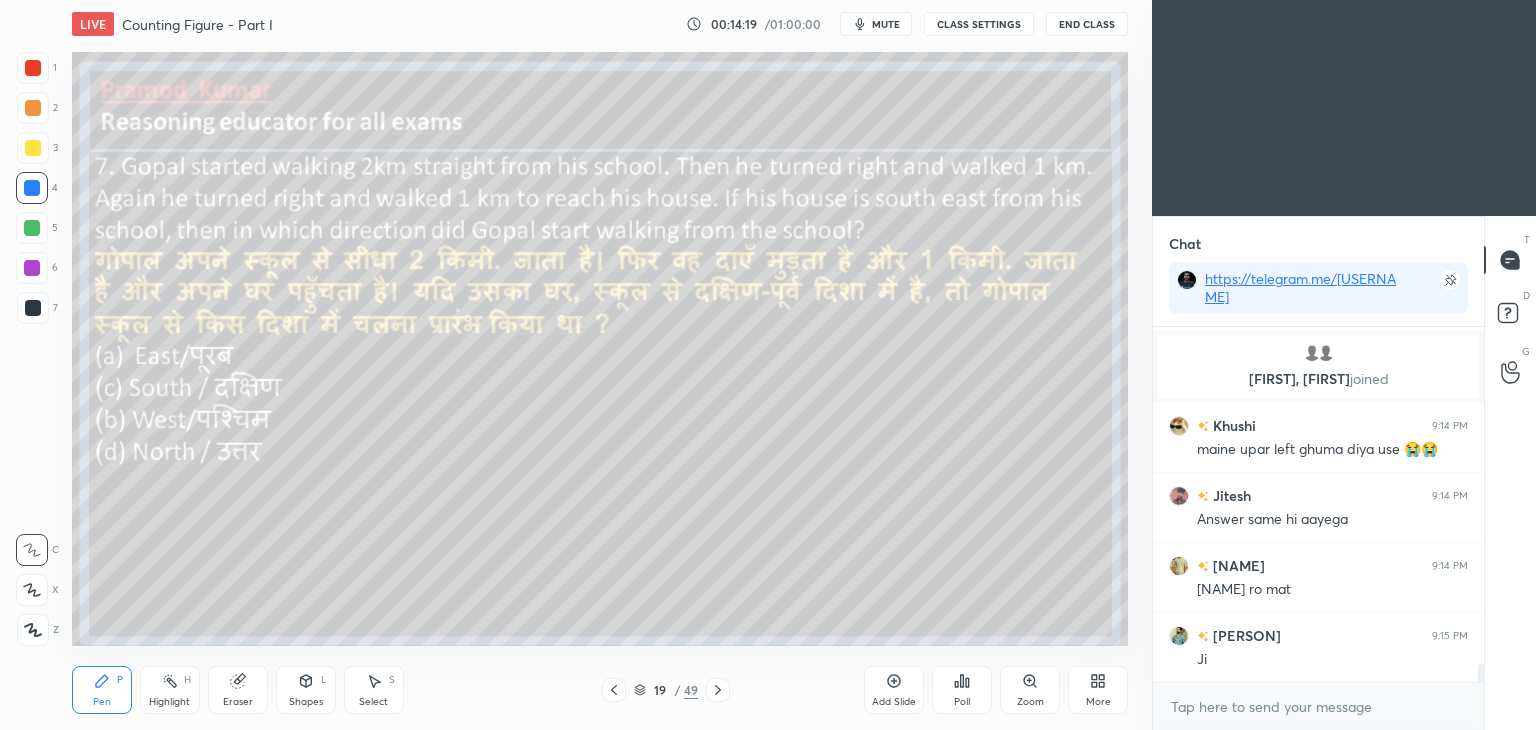 click on "mute" at bounding box center [886, 24] 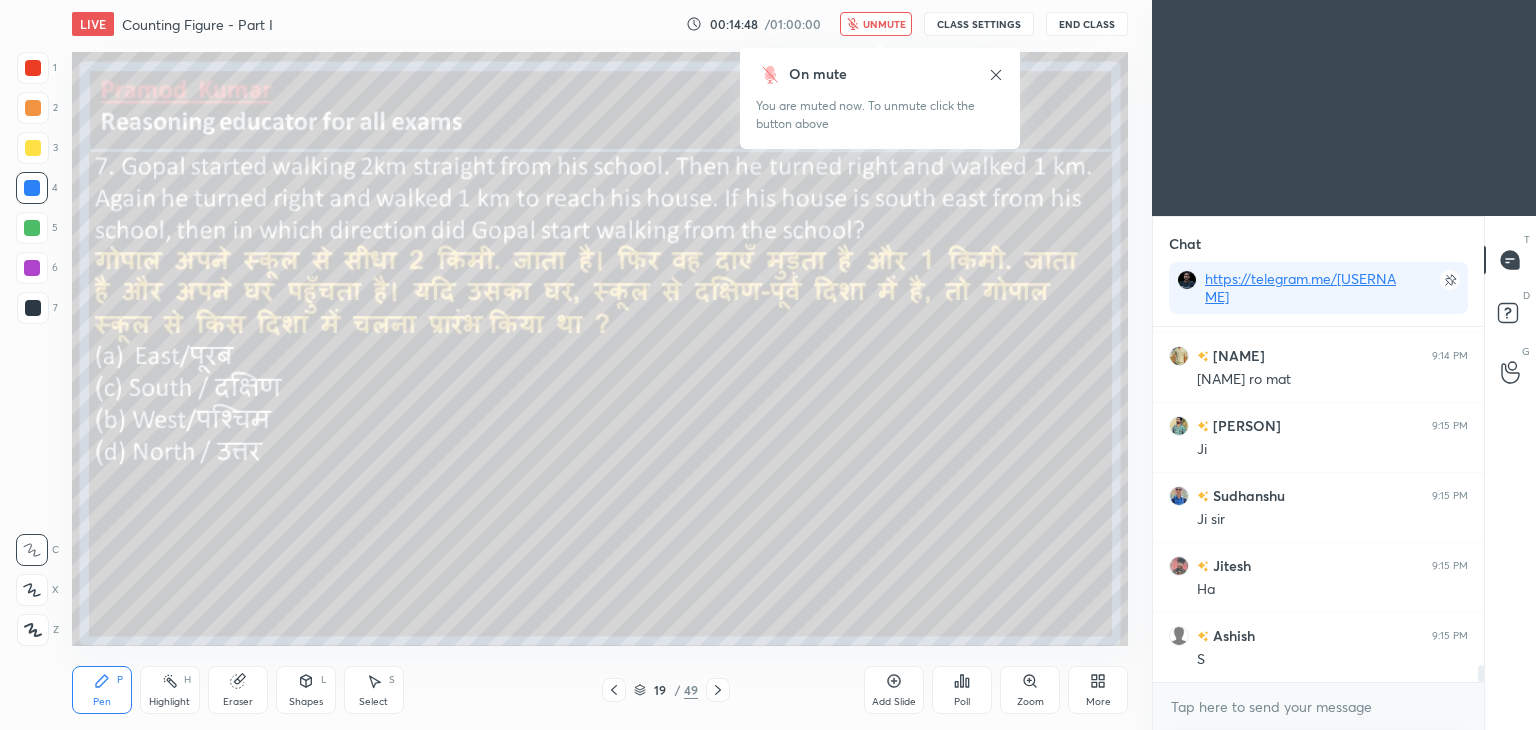 scroll, scrollTop: 7072, scrollLeft: 0, axis: vertical 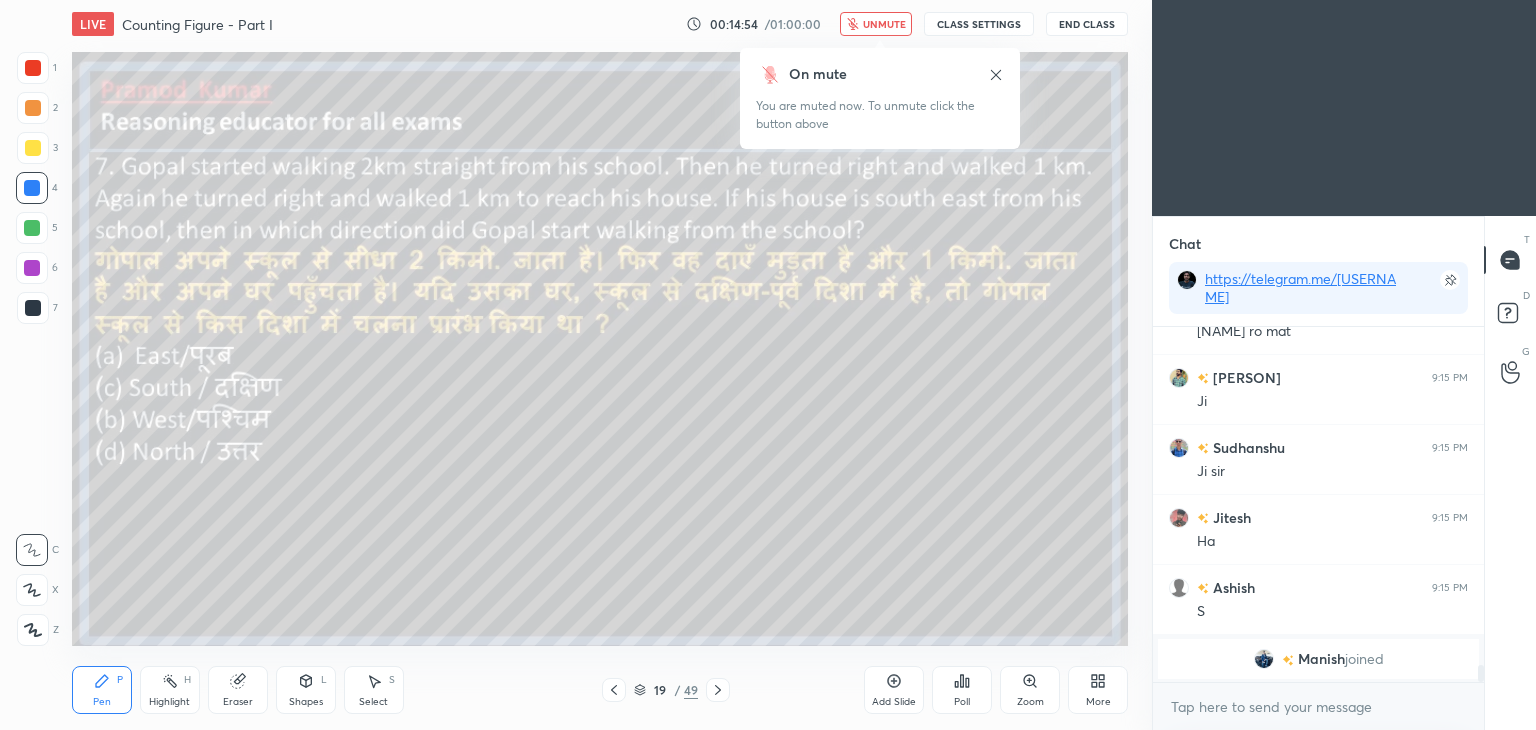 click on "unmute" at bounding box center [884, 24] 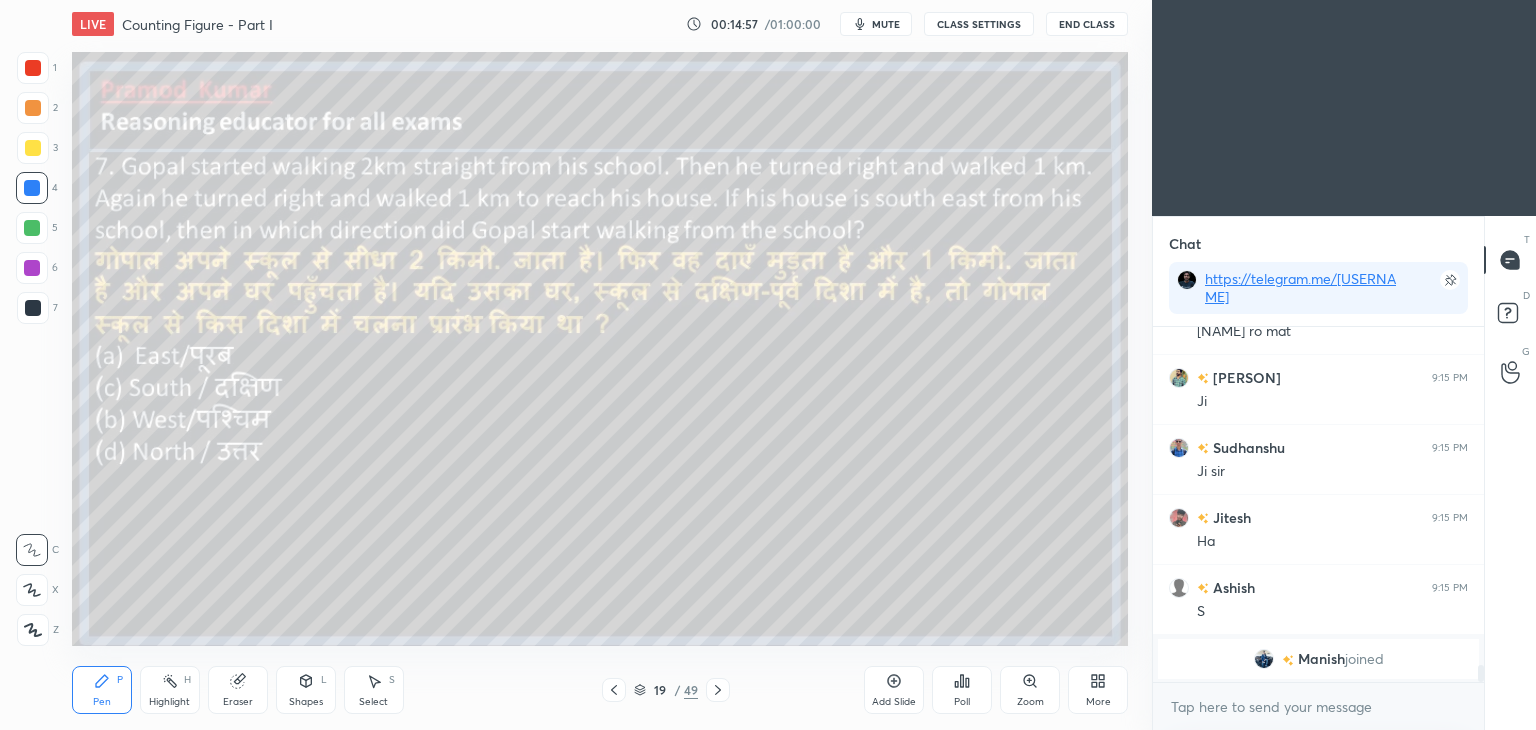 click 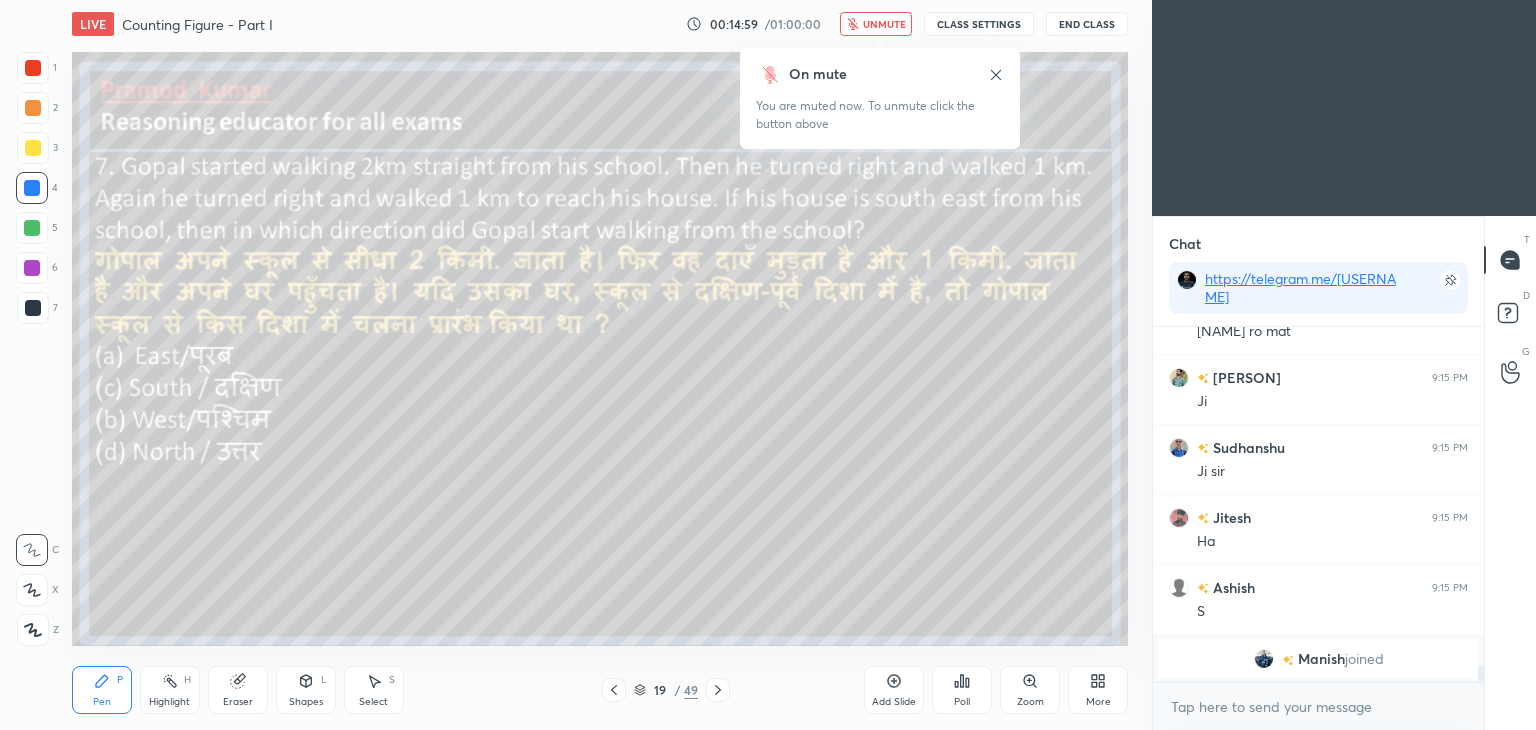 click on "unmute" at bounding box center (884, 24) 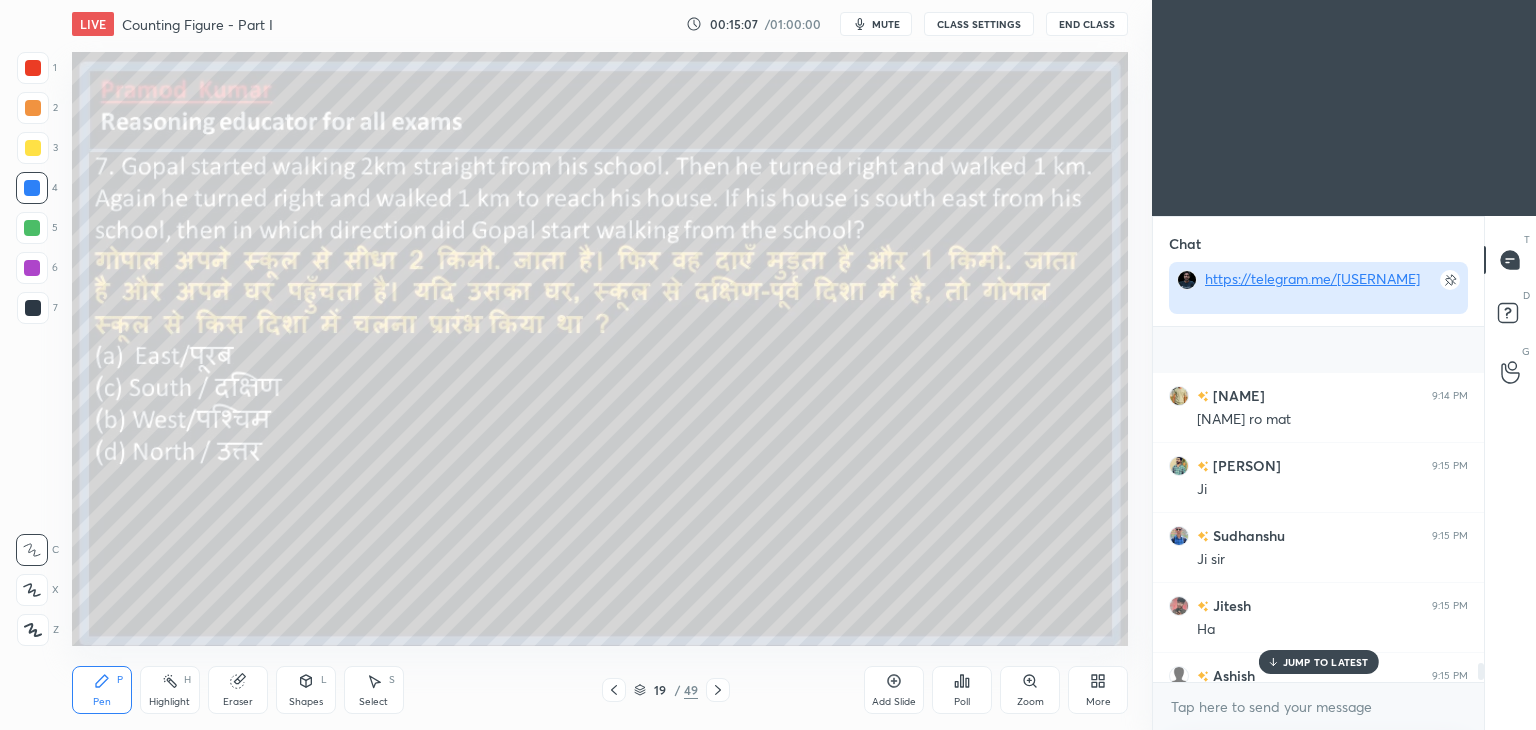 scroll, scrollTop: 7042, scrollLeft: 0, axis: vertical 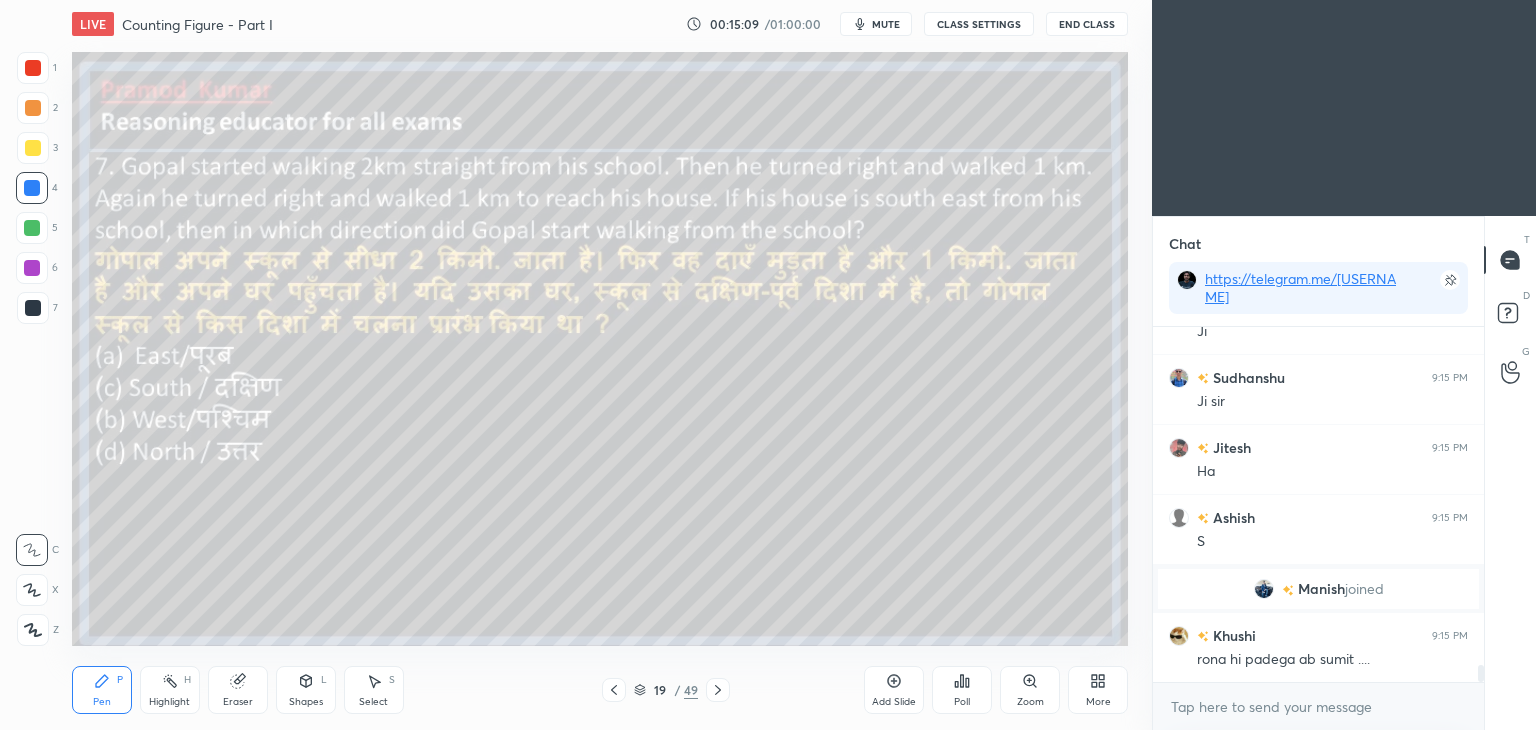 click 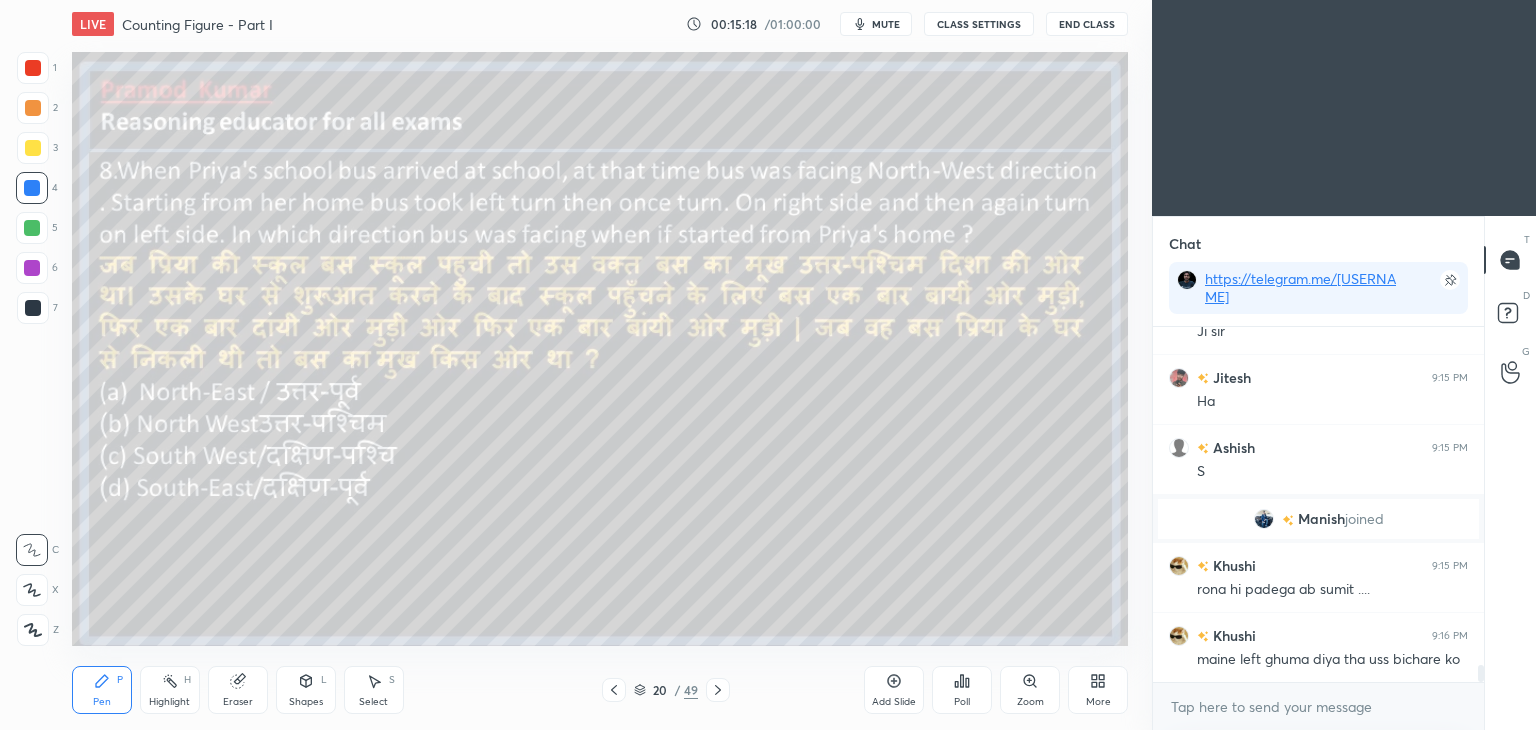 scroll, scrollTop: 7200, scrollLeft: 0, axis: vertical 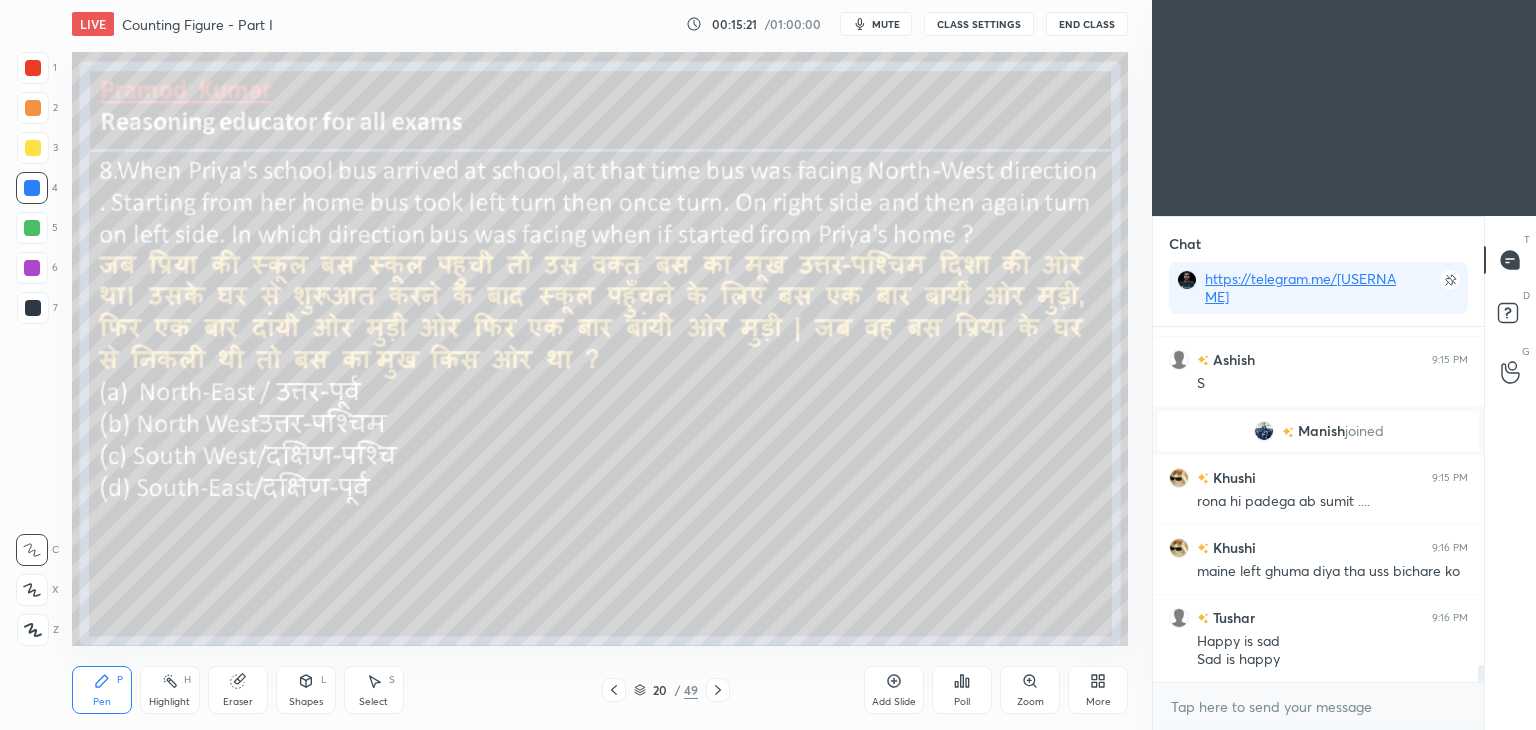 click on "mute" at bounding box center [886, 24] 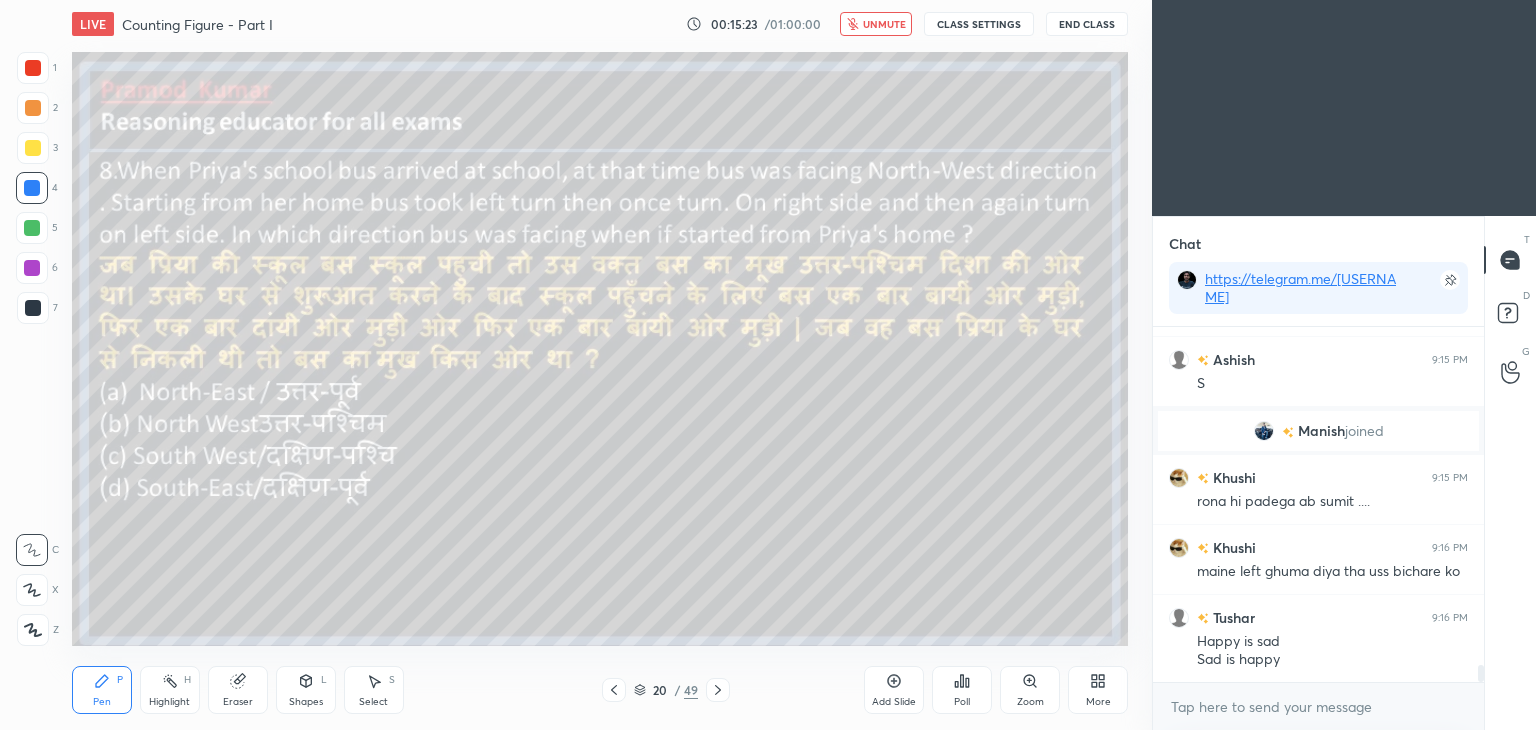 click on "unmute" at bounding box center (884, 24) 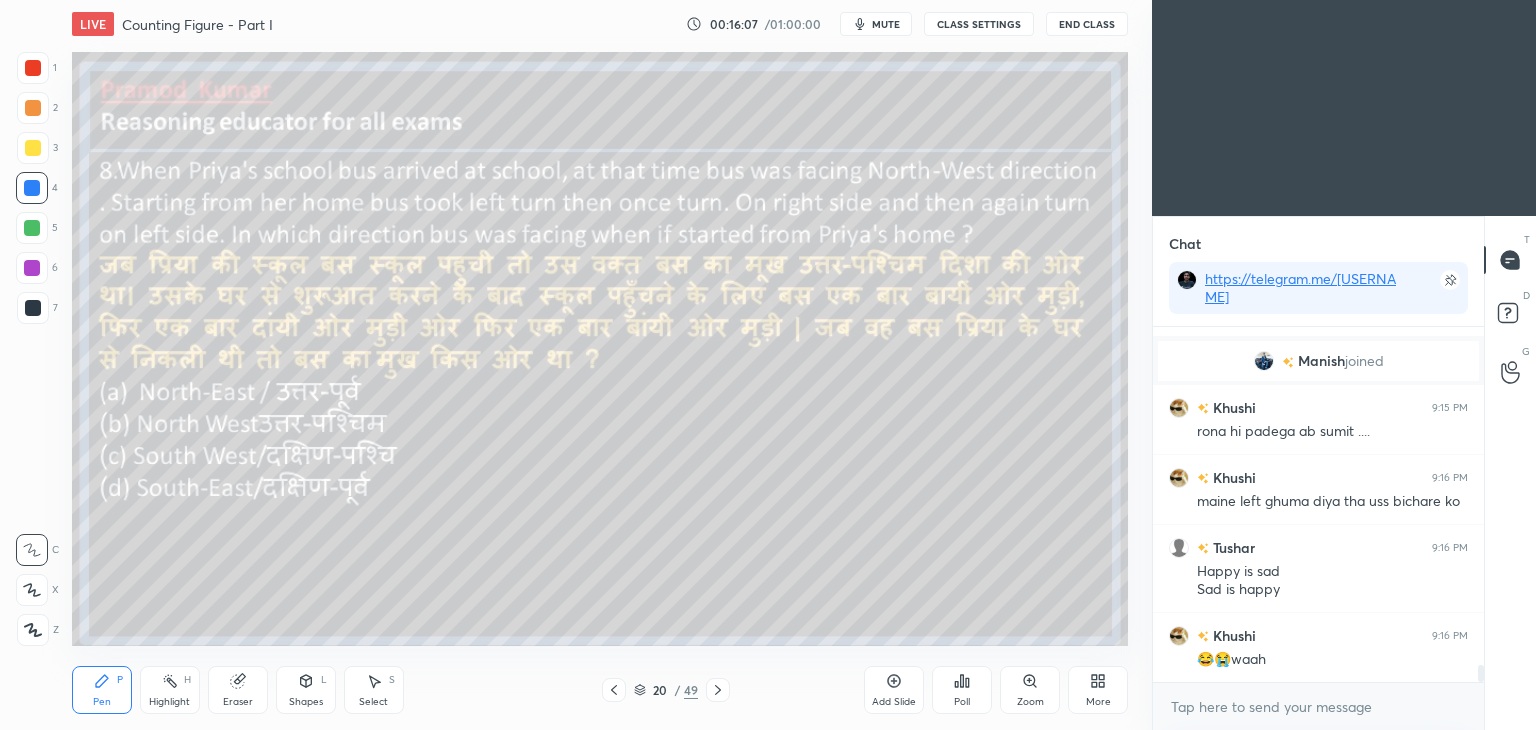 scroll, scrollTop: 7340, scrollLeft: 0, axis: vertical 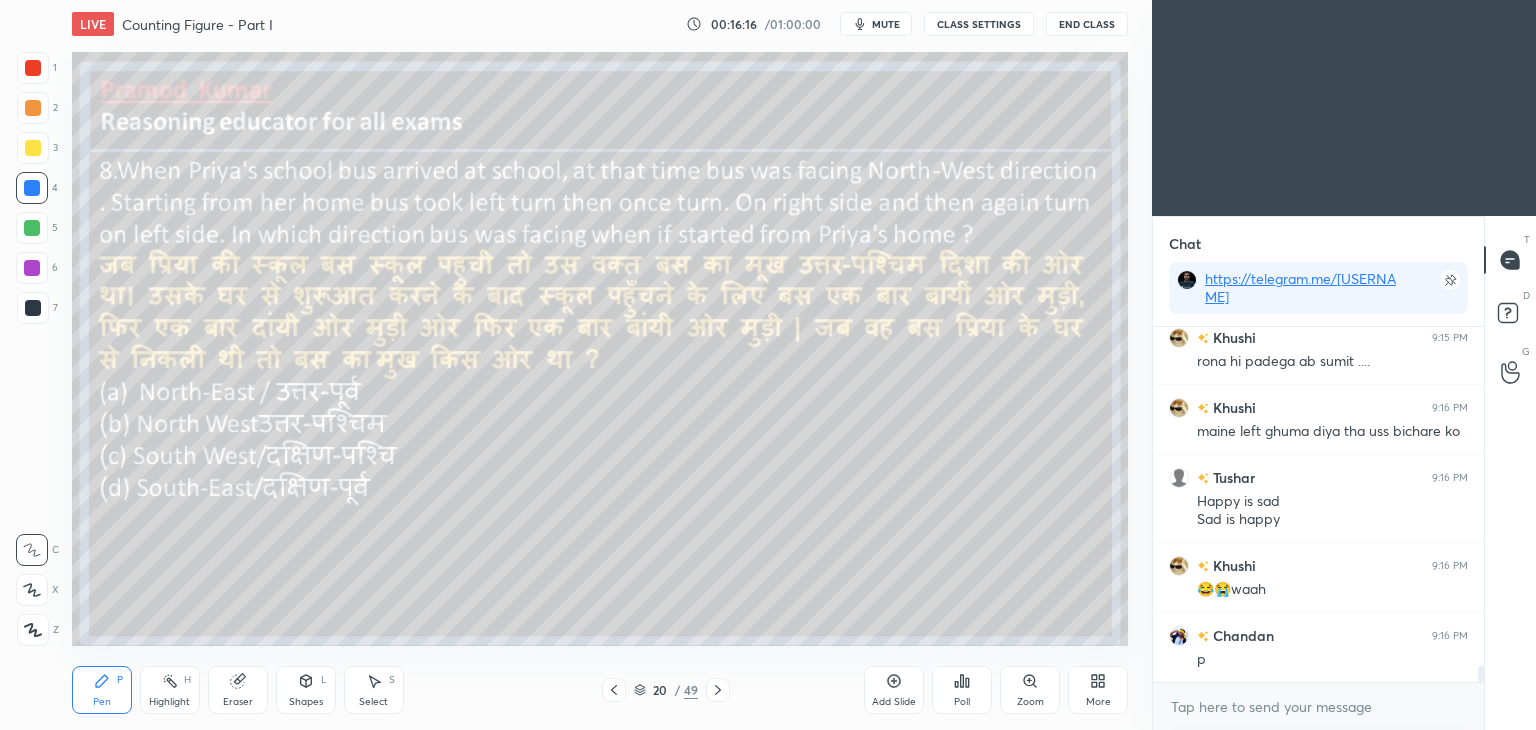 click 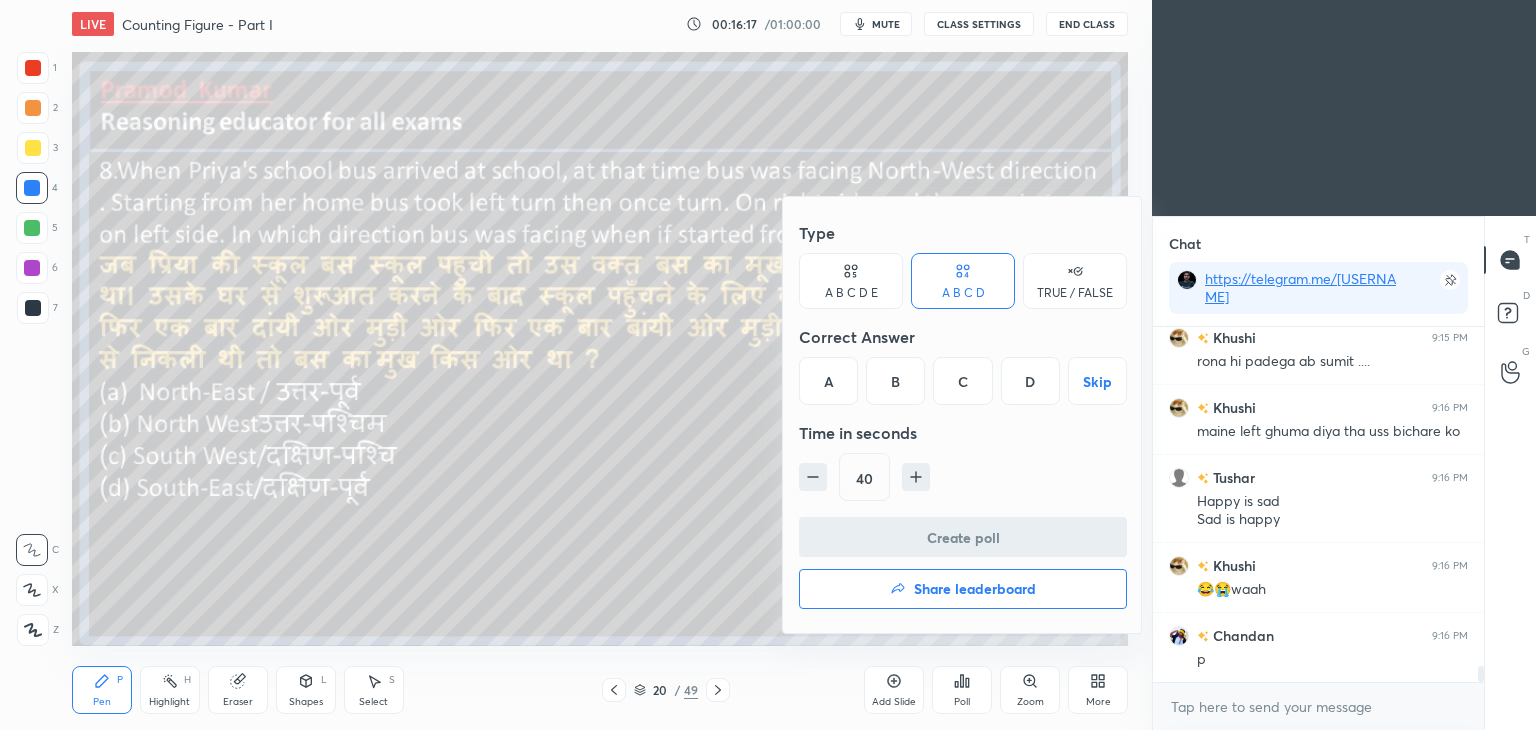scroll, scrollTop: 7410, scrollLeft: 0, axis: vertical 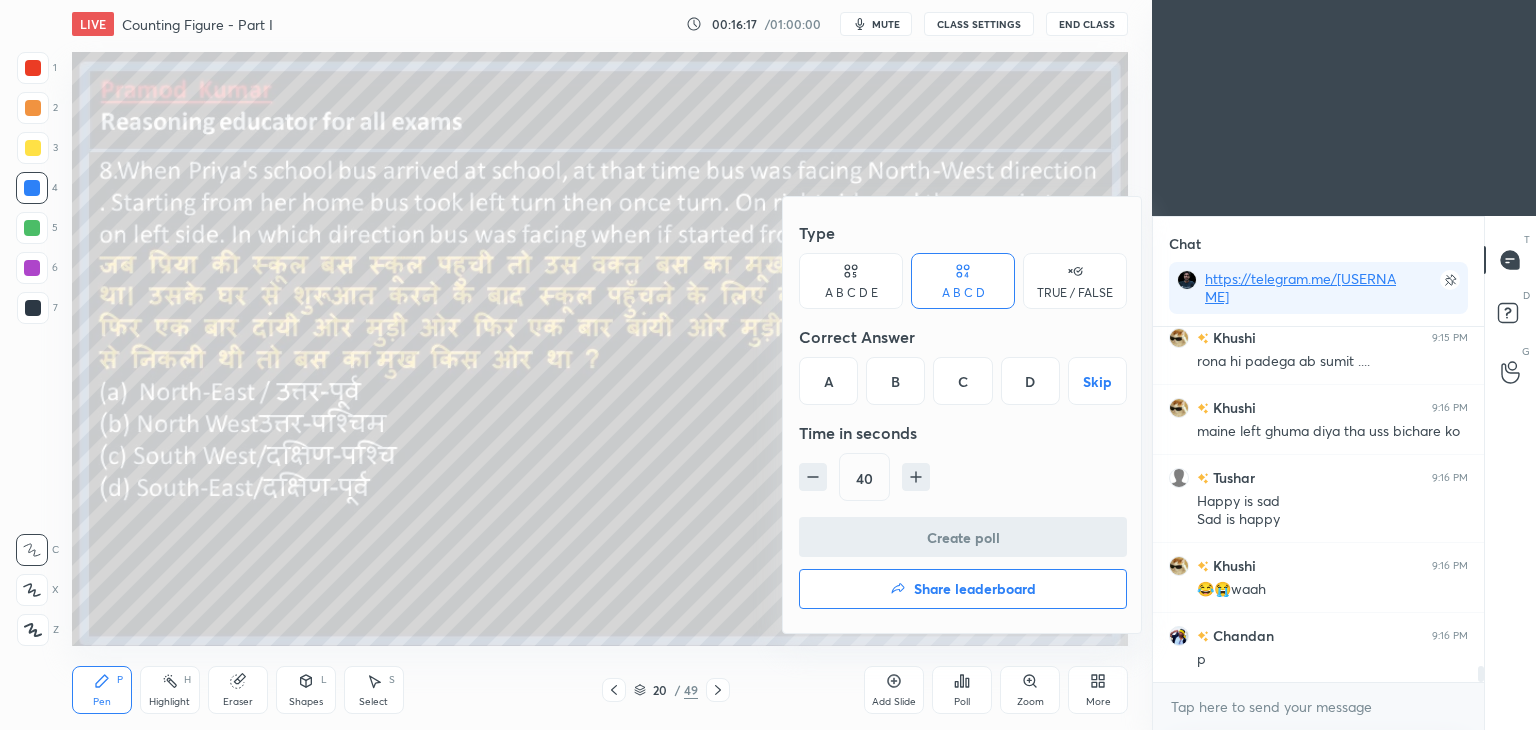 click on "A" at bounding box center (828, 381) 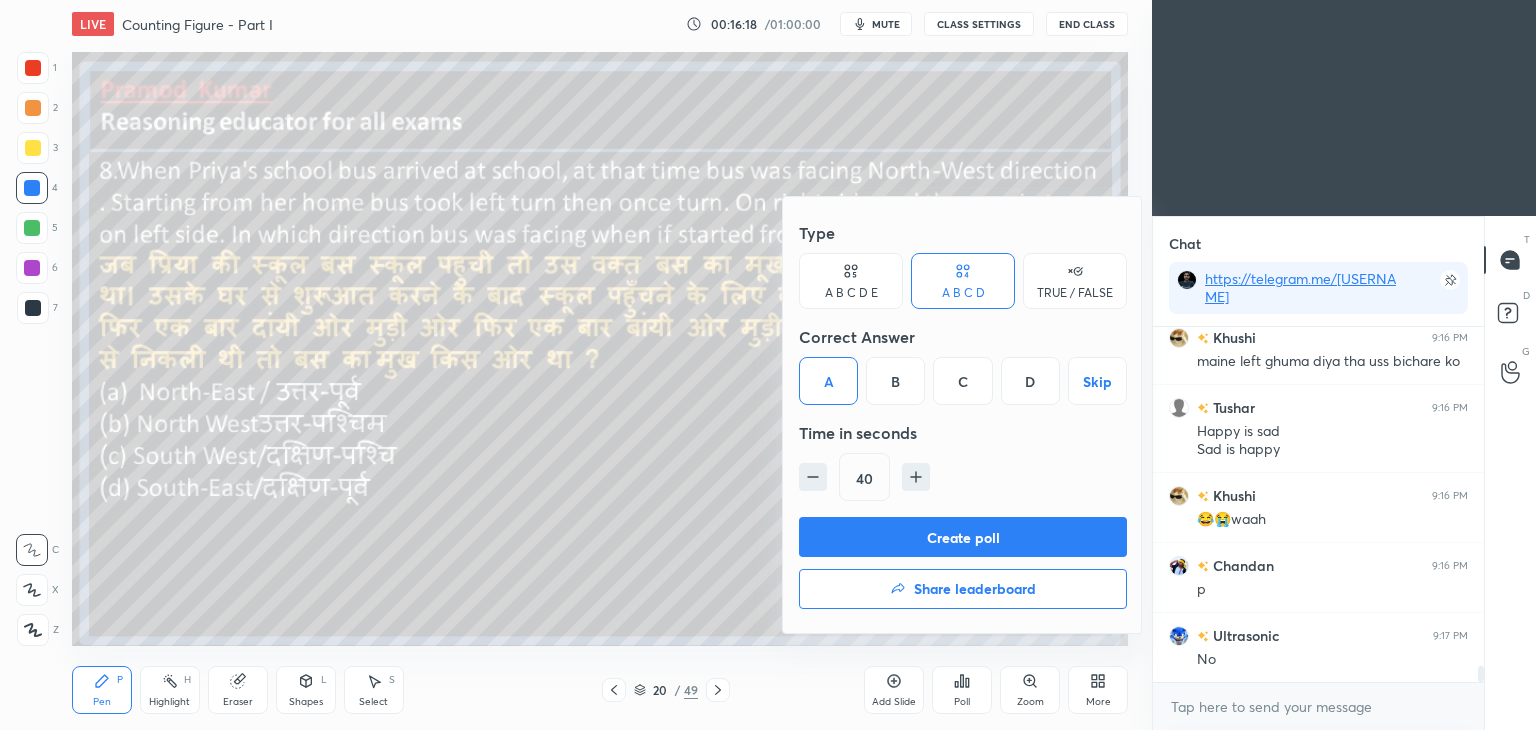 click on "Create poll" at bounding box center (963, 537) 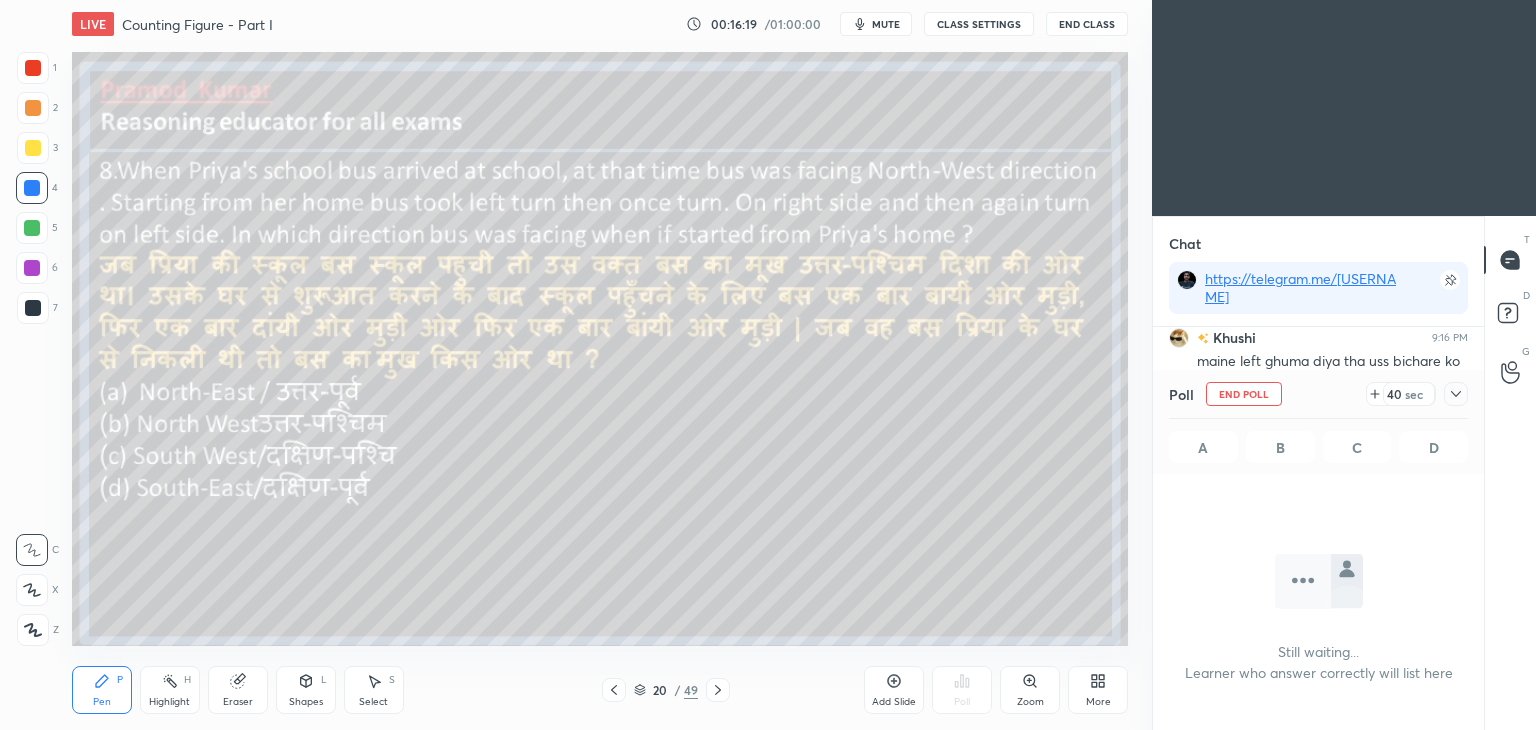 scroll, scrollTop: 121, scrollLeft: 325, axis: both 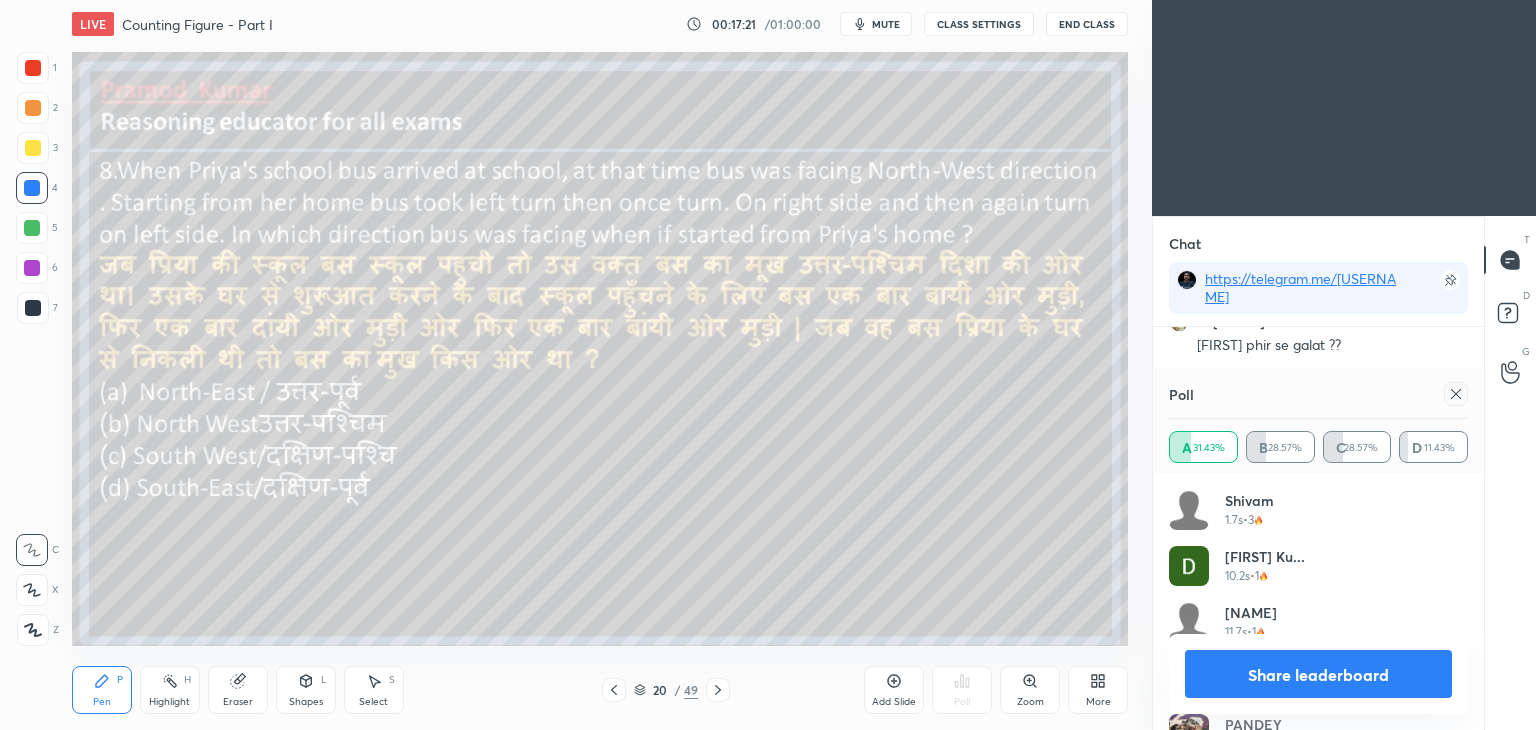 click 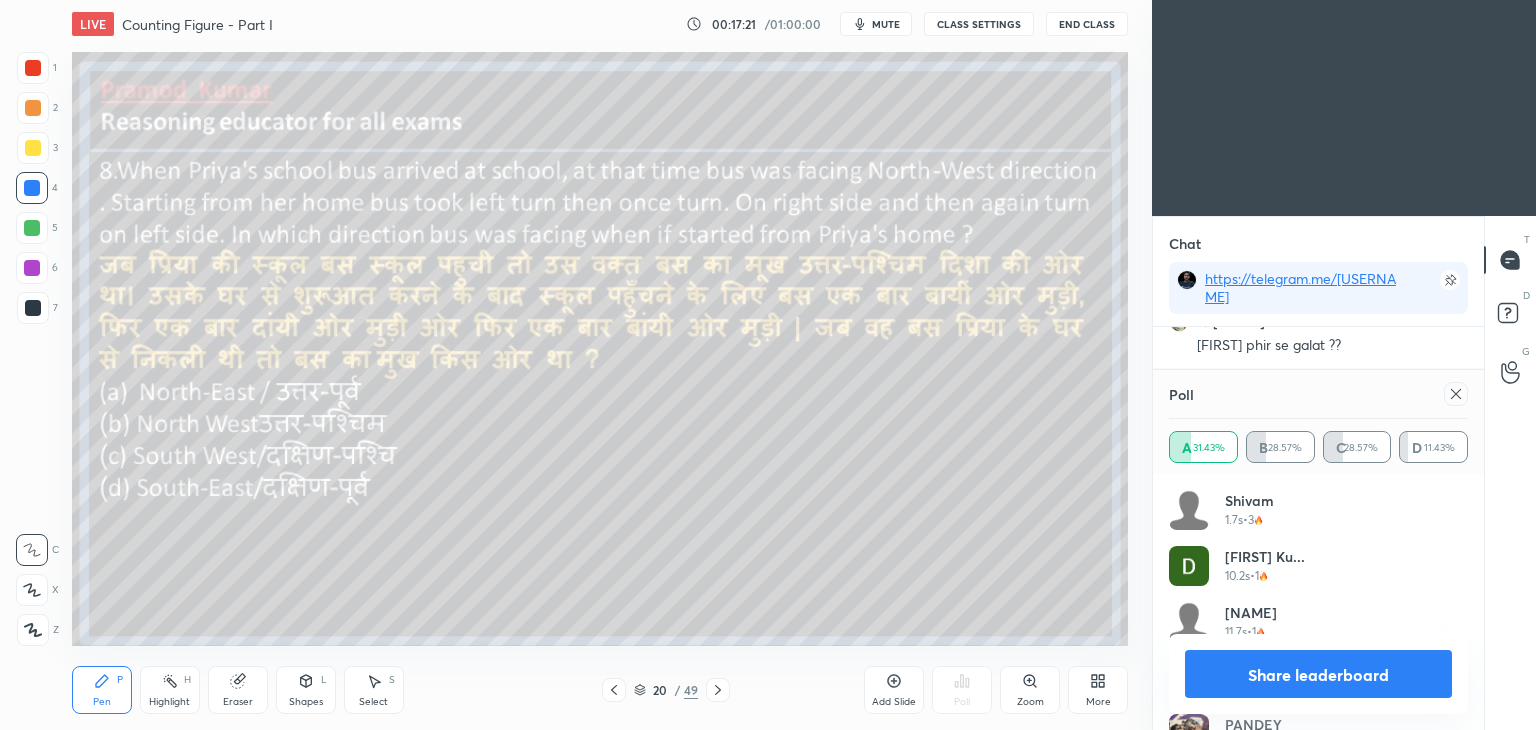 scroll, scrollTop: 152, scrollLeft: 293, axis: both 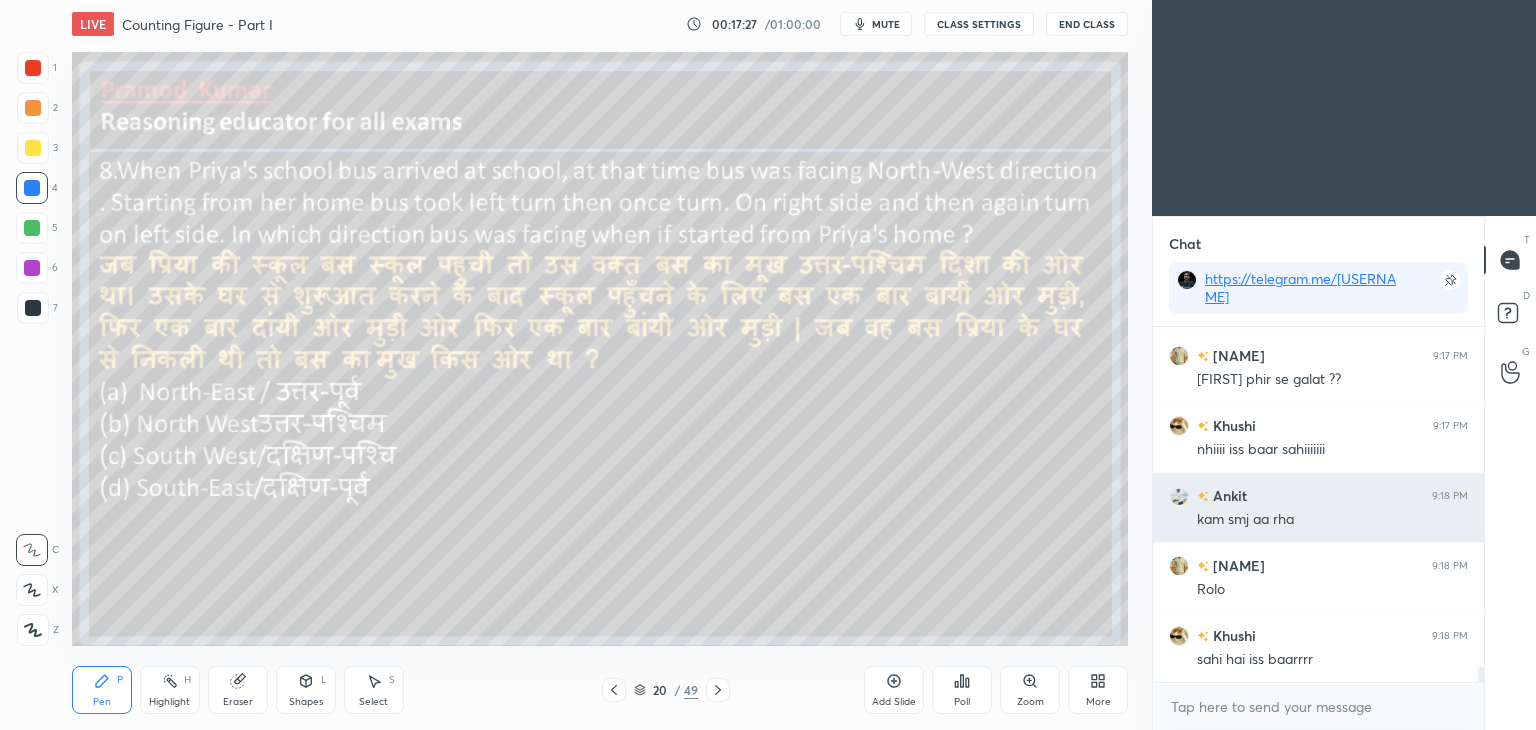 click on "Ankit" at bounding box center (1228, 495) 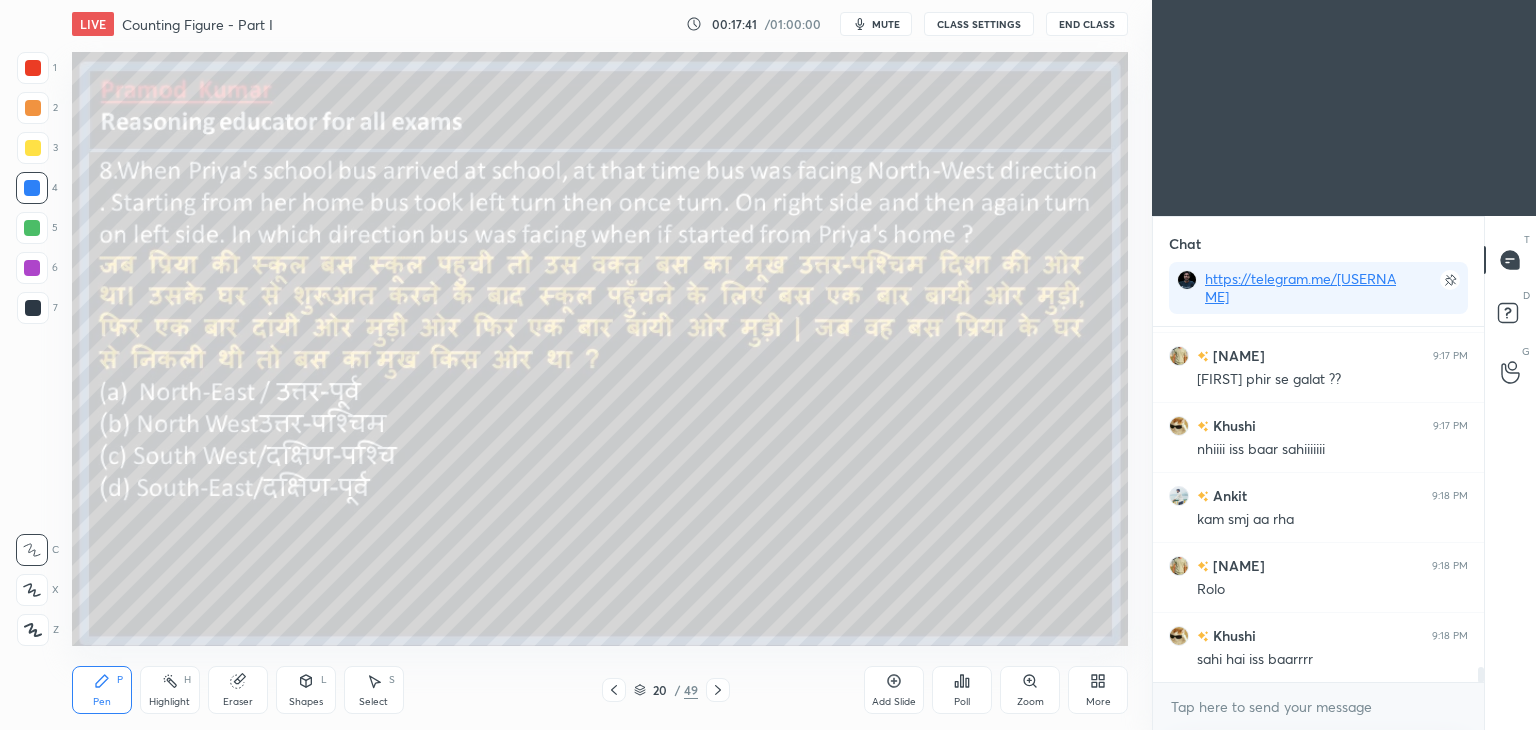 scroll, scrollTop: 7850, scrollLeft: 0, axis: vertical 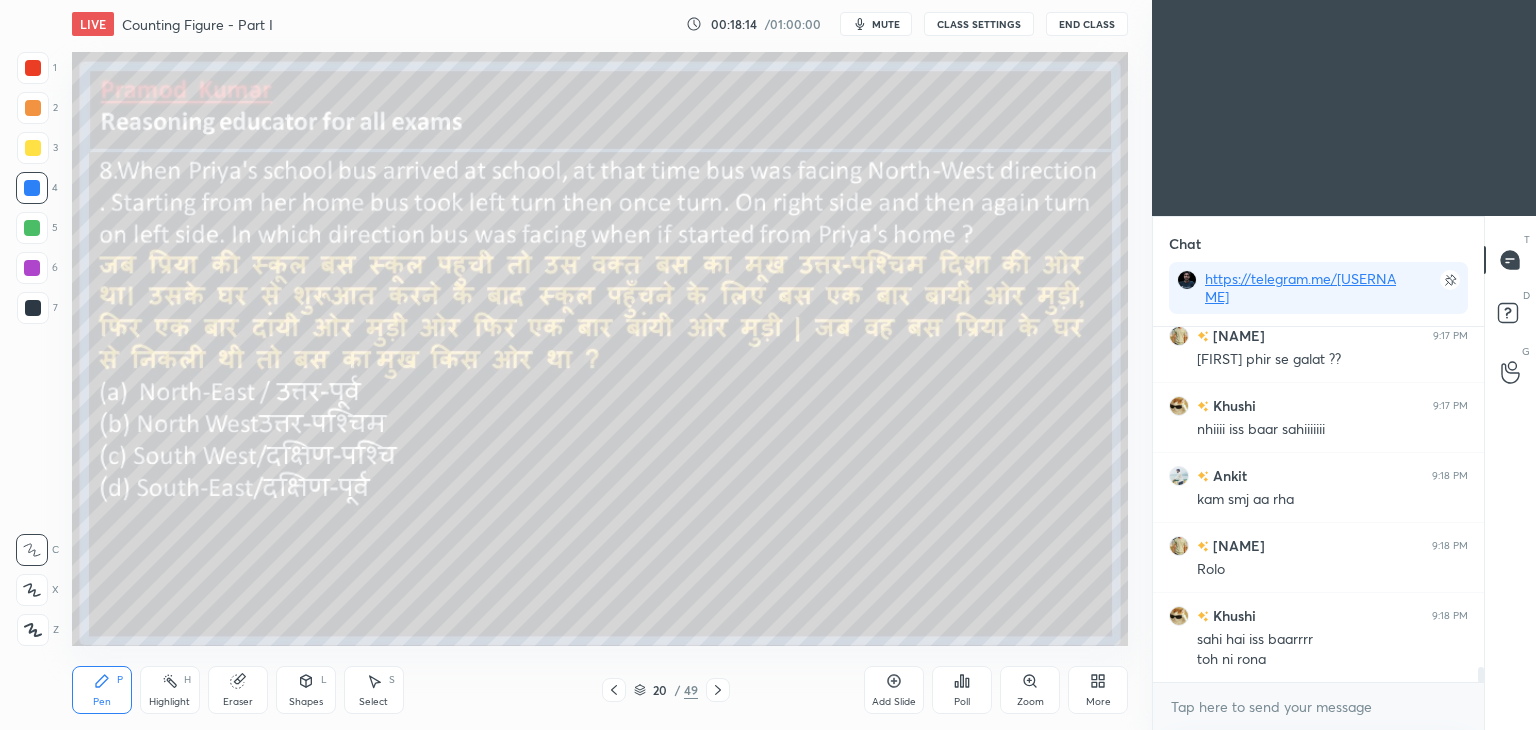 click at bounding box center [33, 148] 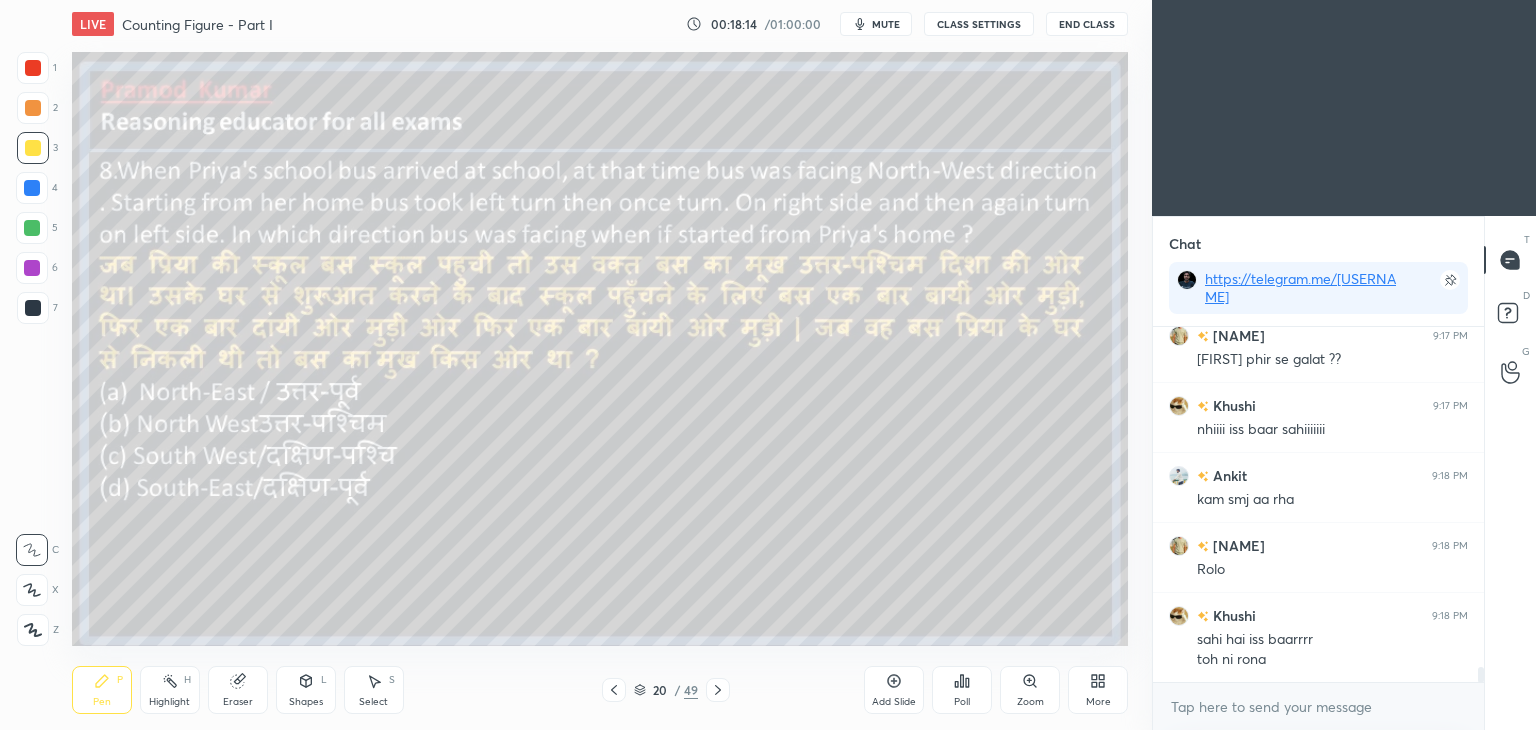 click at bounding box center [33, 148] 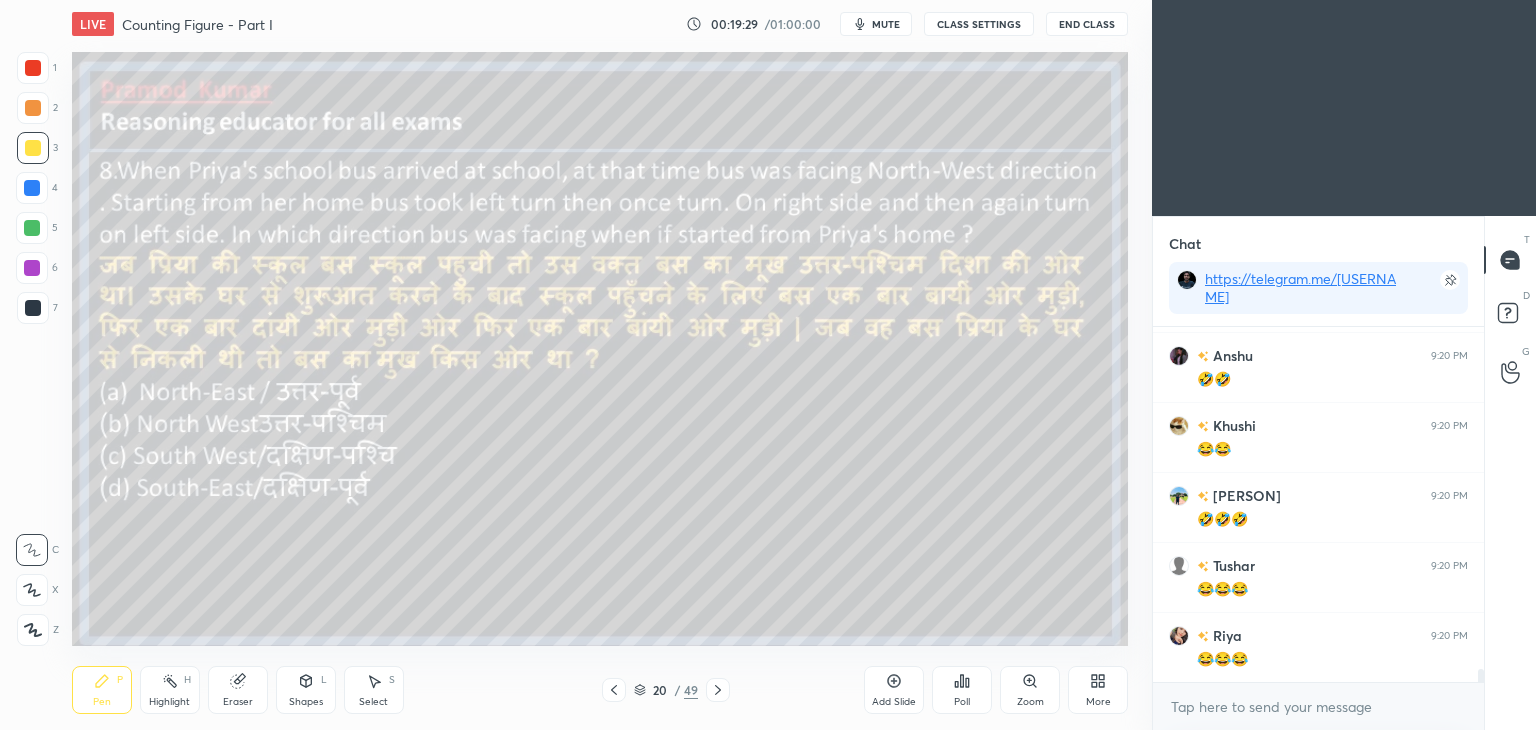 scroll, scrollTop: 9128, scrollLeft: 0, axis: vertical 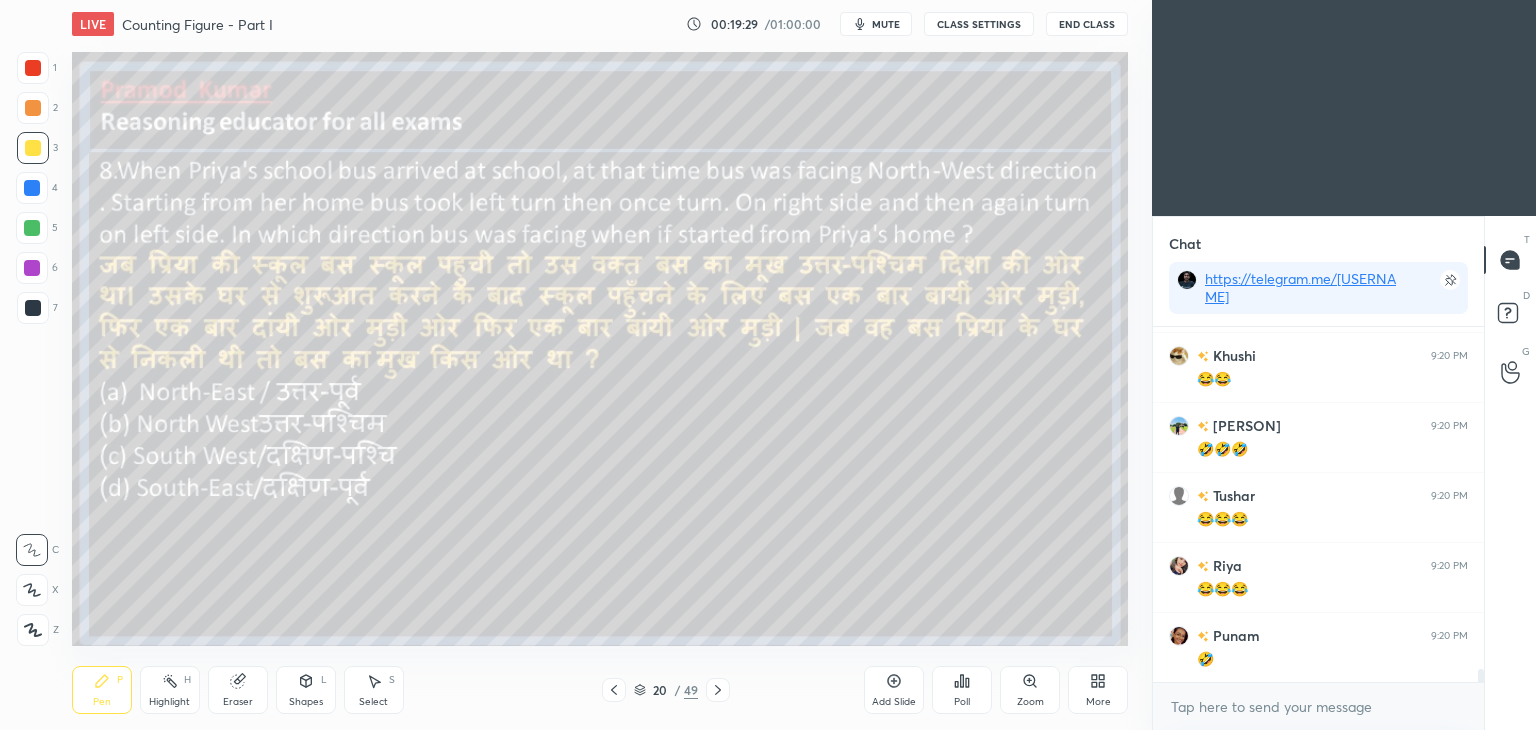 click 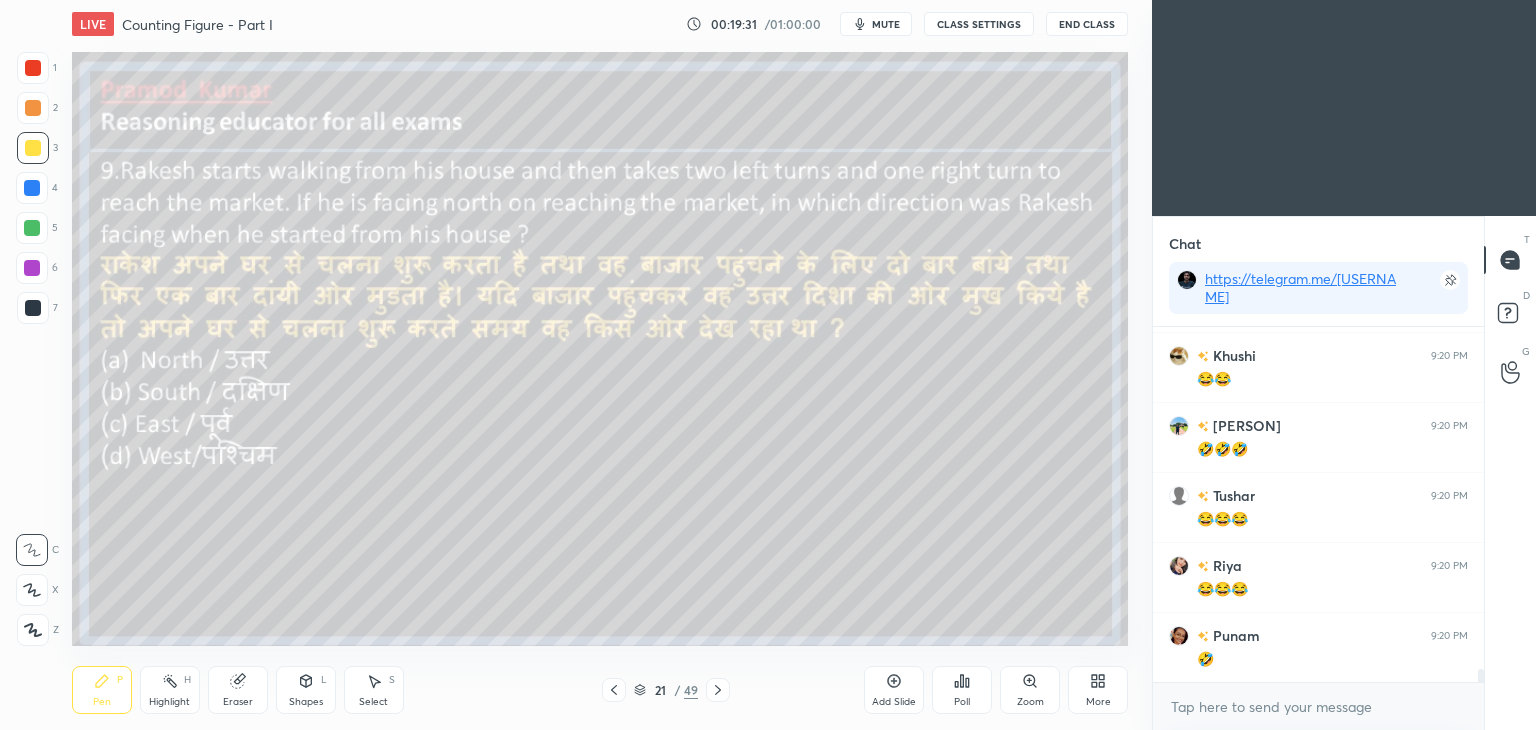 scroll, scrollTop: 9198, scrollLeft: 0, axis: vertical 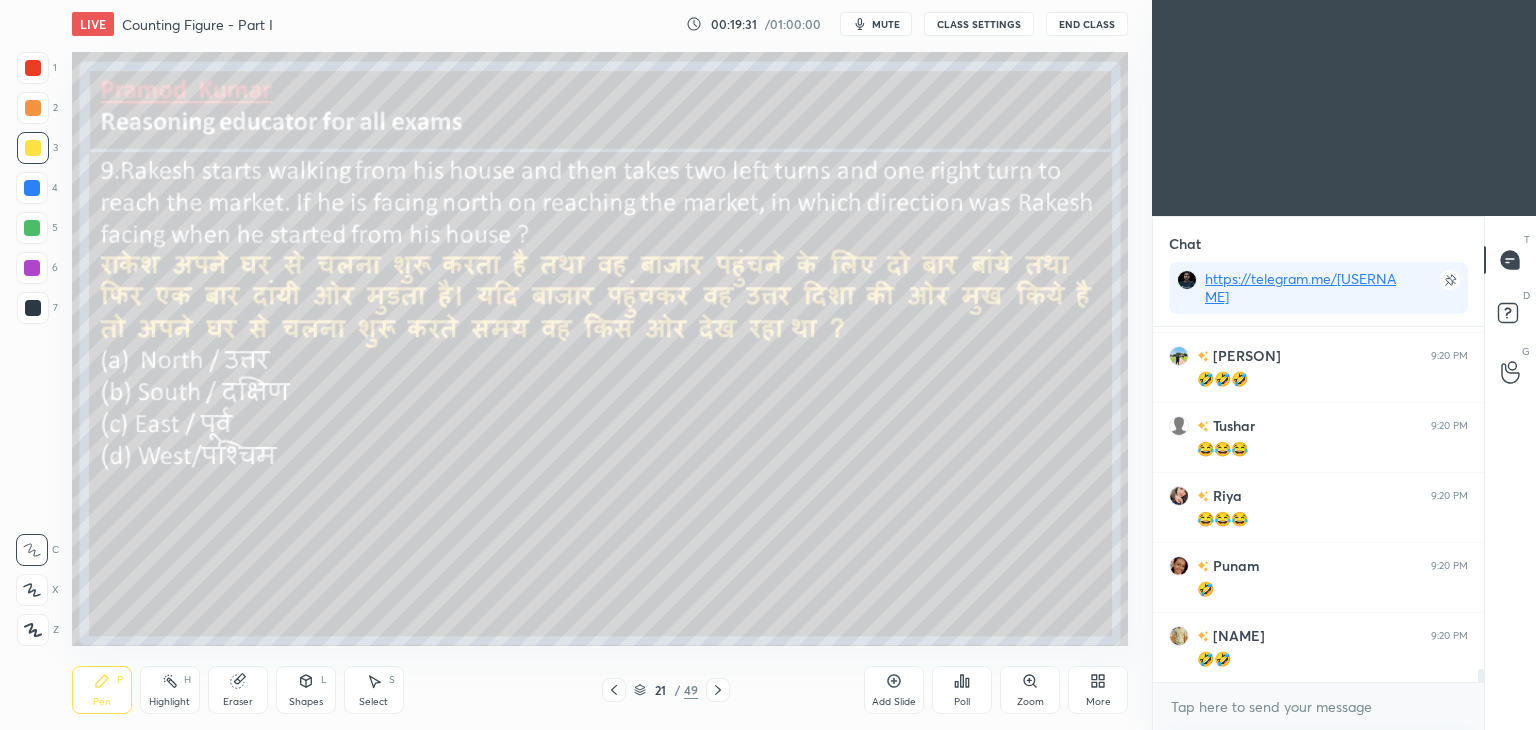 click 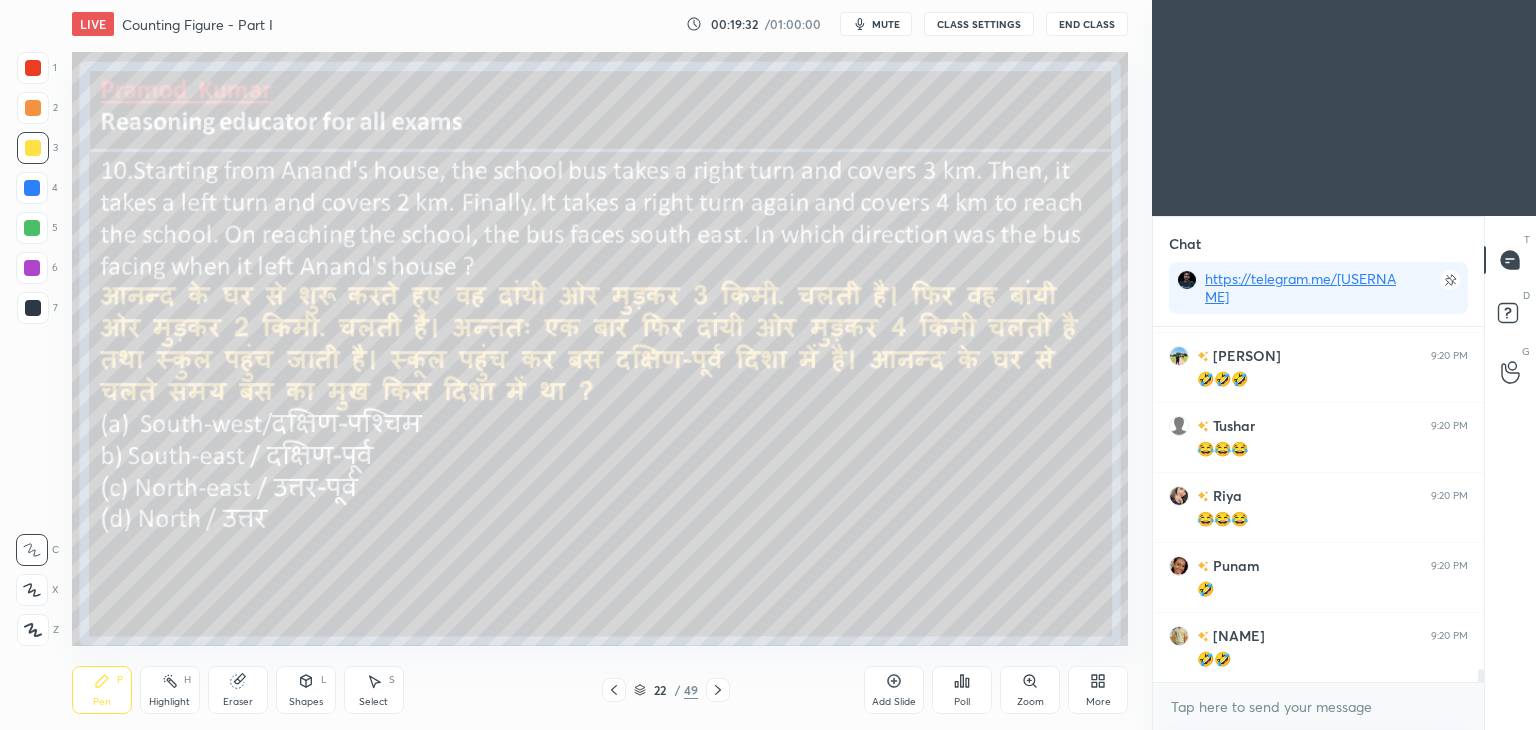 scroll, scrollTop: 9268, scrollLeft: 0, axis: vertical 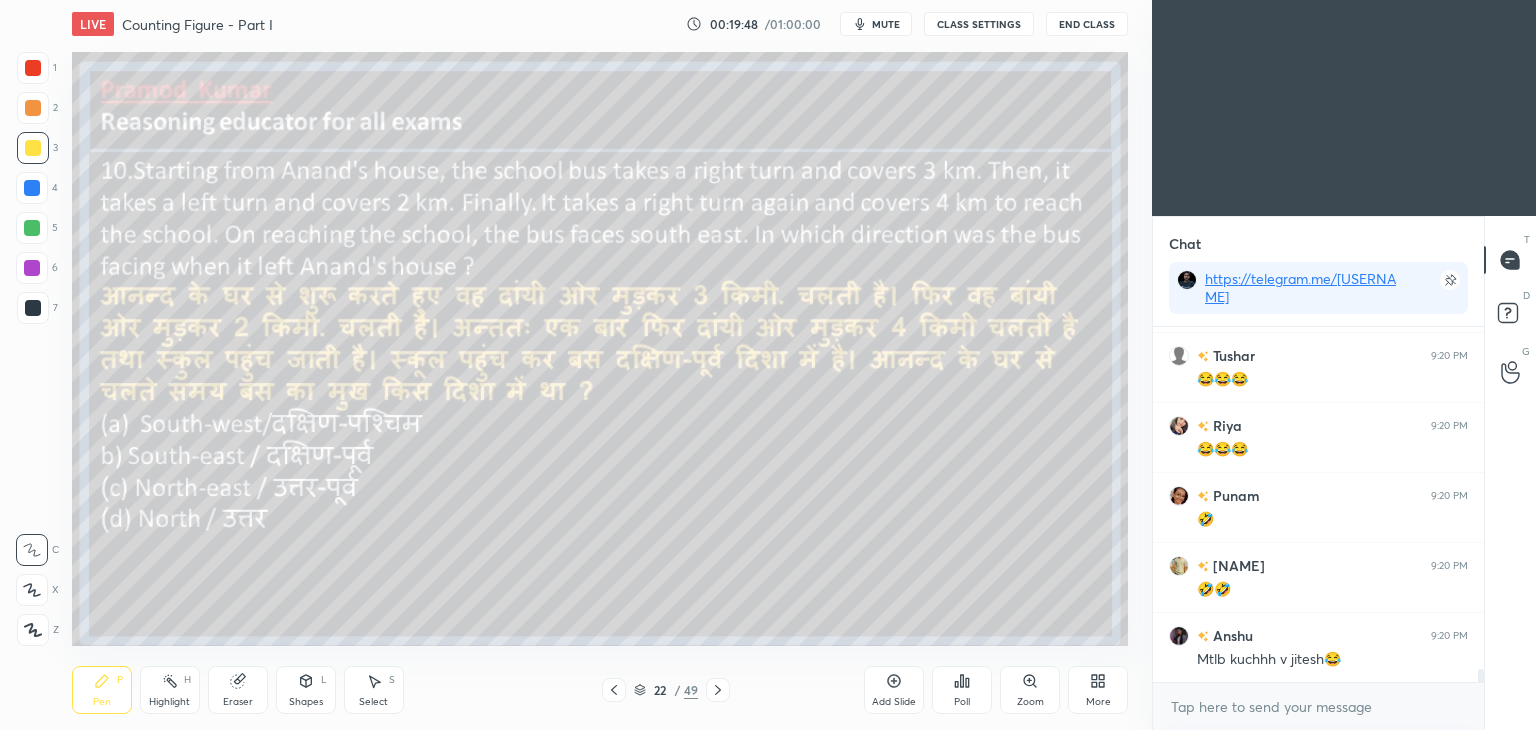 click 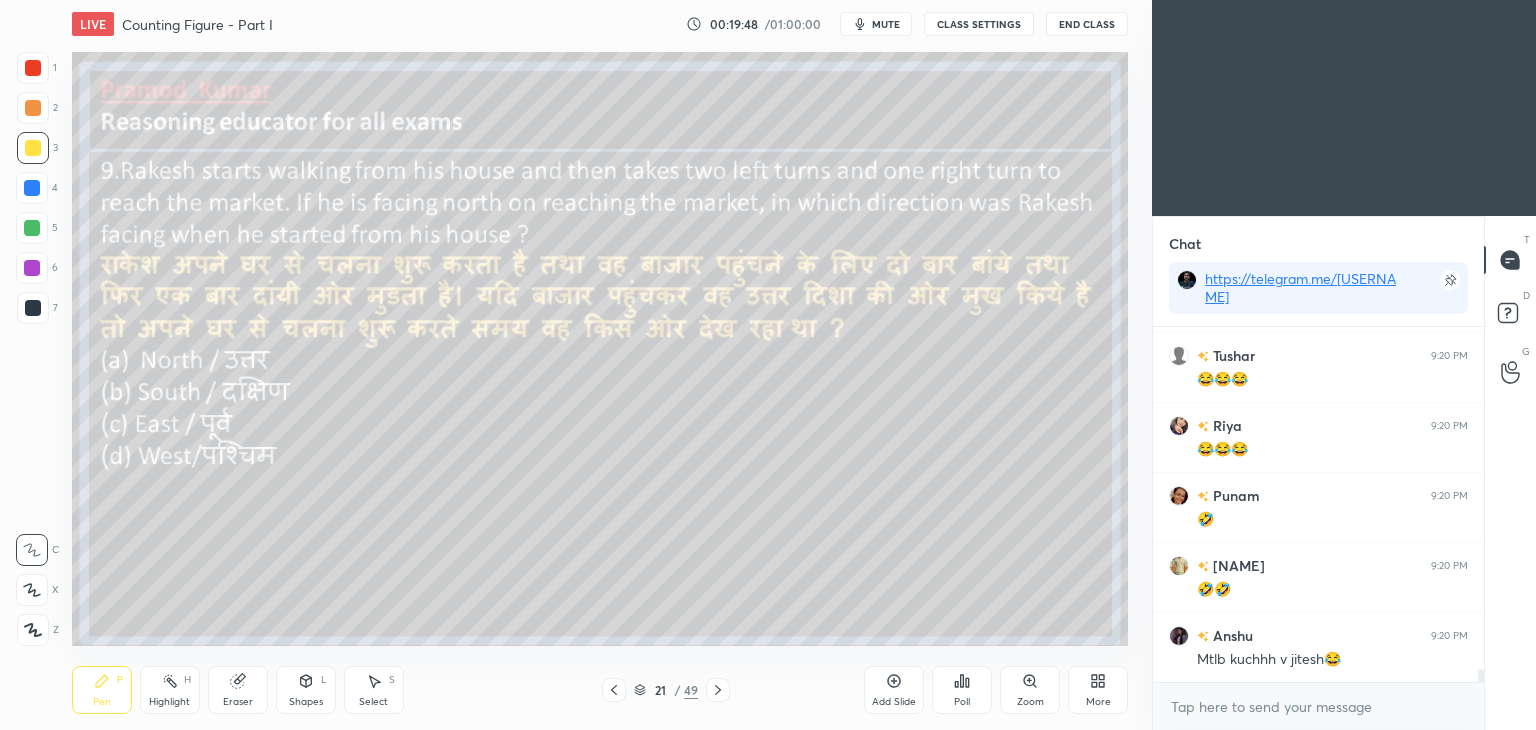 click 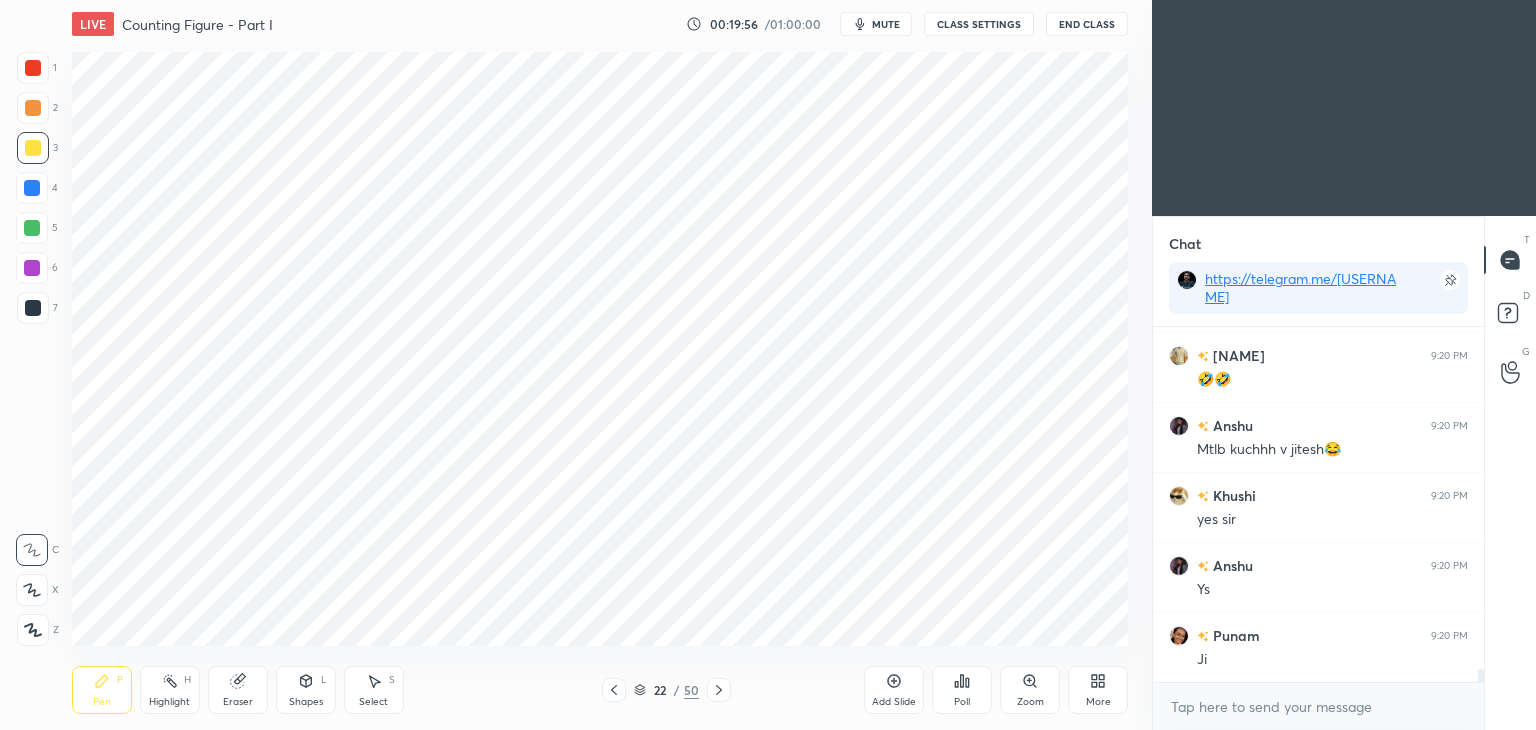 scroll, scrollTop: 9548, scrollLeft: 0, axis: vertical 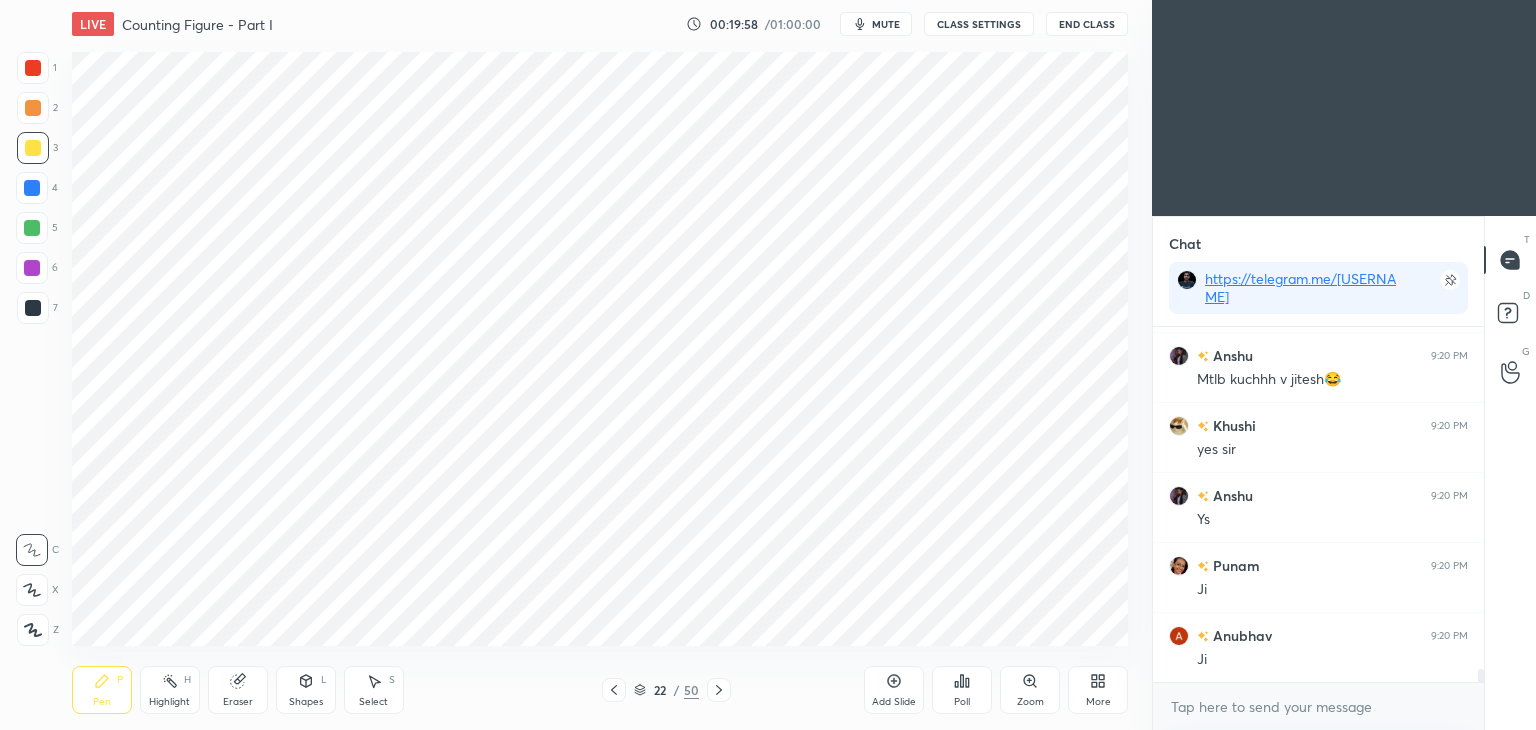 click on "Shapes L" at bounding box center (306, 690) 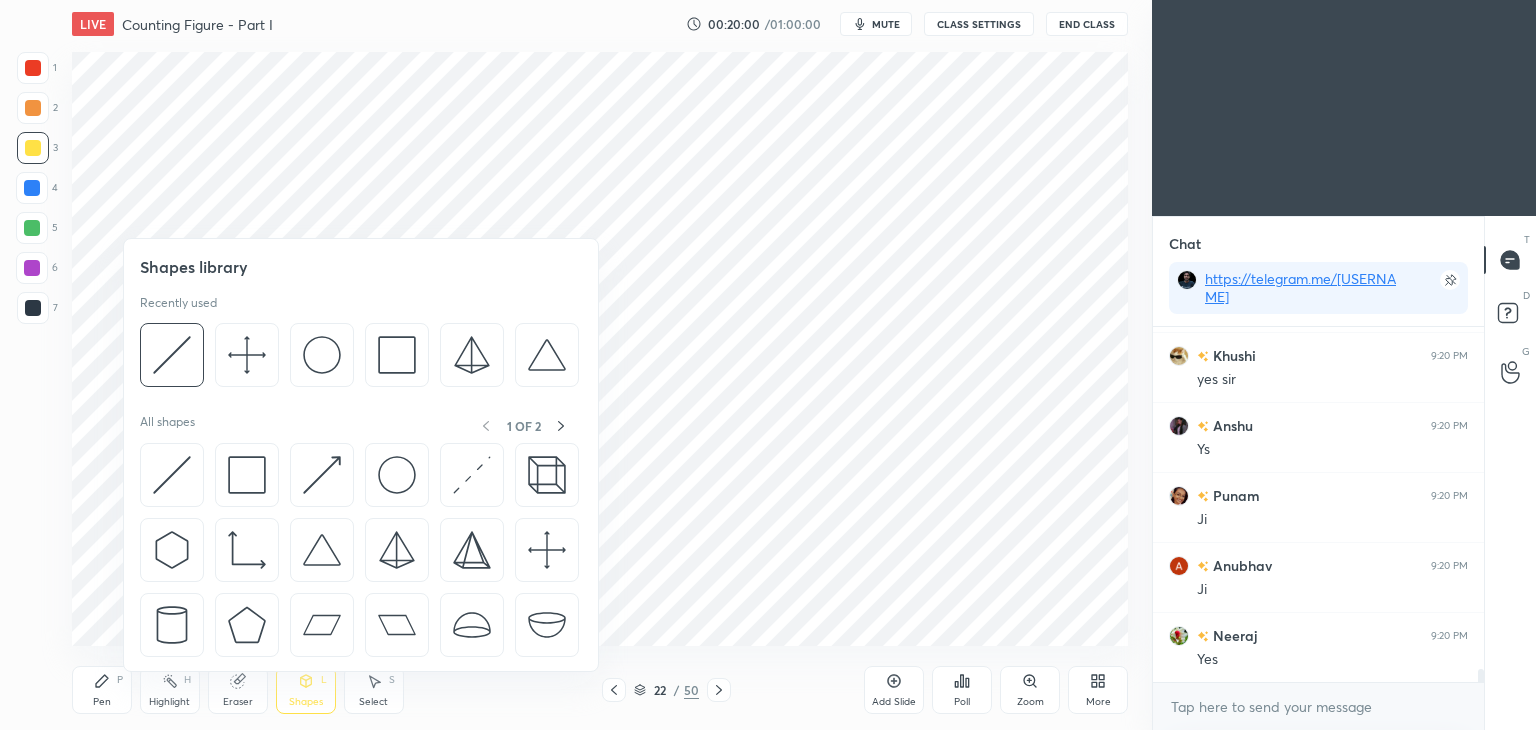 scroll, scrollTop: 9688, scrollLeft: 0, axis: vertical 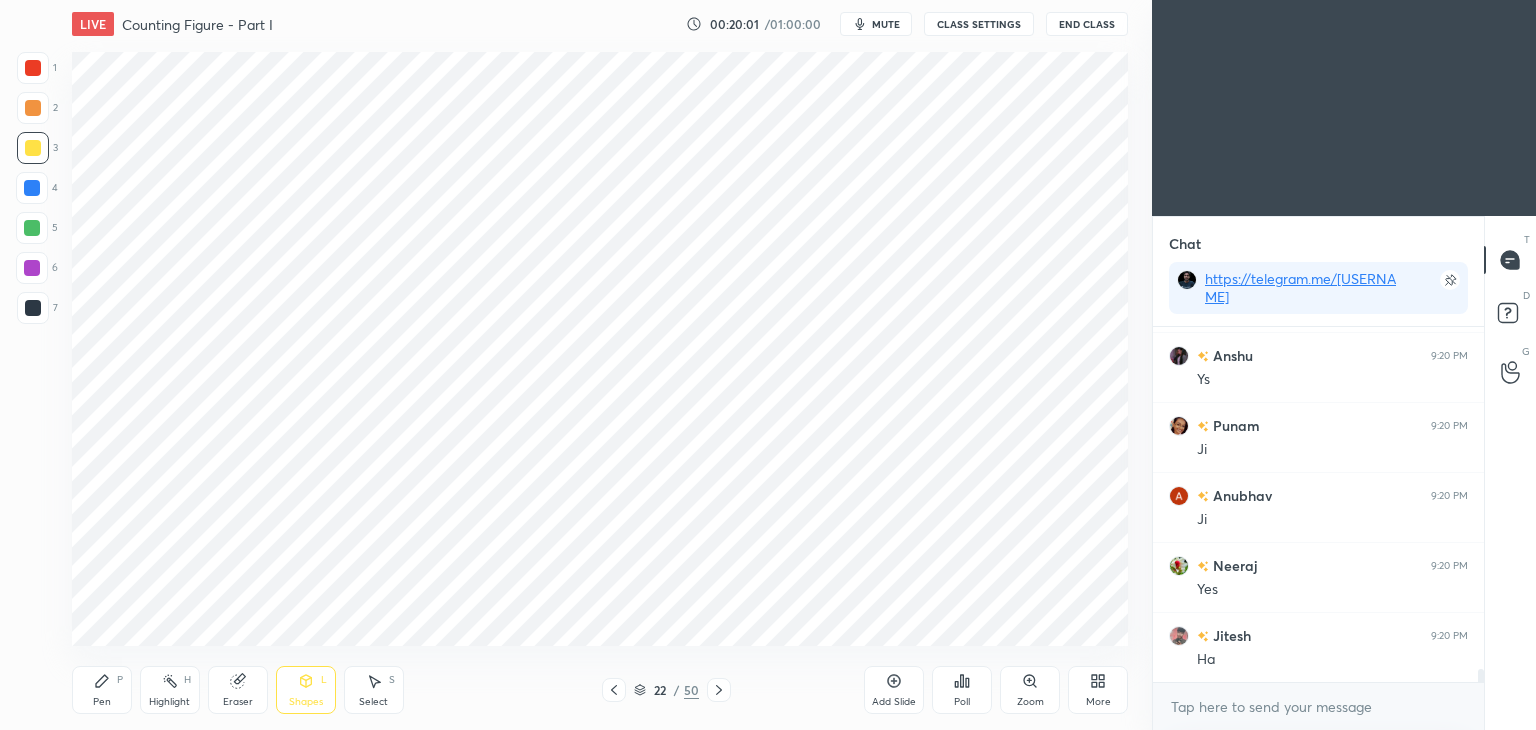 click on "Eraser" at bounding box center (238, 690) 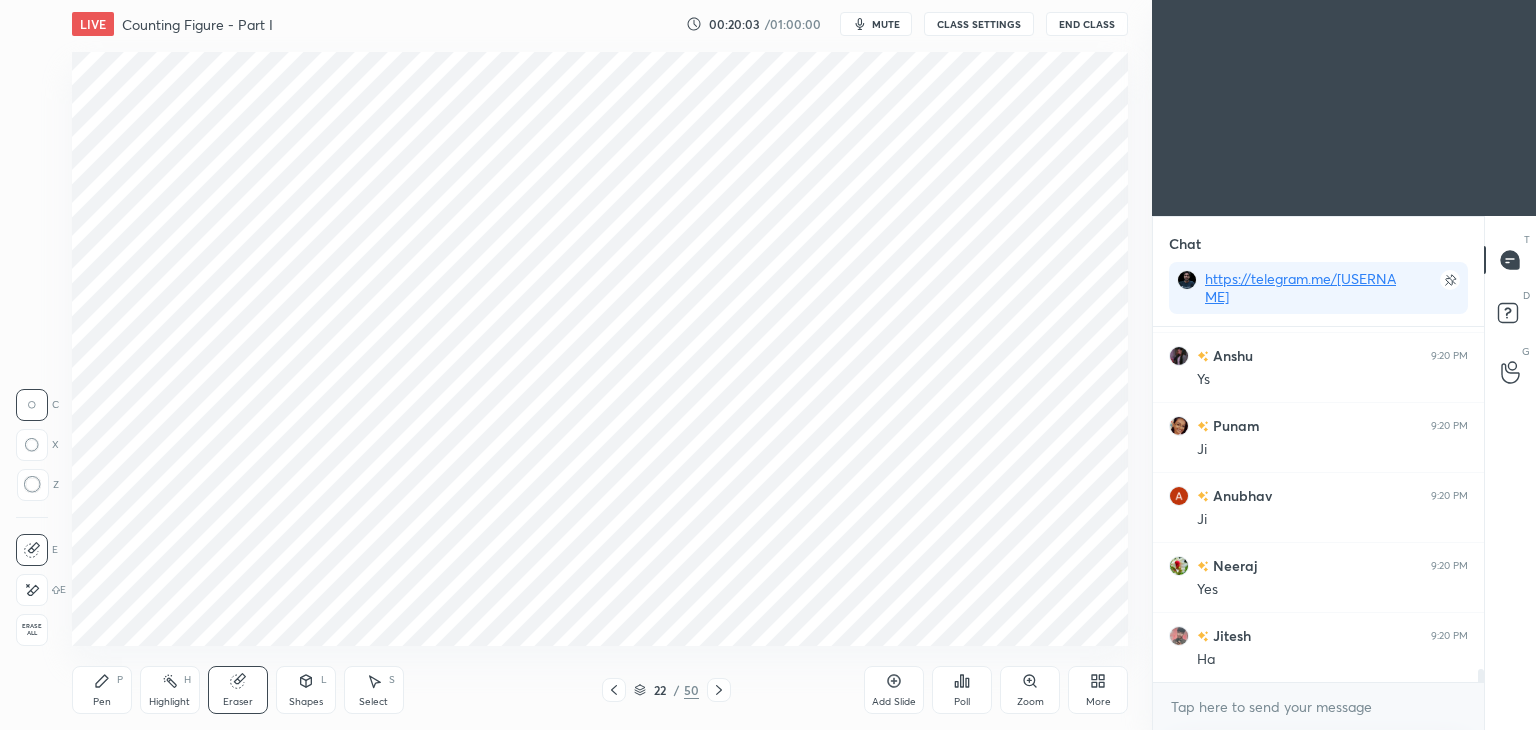 scroll, scrollTop: 9758, scrollLeft: 0, axis: vertical 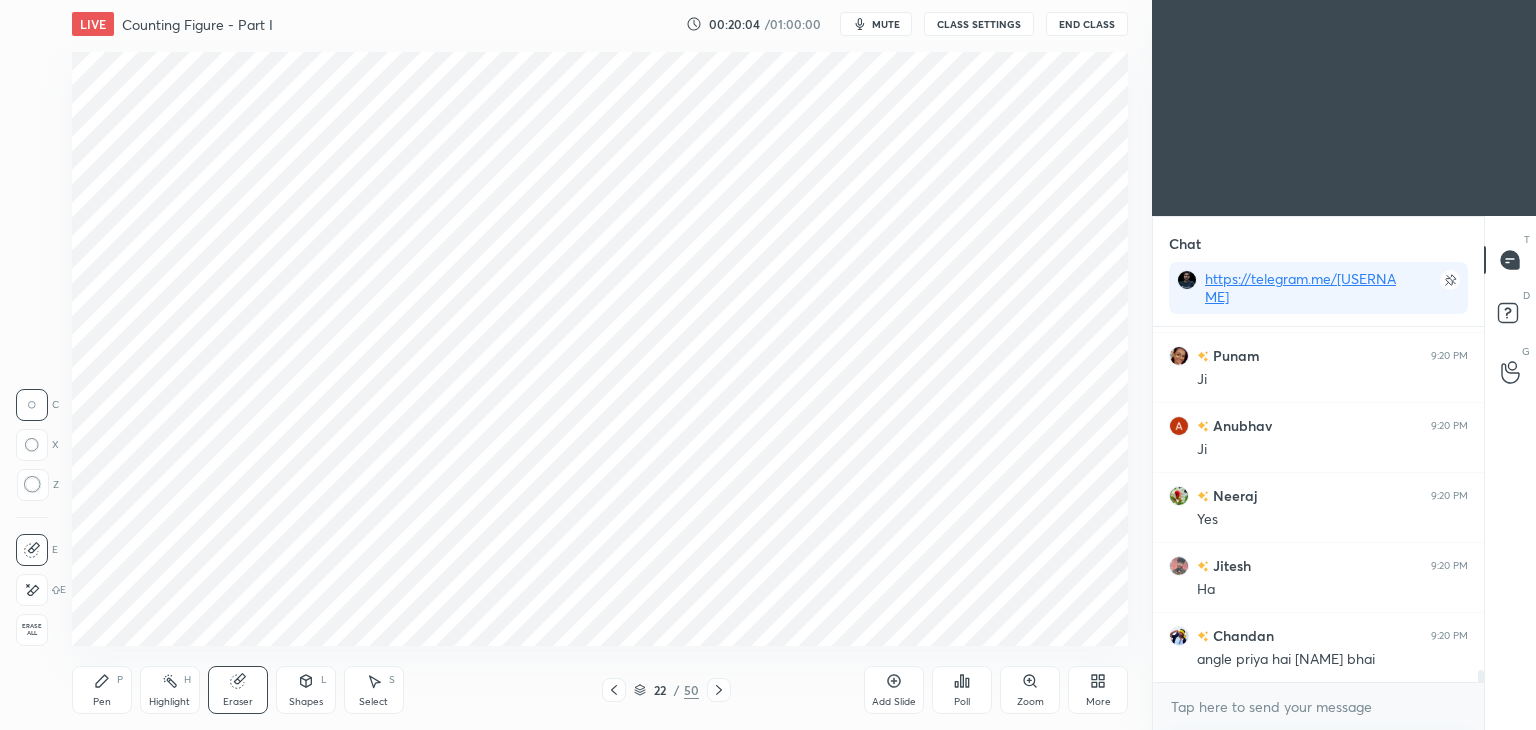 click on "Pen" at bounding box center (102, 702) 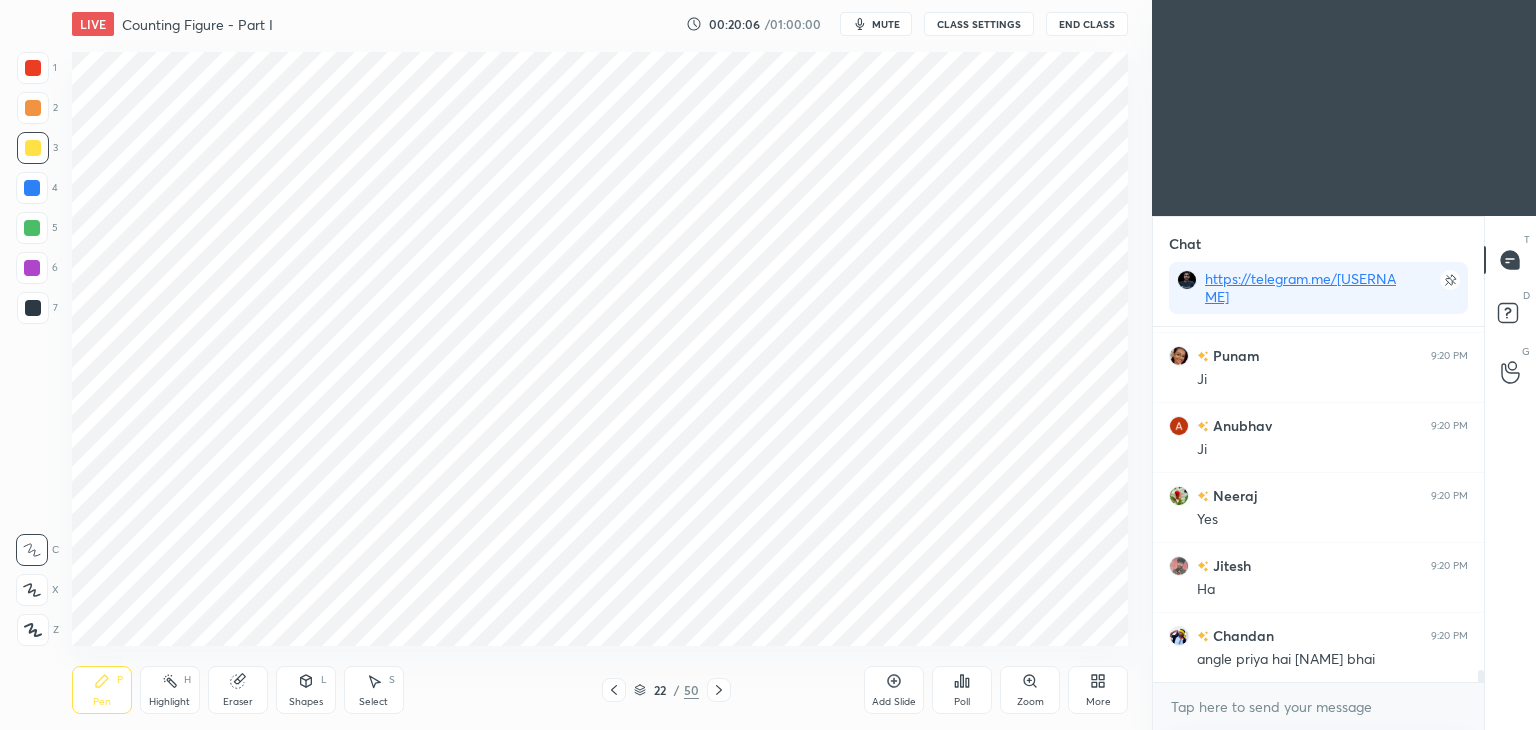 click at bounding box center (33, 308) 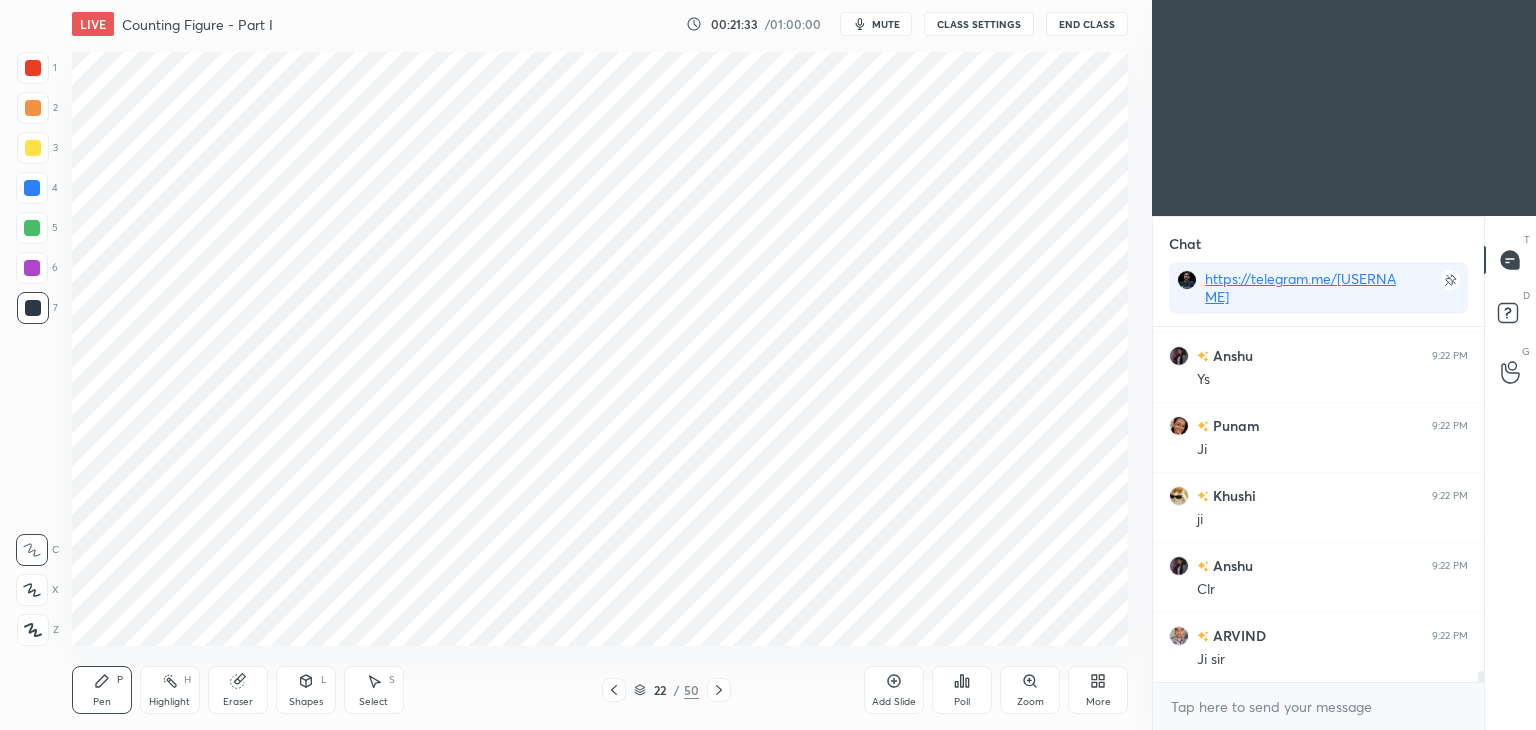 scroll, scrollTop: 11088, scrollLeft: 0, axis: vertical 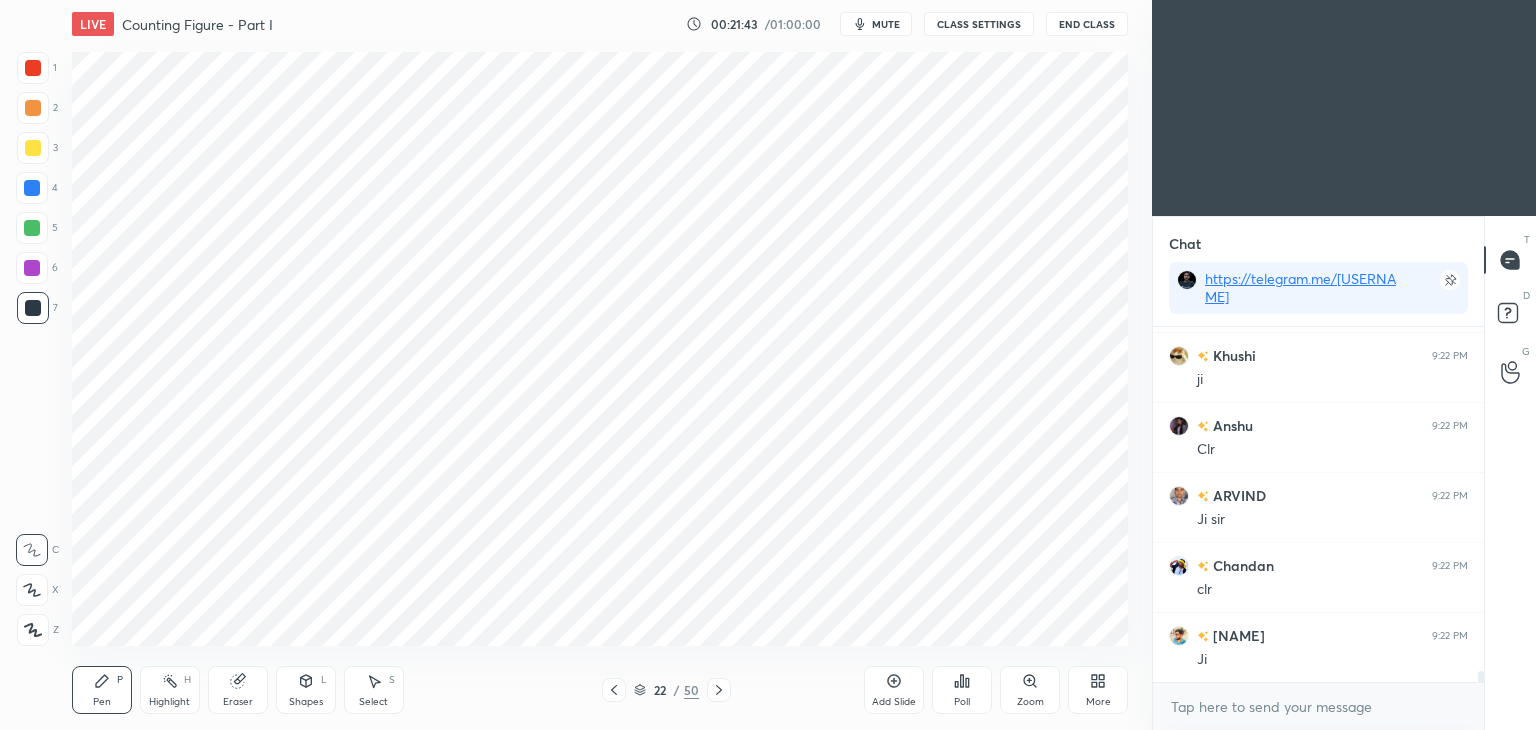 click at bounding box center (33, 68) 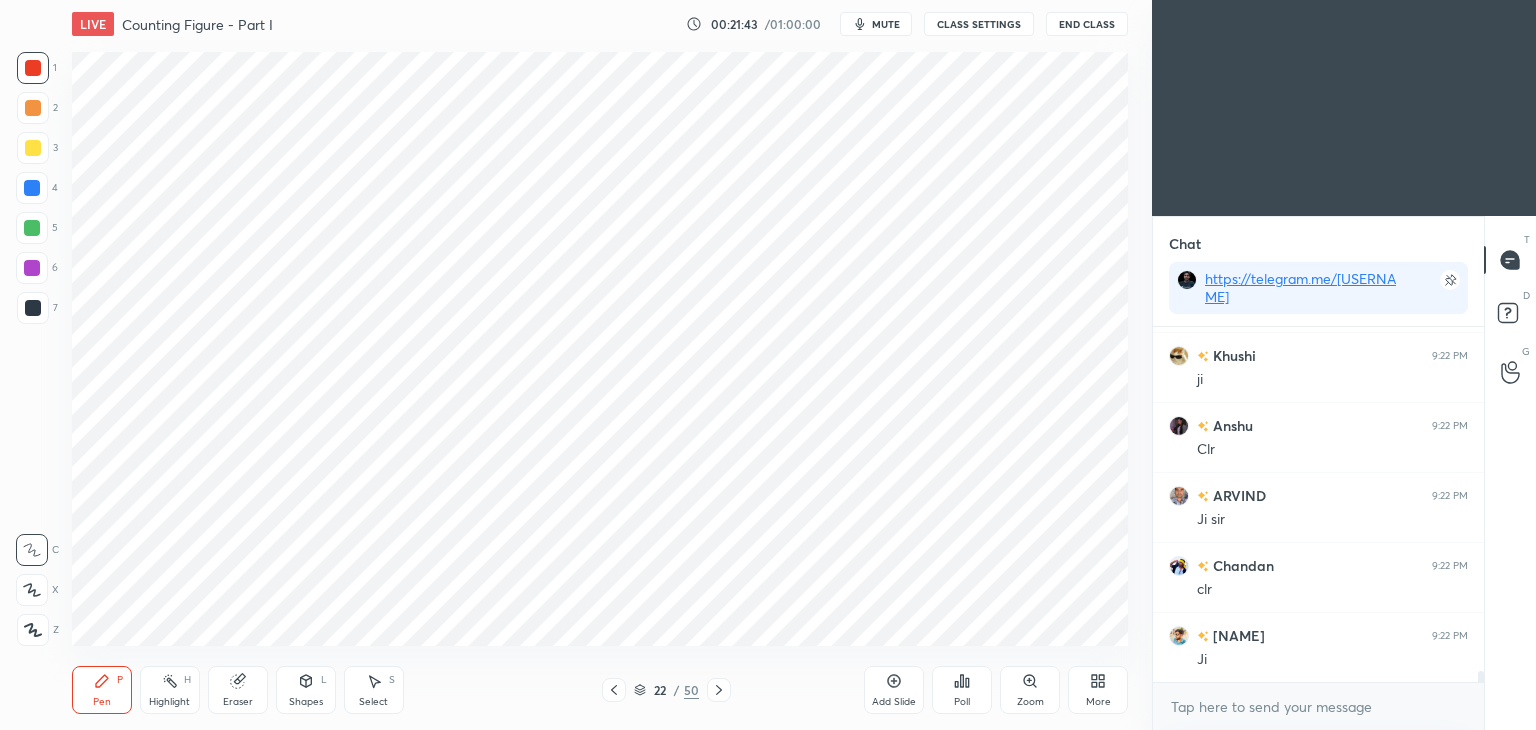 click at bounding box center (33, 68) 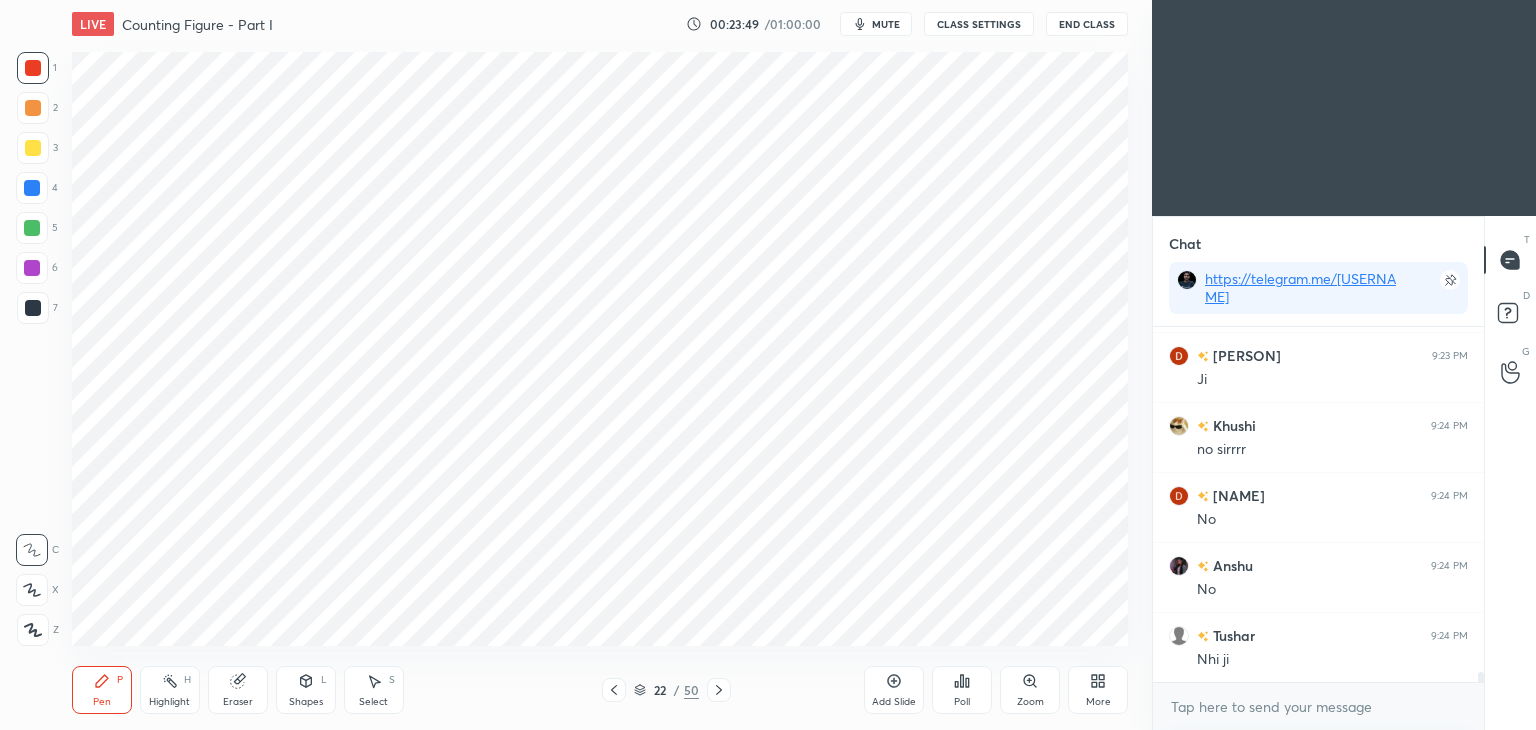 scroll, scrollTop: 12348, scrollLeft: 0, axis: vertical 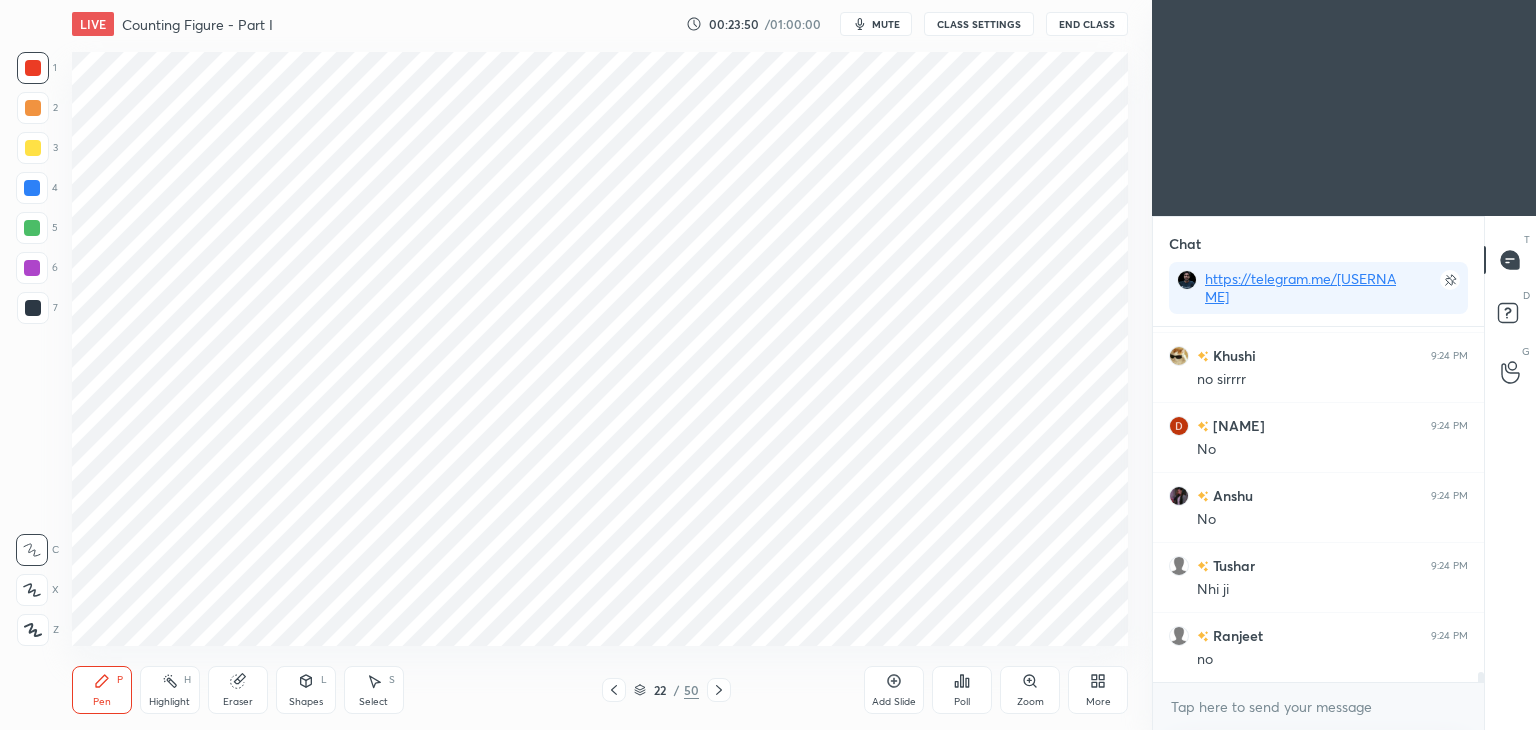 click at bounding box center [32, 188] 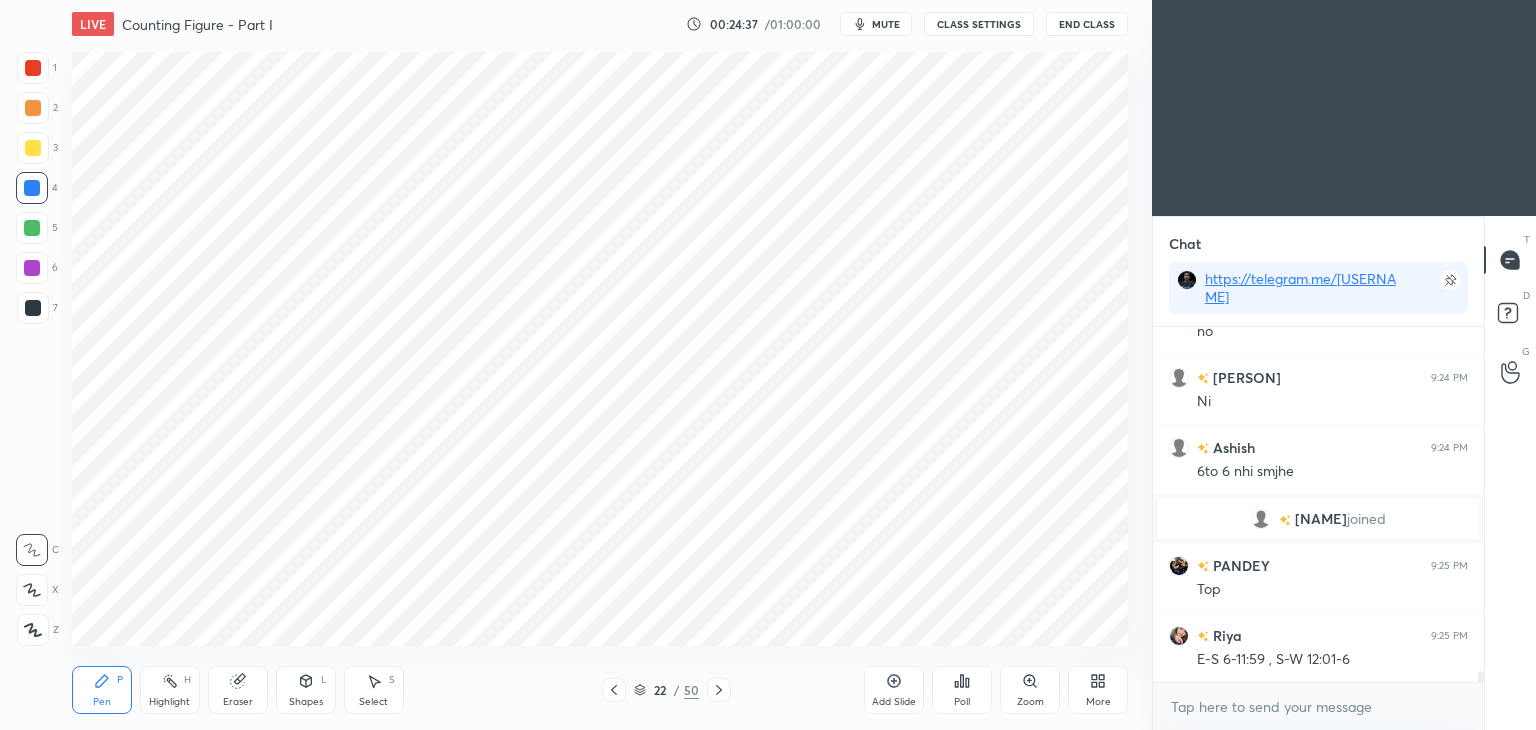 scroll, scrollTop: 11072, scrollLeft: 0, axis: vertical 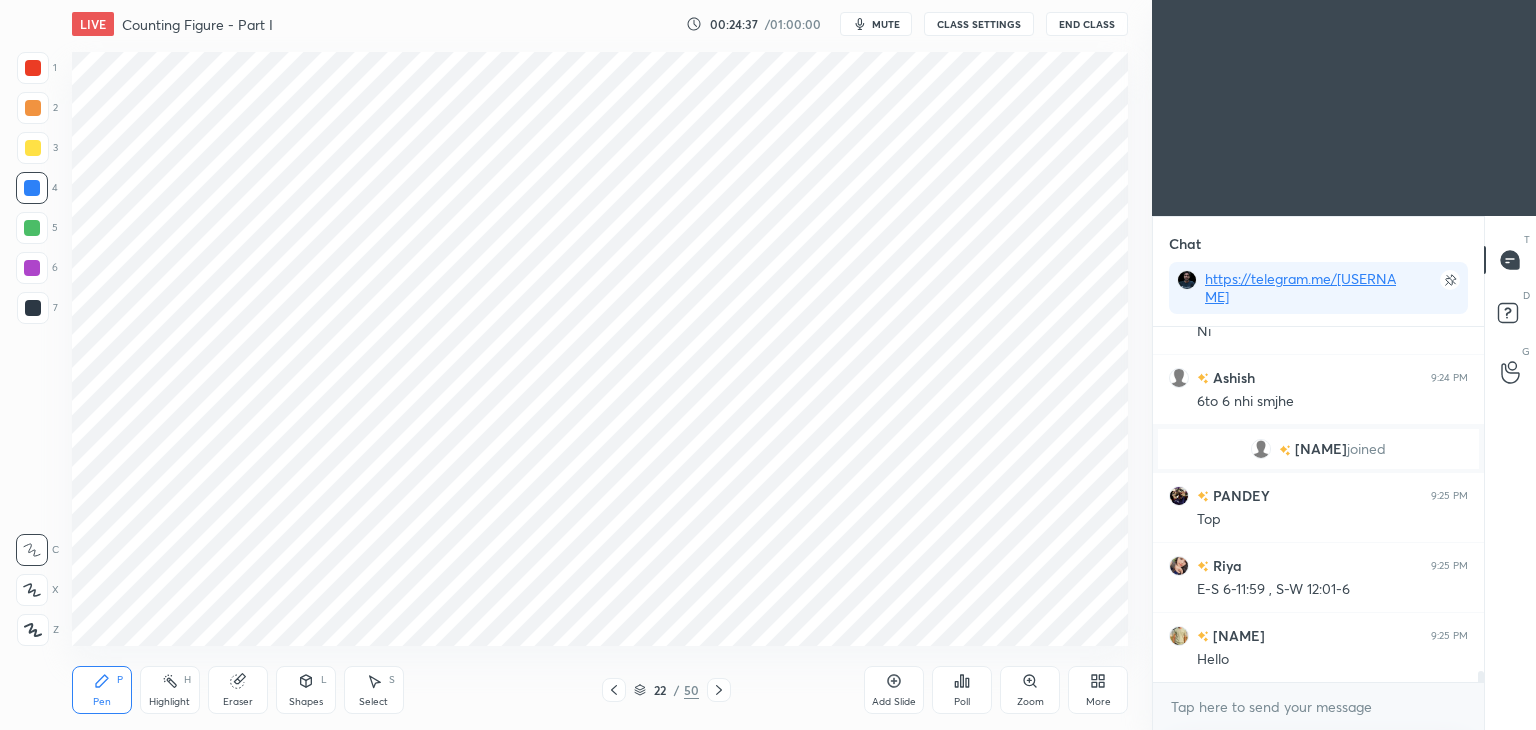 click on "mute" at bounding box center [886, 24] 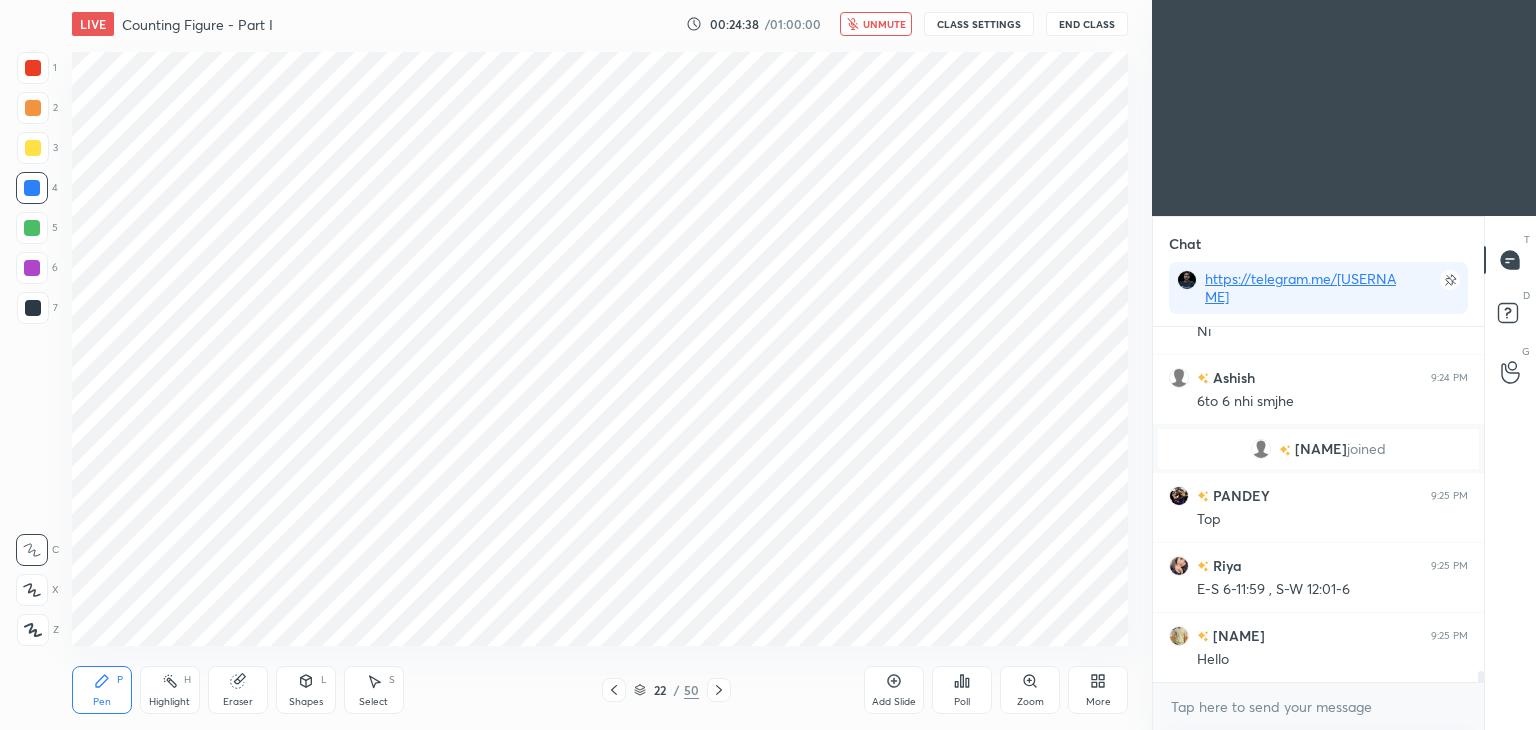 click on "End Class" at bounding box center [1087, 24] 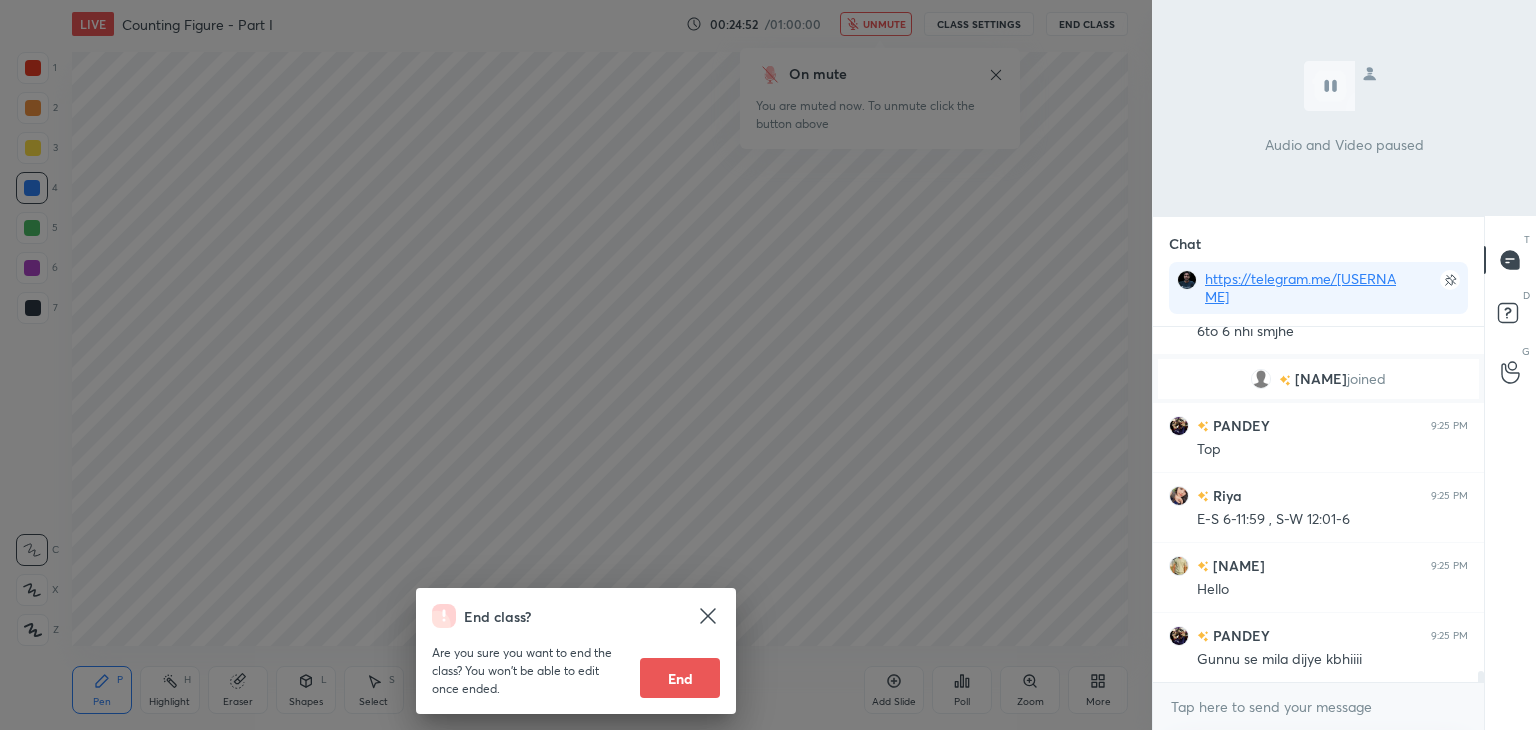 scroll, scrollTop: 11212, scrollLeft: 0, axis: vertical 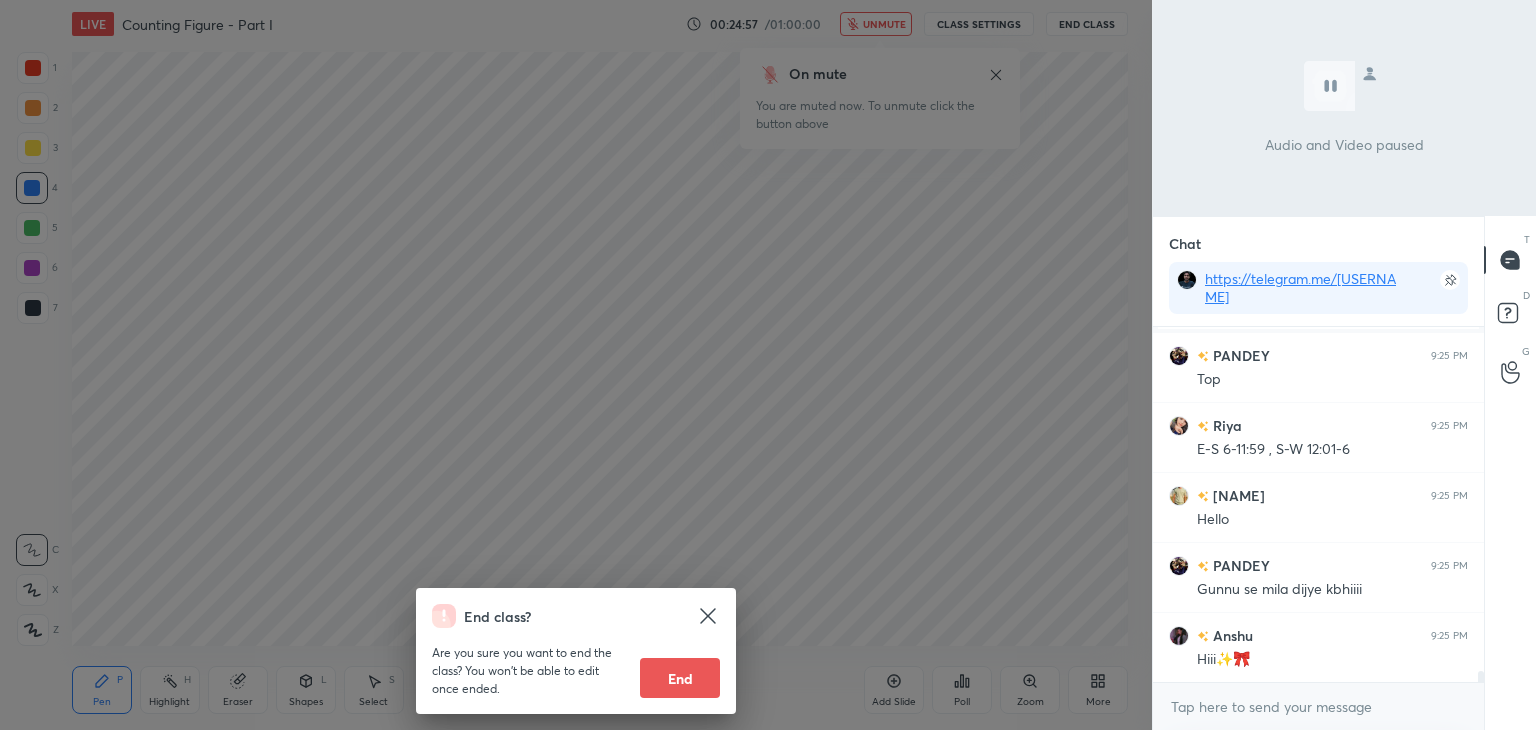 click on "End class? Are you sure you want to end the class? You won’t be able to edit once ended. End" at bounding box center [576, 365] 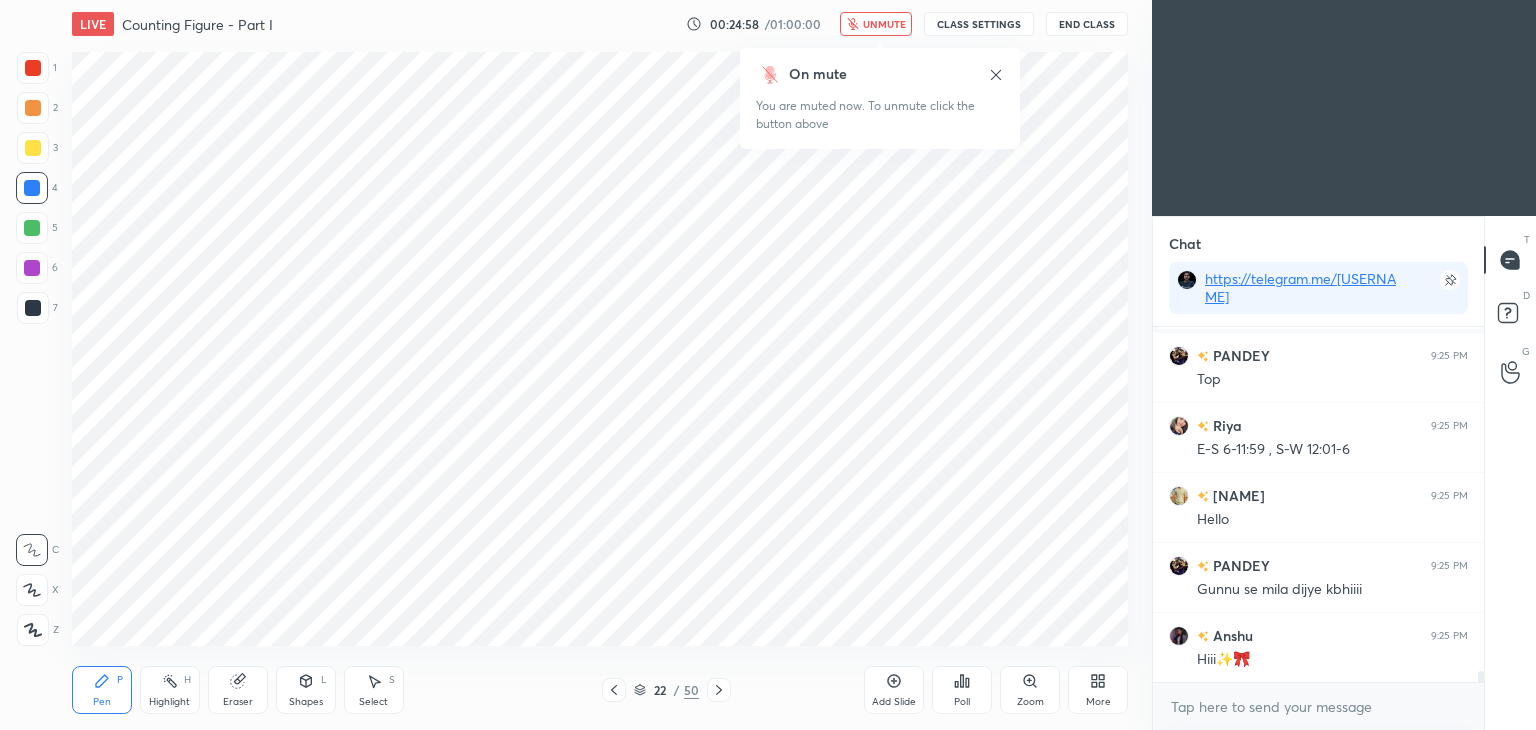 click 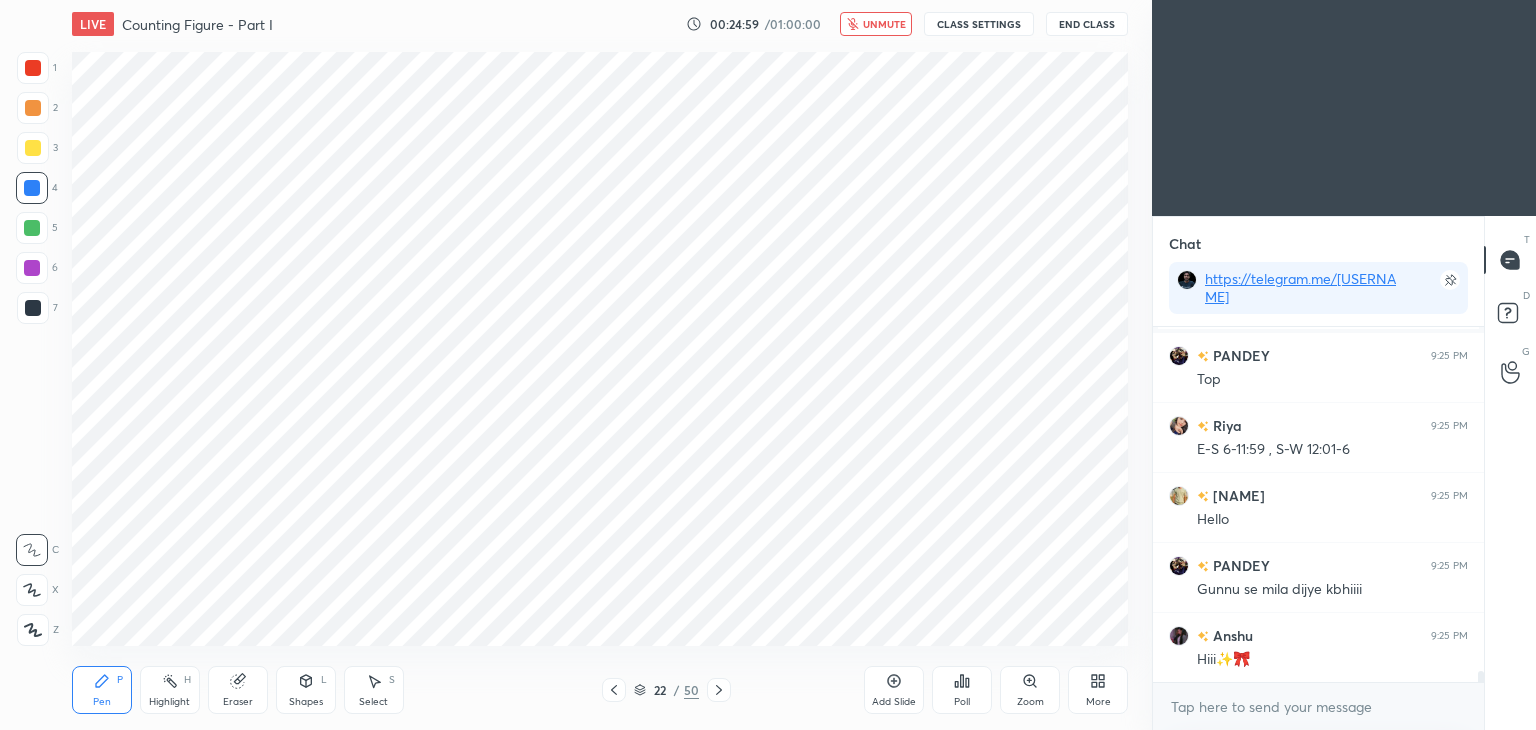 scroll, scrollTop: 11282, scrollLeft: 0, axis: vertical 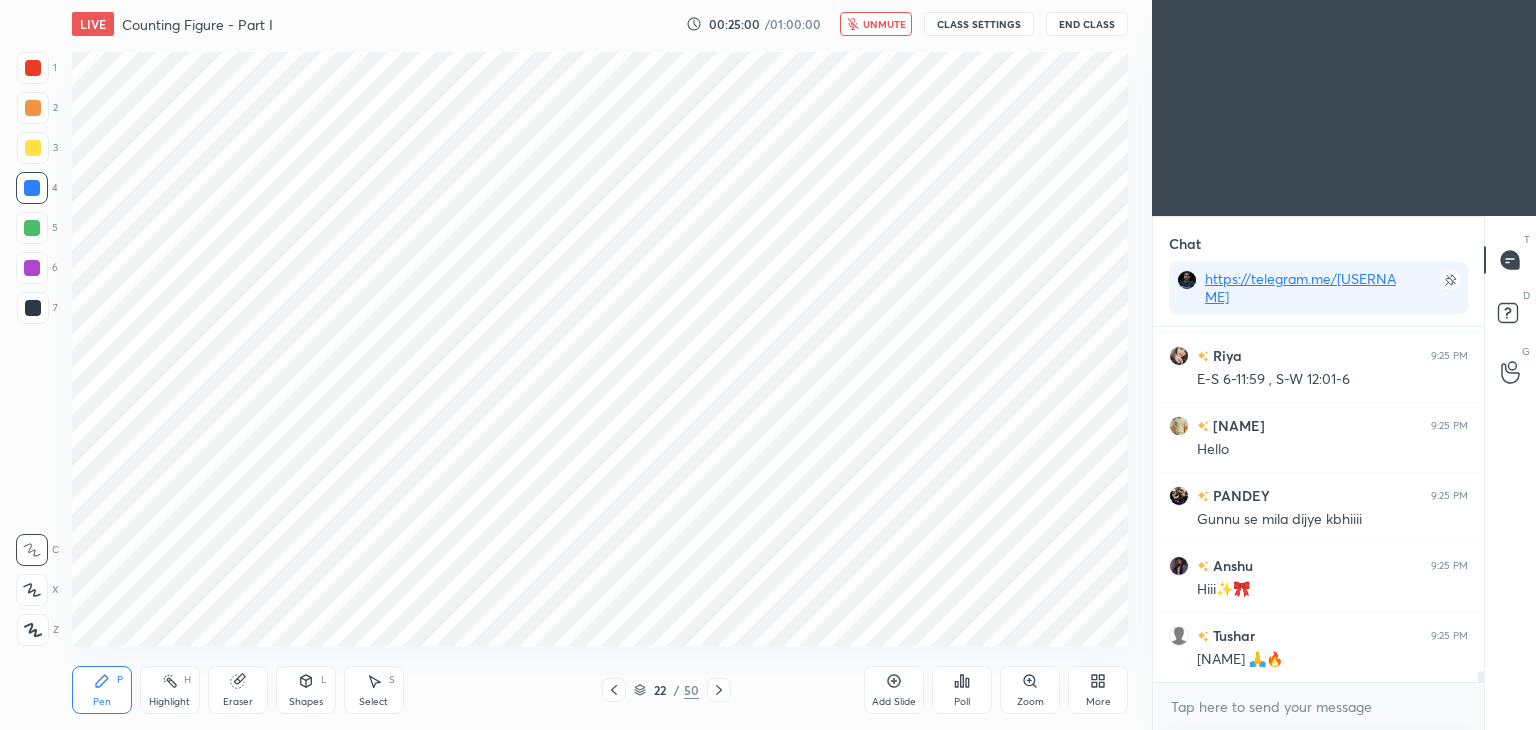 click on "unmute" at bounding box center [884, 24] 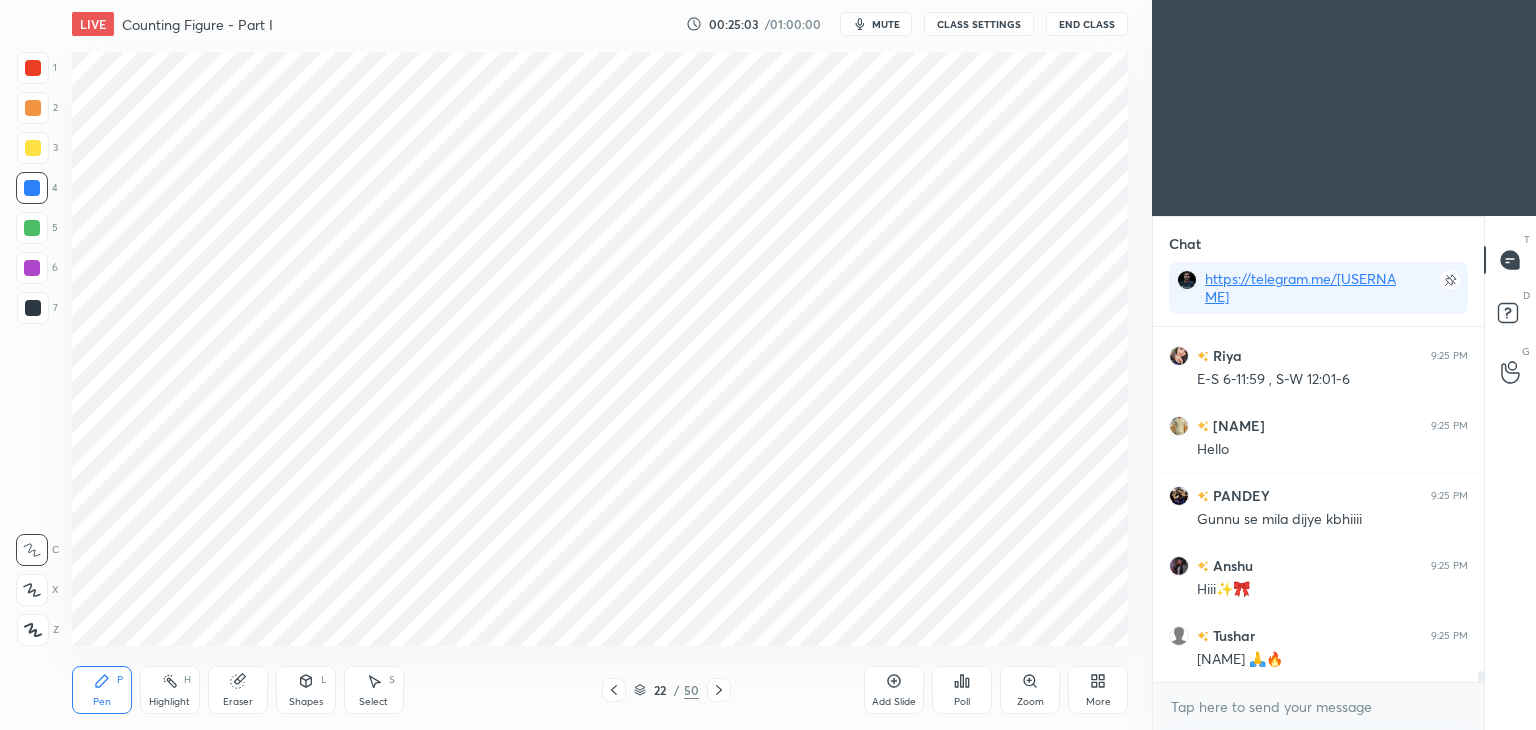 click 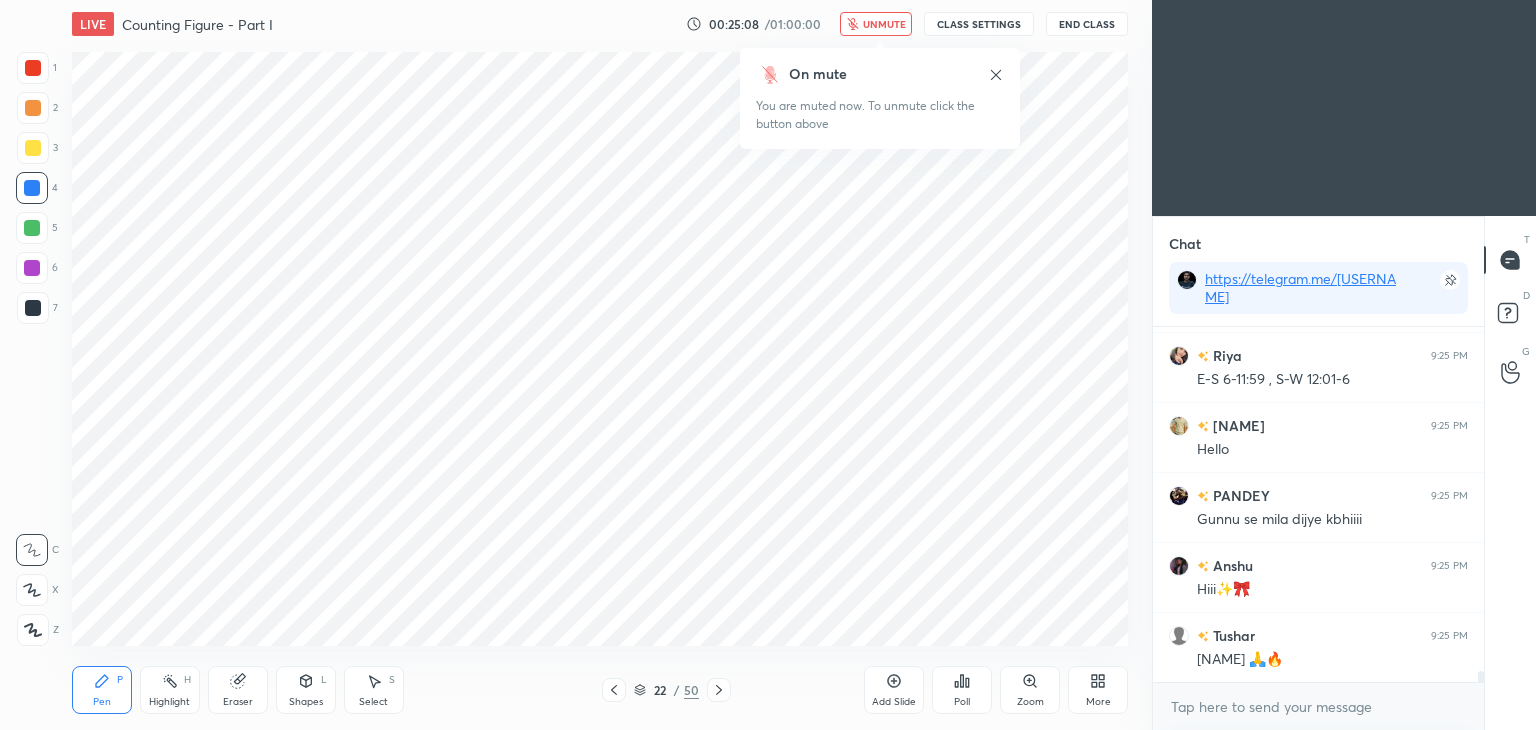 click on "unmute" at bounding box center [884, 24] 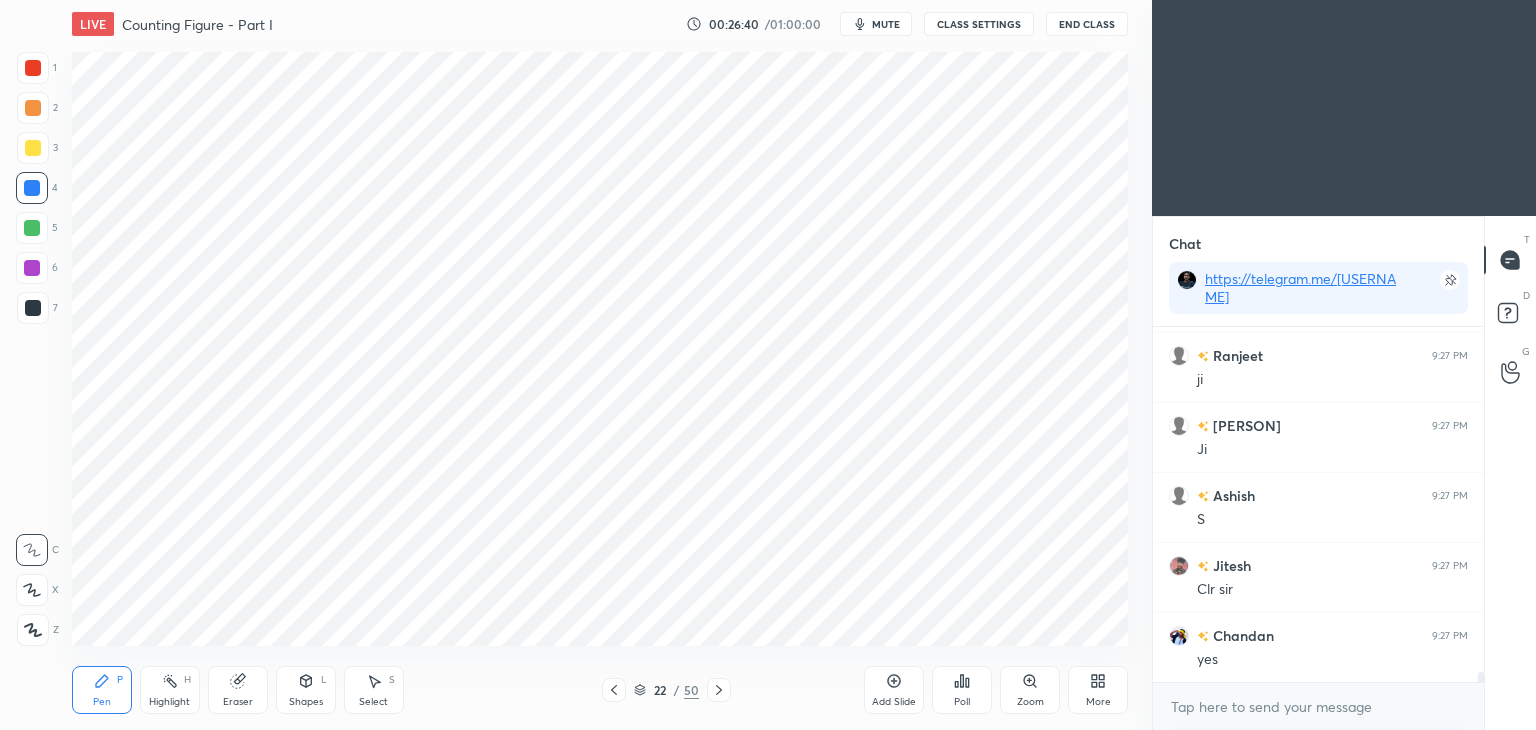 scroll, scrollTop: 12410, scrollLeft: 0, axis: vertical 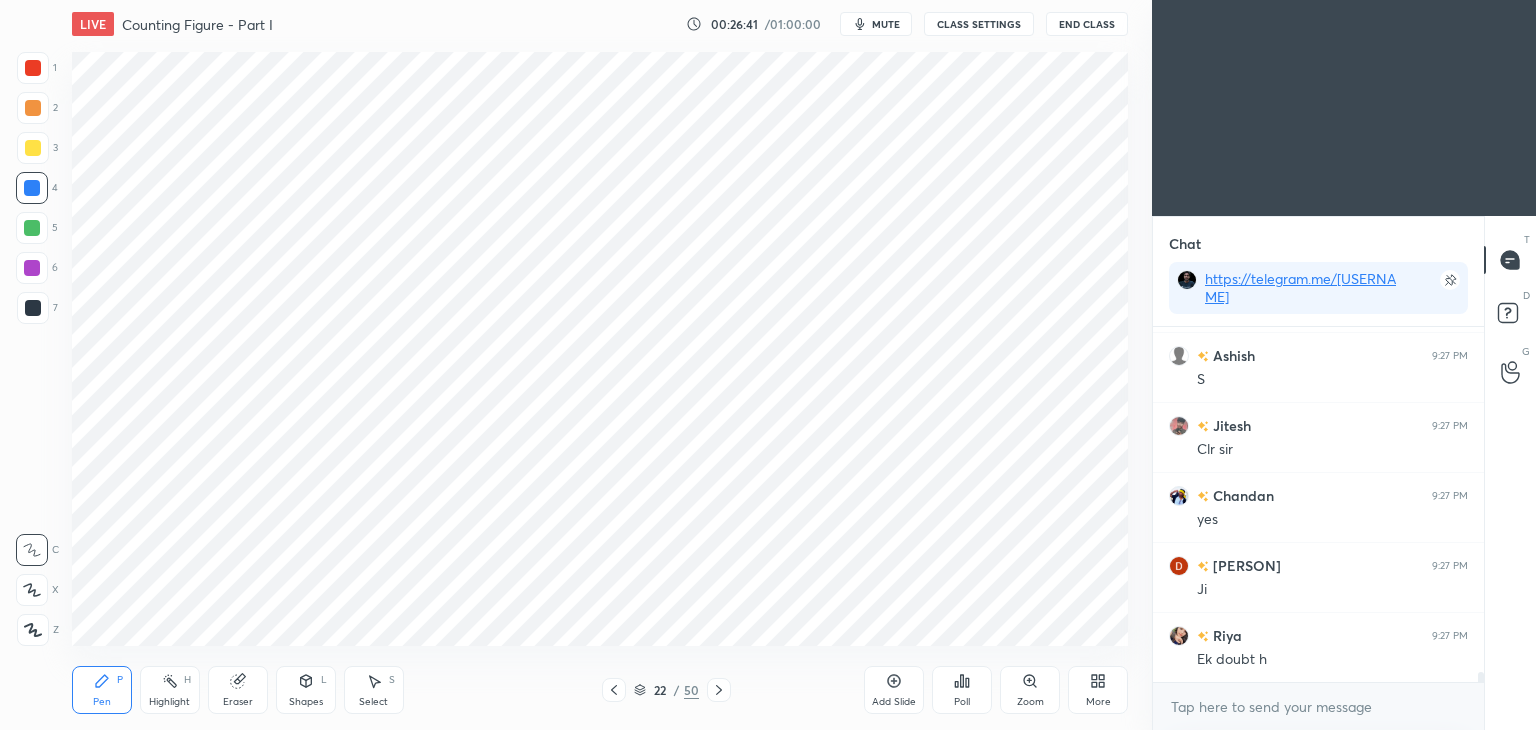 click at bounding box center [33, 68] 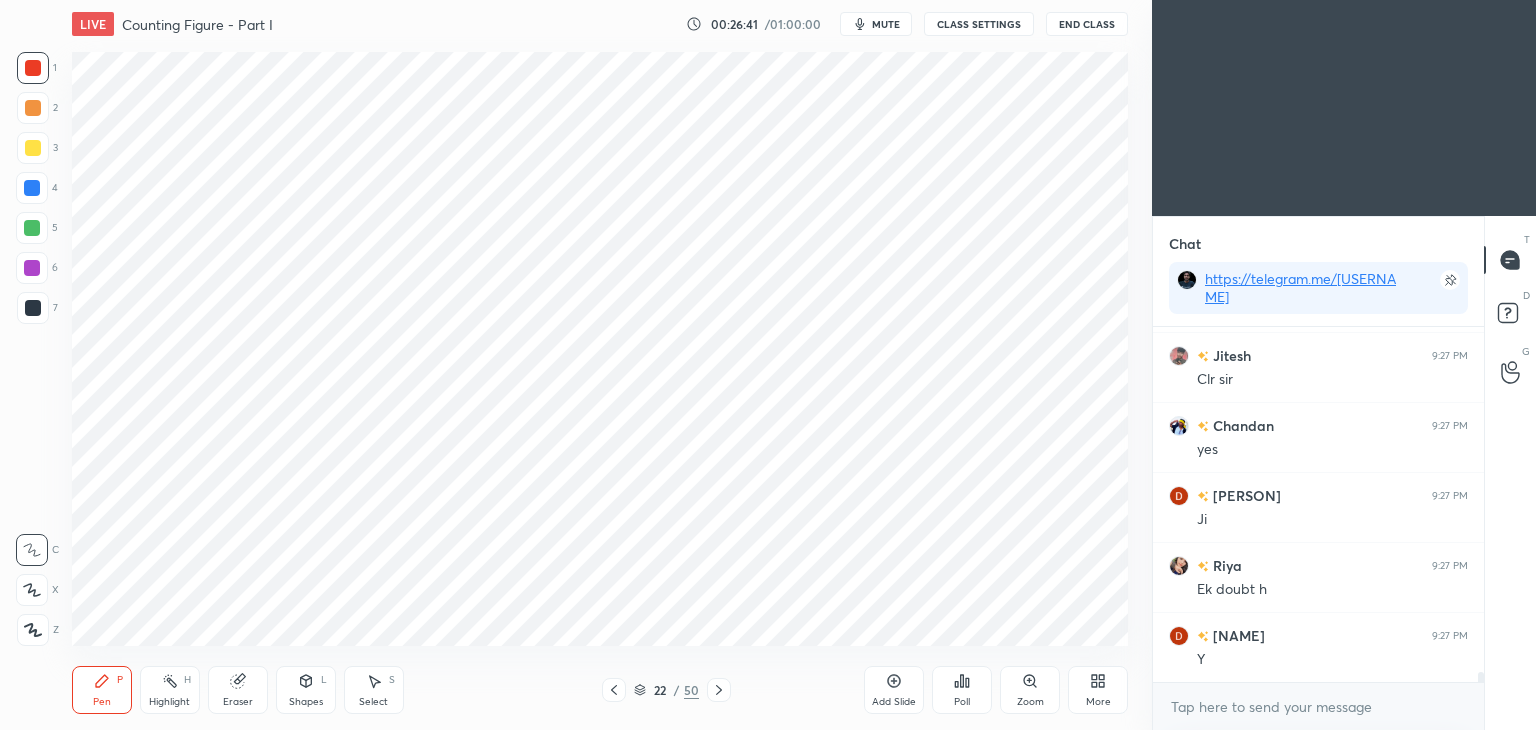 click at bounding box center [33, 68] 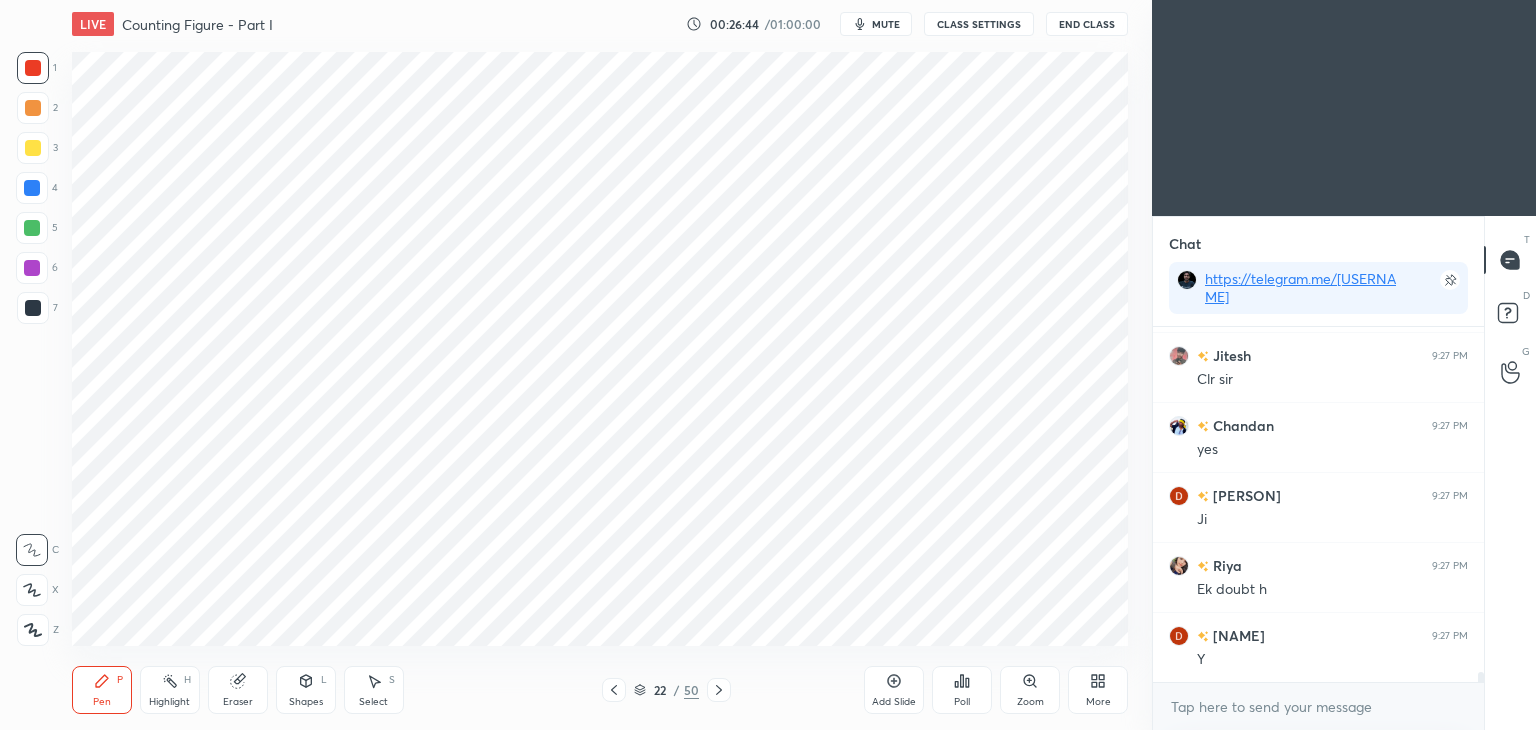 click 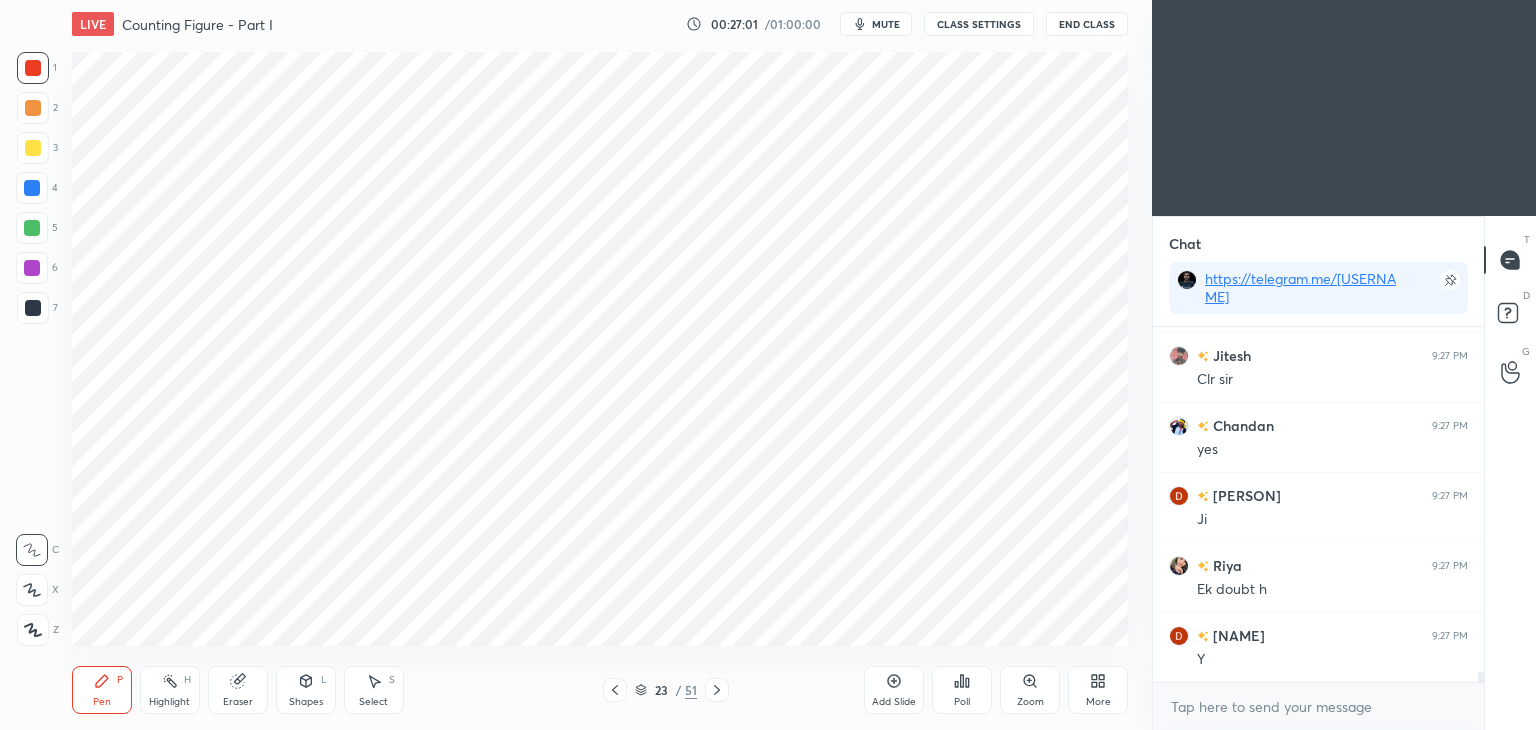click on "Shapes L" at bounding box center [306, 690] 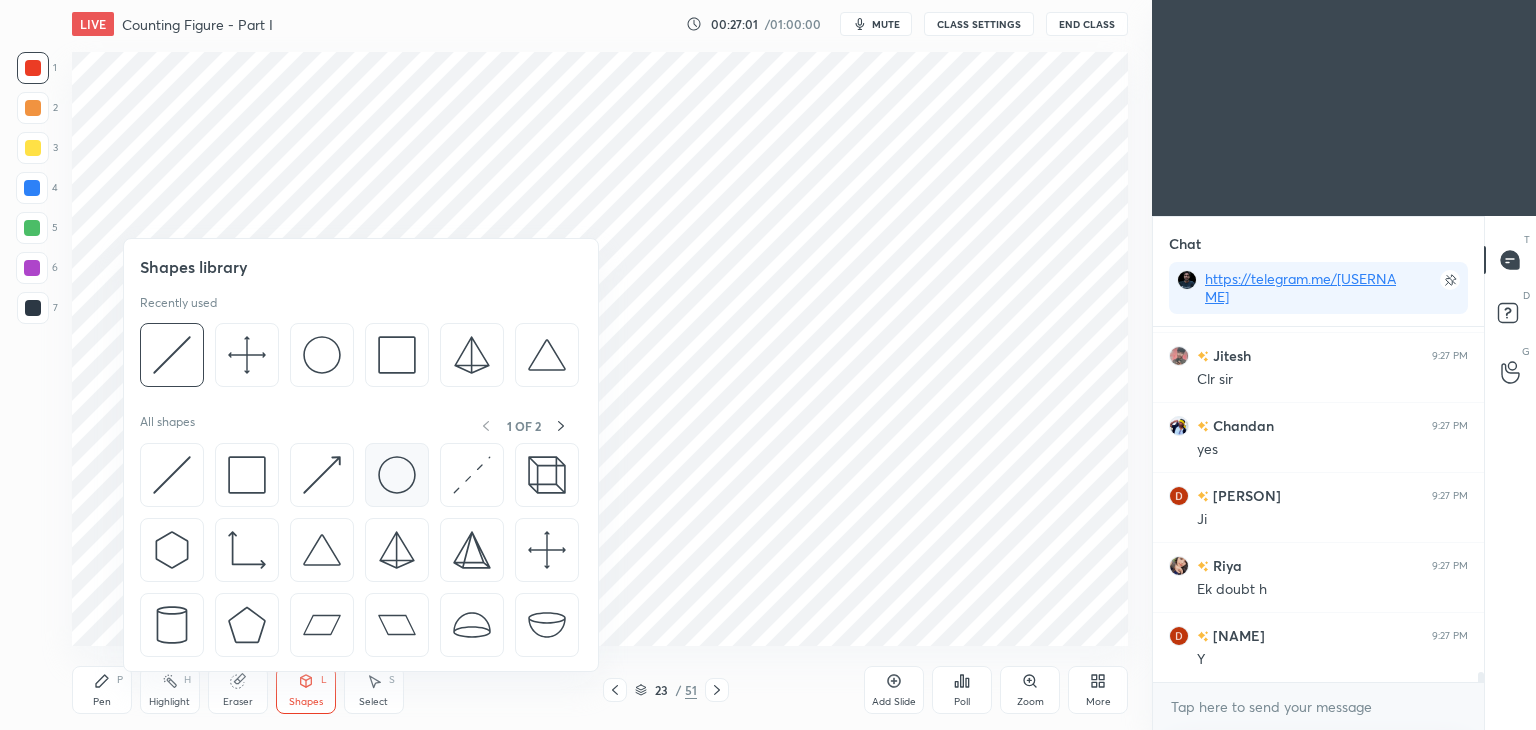 click at bounding box center [397, 475] 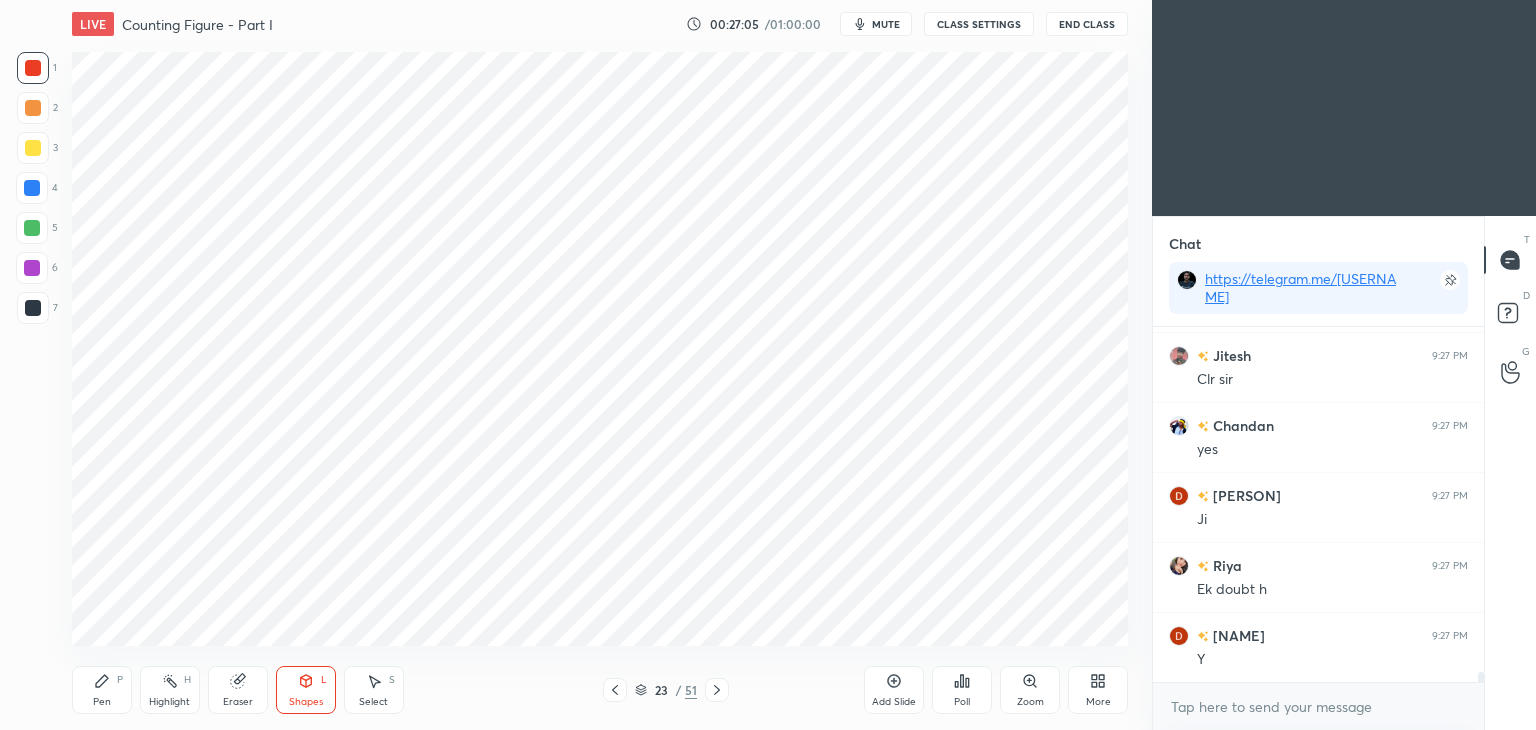 click on "Pen P" at bounding box center [102, 690] 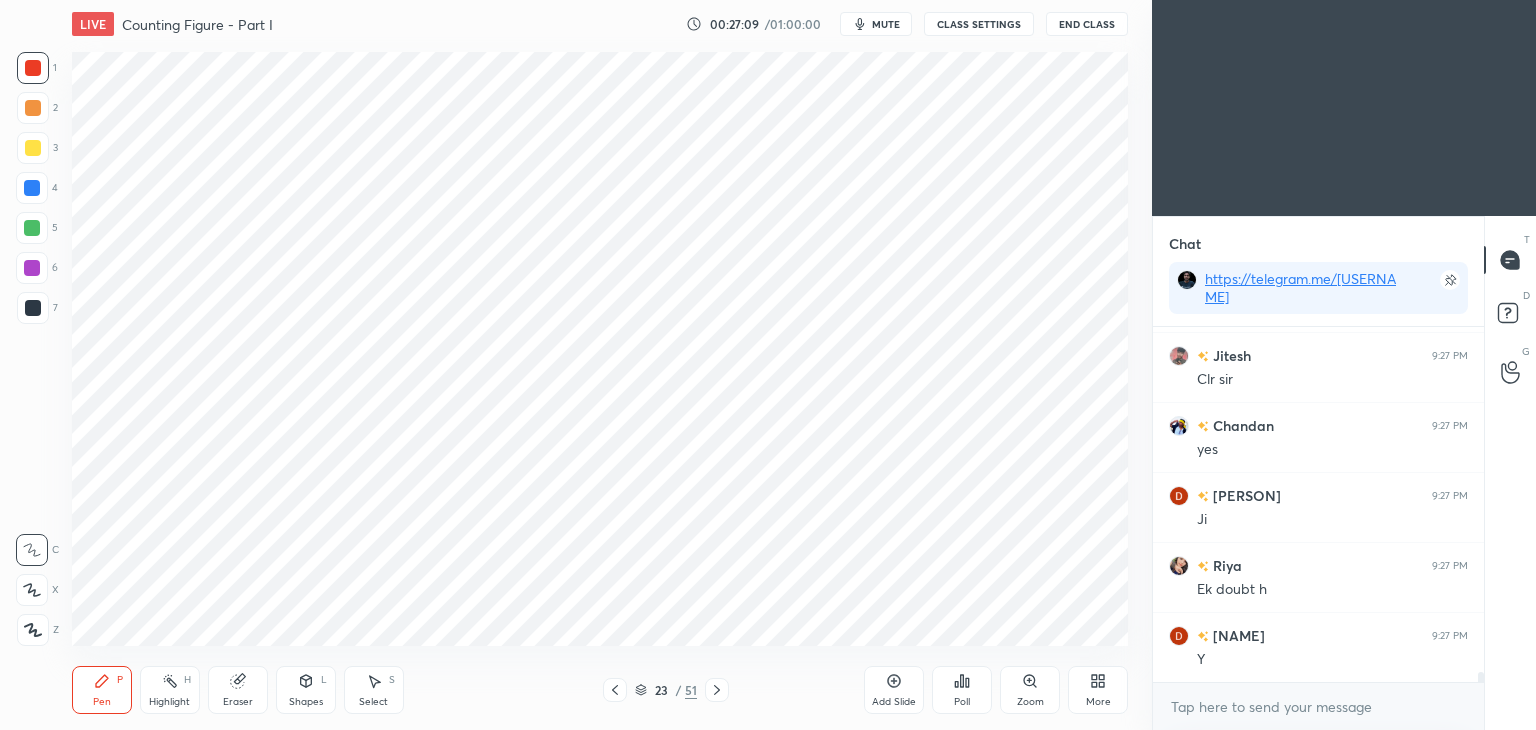 click on "Shapes" at bounding box center [306, 702] 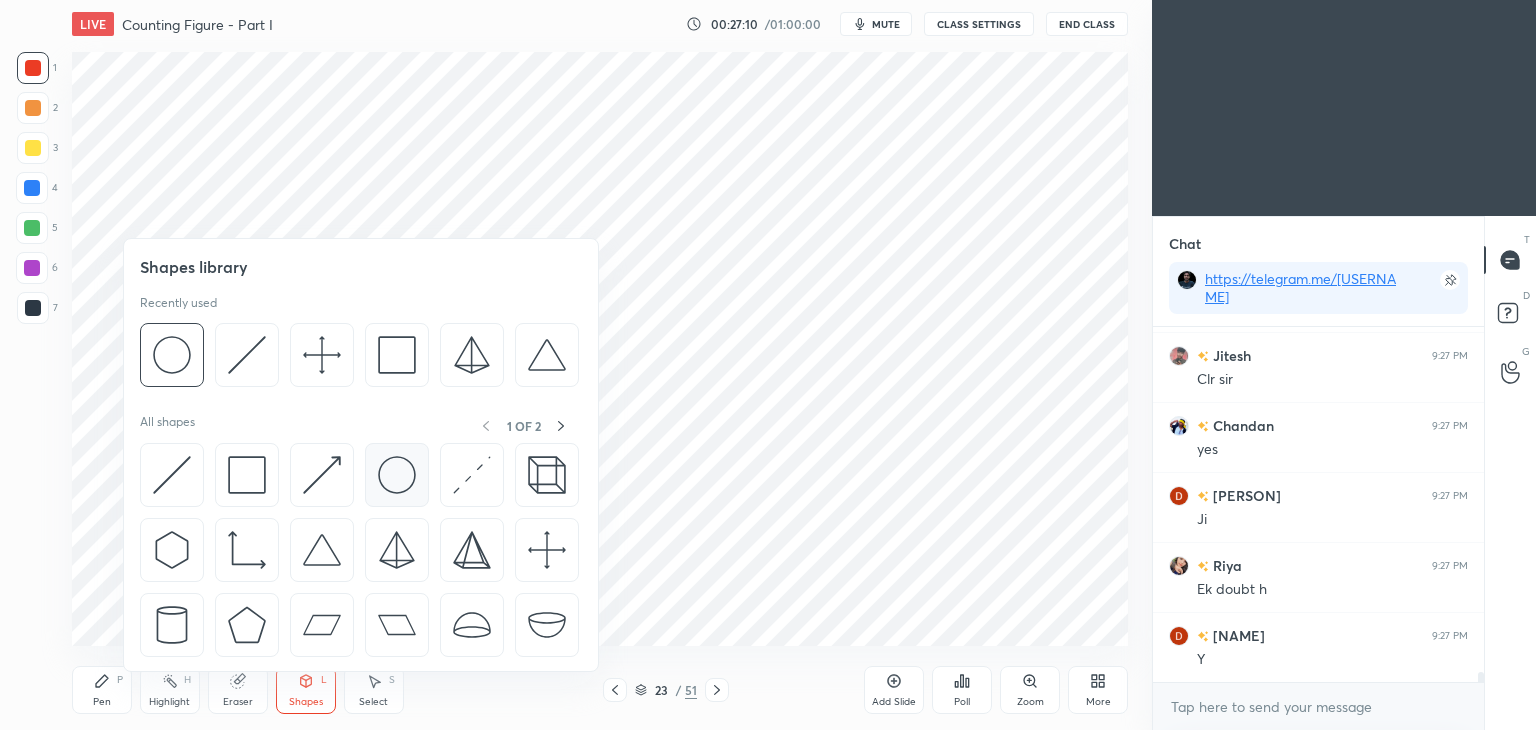 click at bounding box center (397, 475) 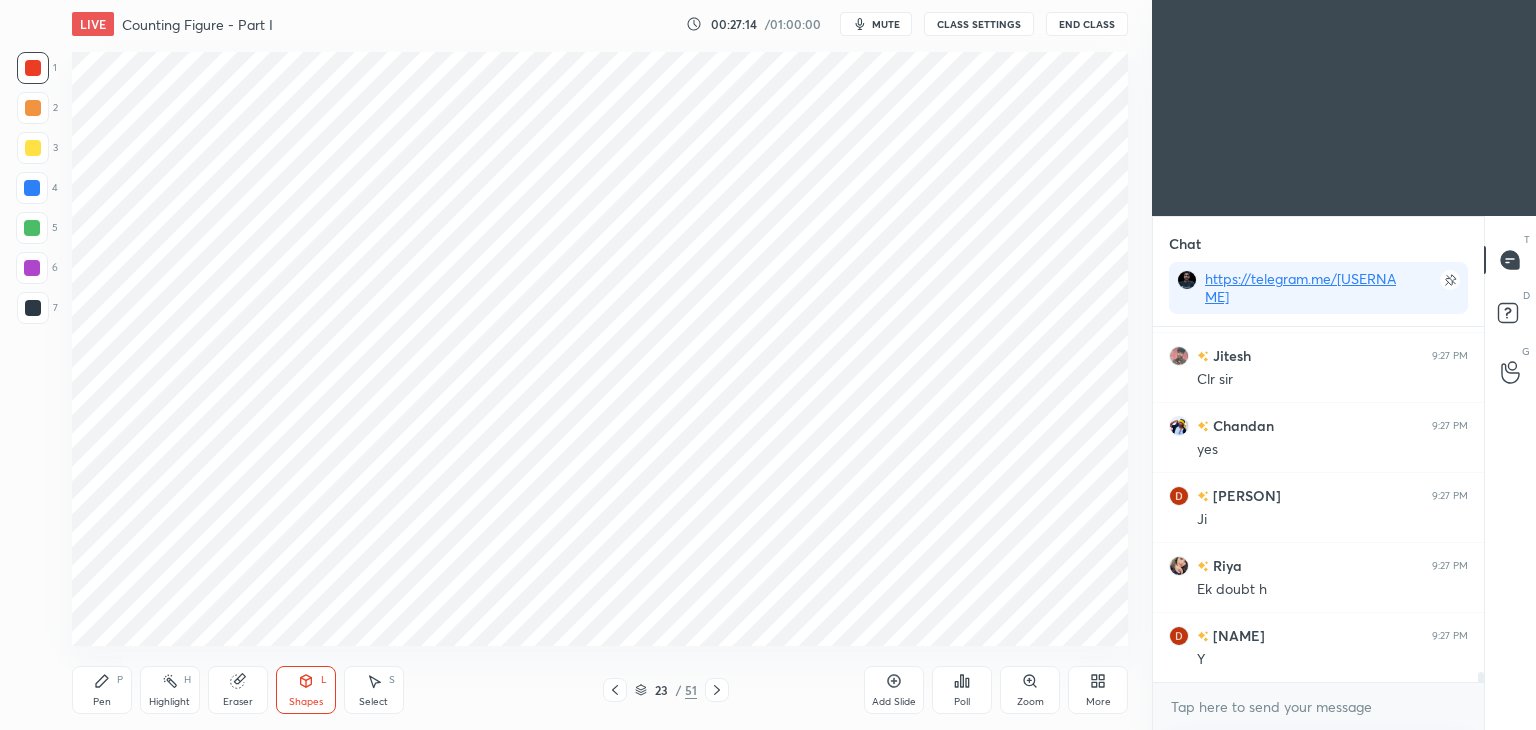 click on "Shapes L" at bounding box center [306, 690] 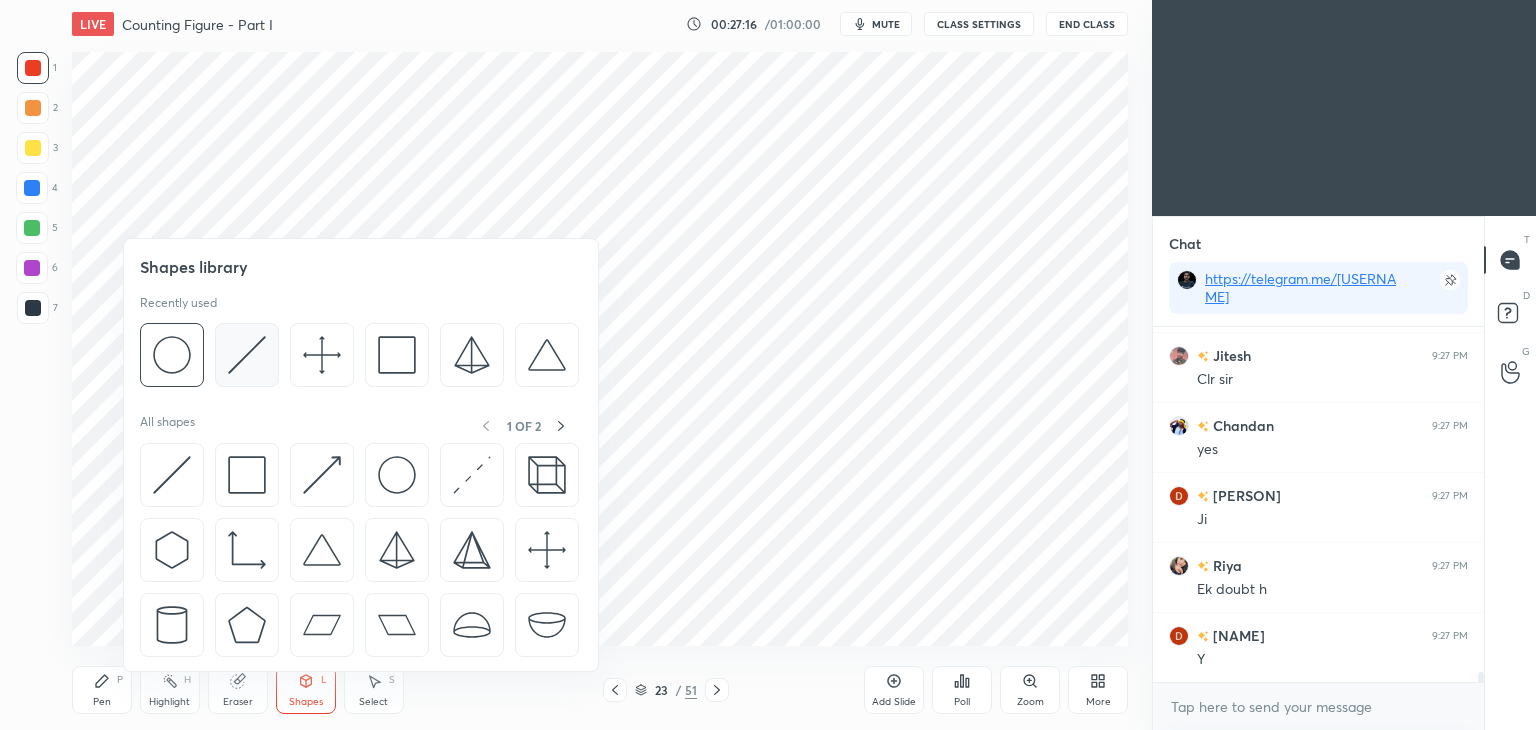 click at bounding box center [247, 355] 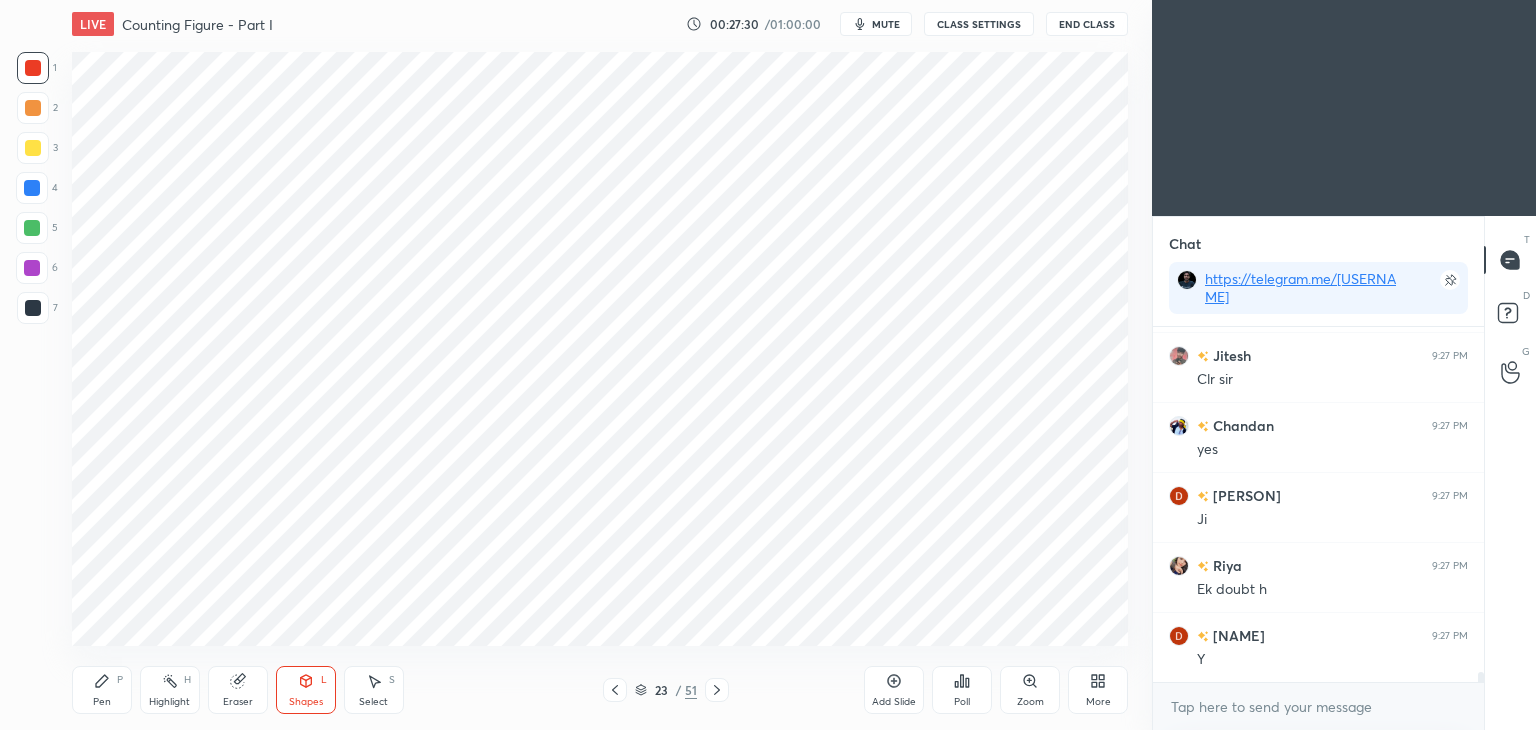 click on "Pen" at bounding box center [102, 702] 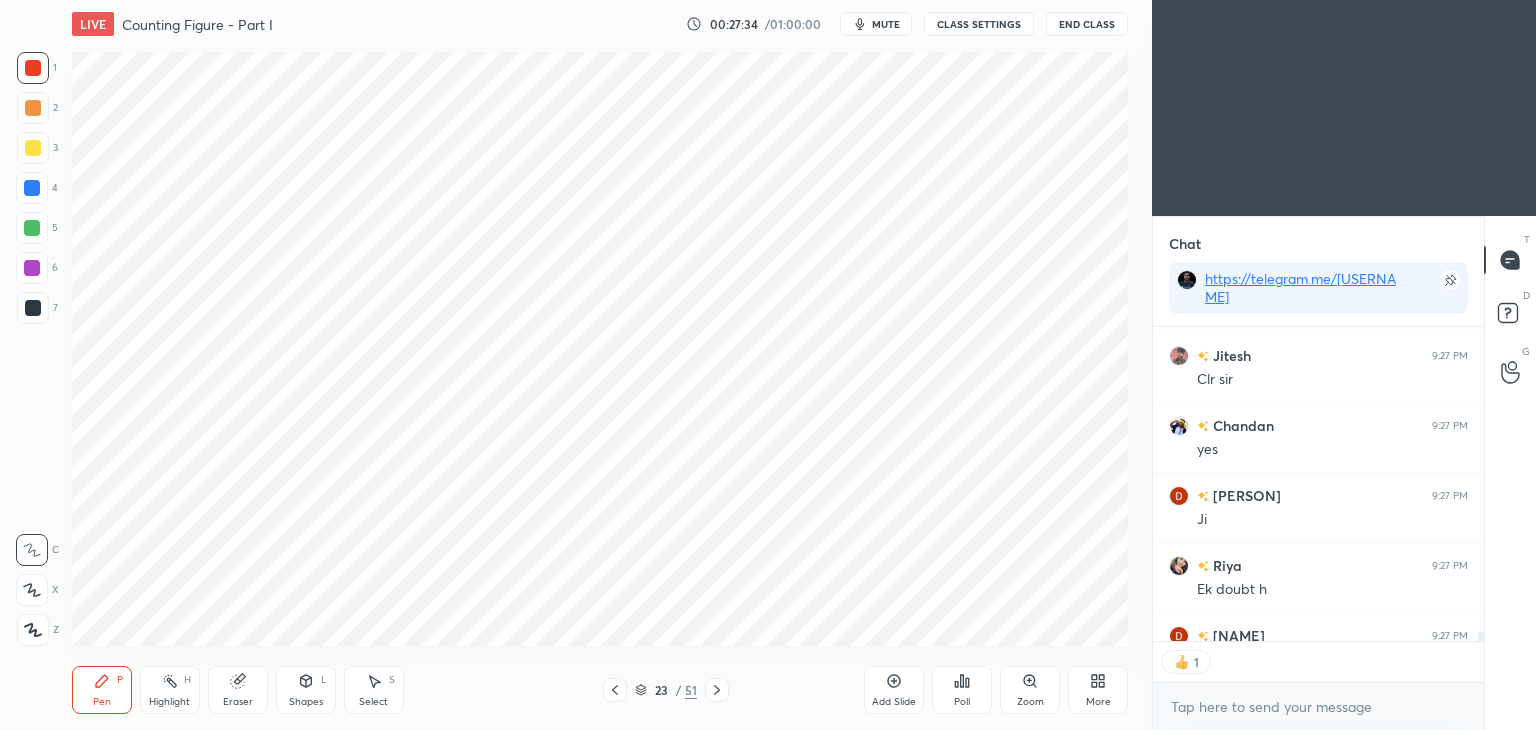 scroll, scrollTop: 309, scrollLeft: 325, axis: both 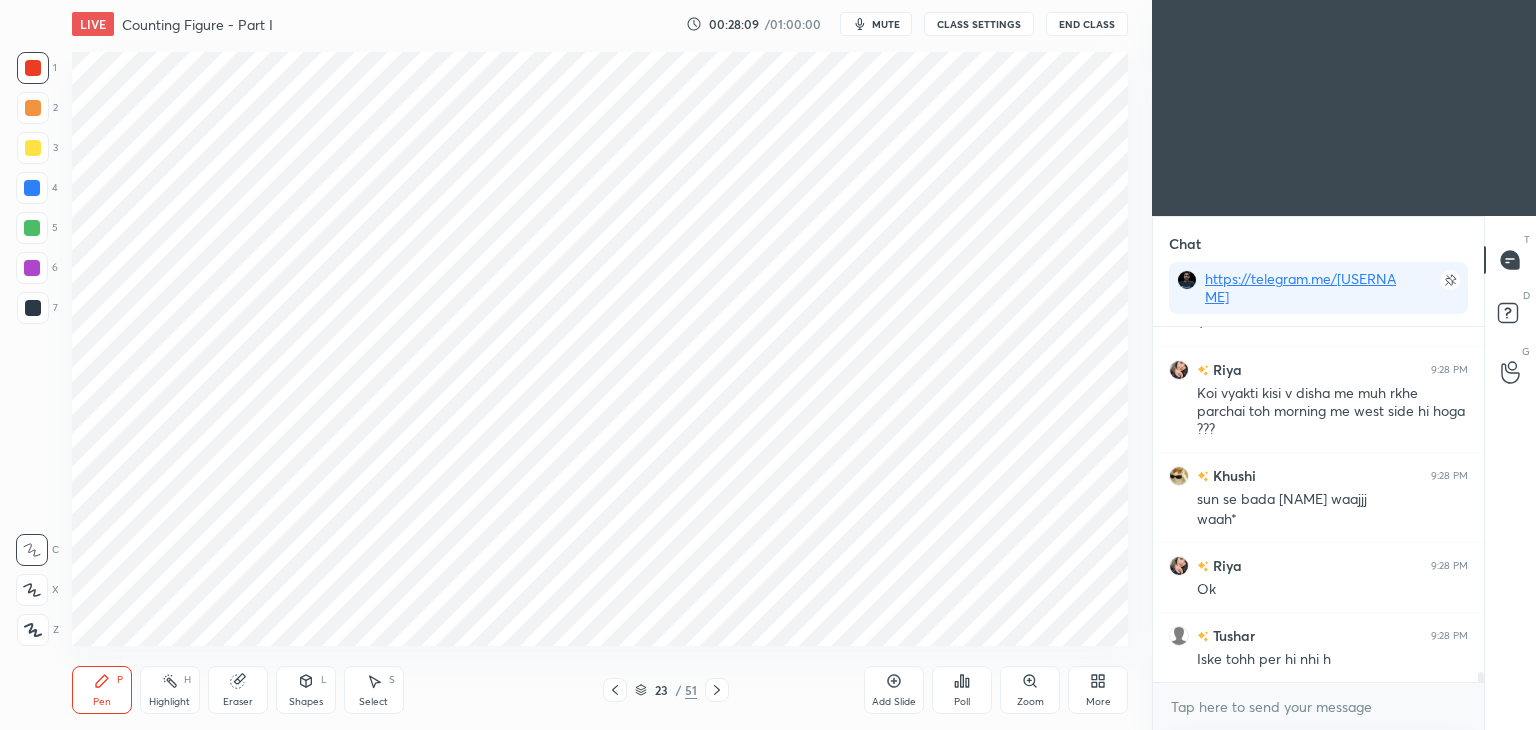 click at bounding box center [32, 188] 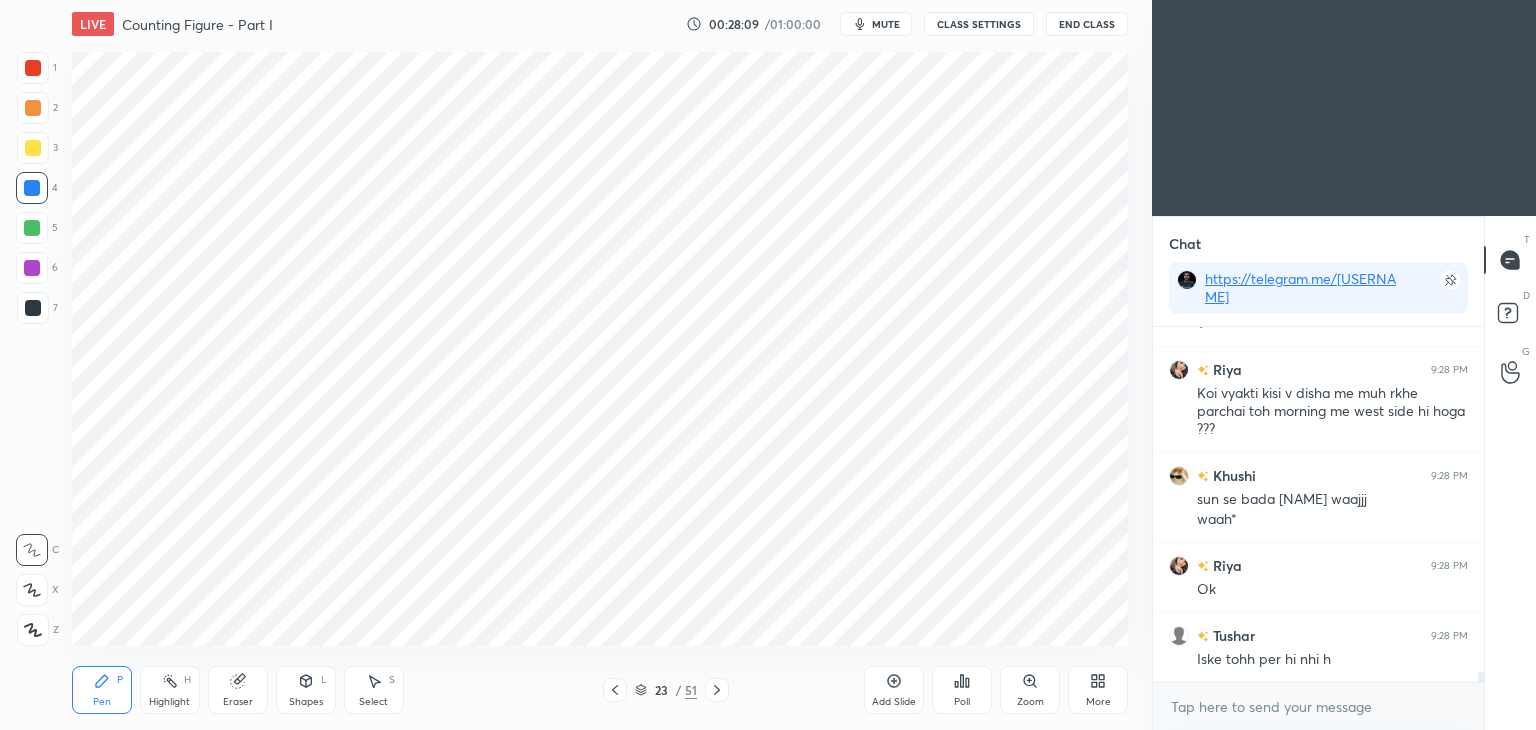 click at bounding box center [32, 188] 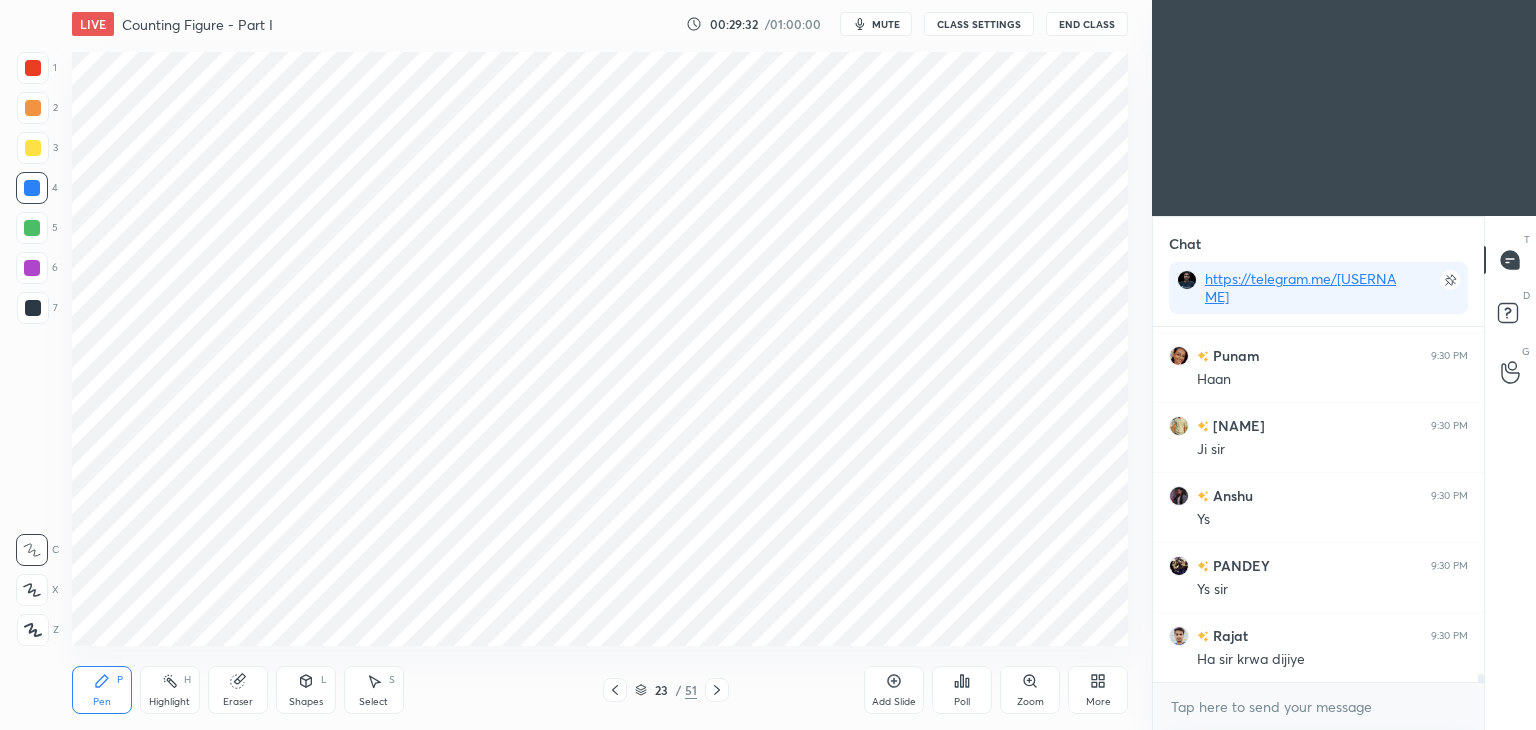 scroll, scrollTop: 15406, scrollLeft: 0, axis: vertical 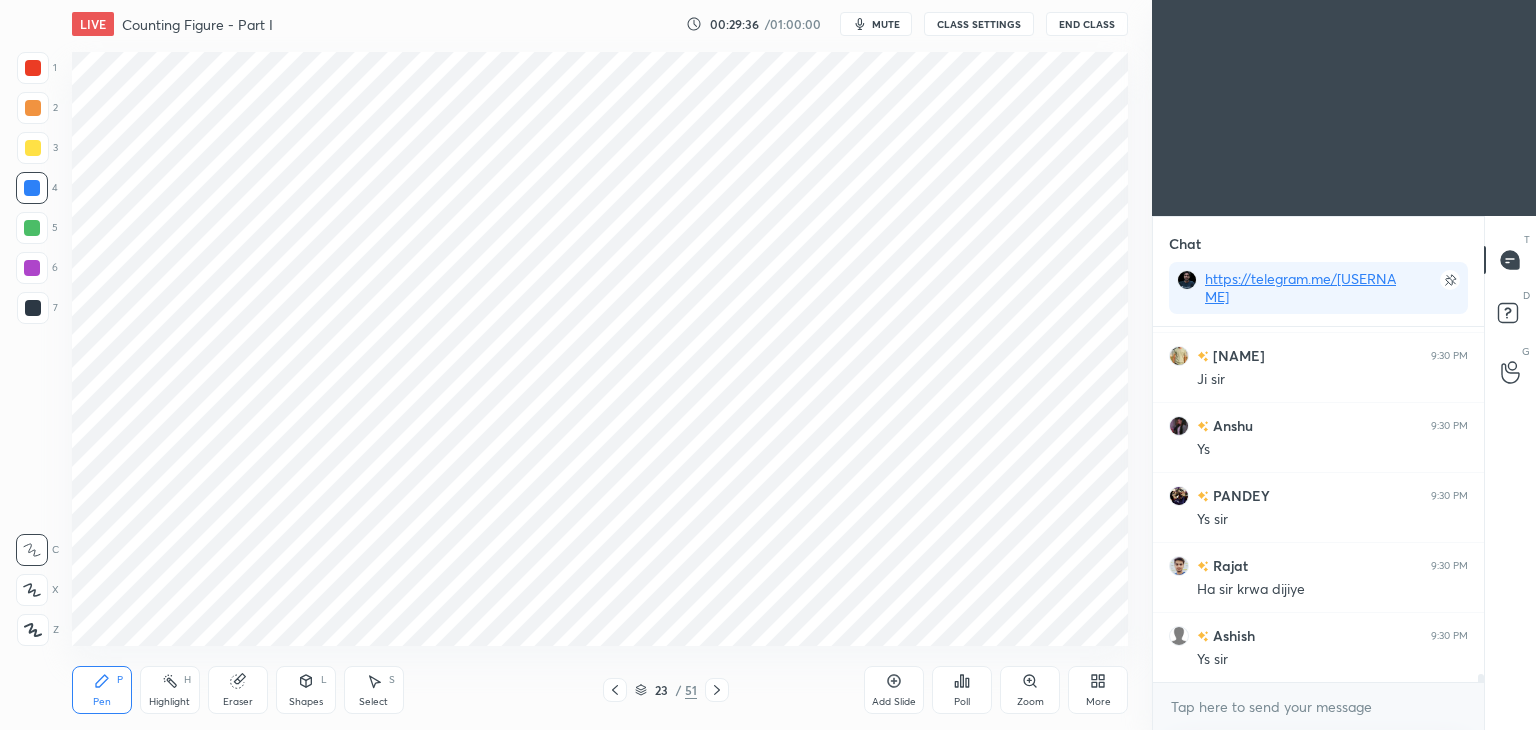 click on "mute" at bounding box center [886, 24] 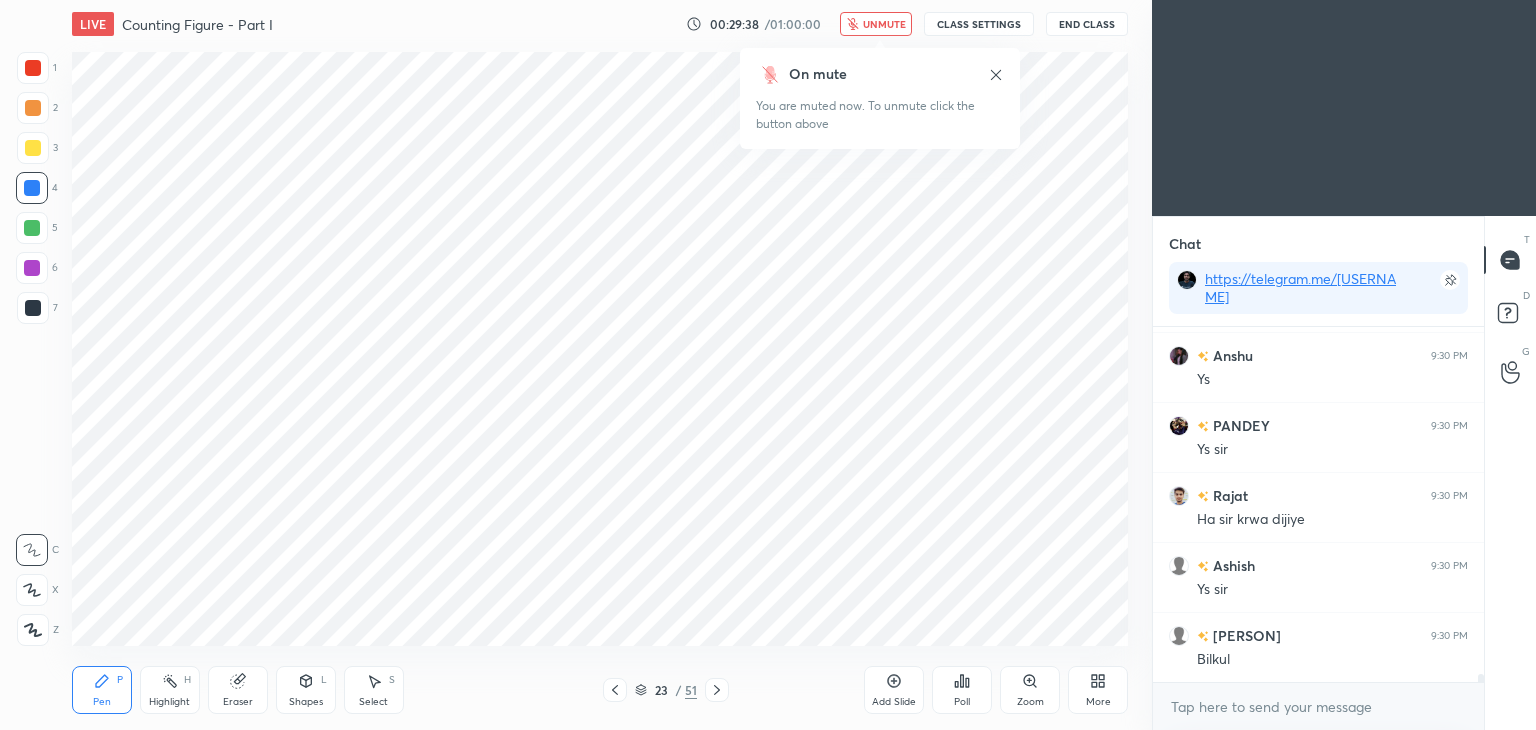 scroll, scrollTop: 15546, scrollLeft: 0, axis: vertical 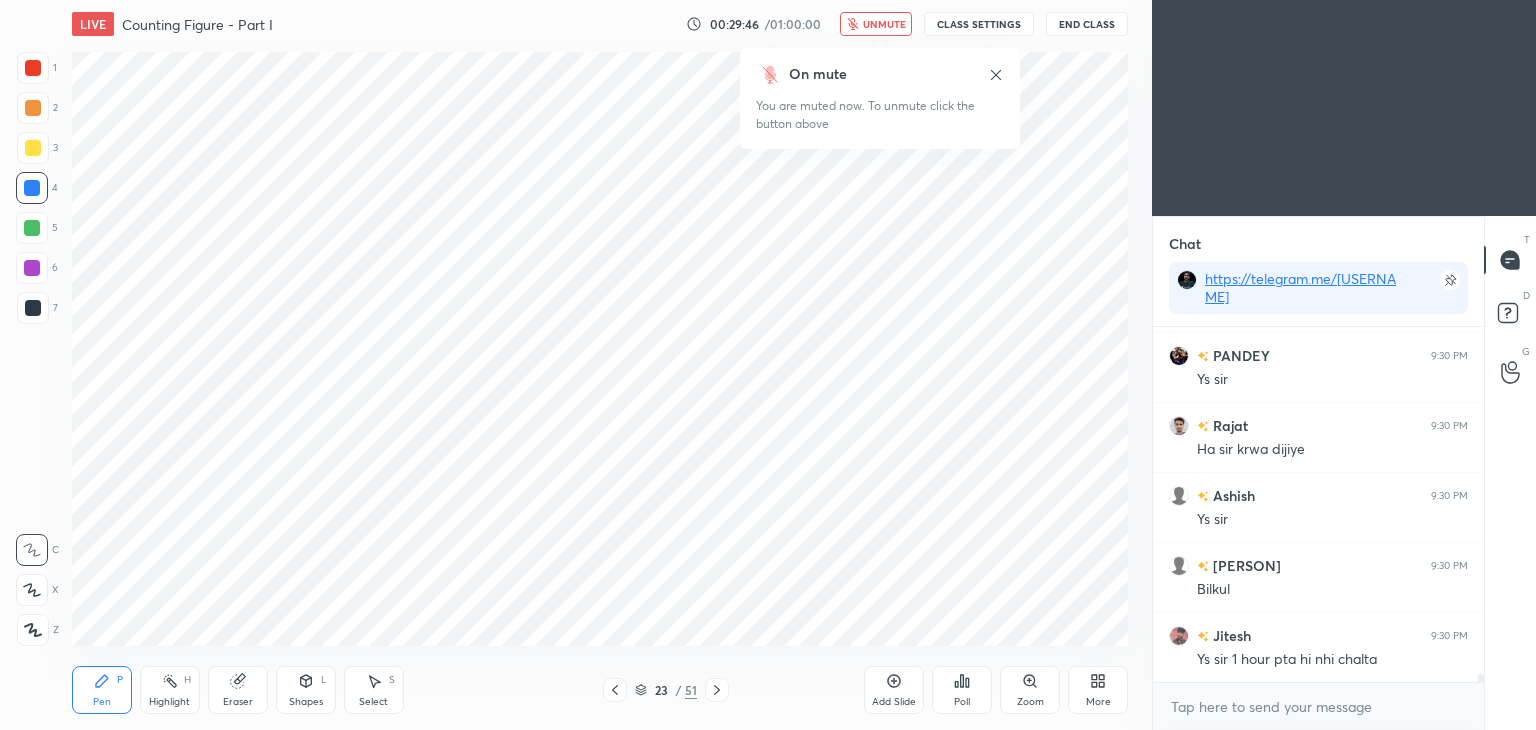 click on "unmute" at bounding box center [884, 24] 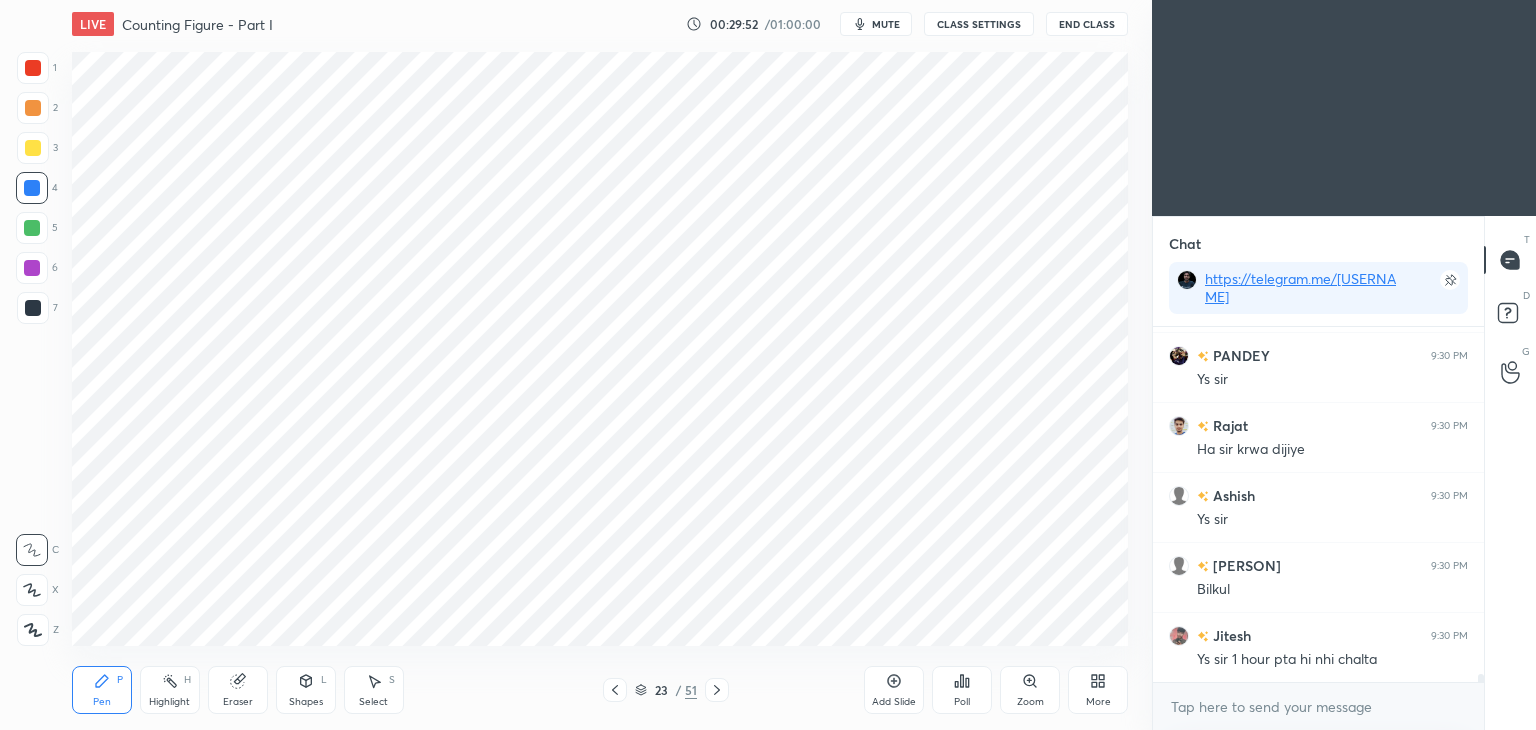 click 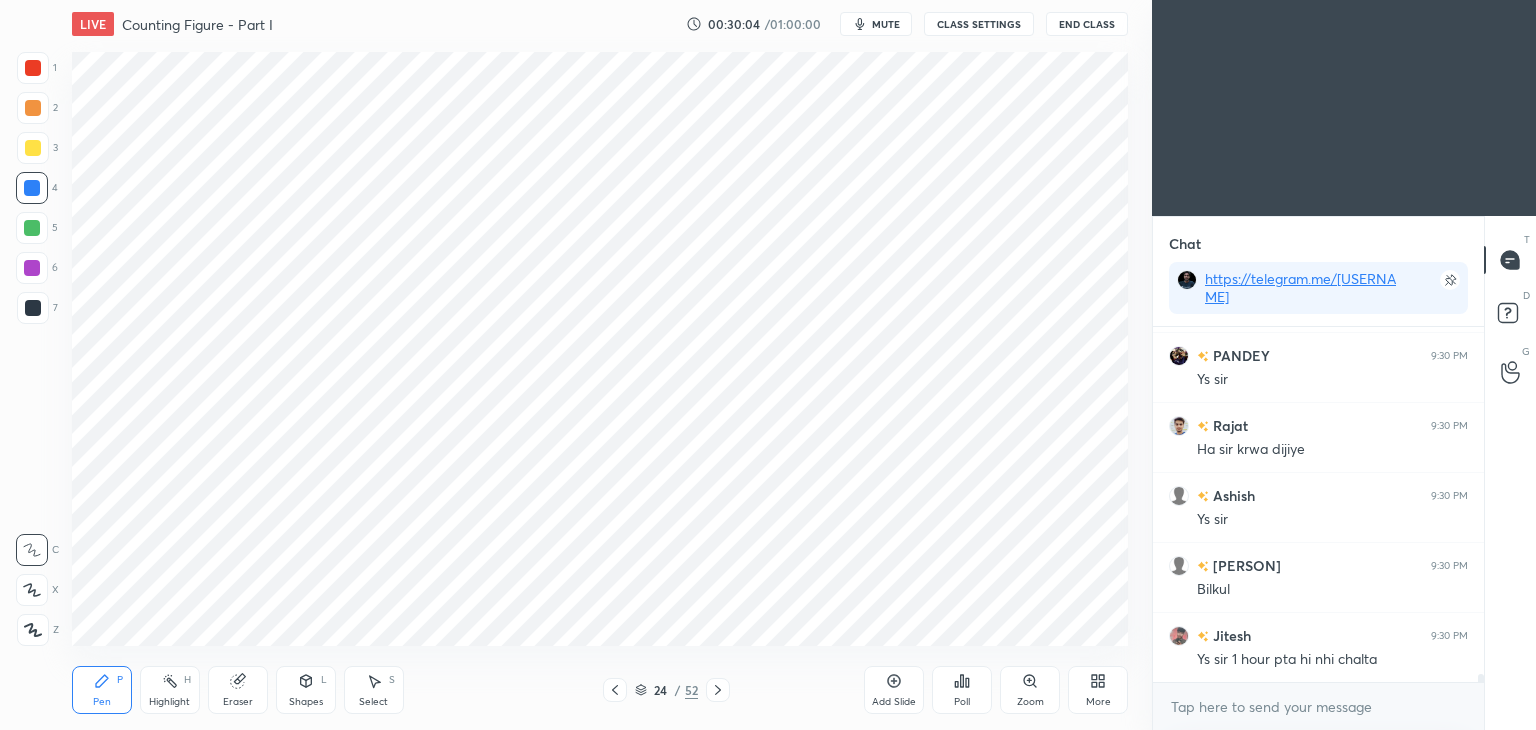 scroll, scrollTop: 15616, scrollLeft: 0, axis: vertical 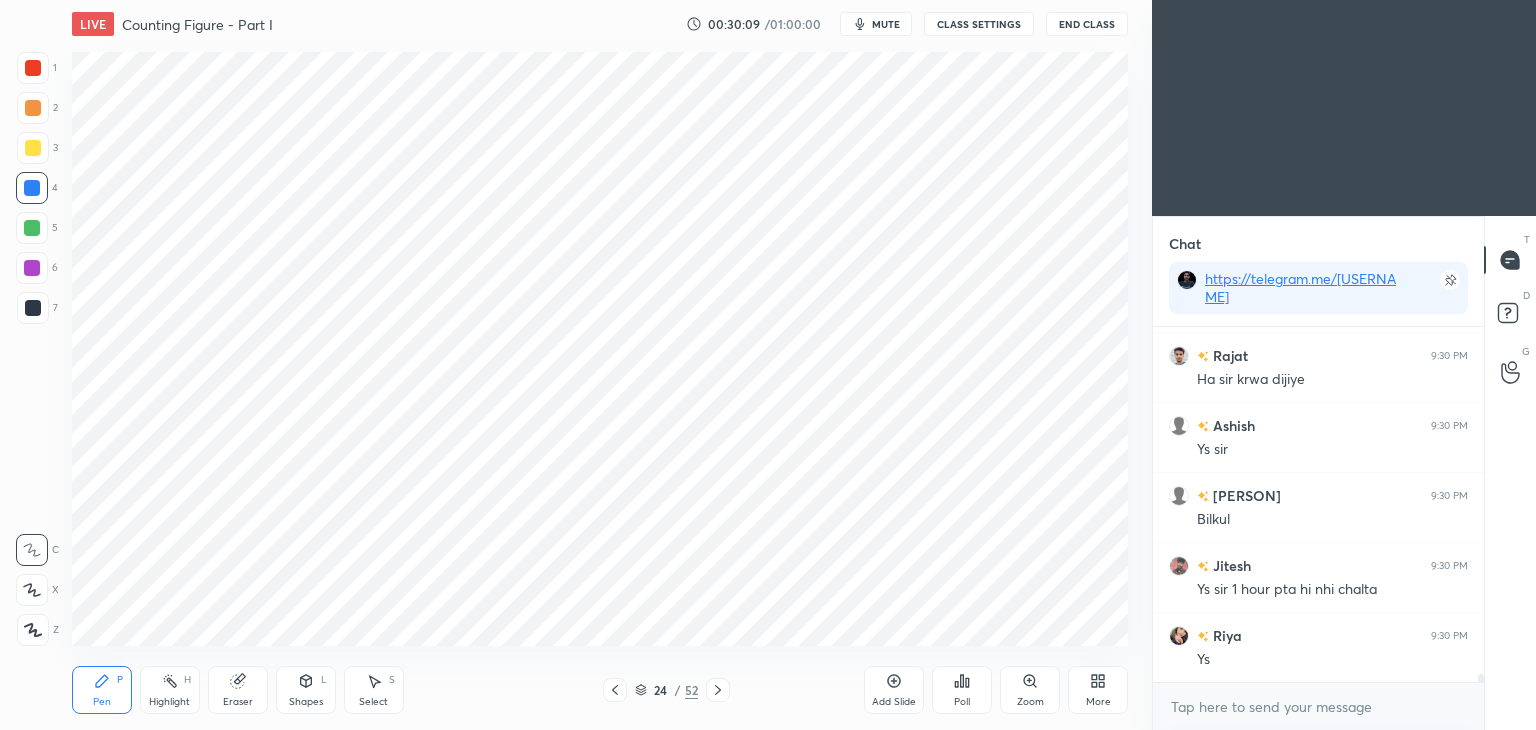 click at bounding box center (33, 68) 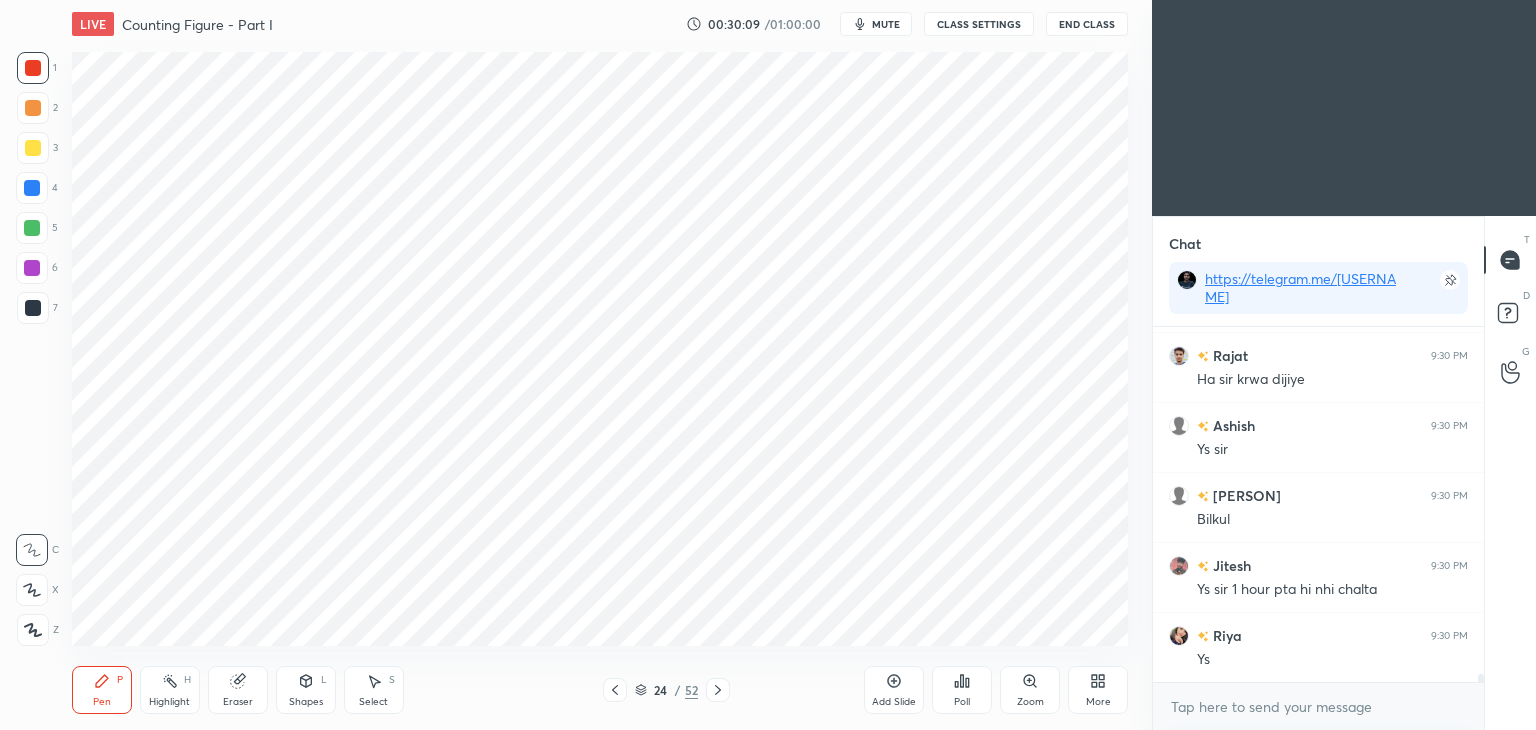 click at bounding box center [33, 68] 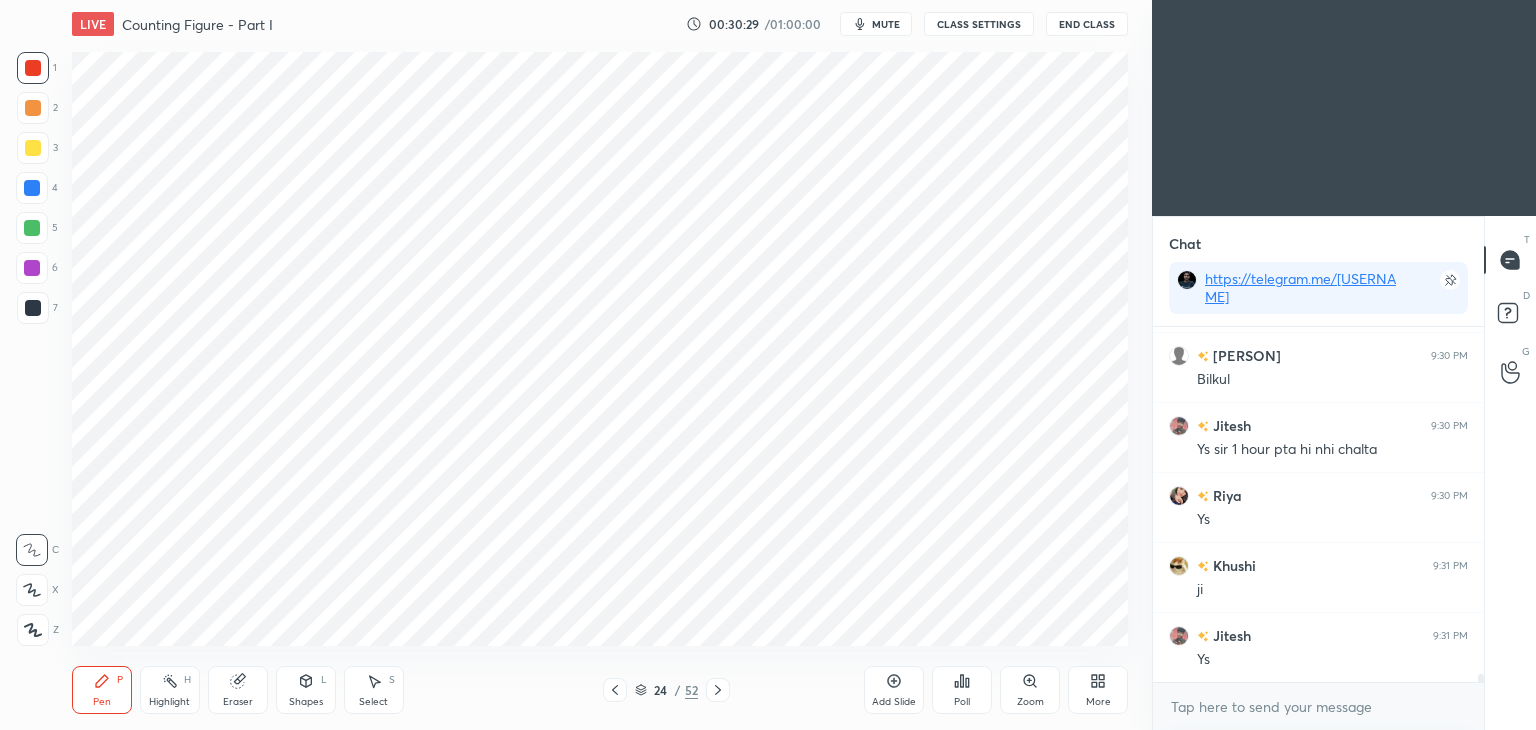 scroll, scrollTop: 15826, scrollLeft: 0, axis: vertical 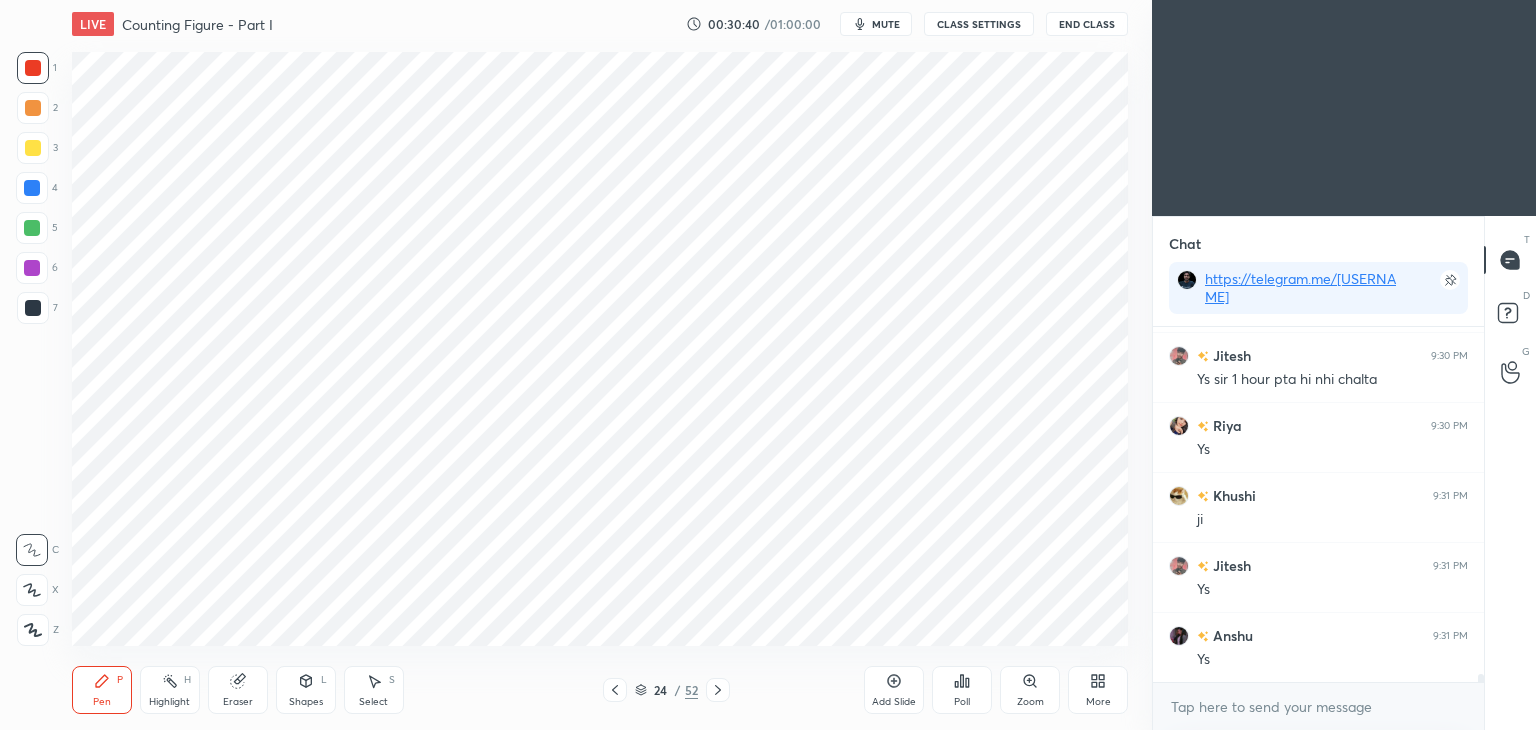 click 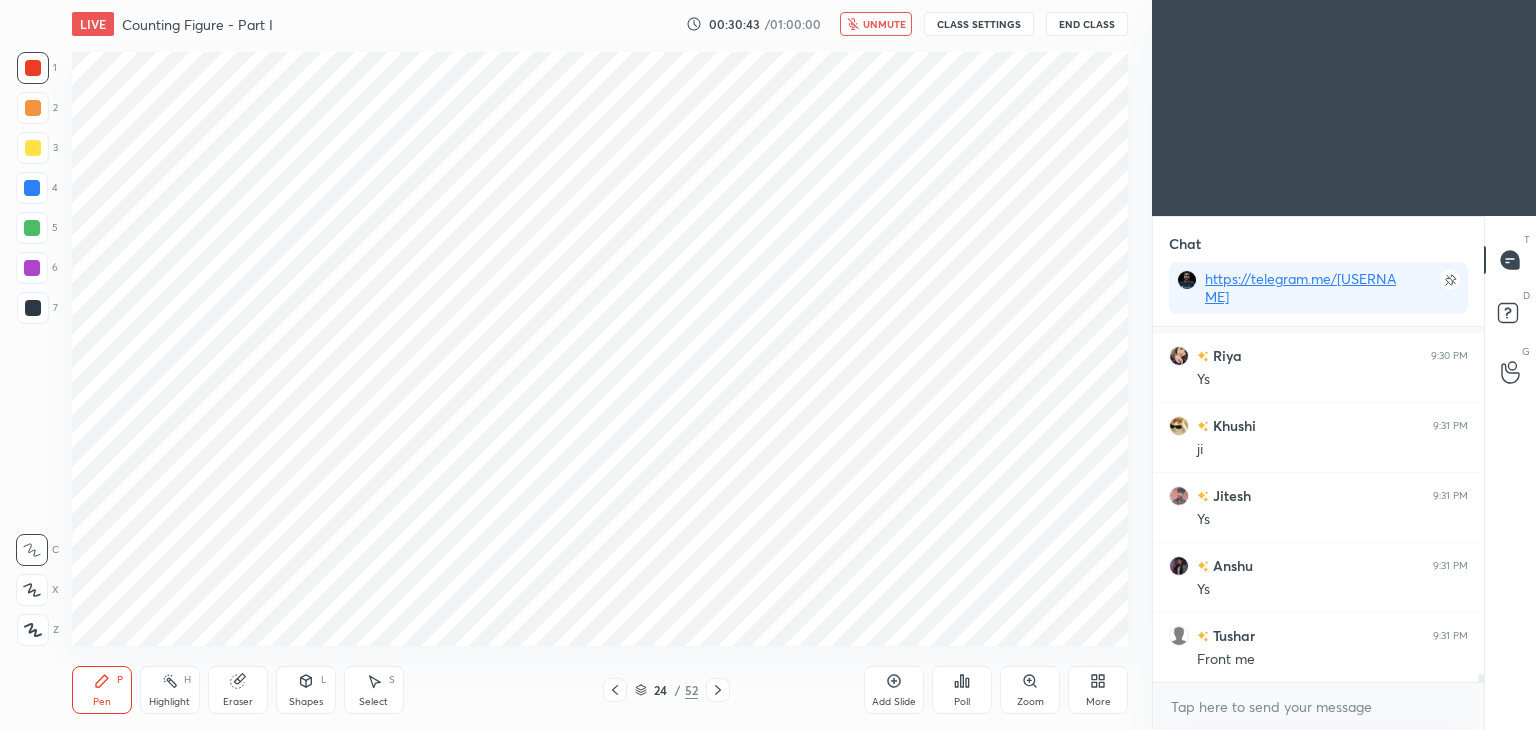 scroll, scrollTop: 16036, scrollLeft: 0, axis: vertical 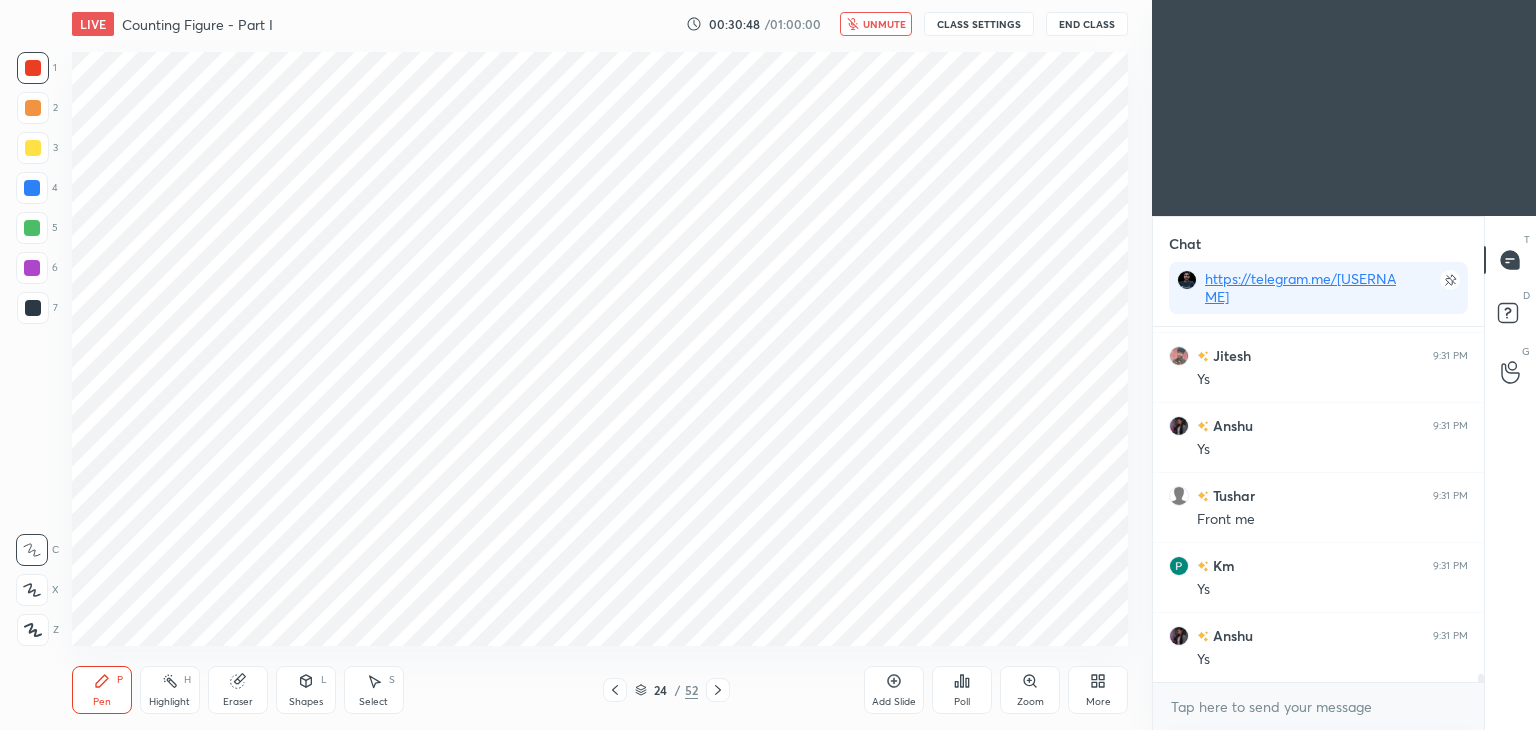 click on "unmute" at bounding box center [876, 24] 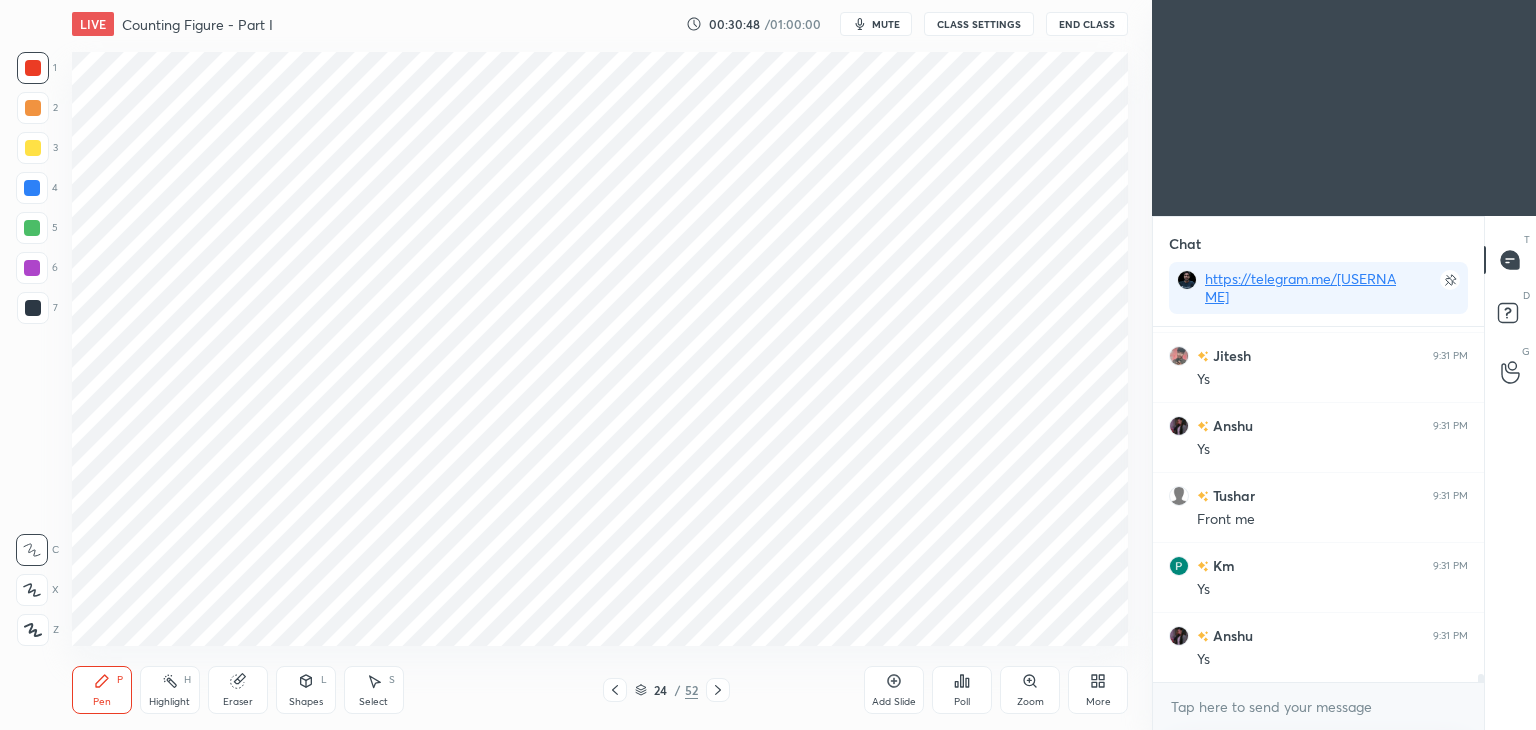 scroll, scrollTop: 16106, scrollLeft: 0, axis: vertical 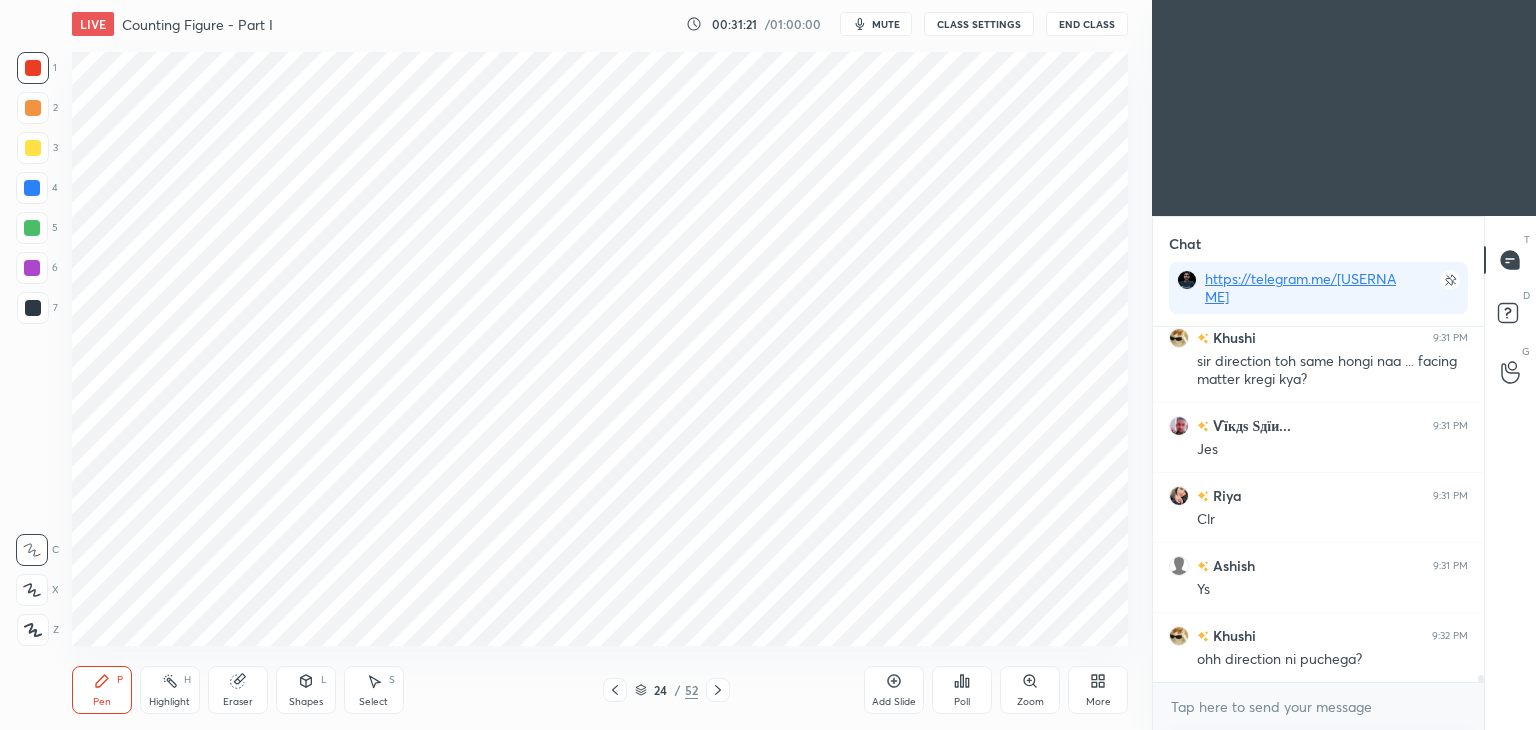 click at bounding box center (32, 268) 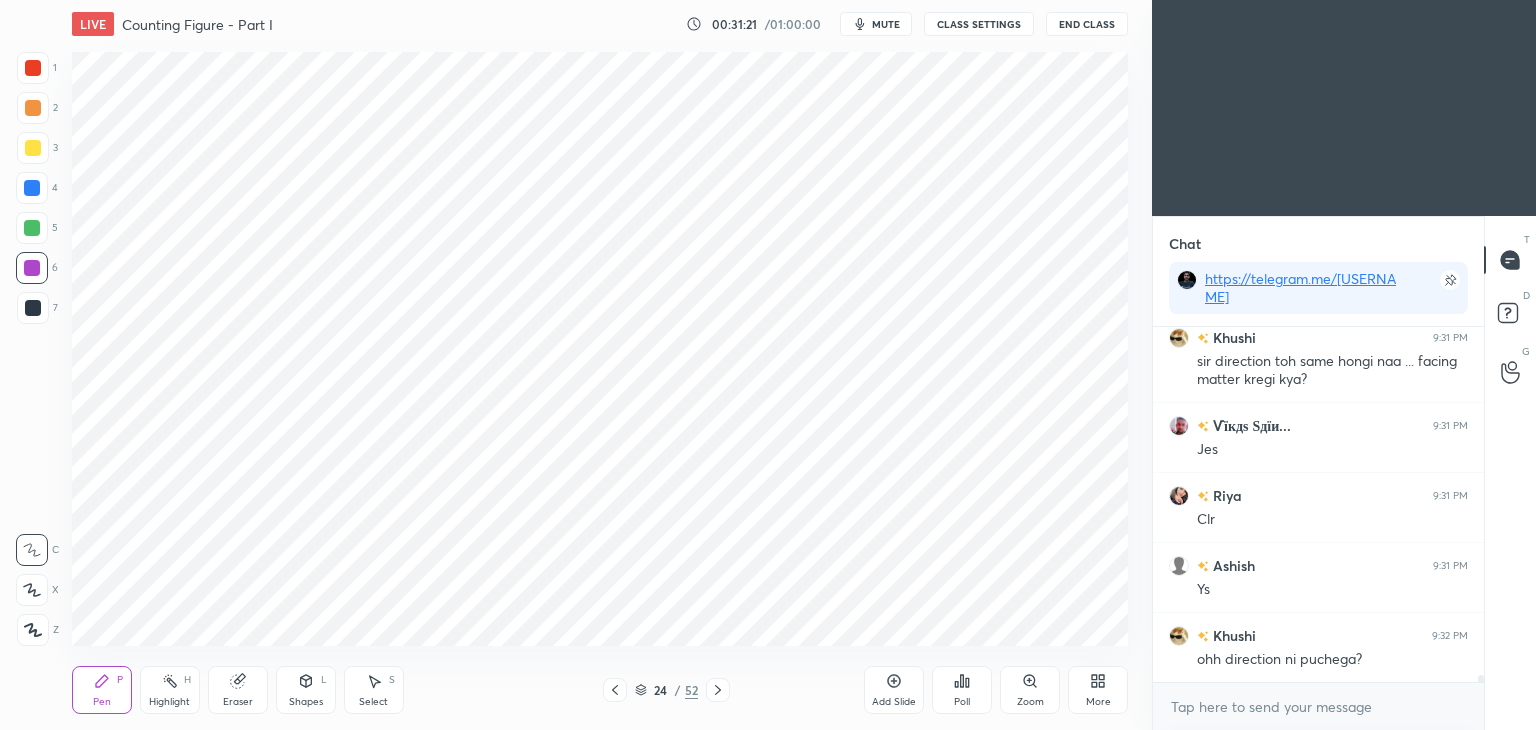 click at bounding box center [32, 268] 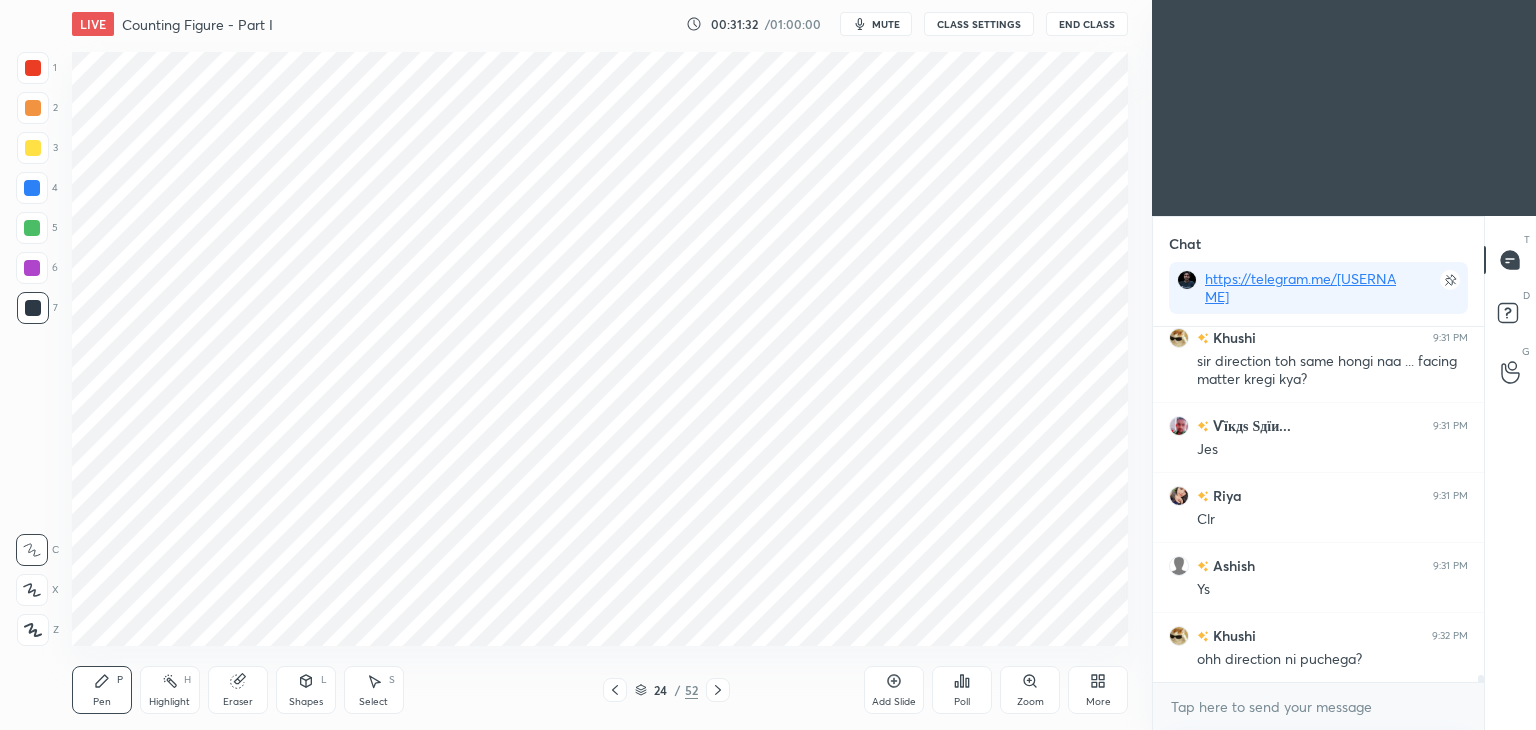 click 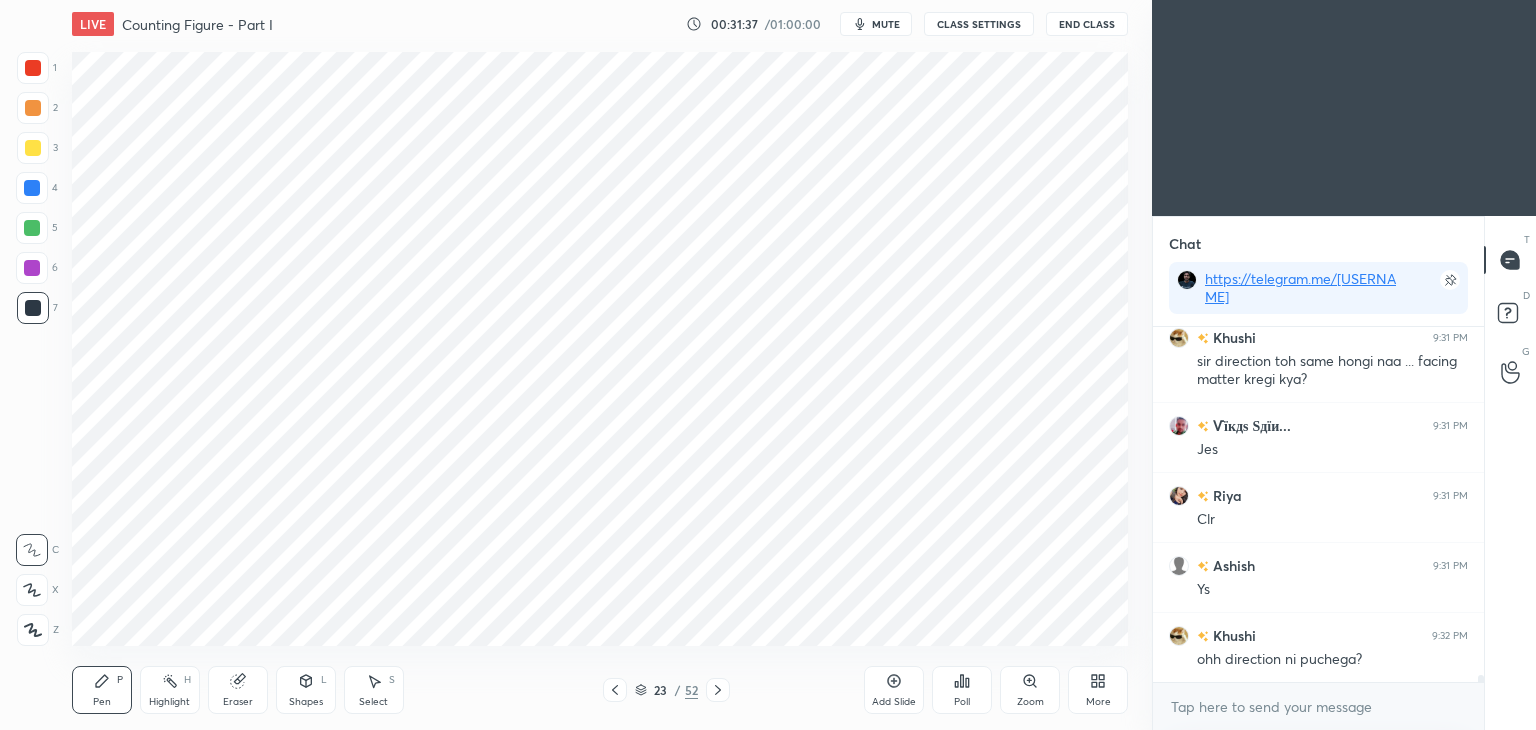 scroll, scrollTop: 16614, scrollLeft: 0, axis: vertical 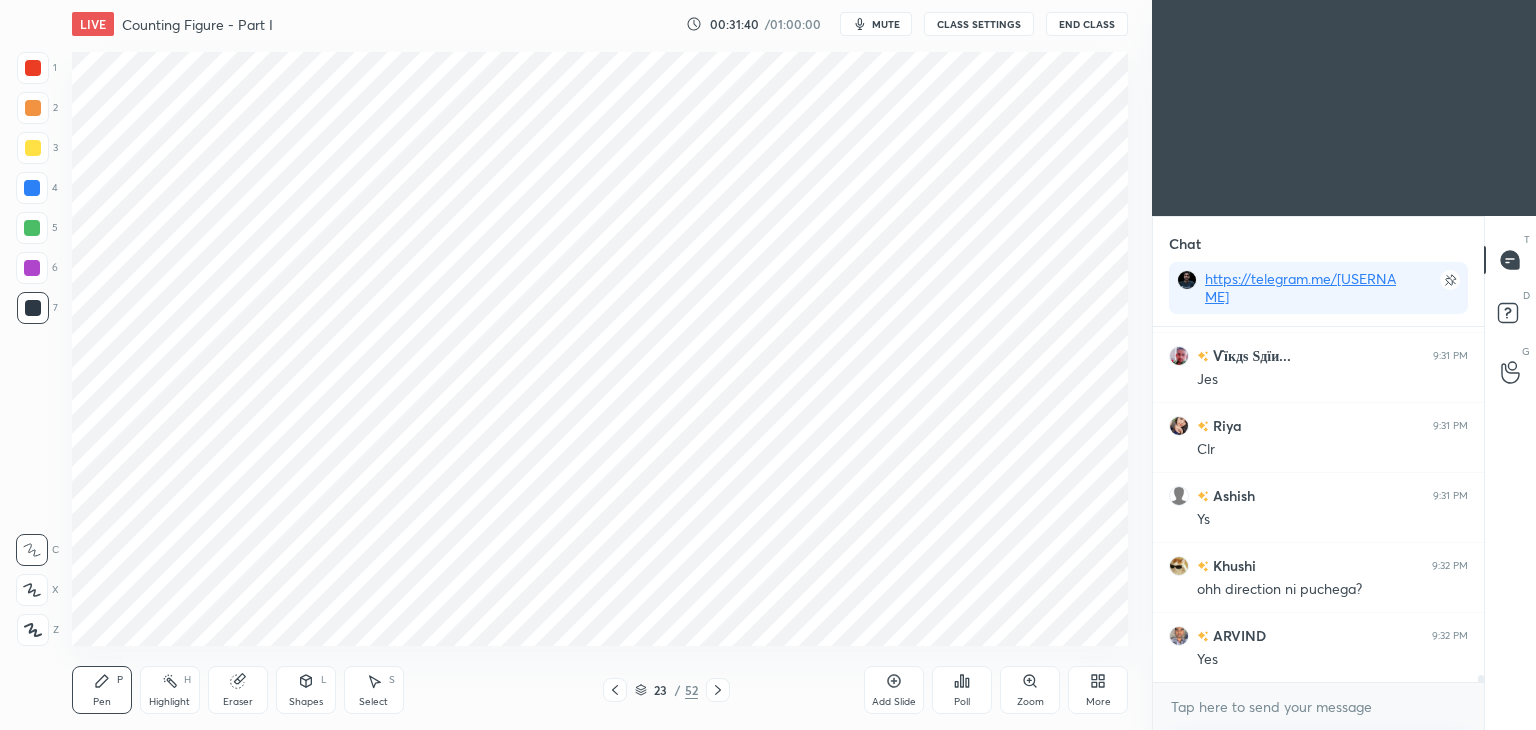 click 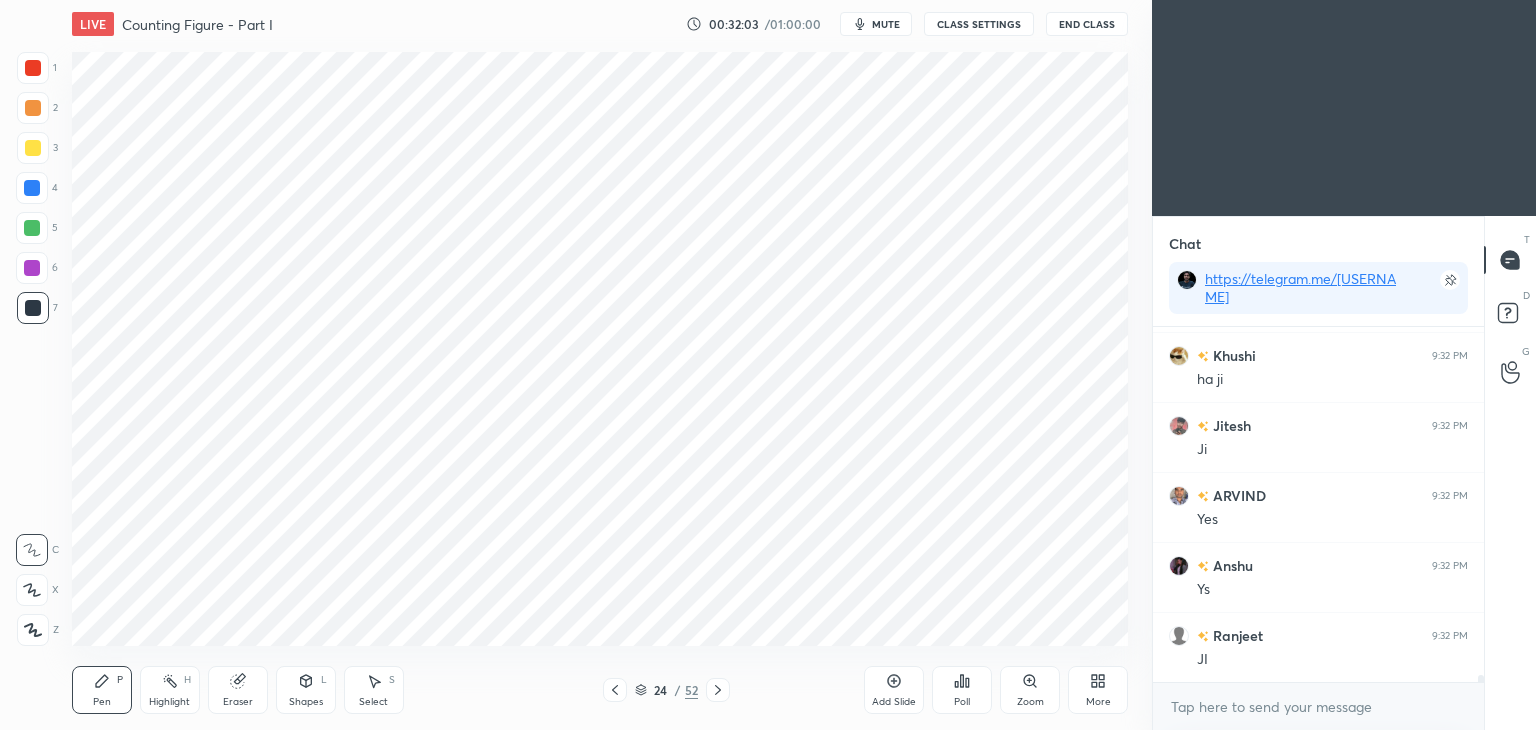 scroll, scrollTop: 17034, scrollLeft: 0, axis: vertical 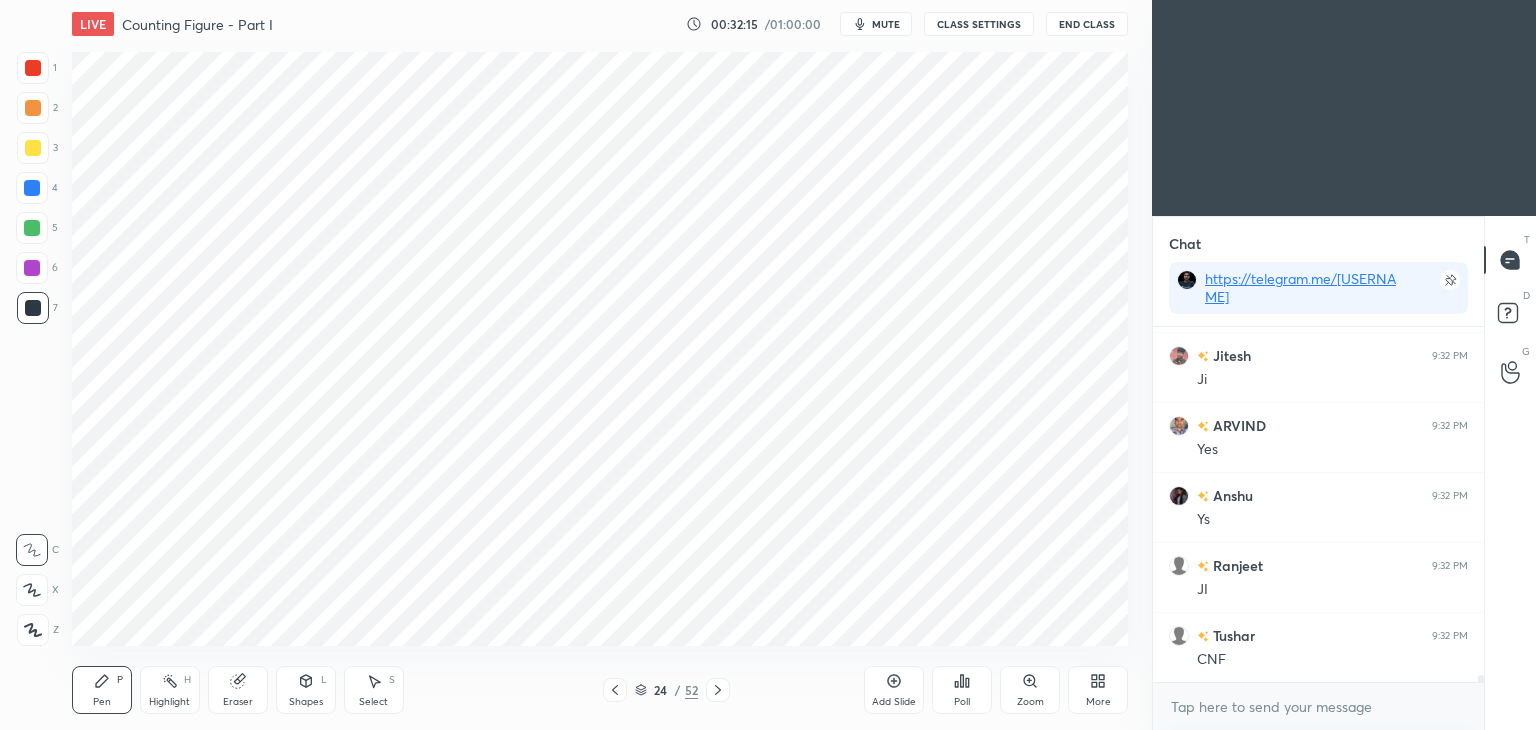 click 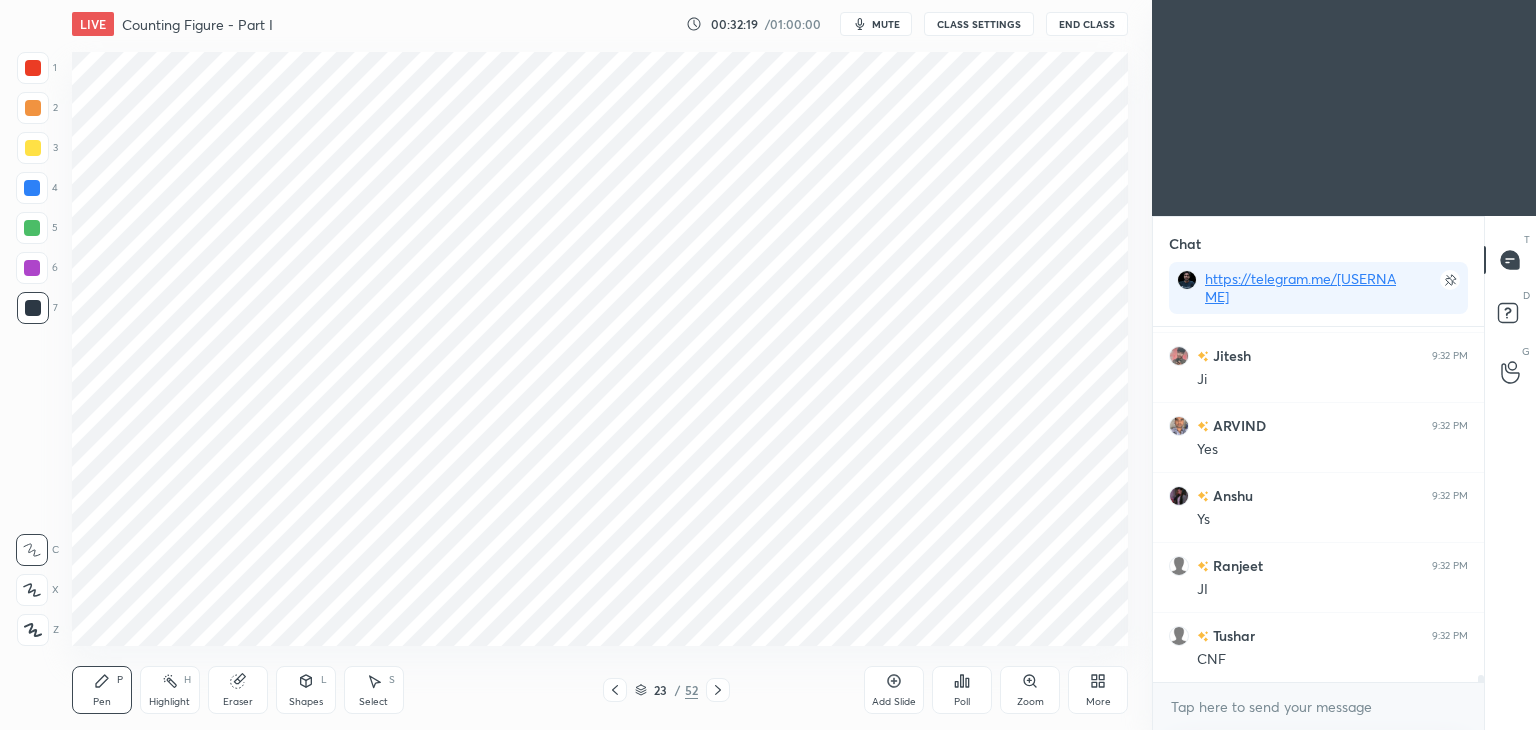 click on "Highlight" at bounding box center (169, 702) 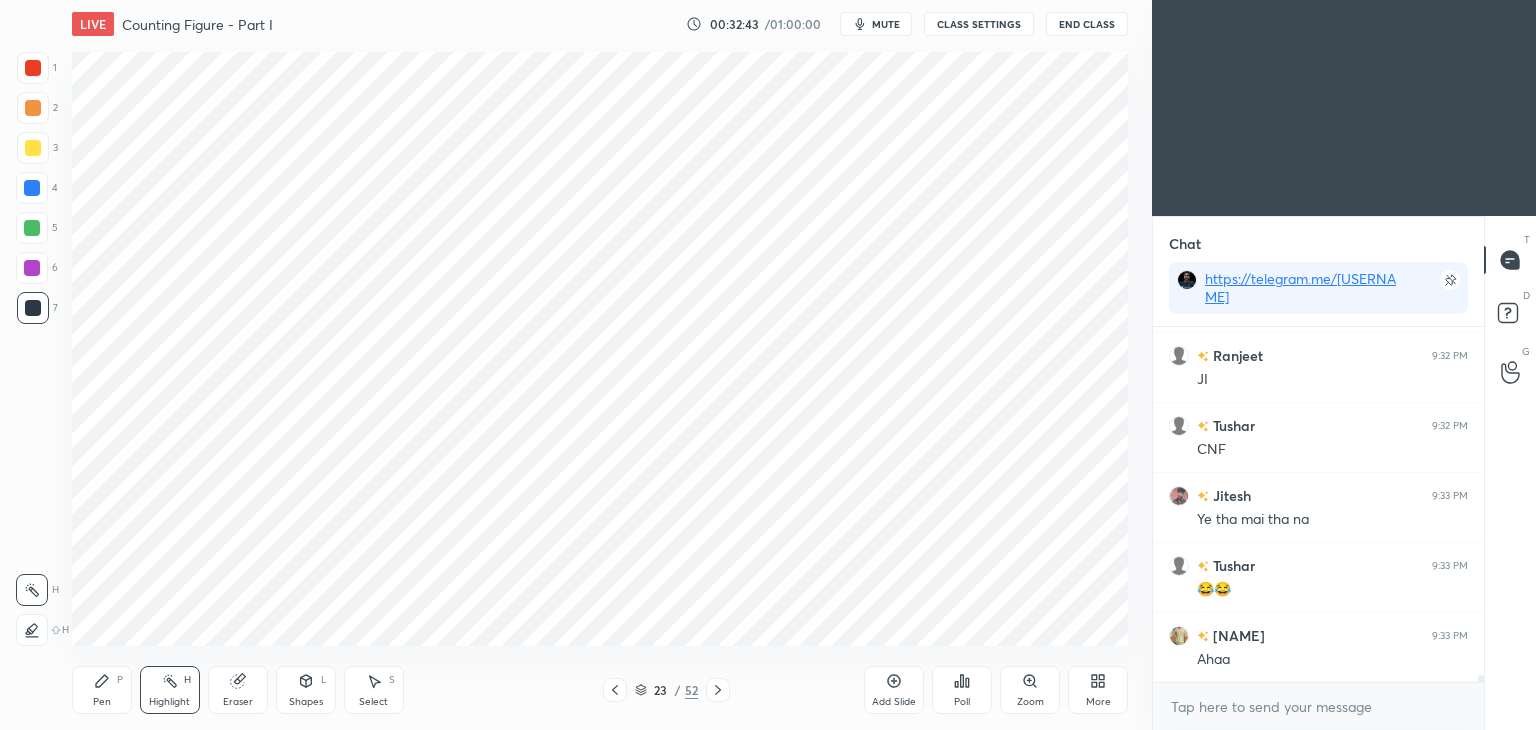 scroll, scrollTop: 17314, scrollLeft: 0, axis: vertical 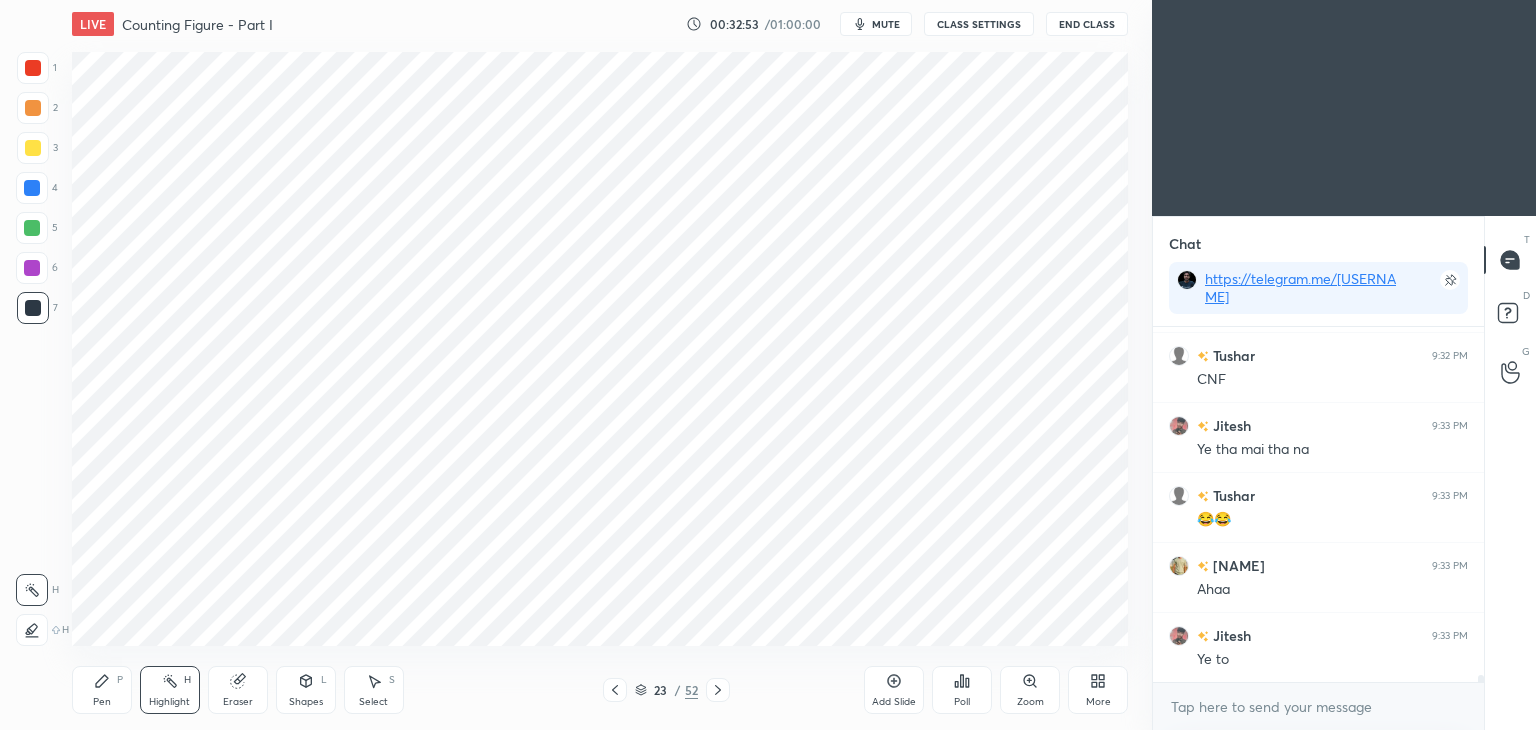 click on "mute" at bounding box center [886, 24] 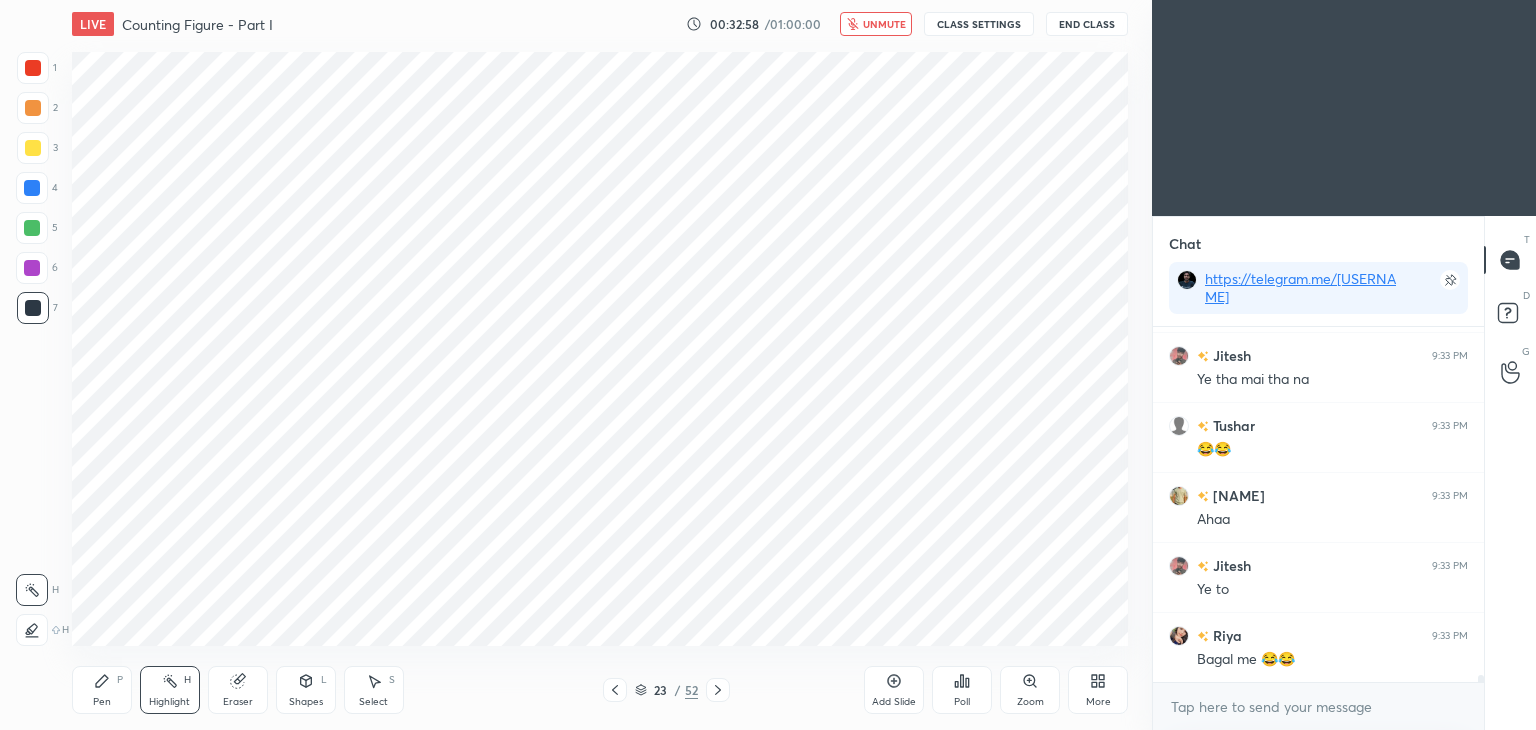 scroll, scrollTop: 17454, scrollLeft: 0, axis: vertical 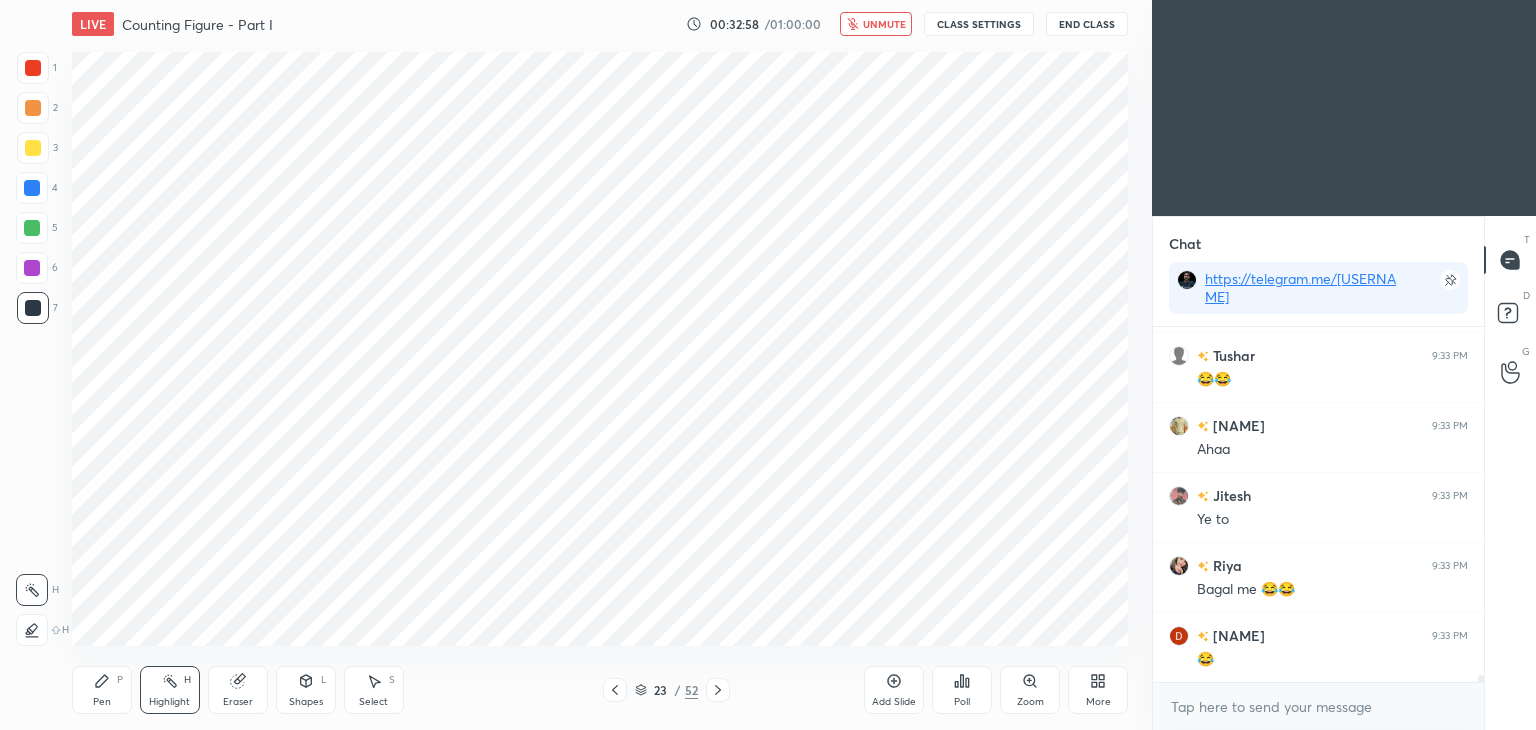 click on "unmute" at bounding box center [884, 24] 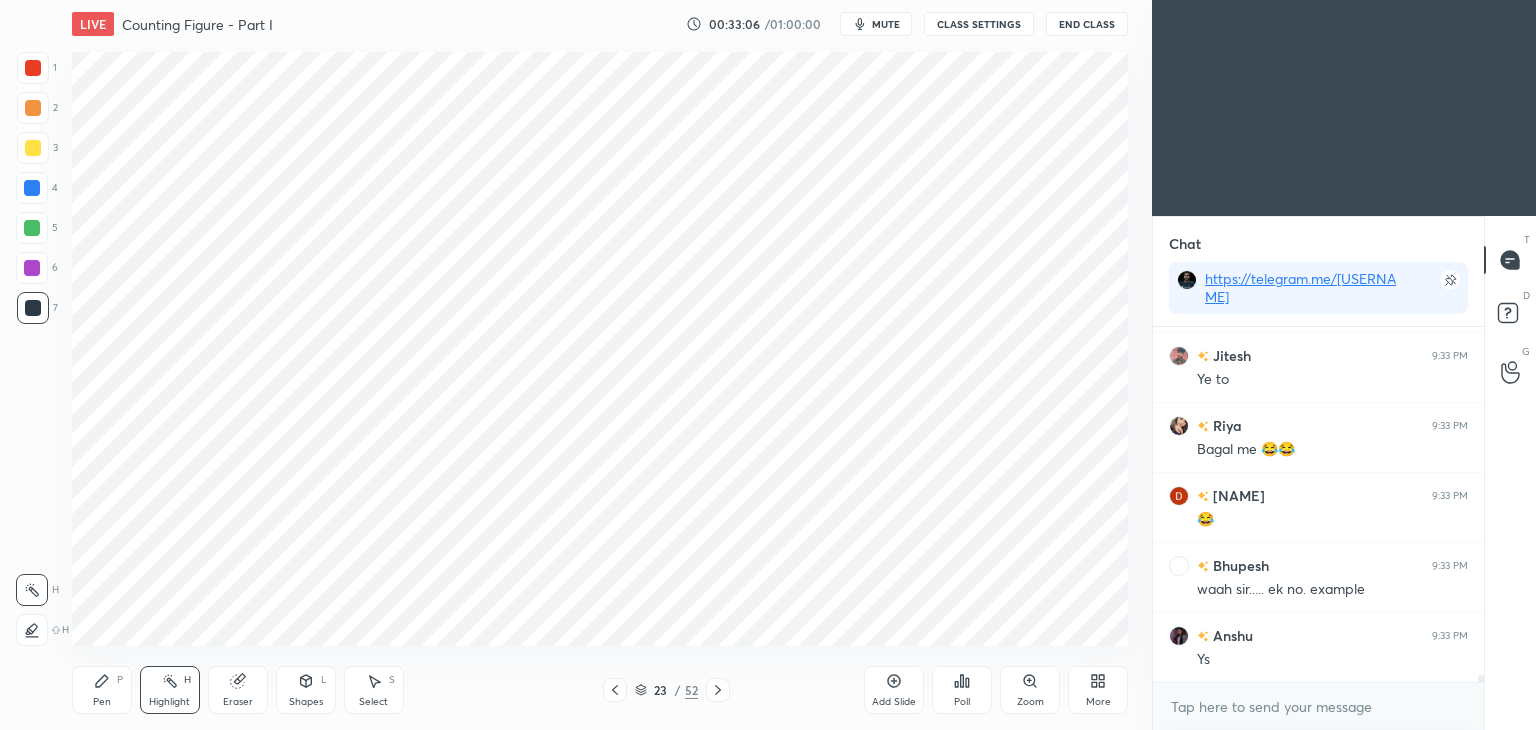 scroll, scrollTop: 17664, scrollLeft: 0, axis: vertical 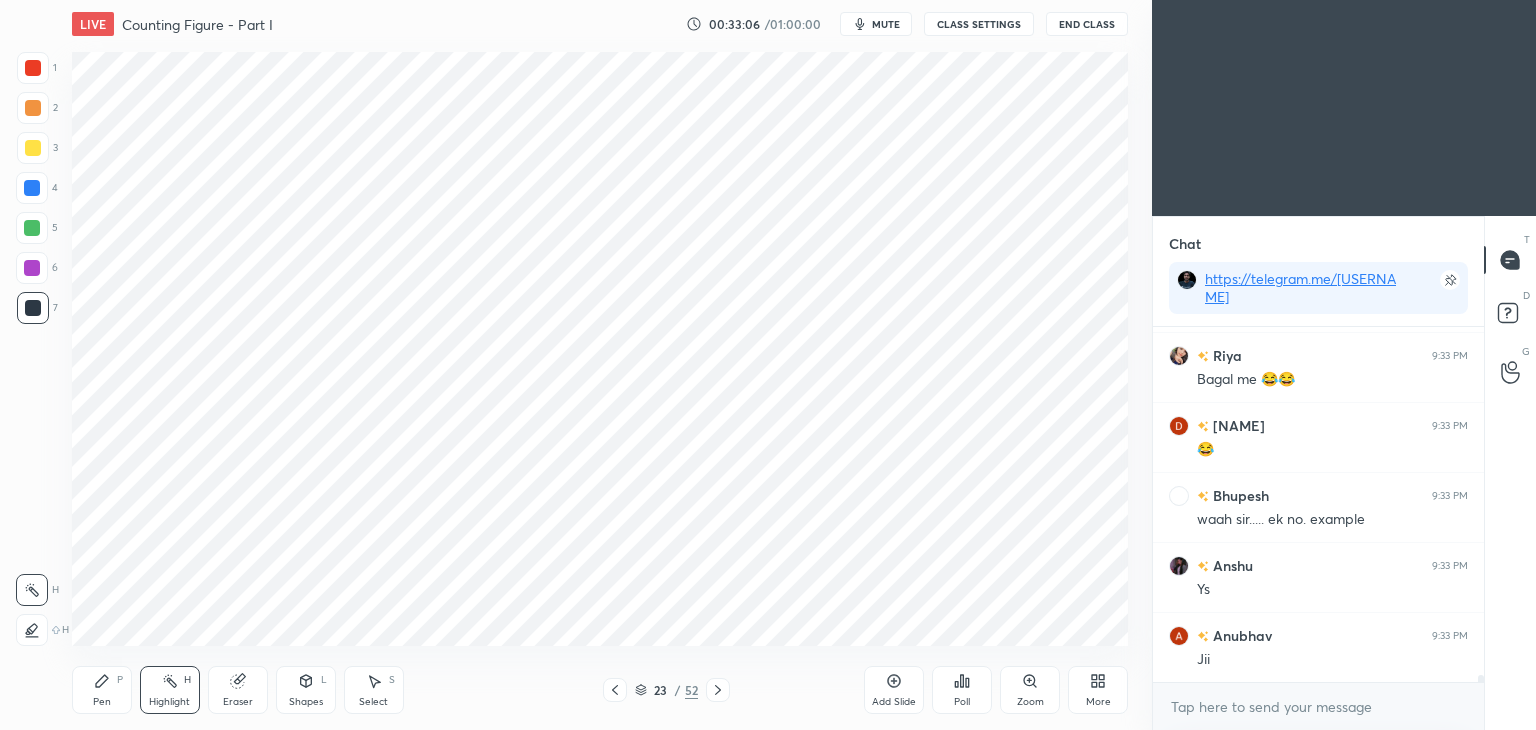 click 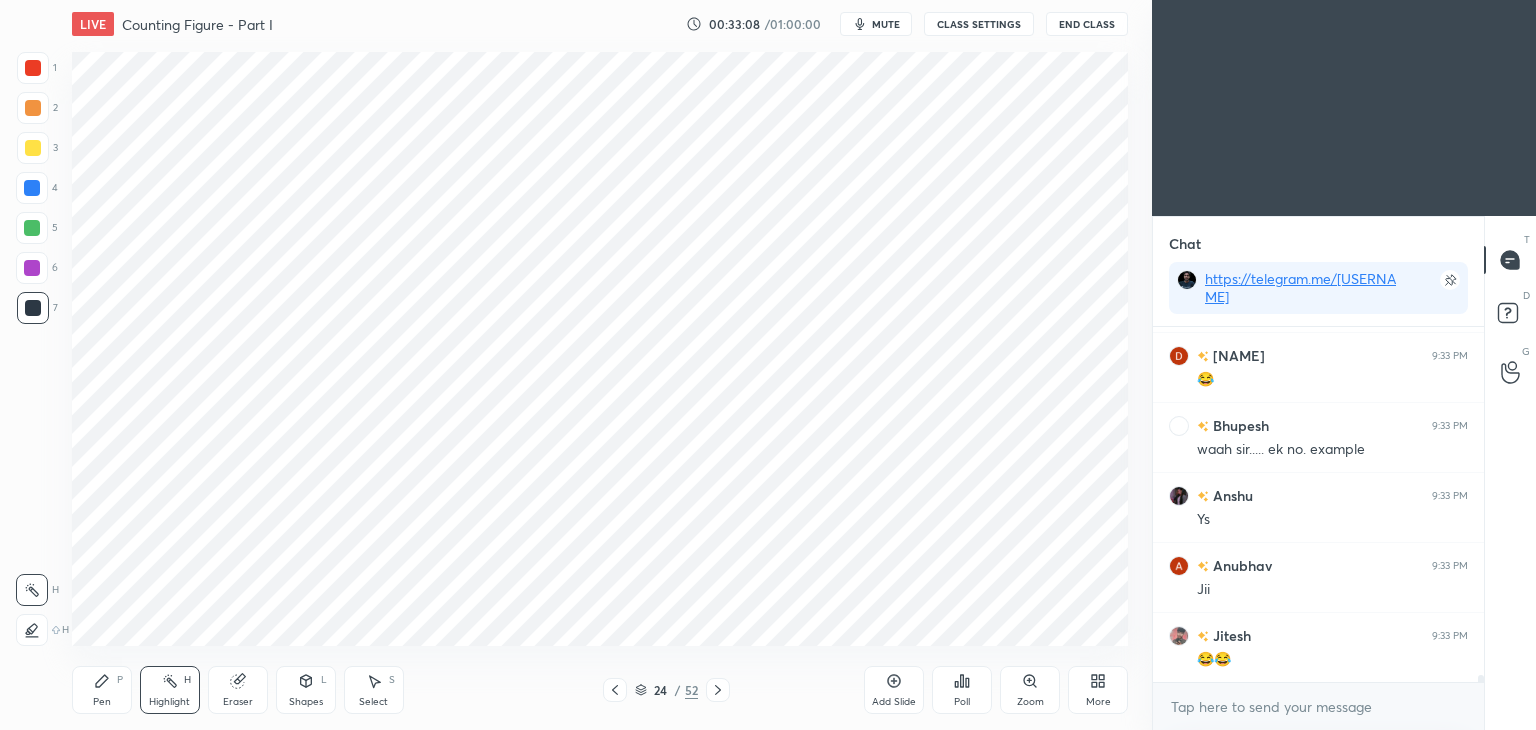 click 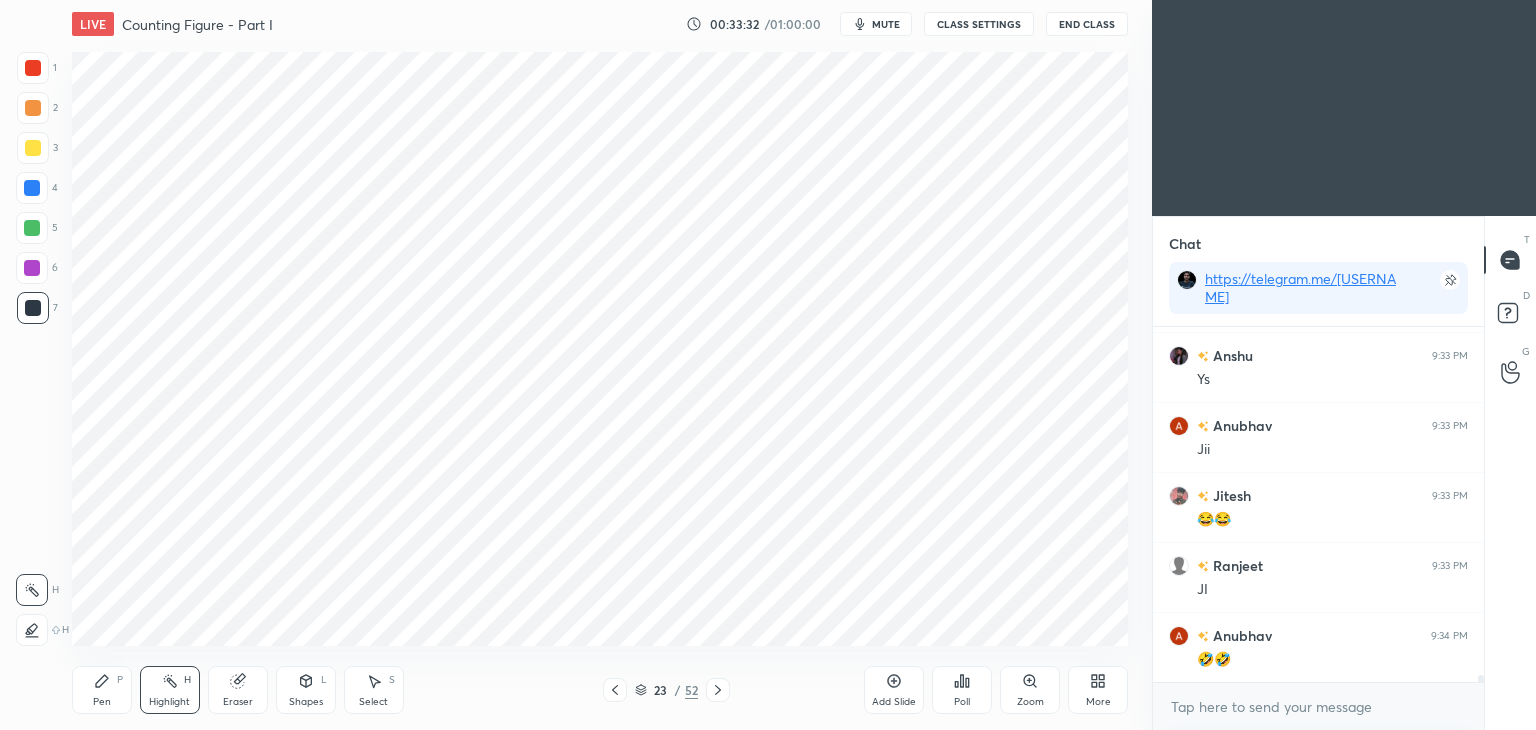 scroll, scrollTop: 17944, scrollLeft: 0, axis: vertical 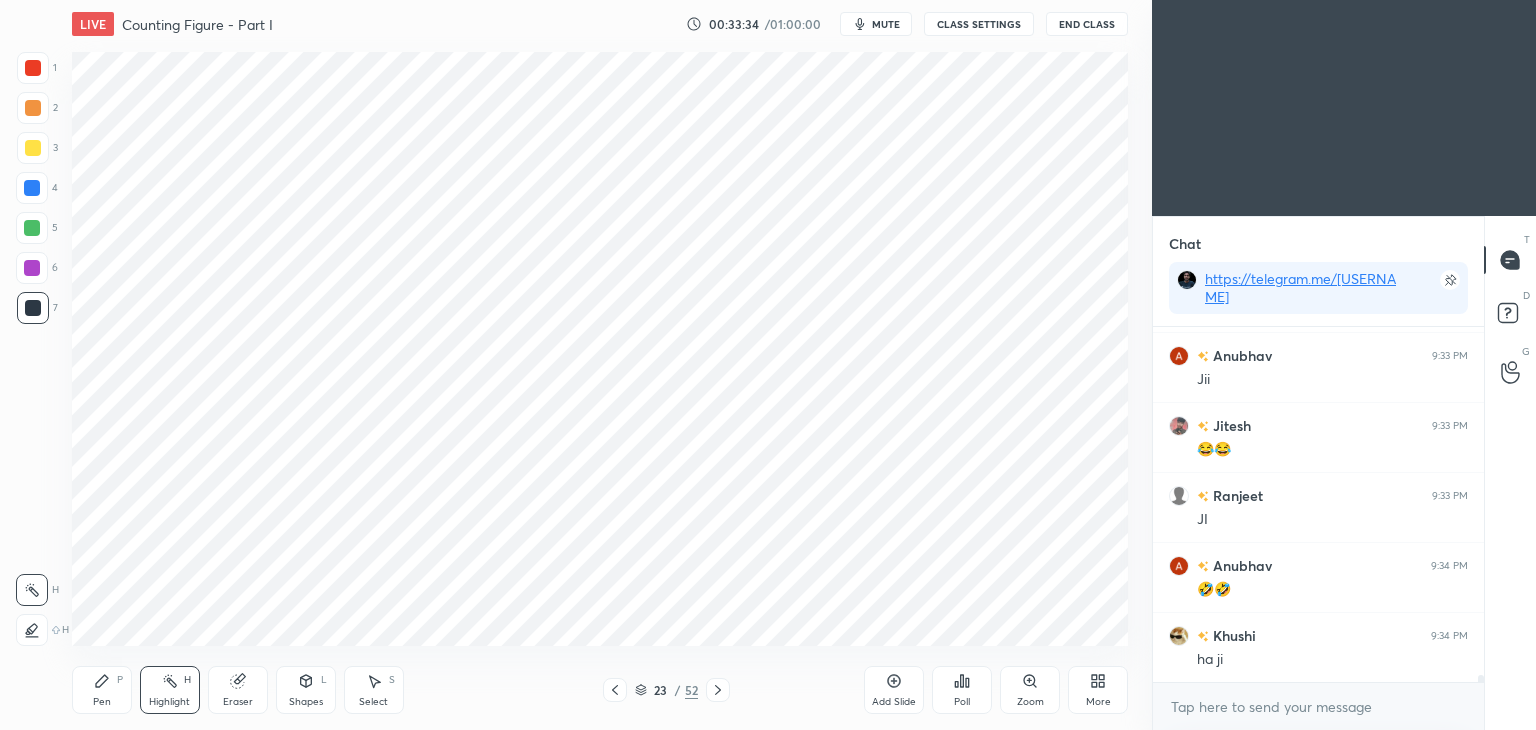 click 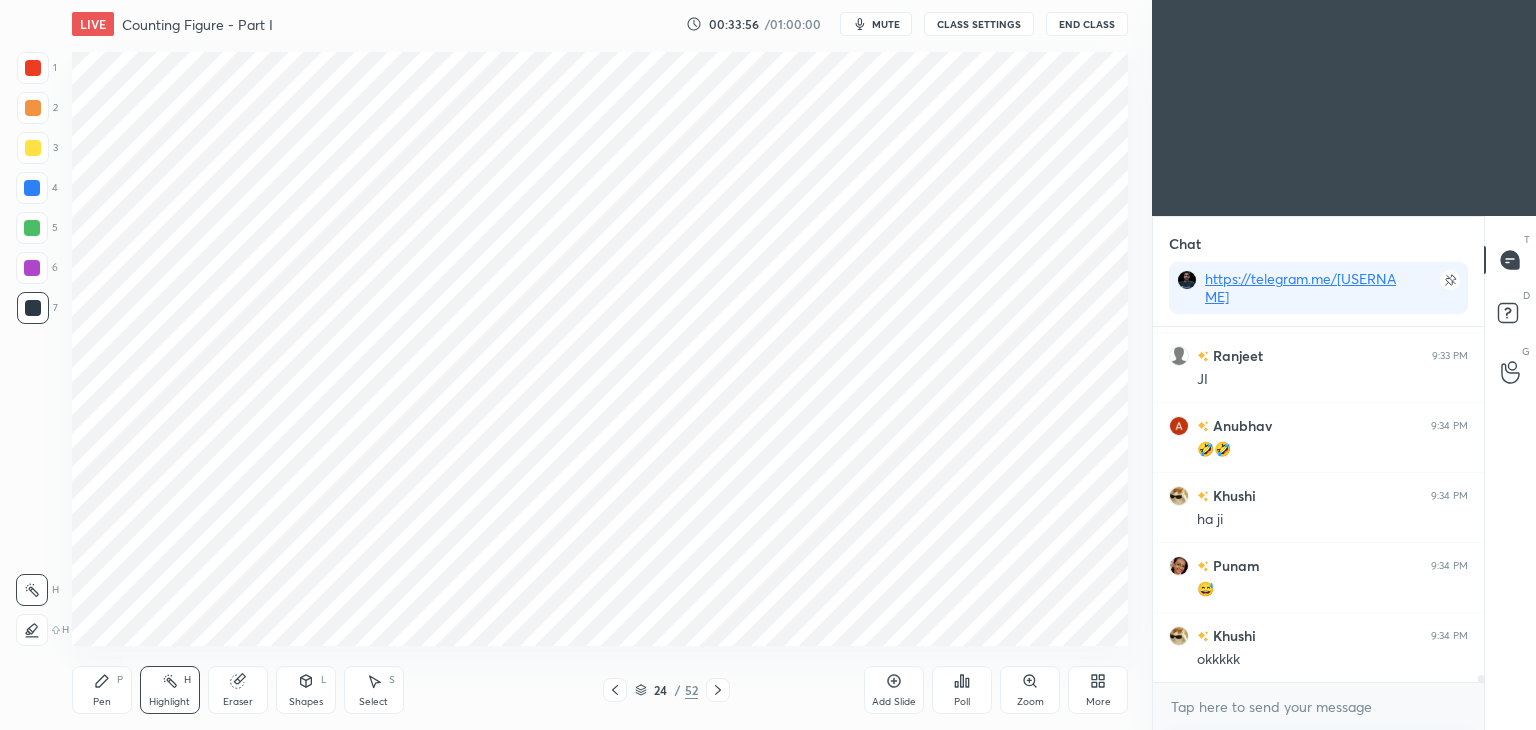scroll, scrollTop: 18154, scrollLeft: 0, axis: vertical 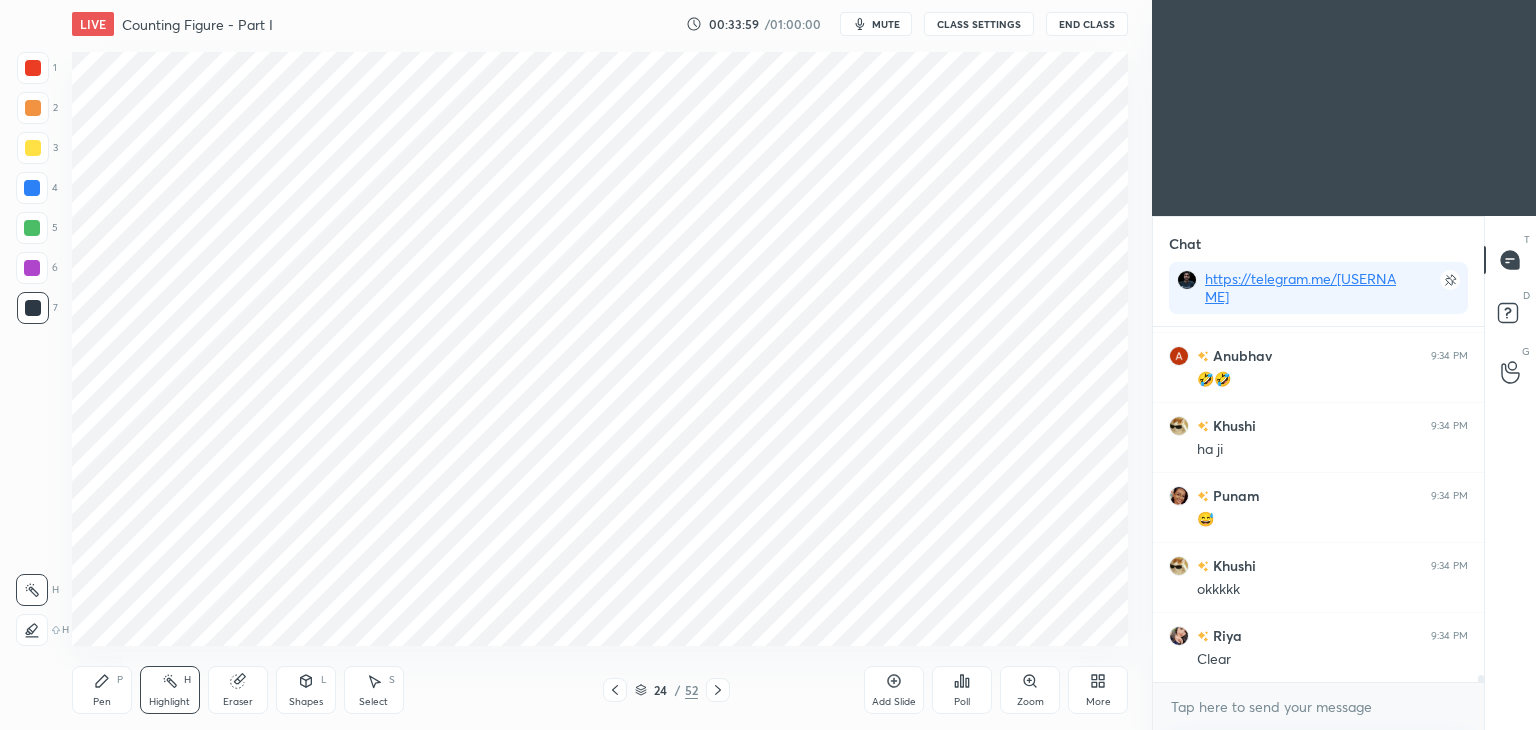 click on "Add Slide" at bounding box center [894, 690] 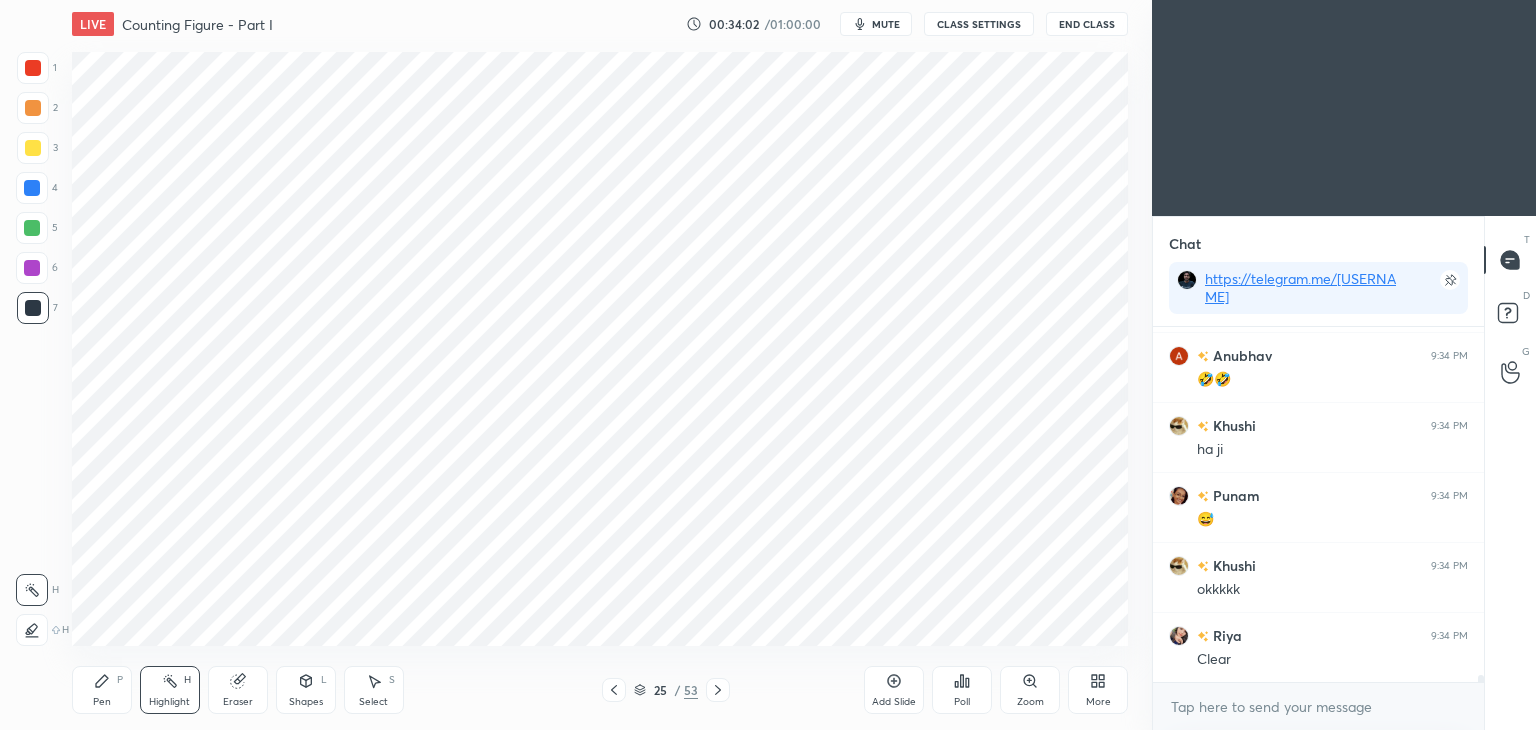 click on "Pen P" at bounding box center (102, 690) 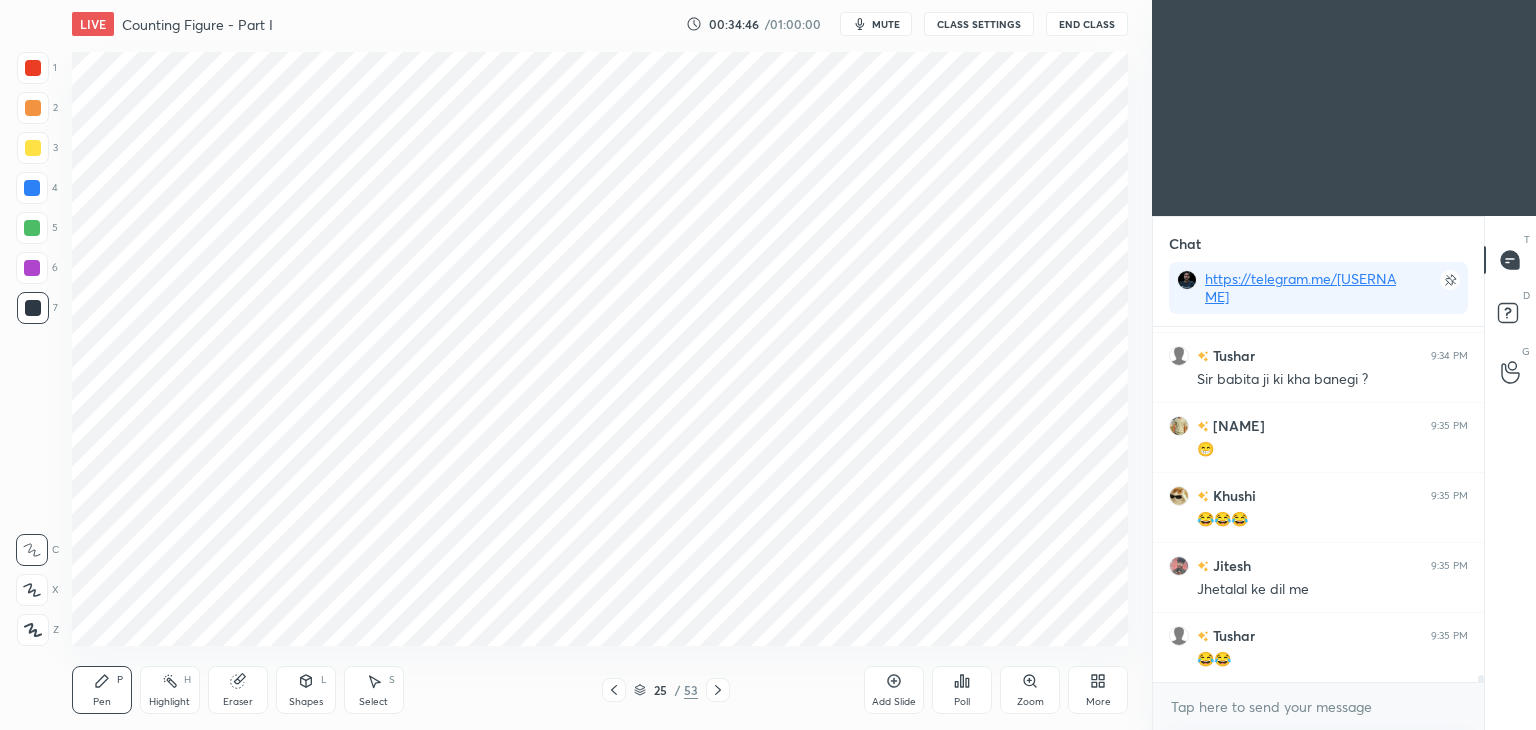 scroll, scrollTop: 18524, scrollLeft: 0, axis: vertical 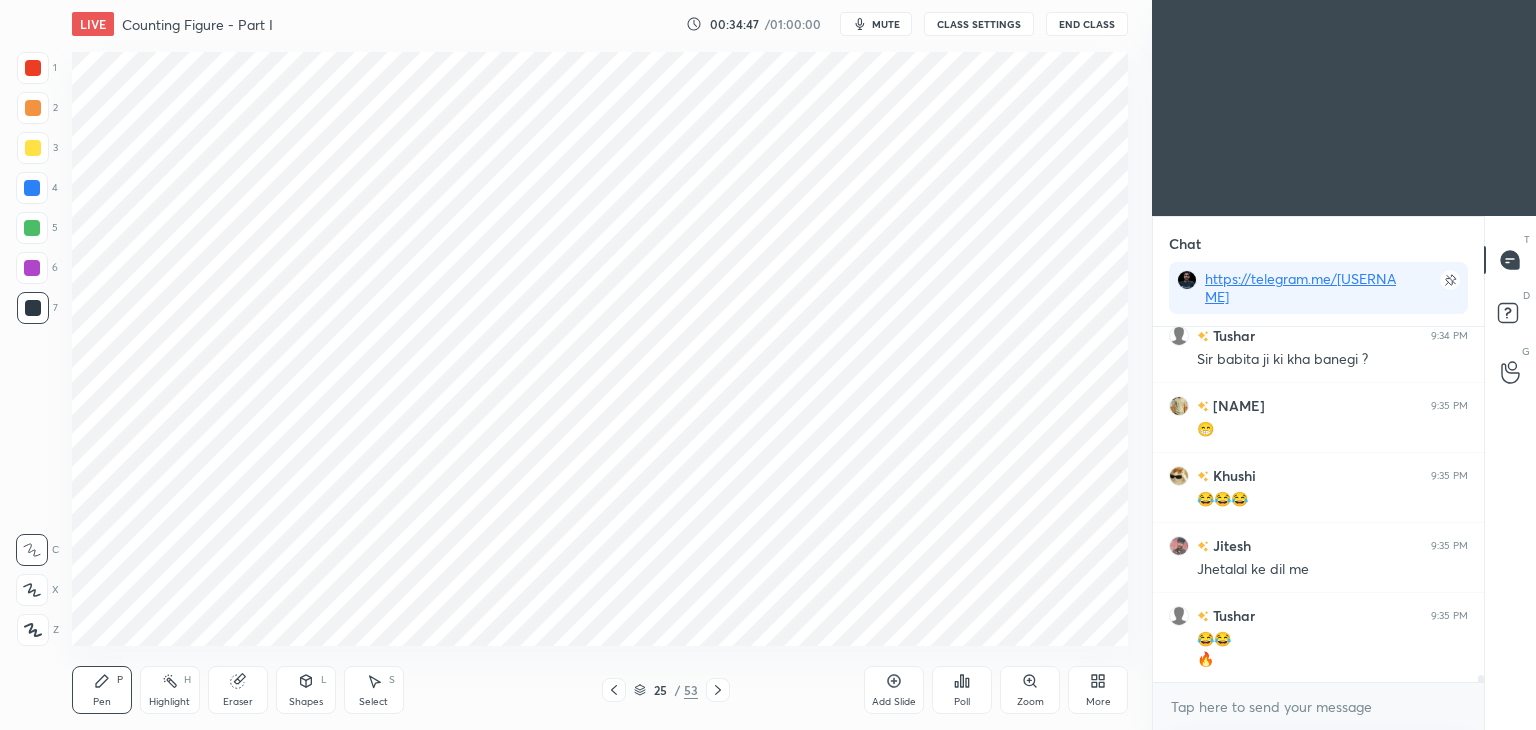 click on "Shapes" at bounding box center (306, 702) 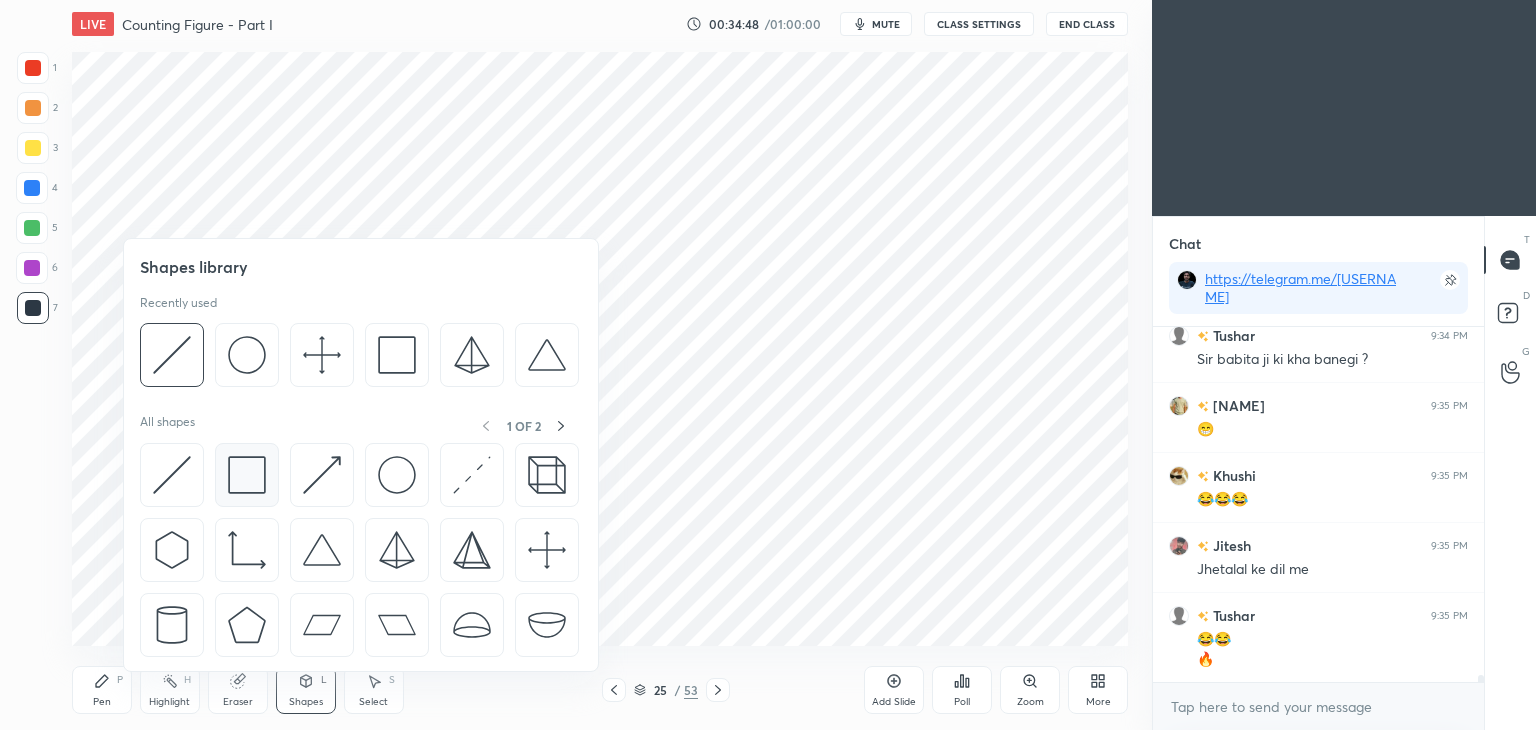 click at bounding box center (247, 475) 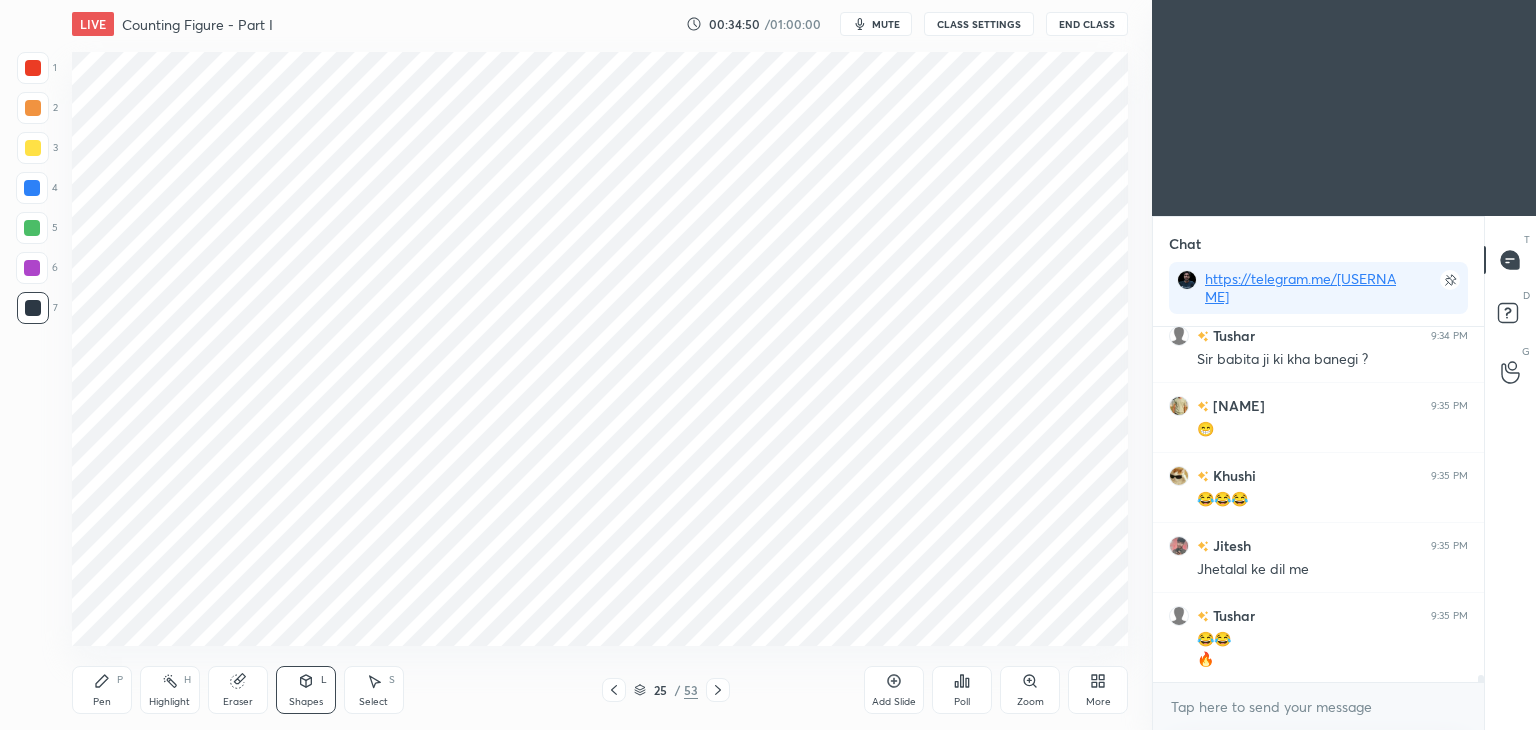 click on "Pen P" at bounding box center [102, 690] 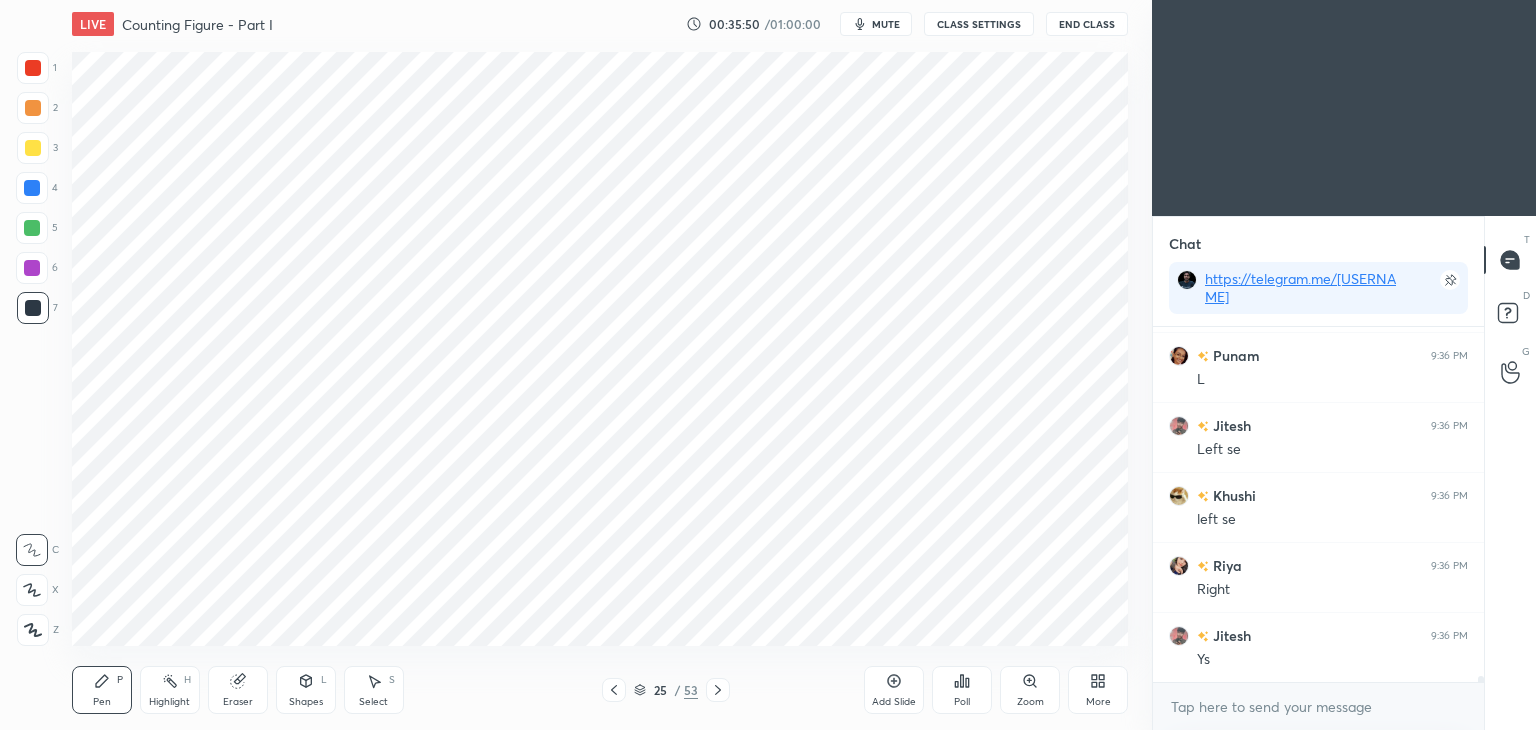 scroll, scrollTop: 19384, scrollLeft: 0, axis: vertical 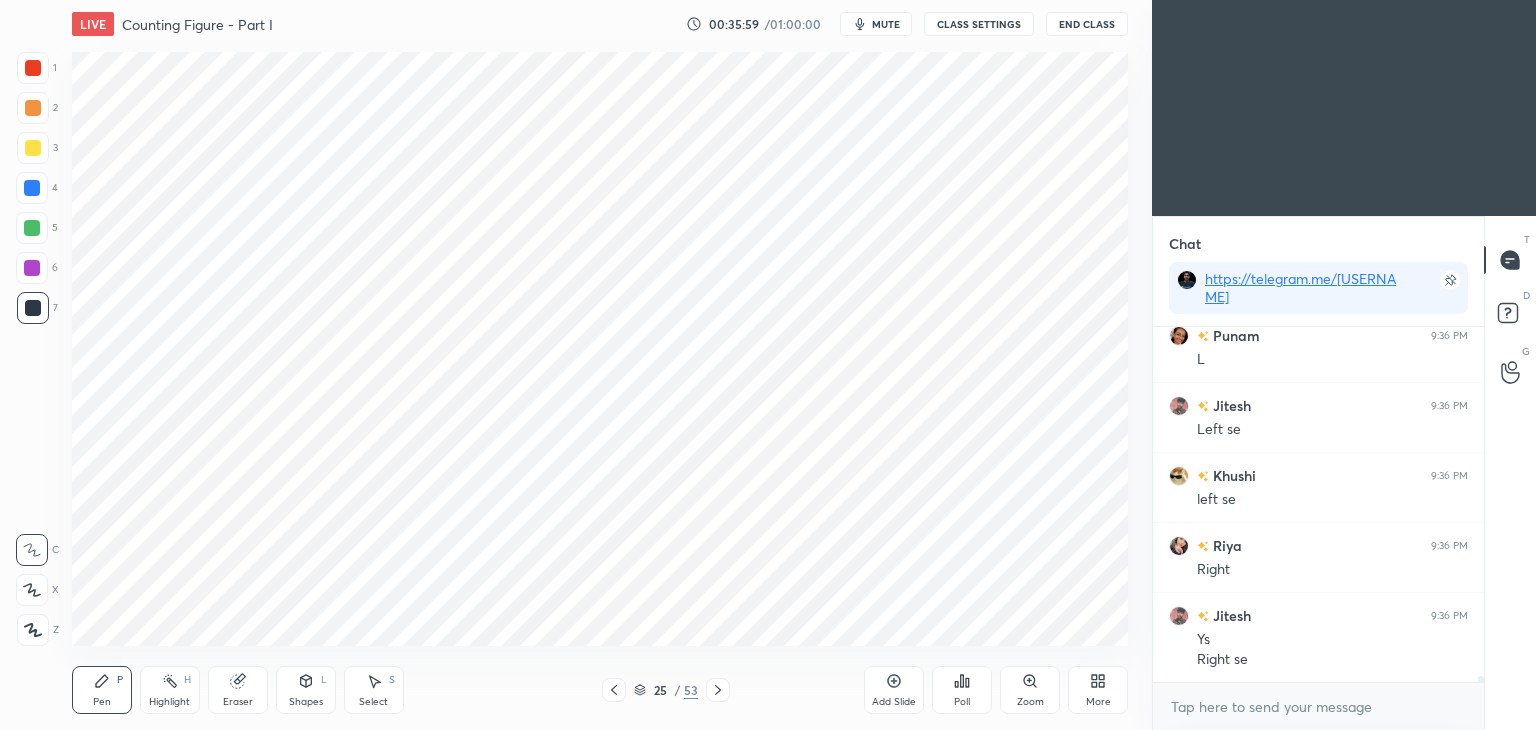 click at bounding box center (32, 188) 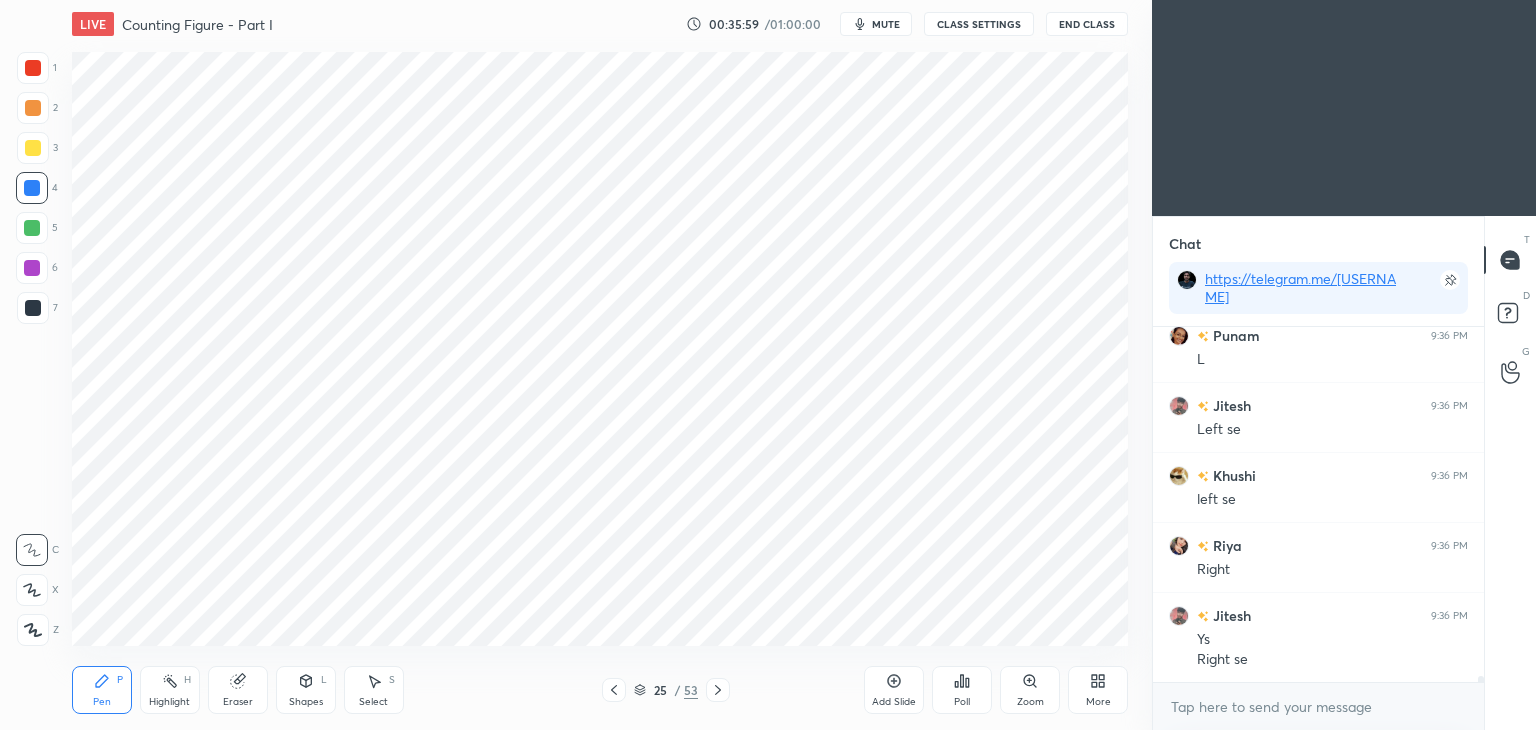 click at bounding box center (32, 188) 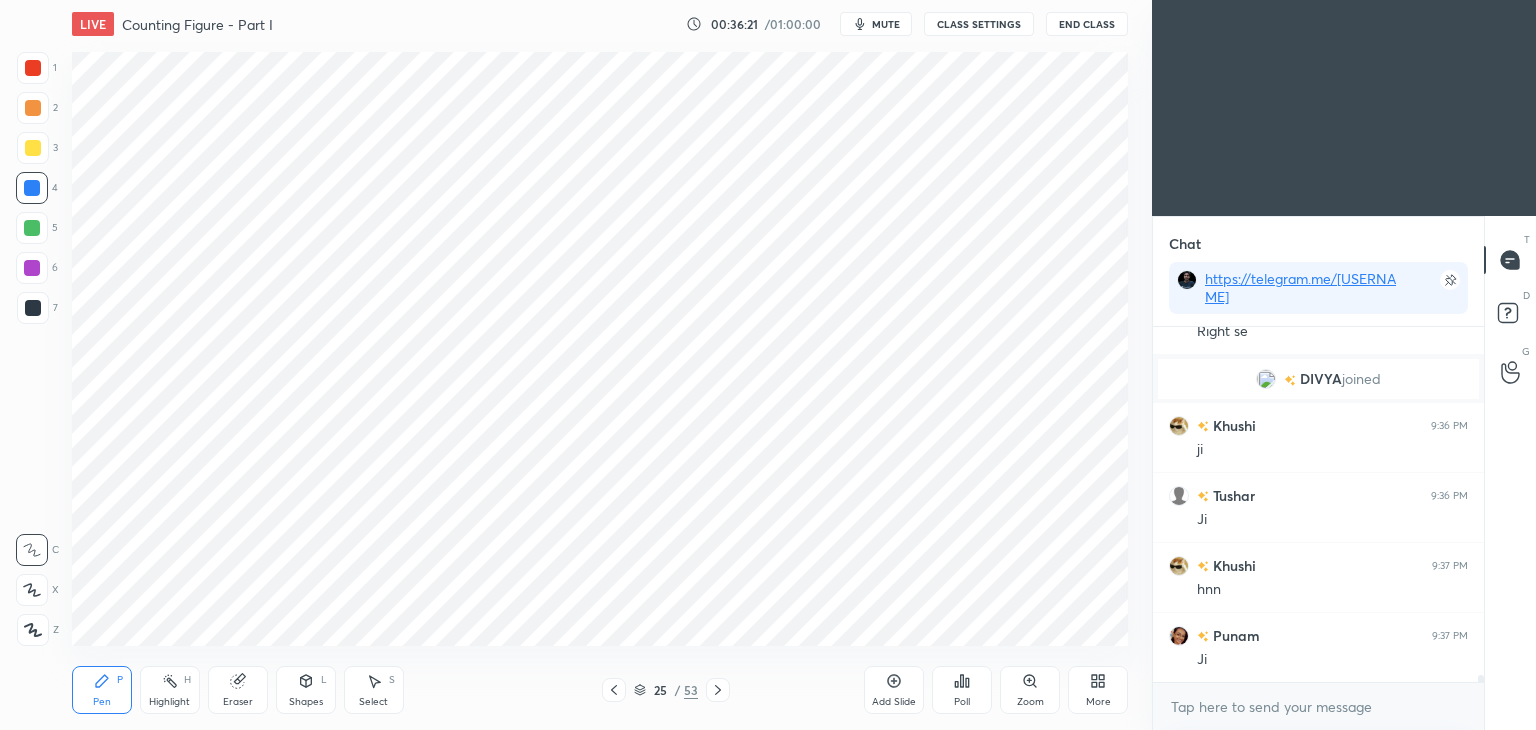 scroll, scrollTop: 17472, scrollLeft: 0, axis: vertical 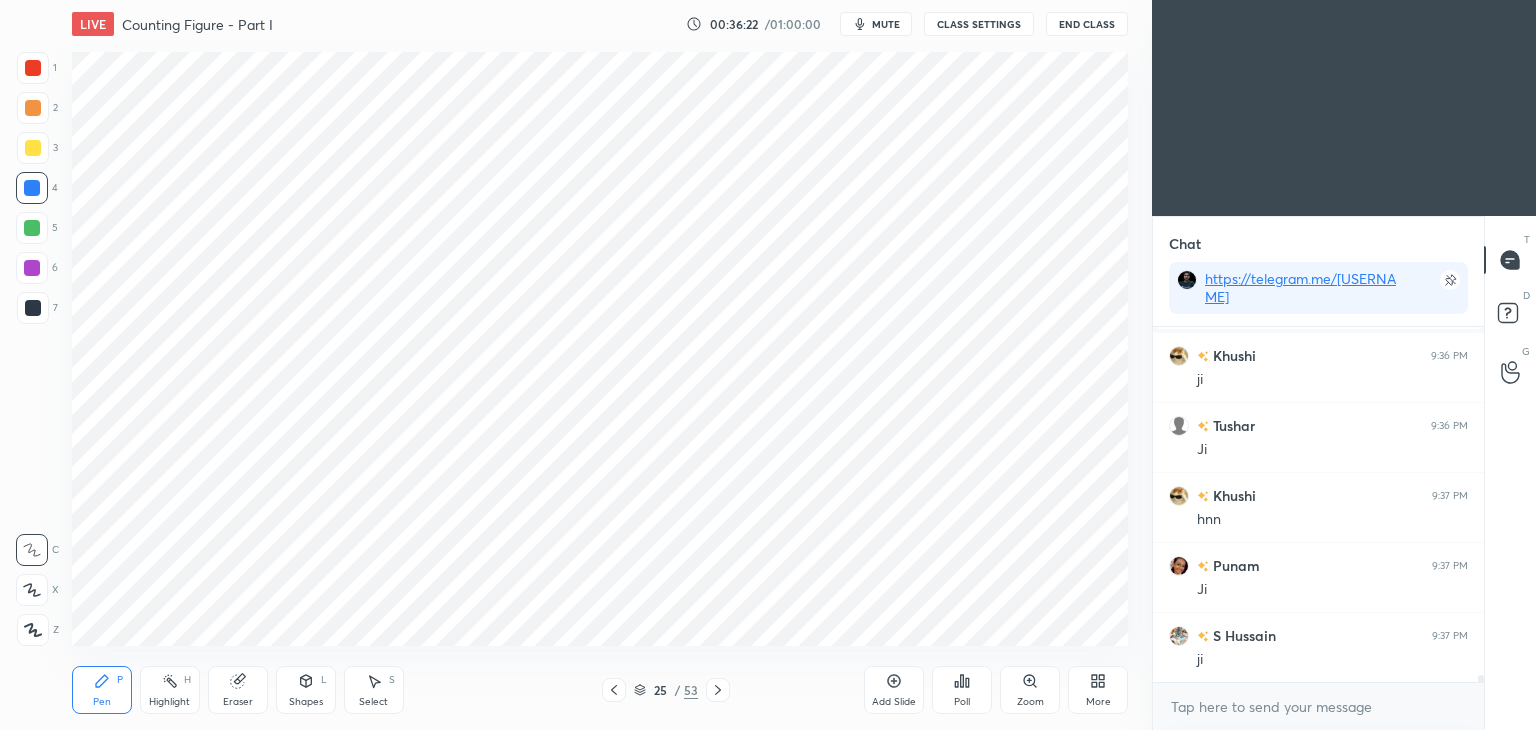 click 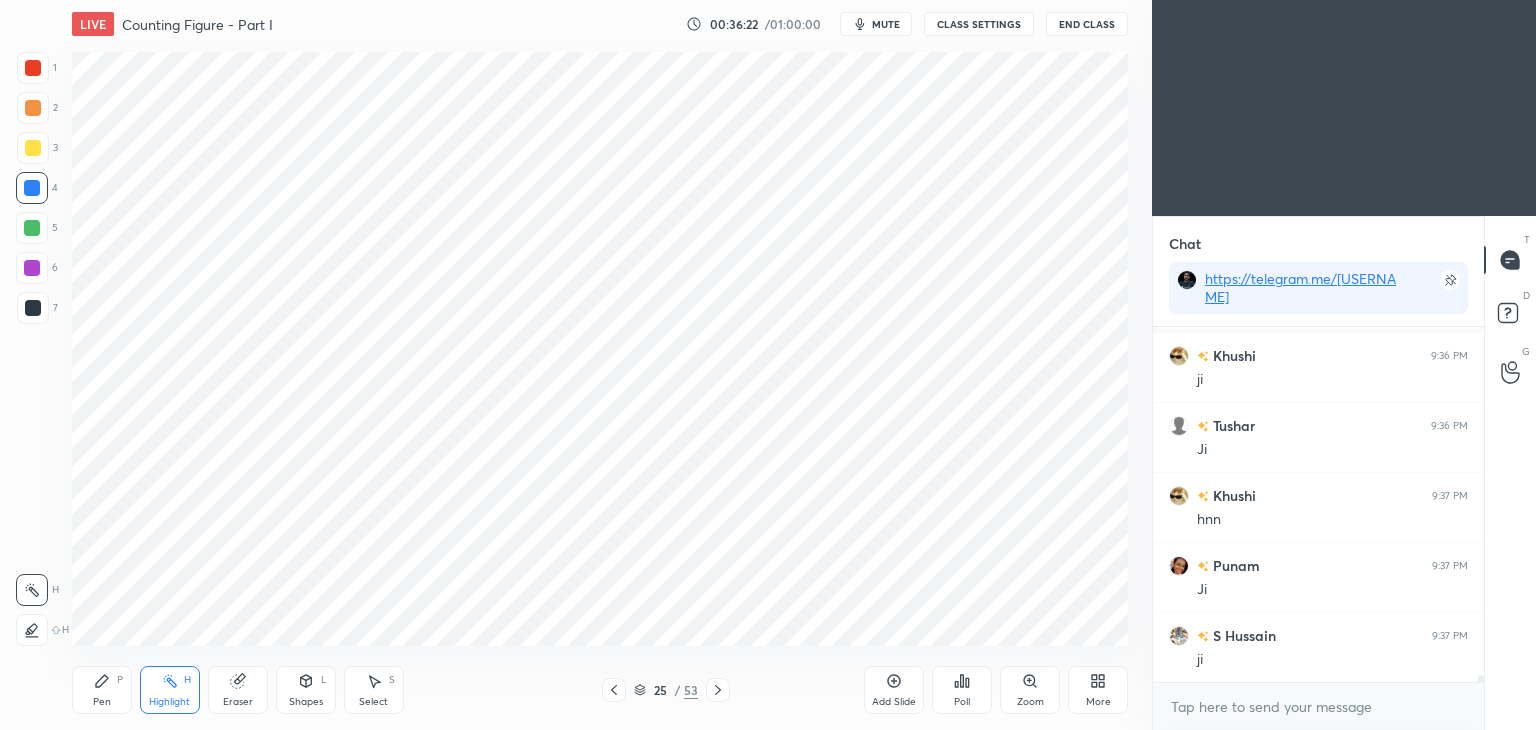click 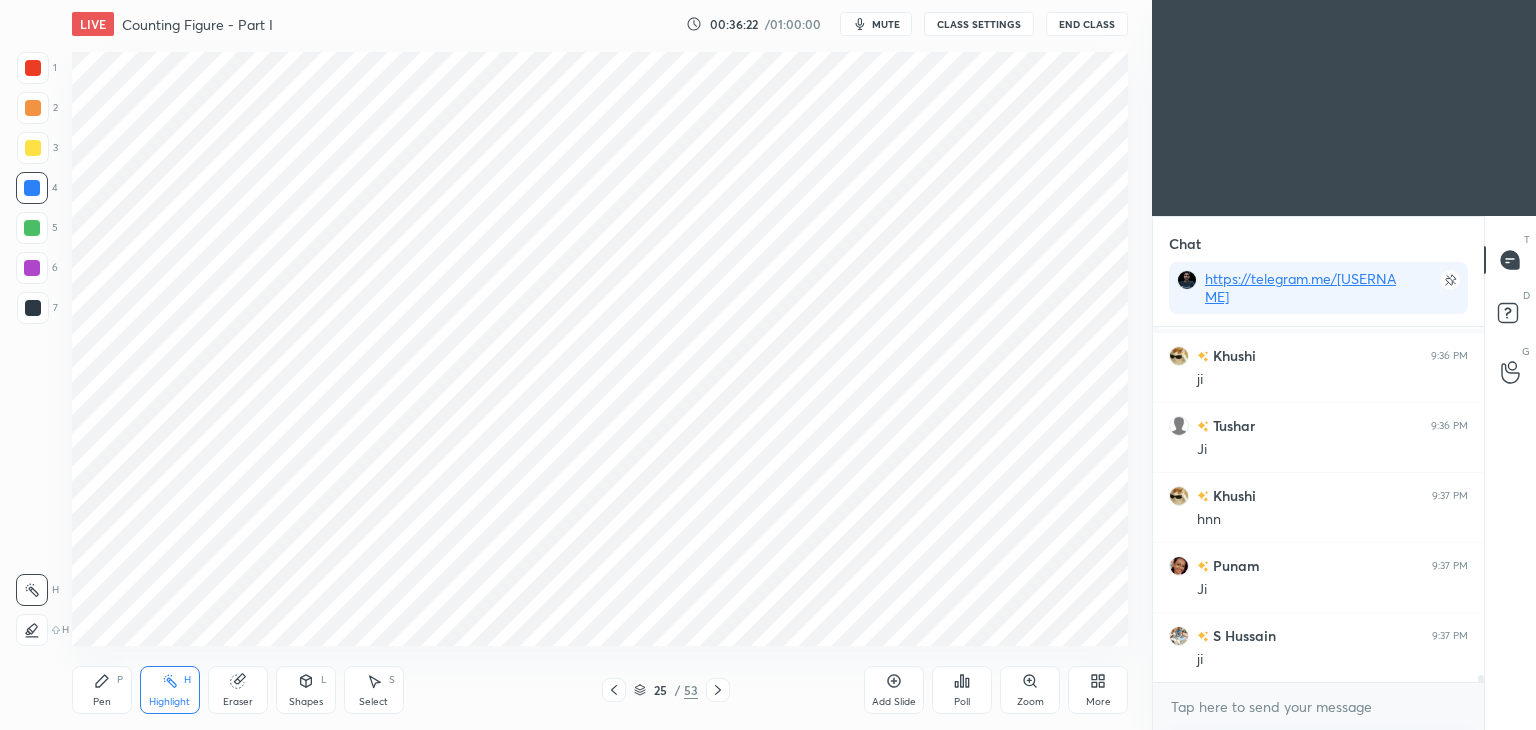 scroll, scrollTop: 17542, scrollLeft: 0, axis: vertical 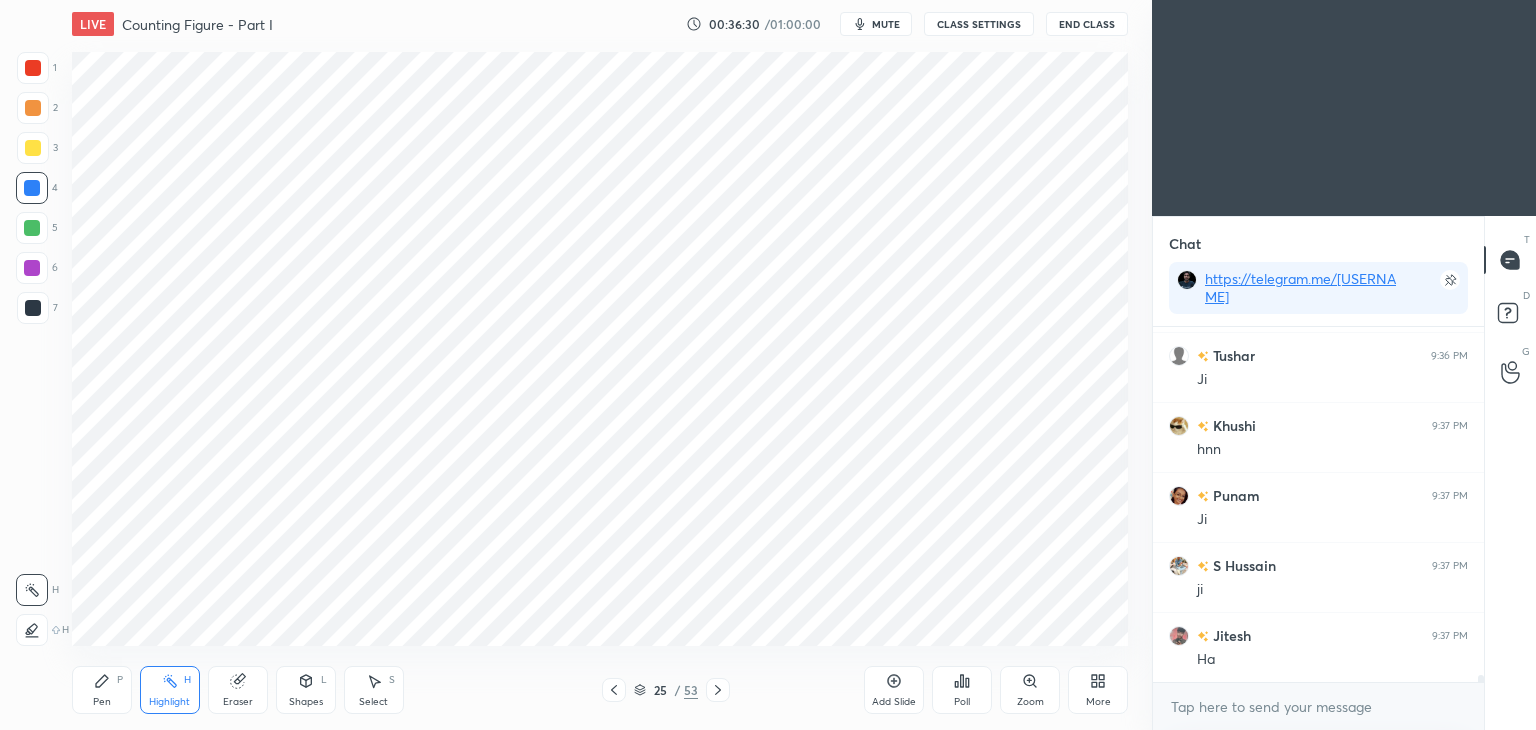 click on "mute" at bounding box center [876, 24] 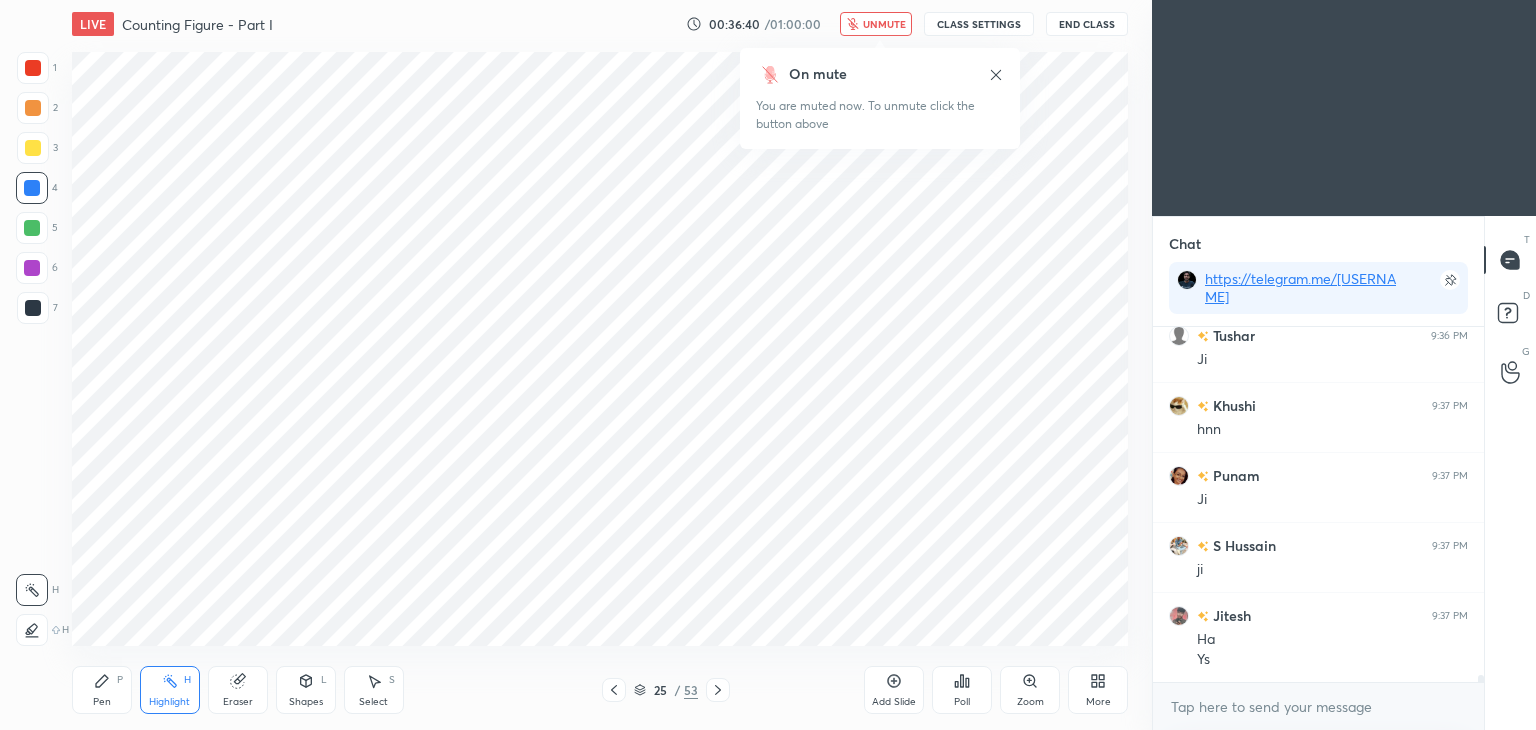 scroll, scrollTop: 17632, scrollLeft: 0, axis: vertical 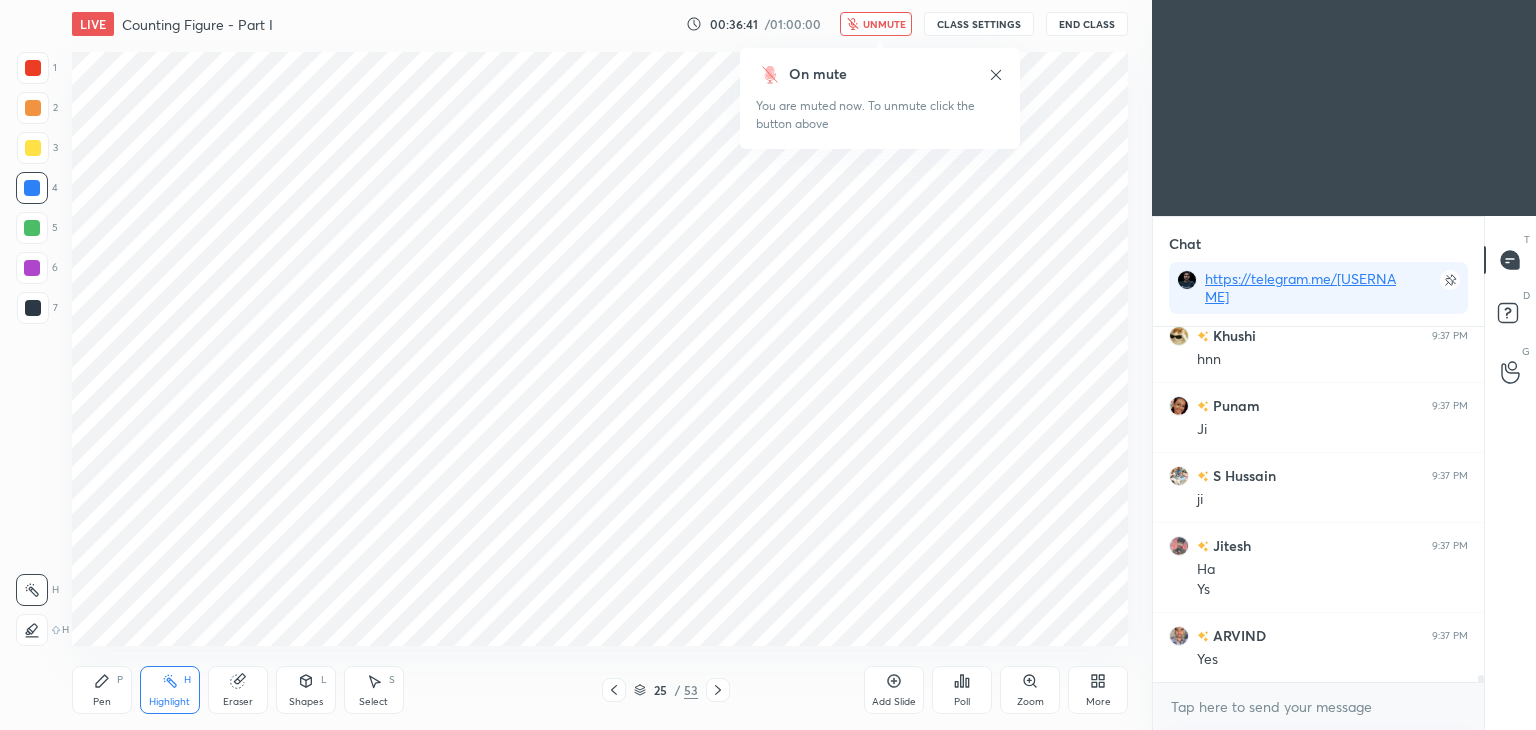 click on "unmute" at bounding box center (884, 24) 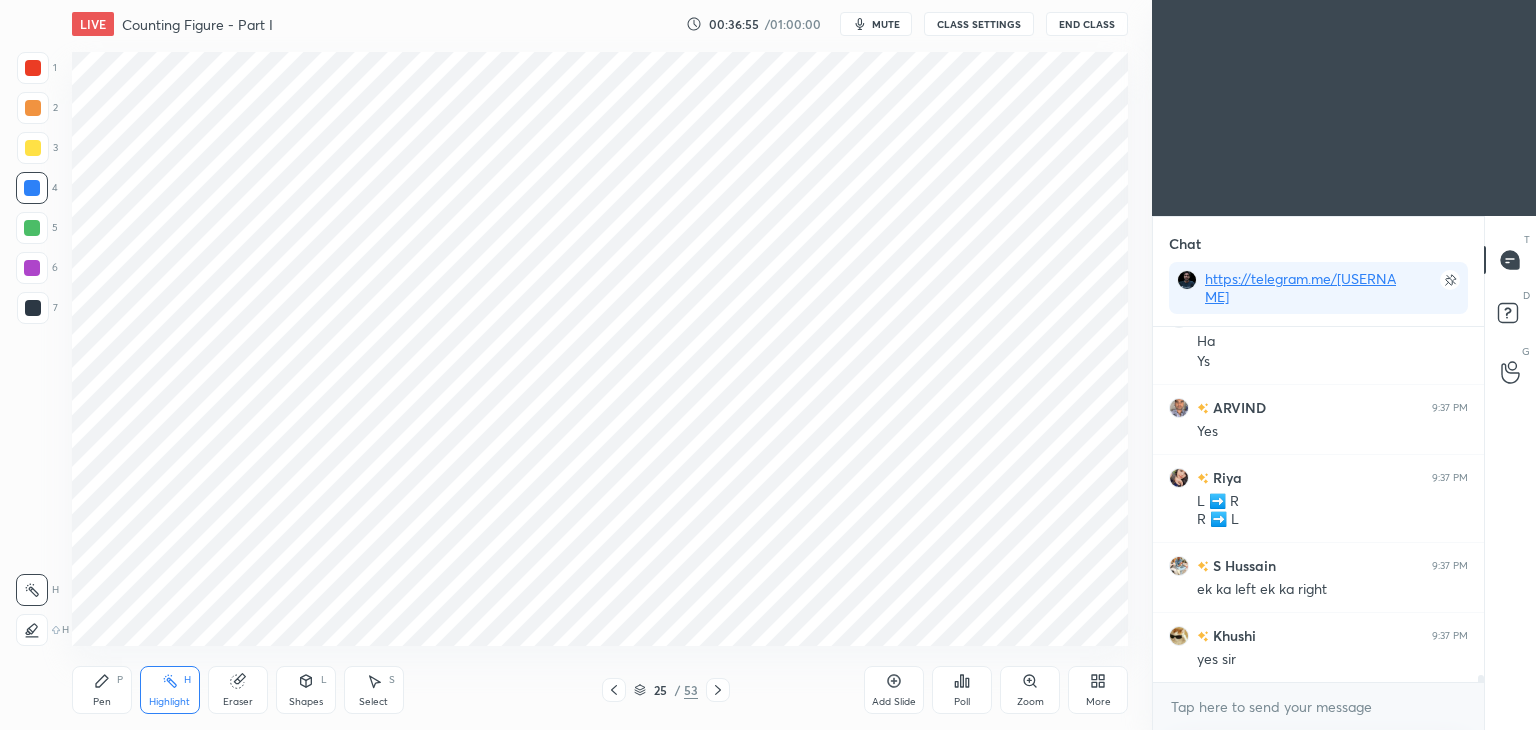scroll, scrollTop: 17930, scrollLeft: 0, axis: vertical 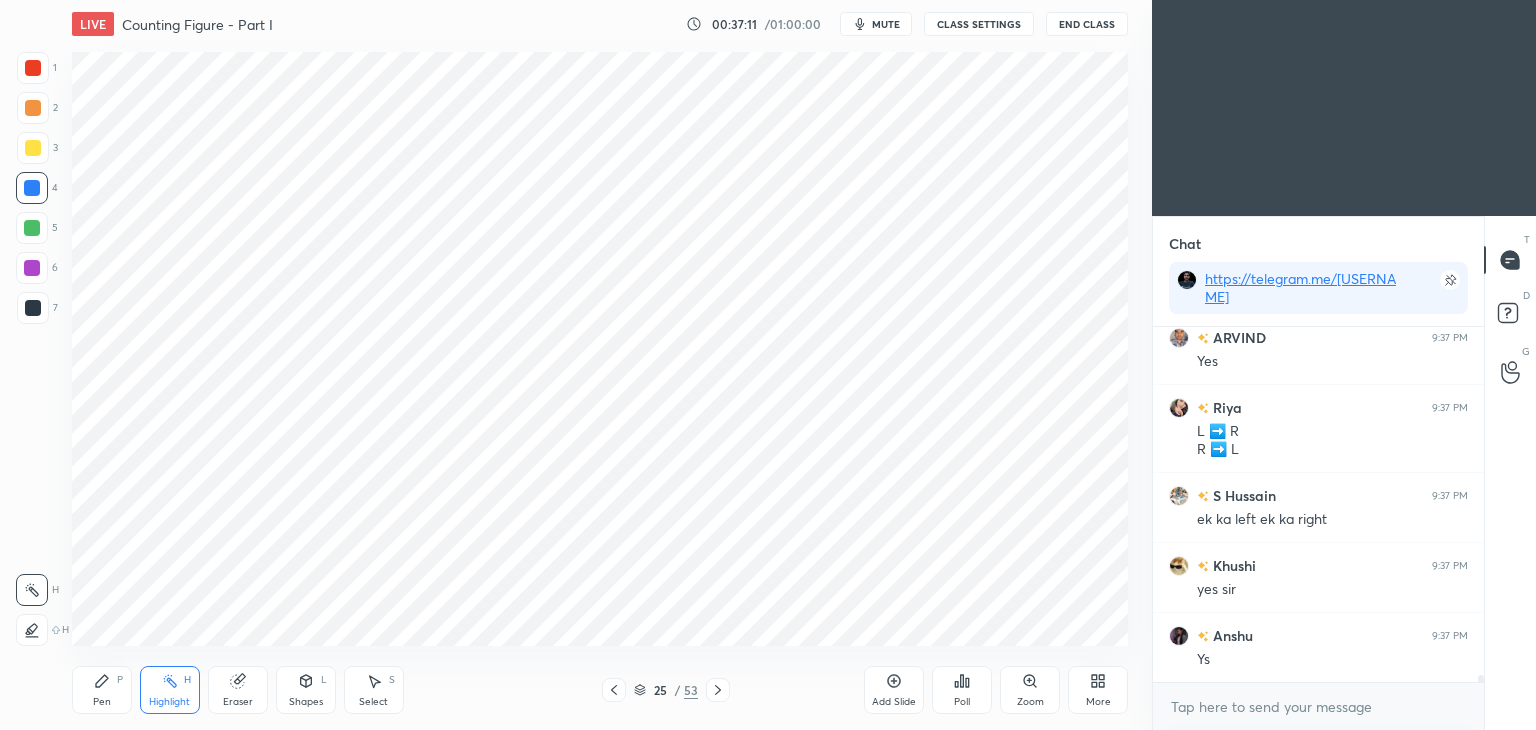 click on "Add Slide" at bounding box center [894, 690] 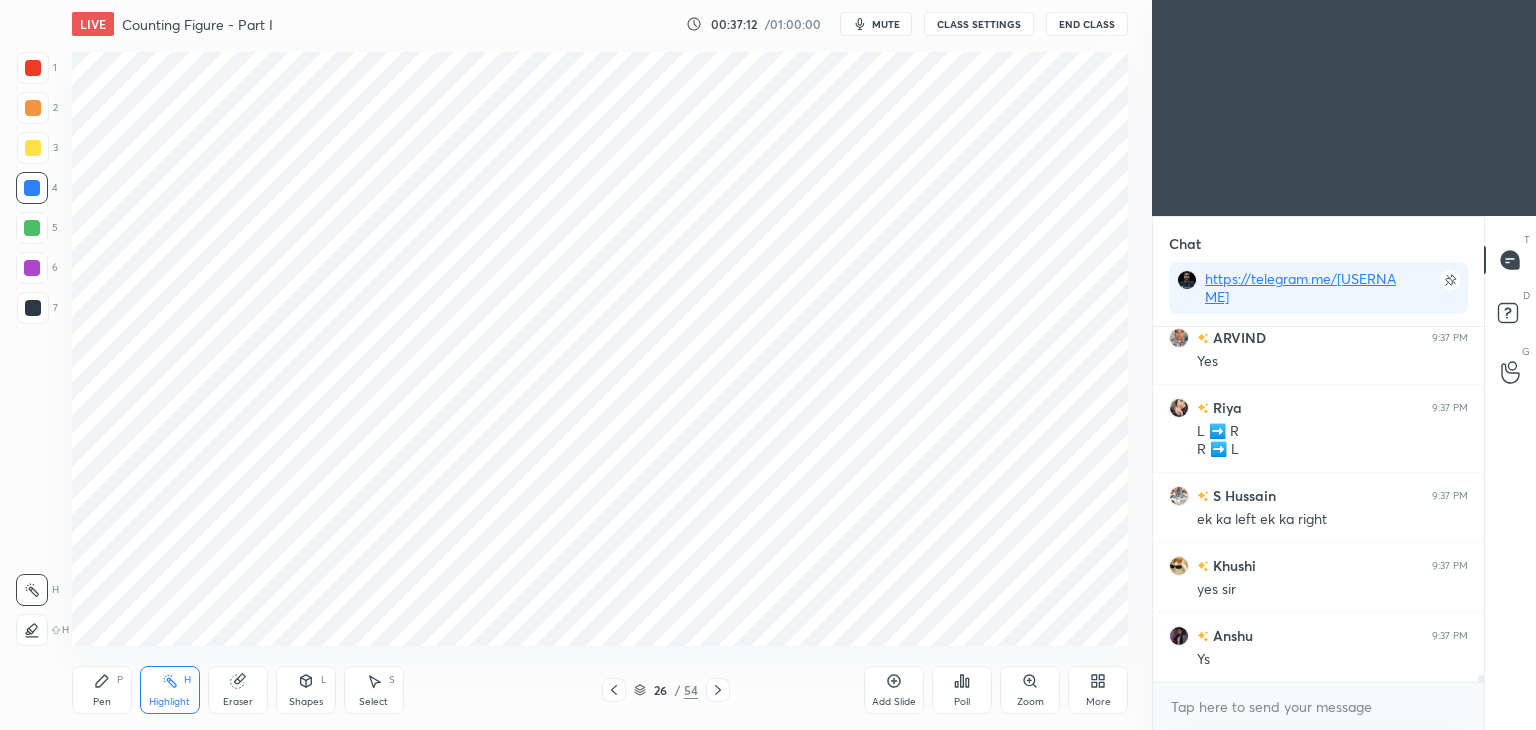 click on "Pen P" at bounding box center [102, 690] 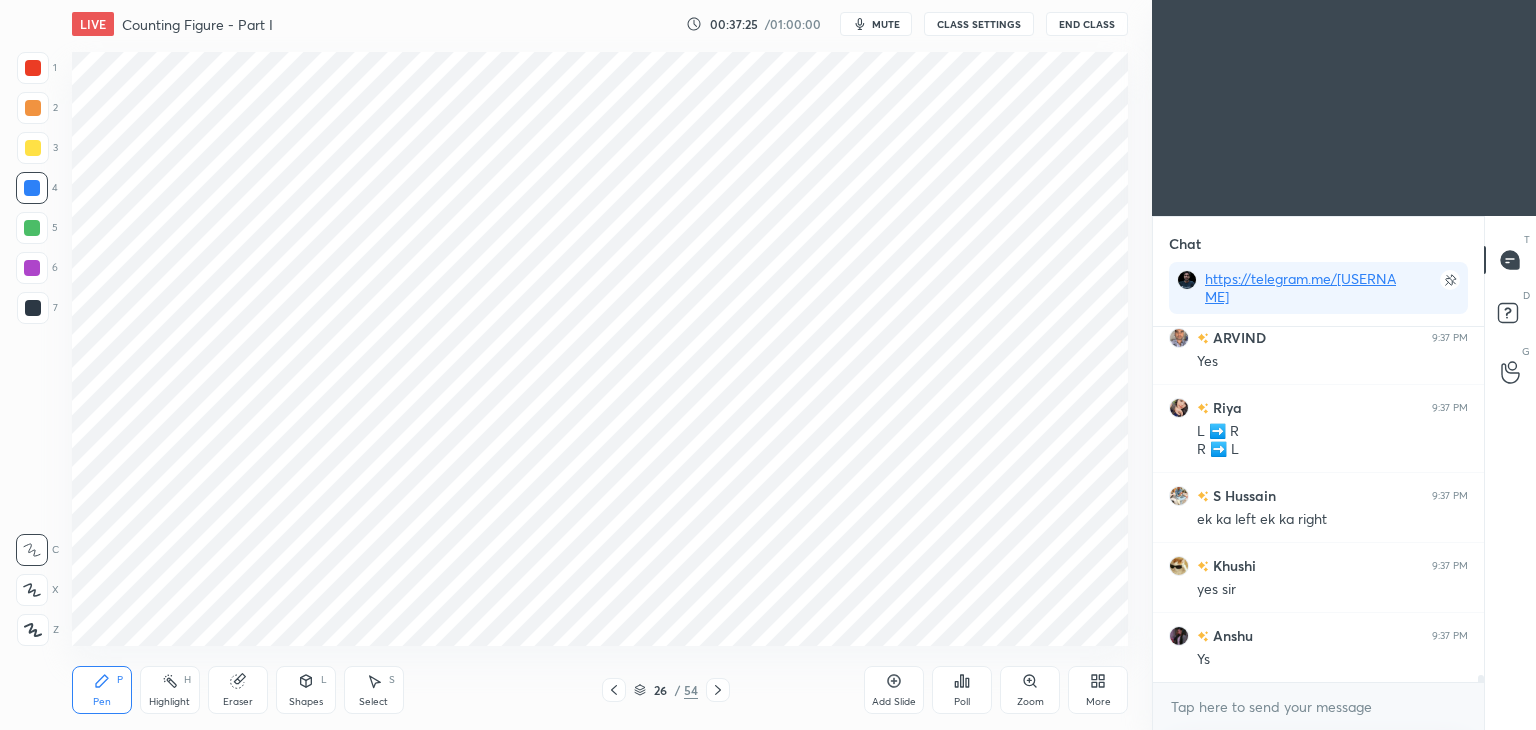 click at bounding box center [33, 308] 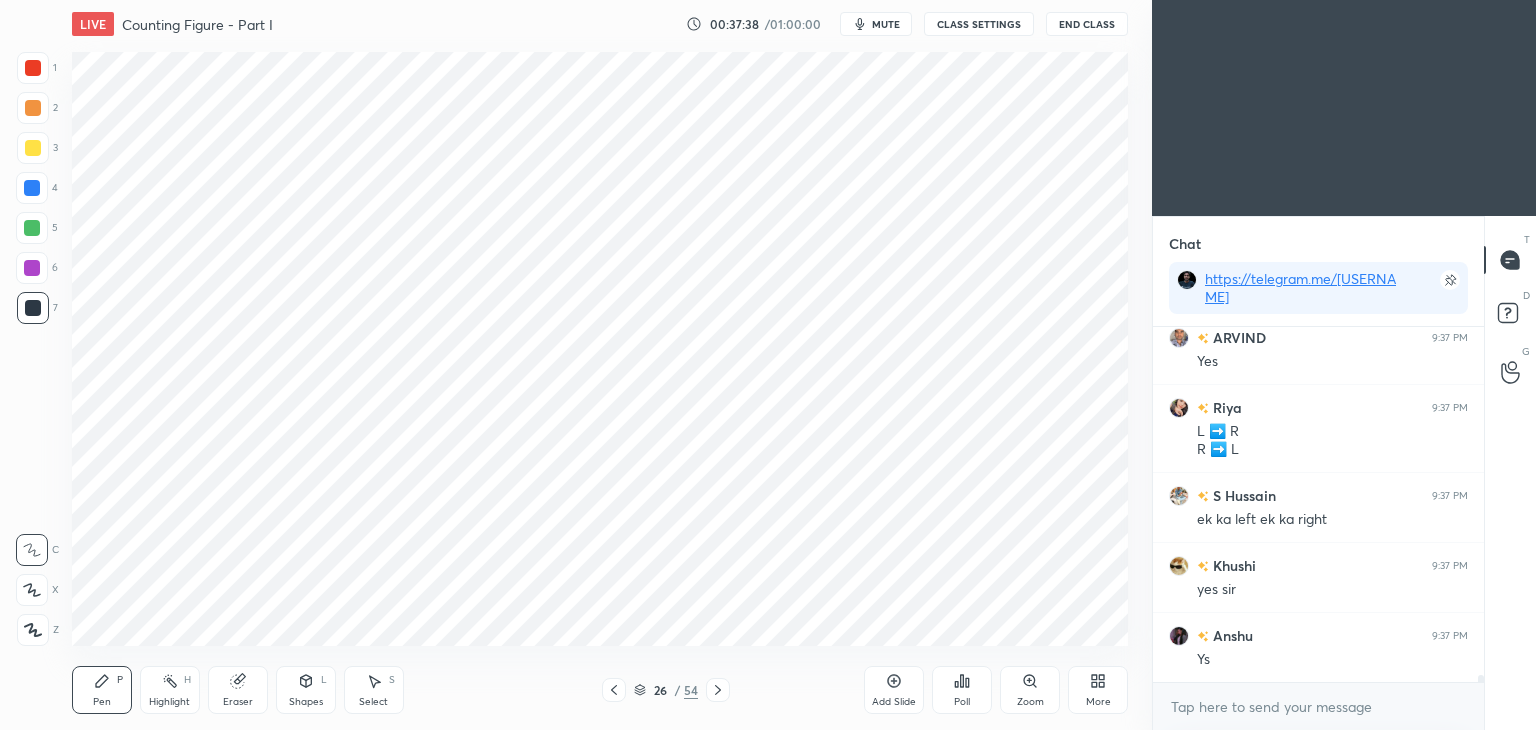 scroll, scrollTop: 18000, scrollLeft: 0, axis: vertical 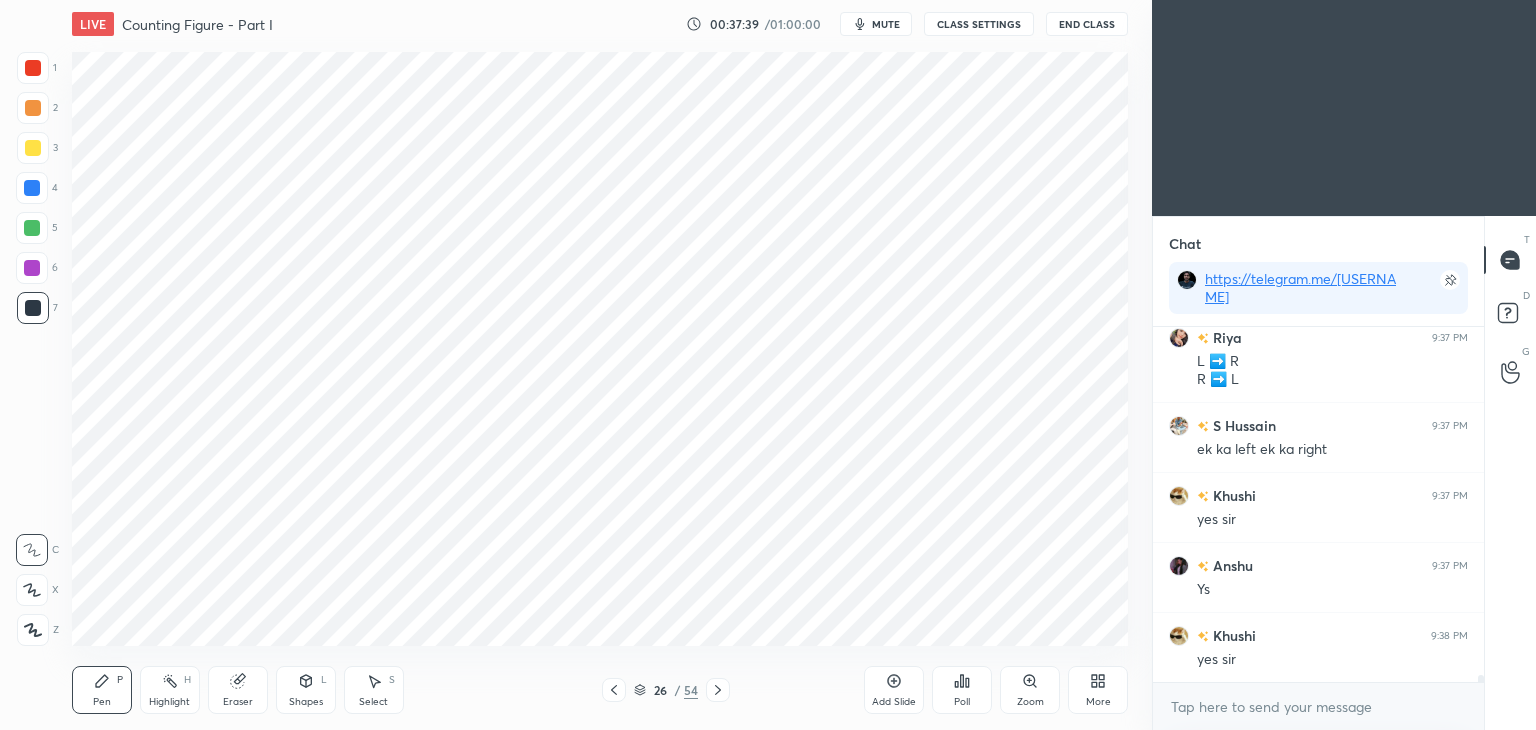 click at bounding box center (33, 68) 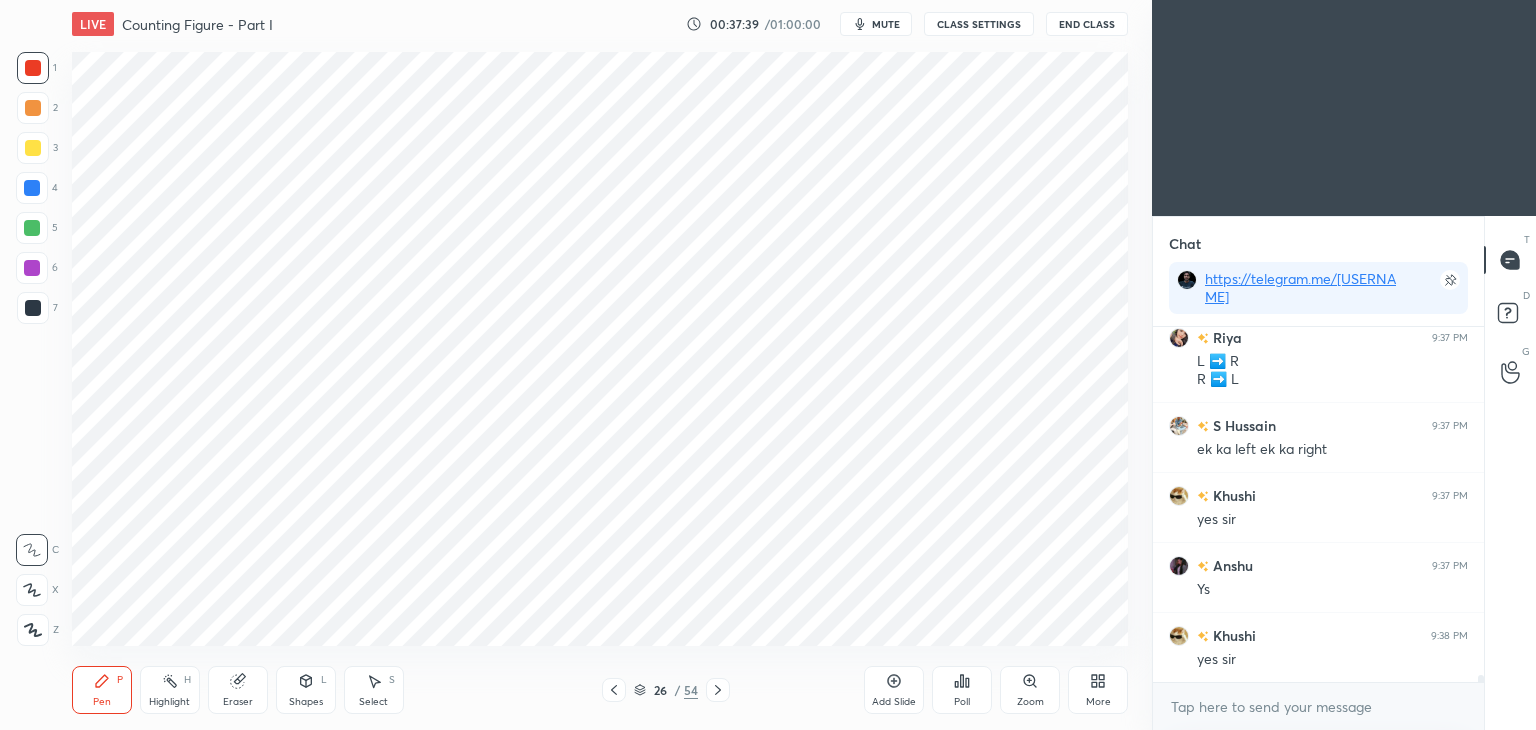 click at bounding box center (33, 68) 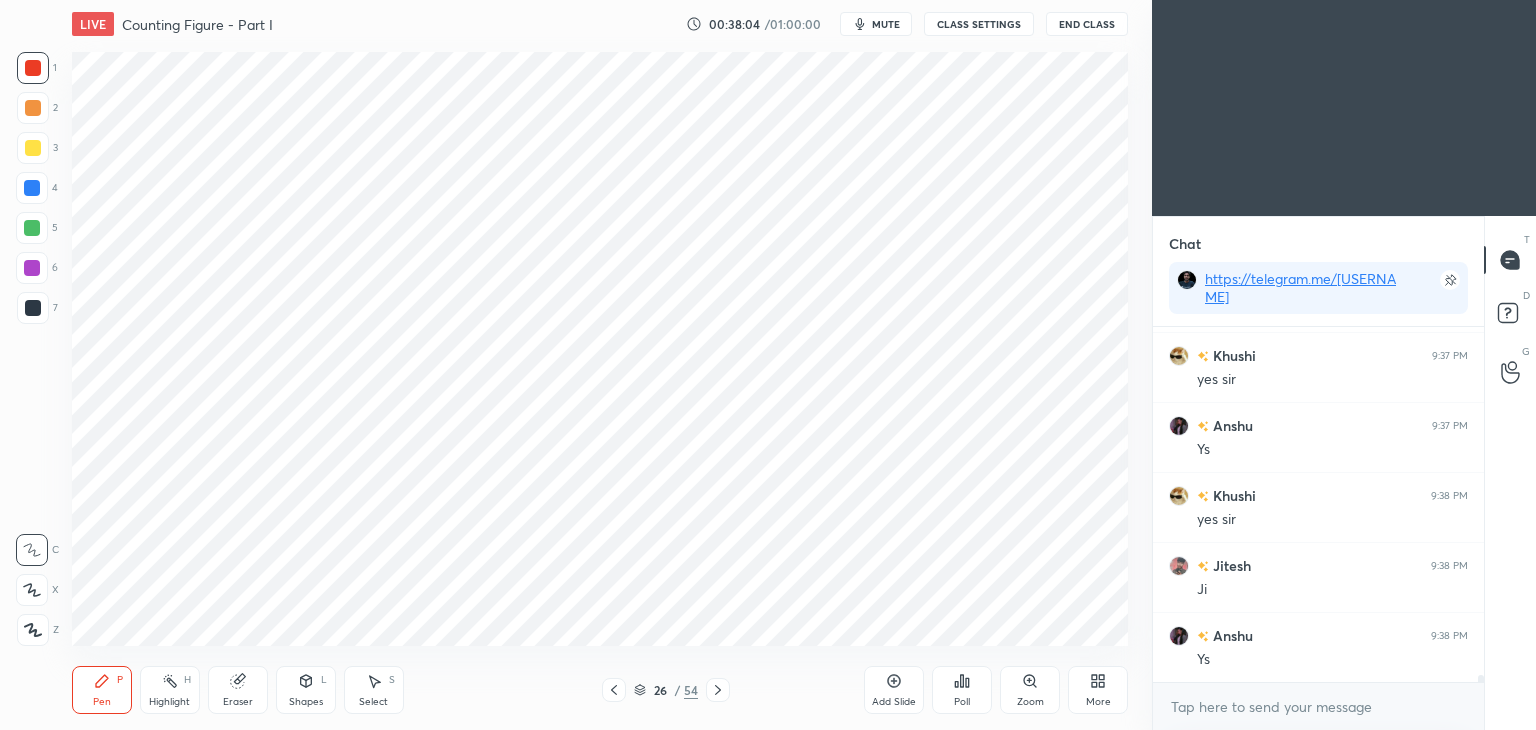 scroll, scrollTop: 18210, scrollLeft: 0, axis: vertical 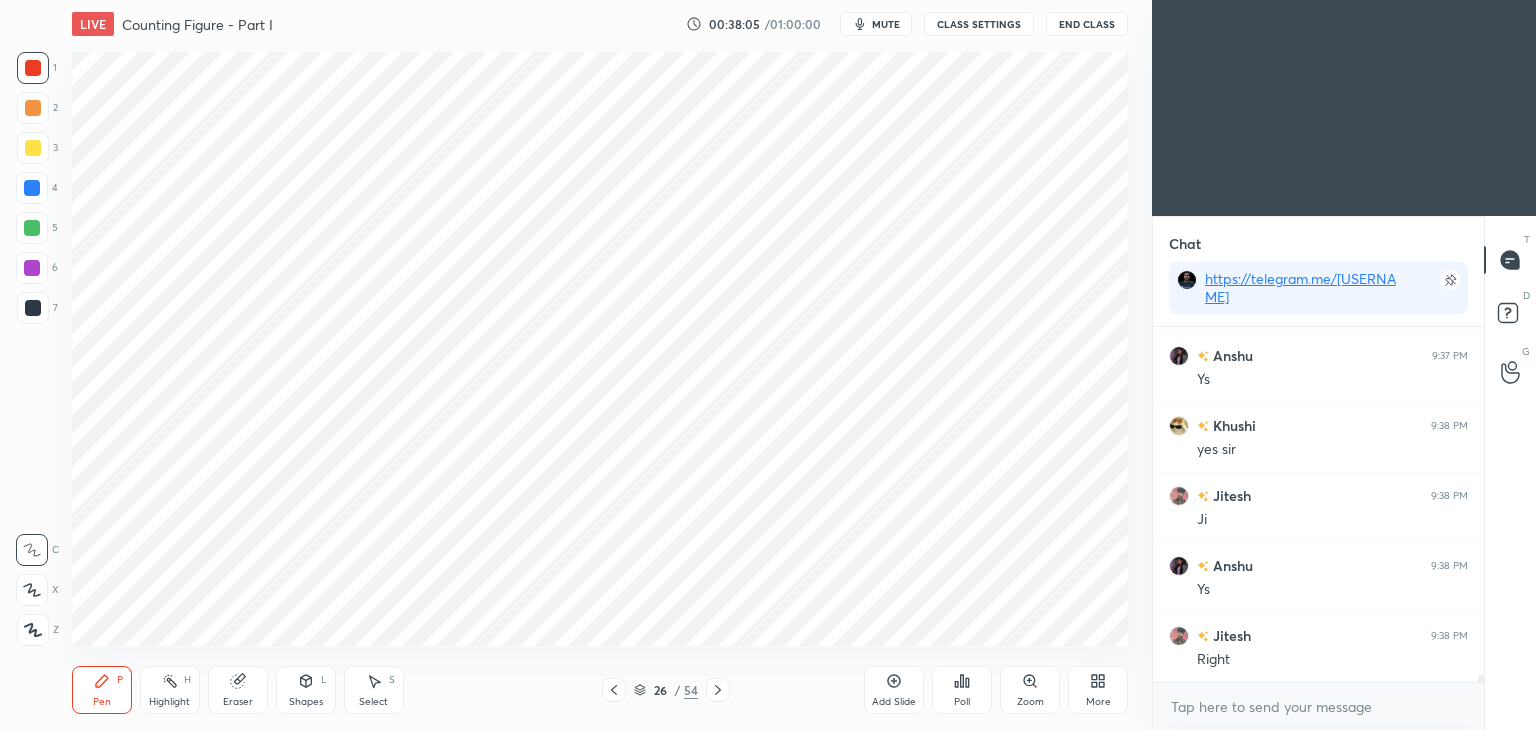 click at bounding box center [32, 188] 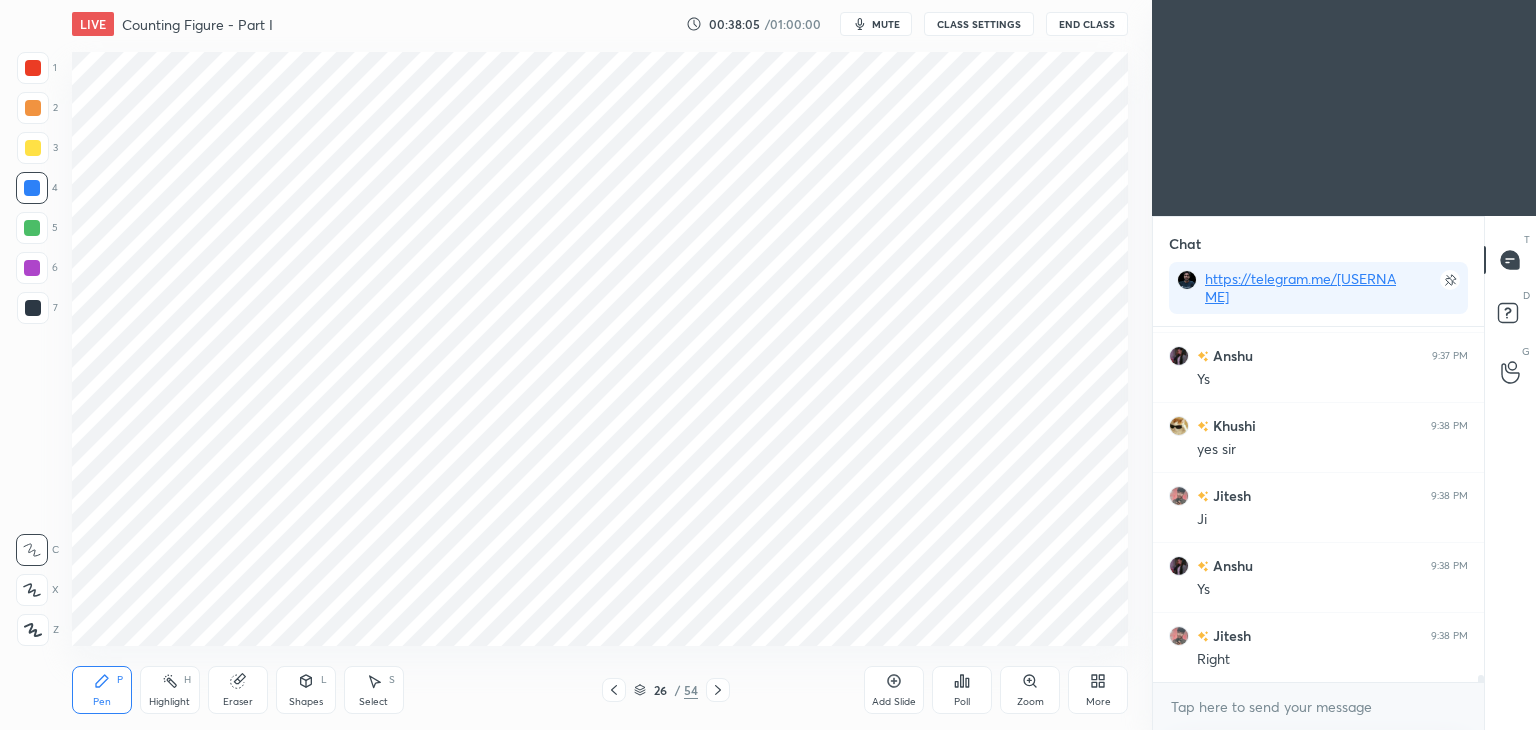 click on "4" at bounding box center (37, 192) 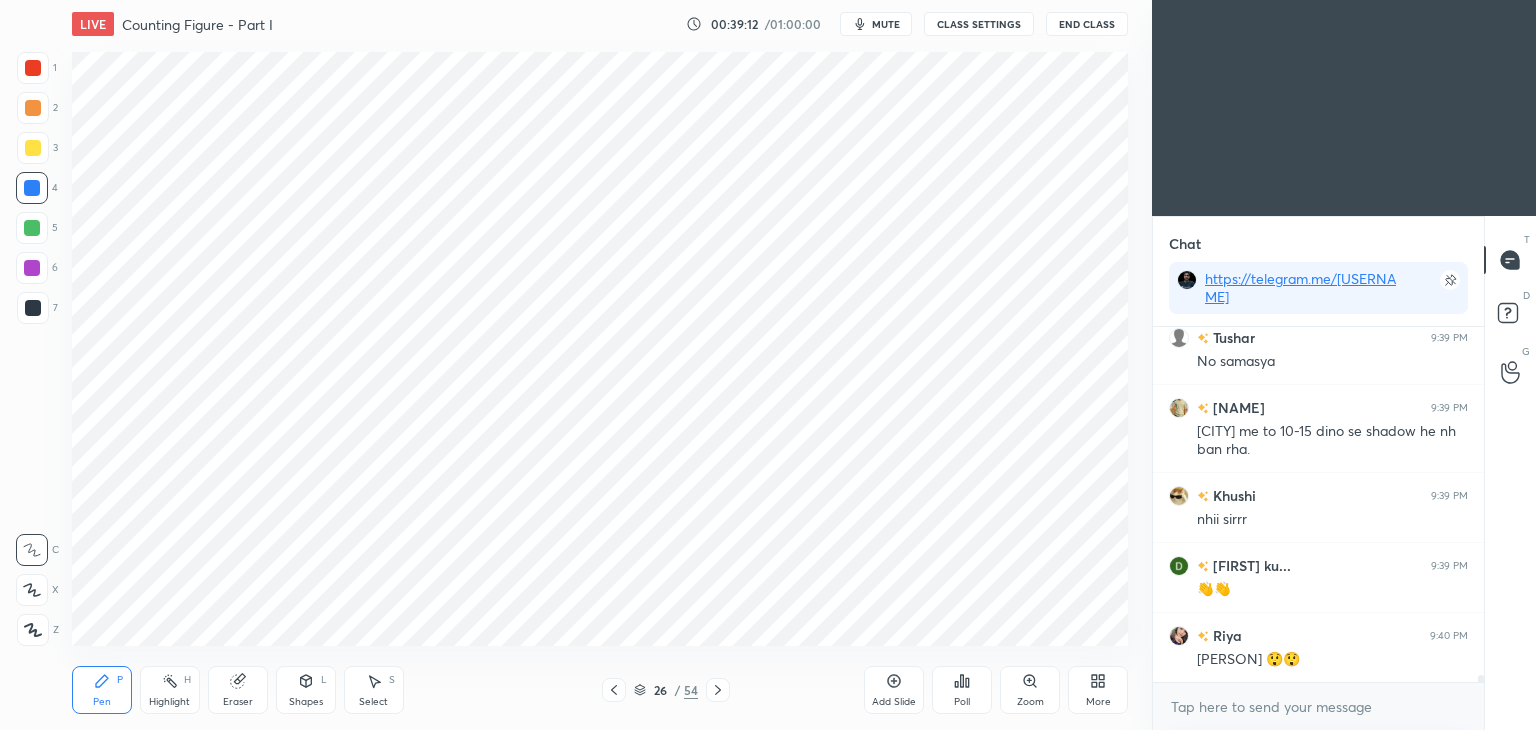 scroll, scrollTop: 18998, scrollLeft: 0, axis: vertical 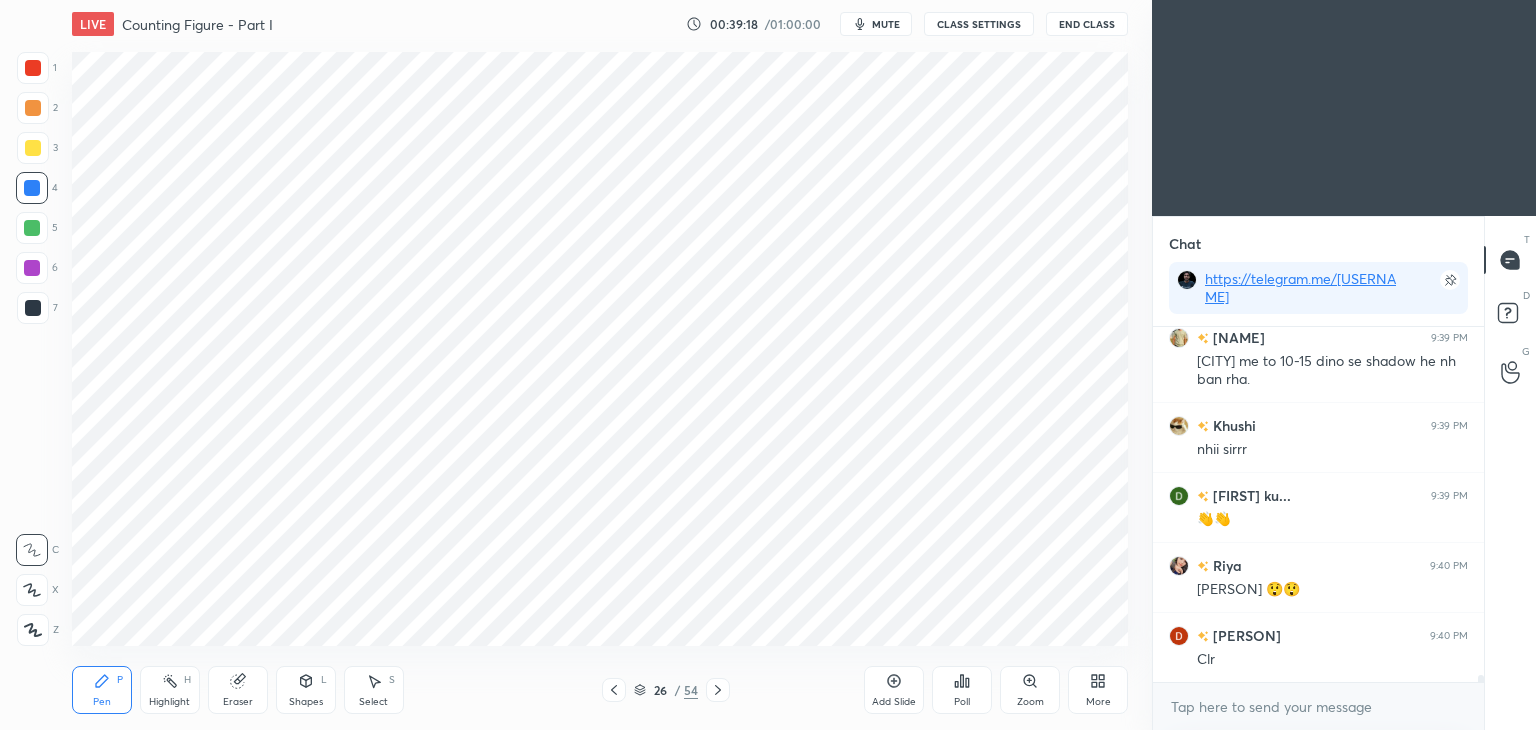 click 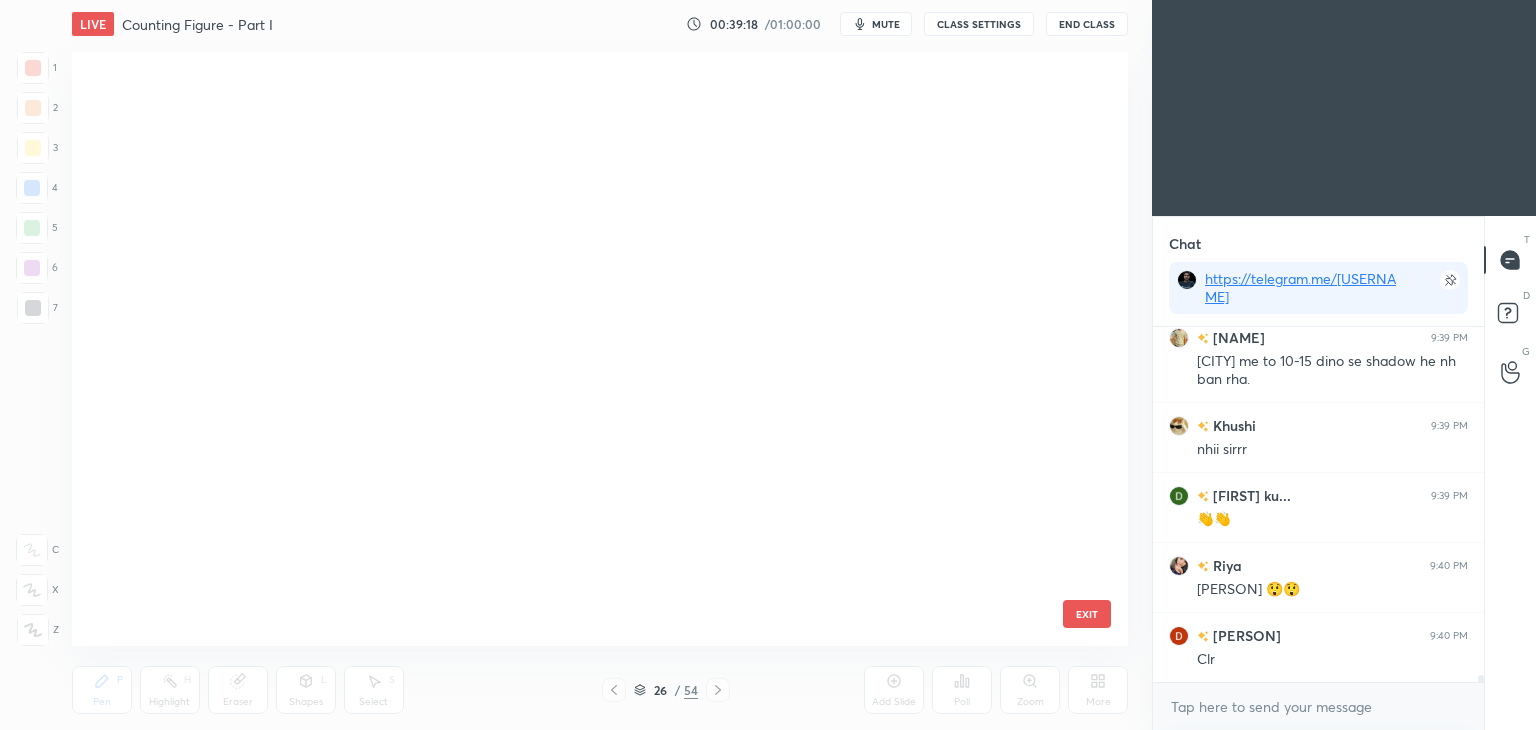 scroll, scrollTop: 1052, scrollLeft: 0, axis: vertical 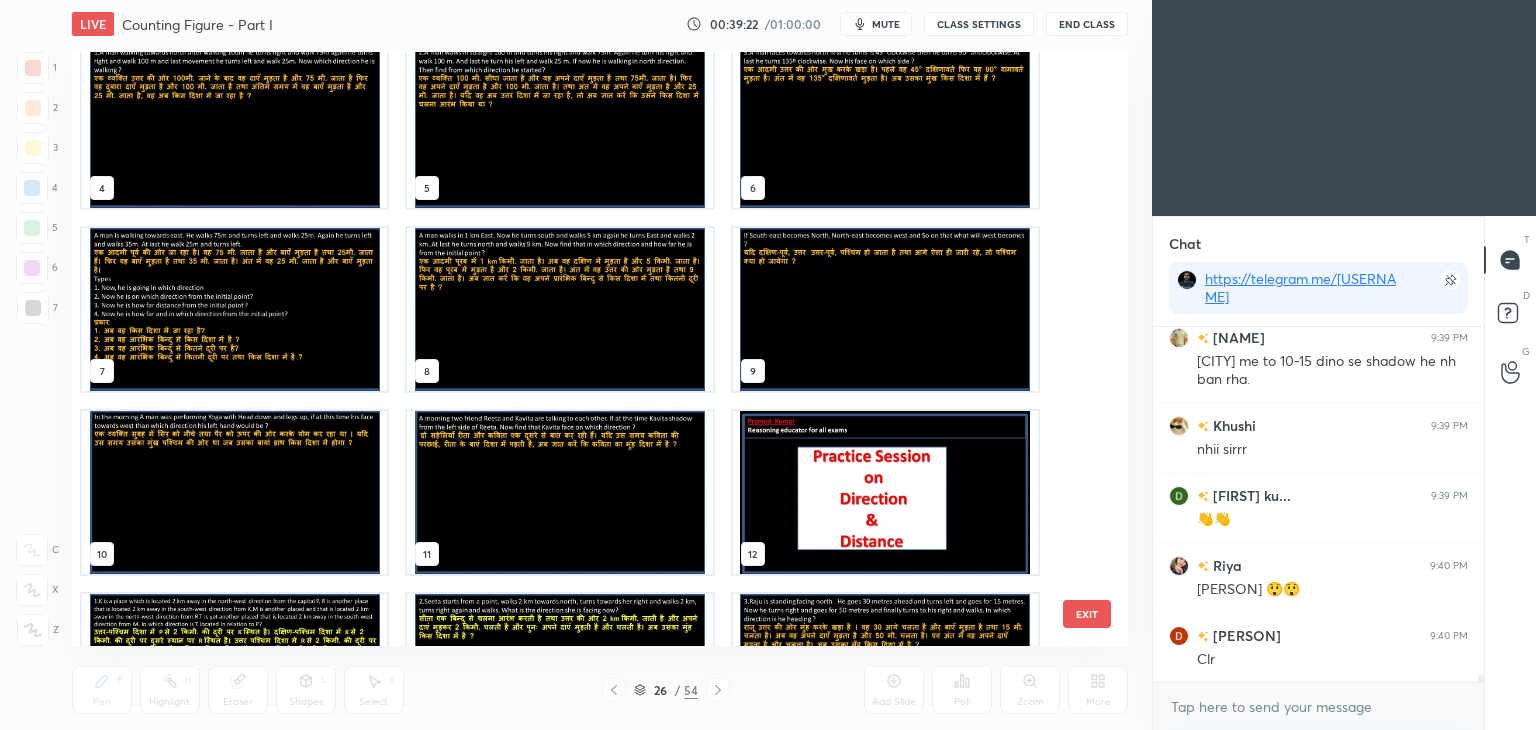 click at bounding box center (559, 492) 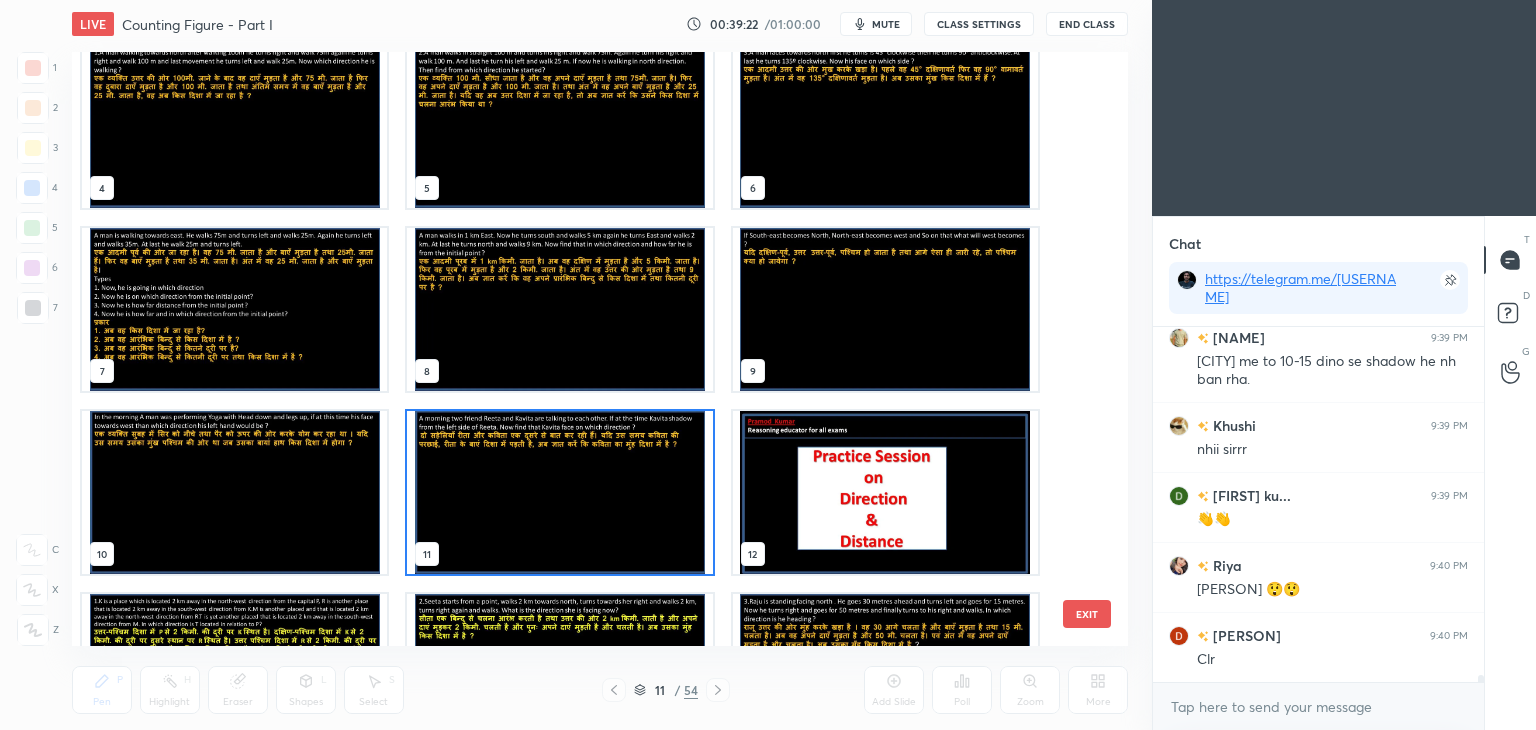 click at bounding box center (559, 492) 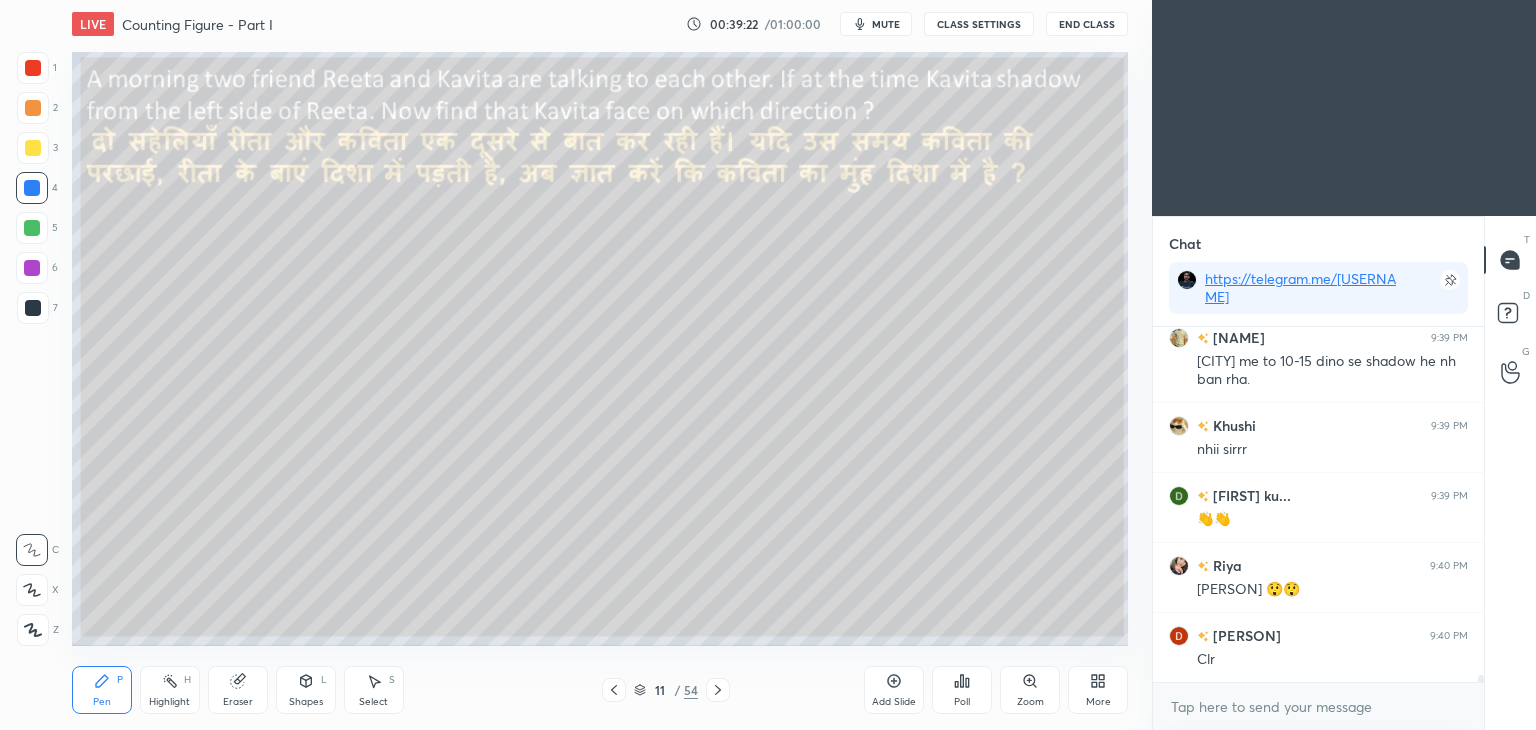 click at bounding box center (559, 492) 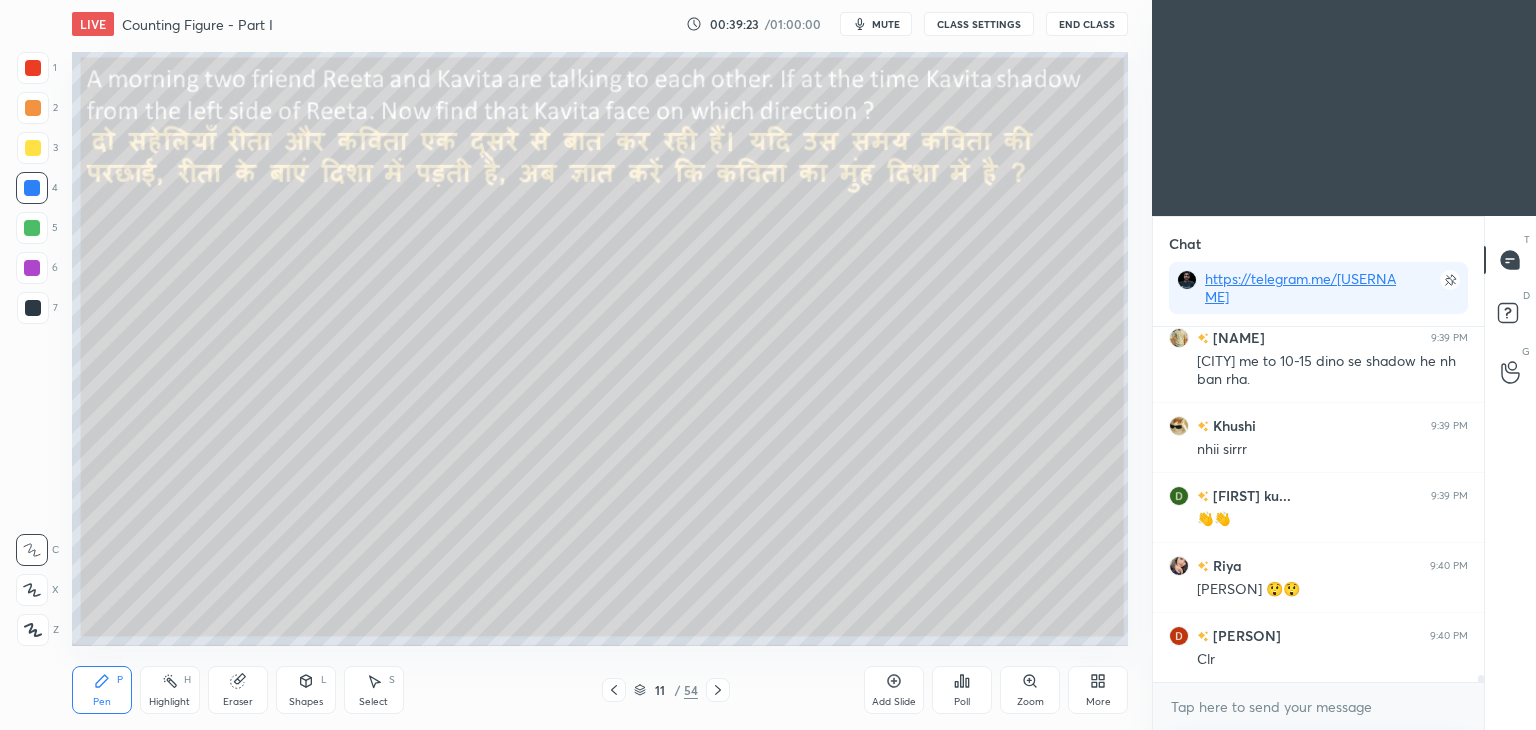 click on "Pen" at bounding box center (102, 702) 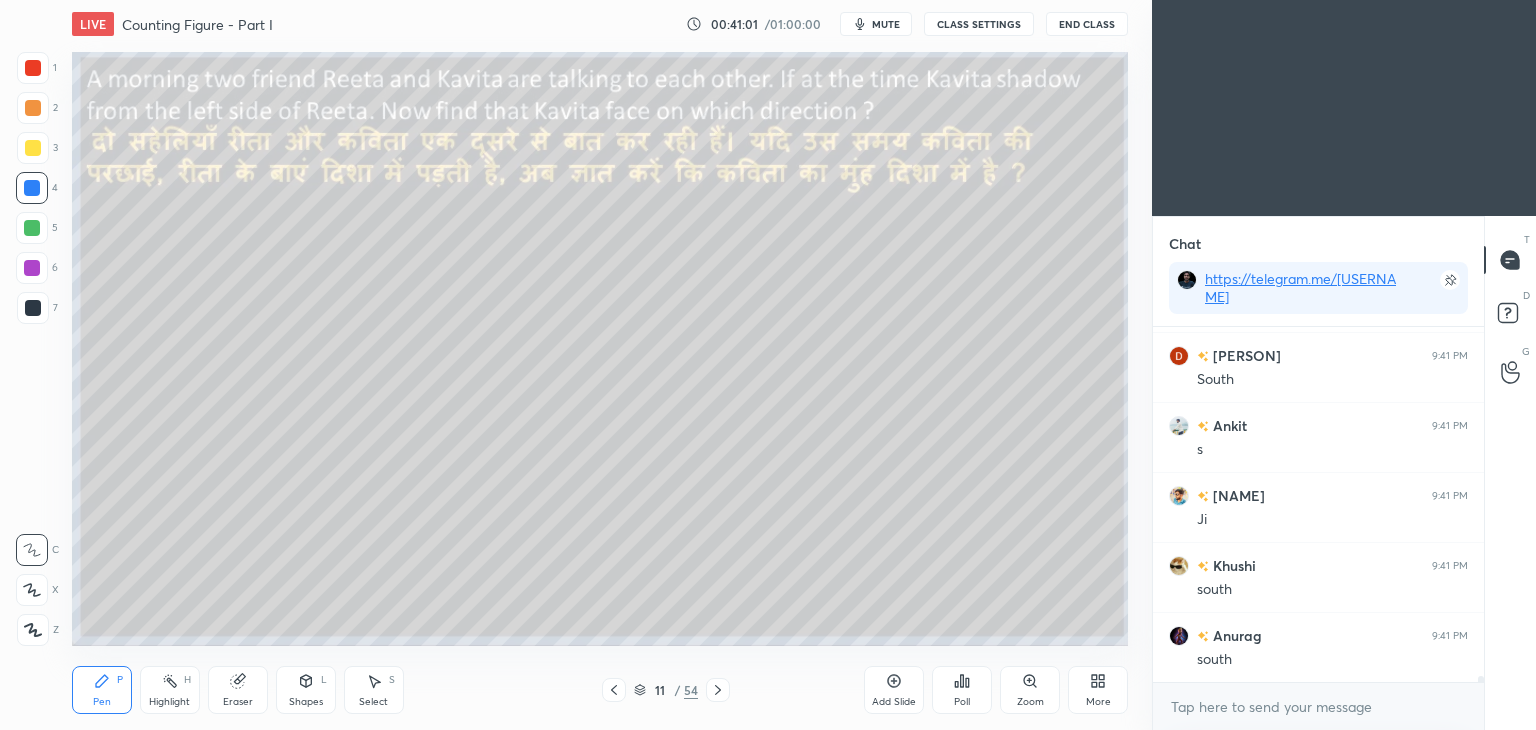 scroll, scrollTop: 20190, scrollLeft: 0, axis: vertical 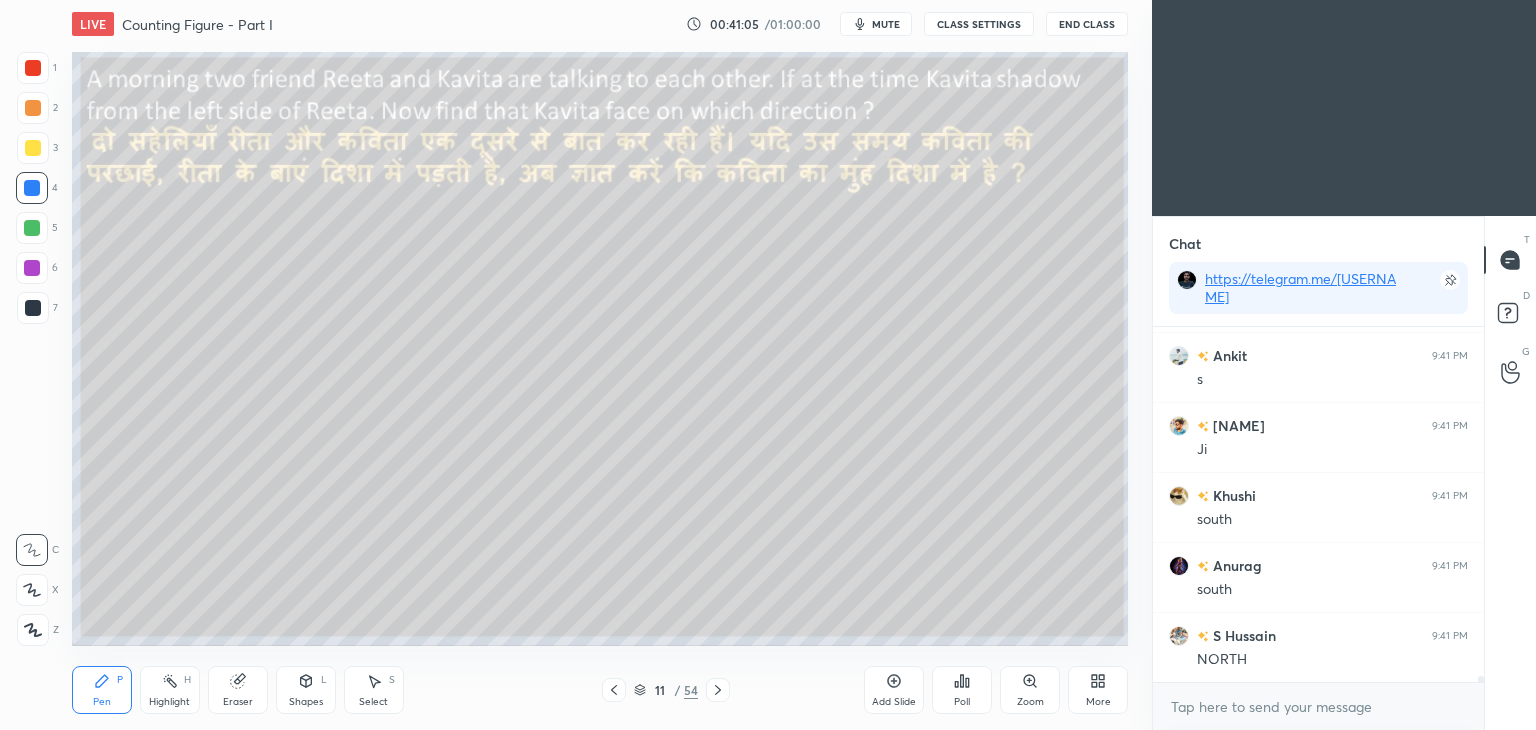 click at bounding box center [32, 268] 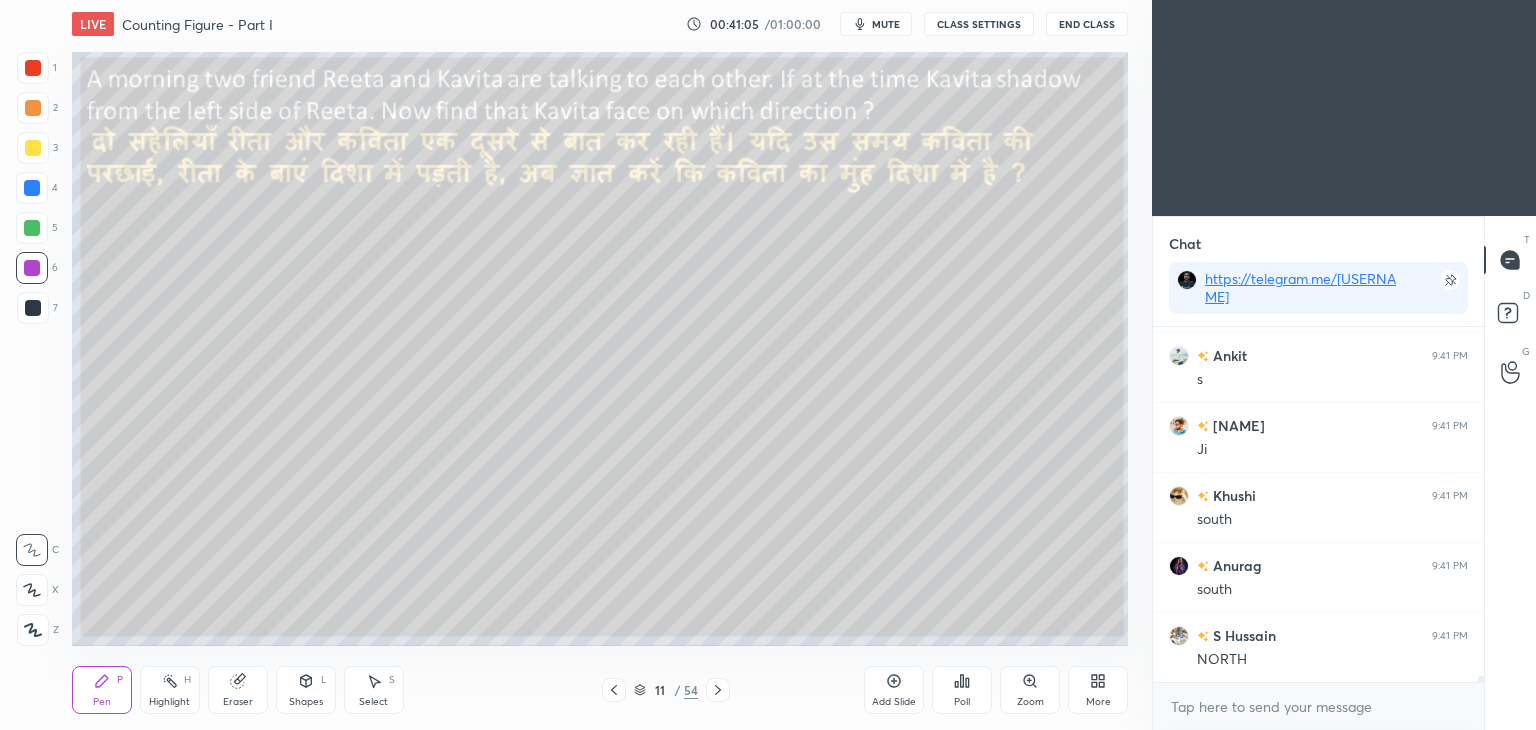 click at bounding box center [32, 268] 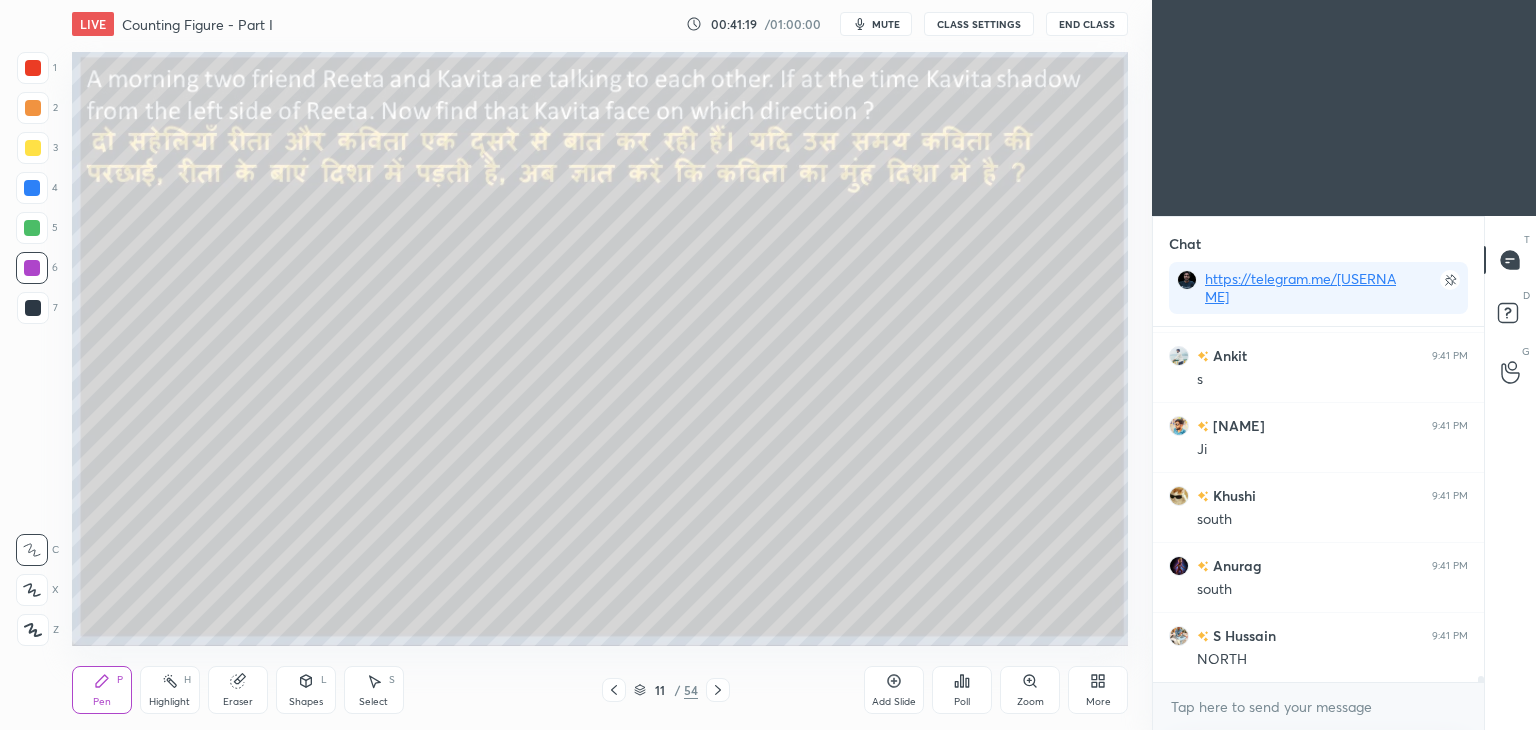 click on "mute" at bounding box center (886, 24) 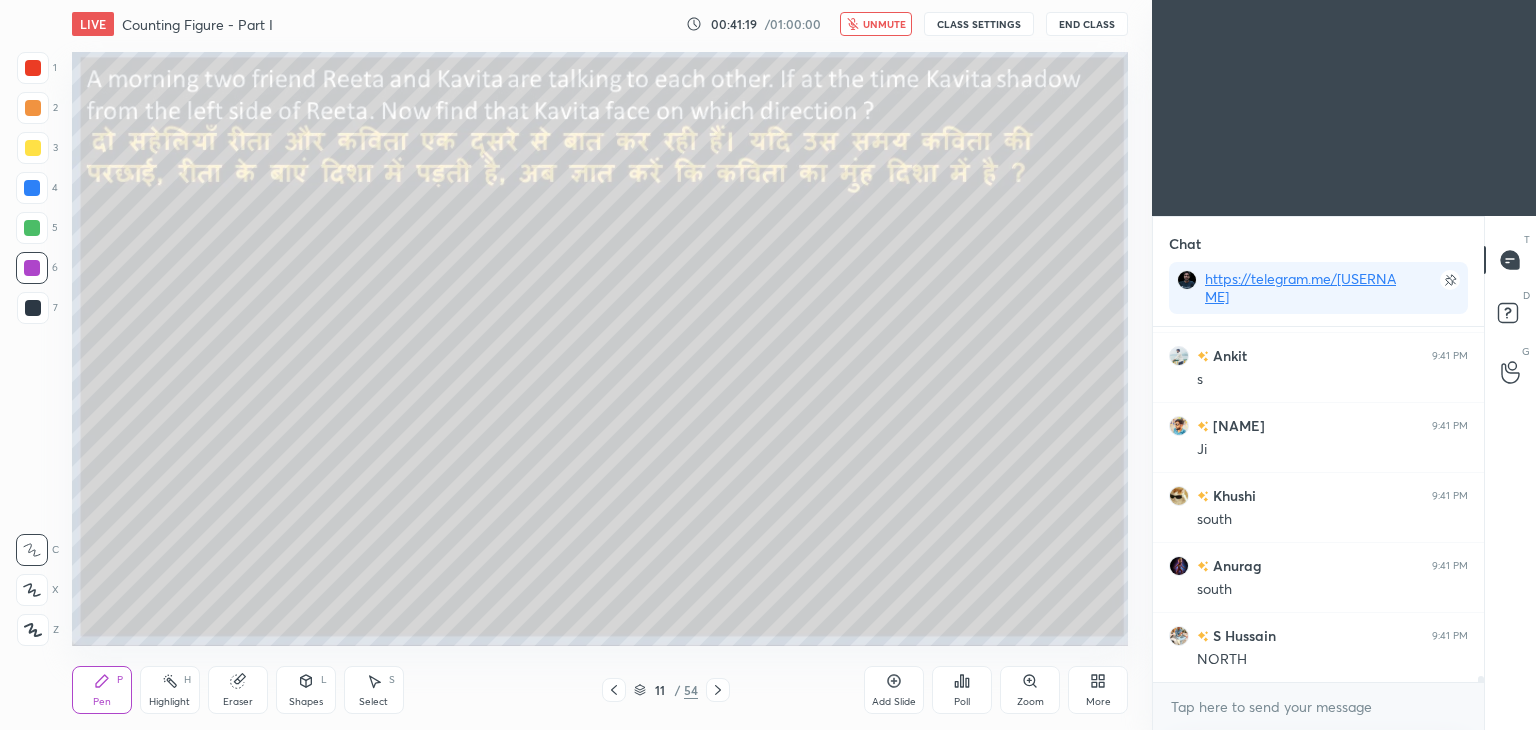 scroll, scrollTop: 20260, scrollLeft: 0, axis: vertical 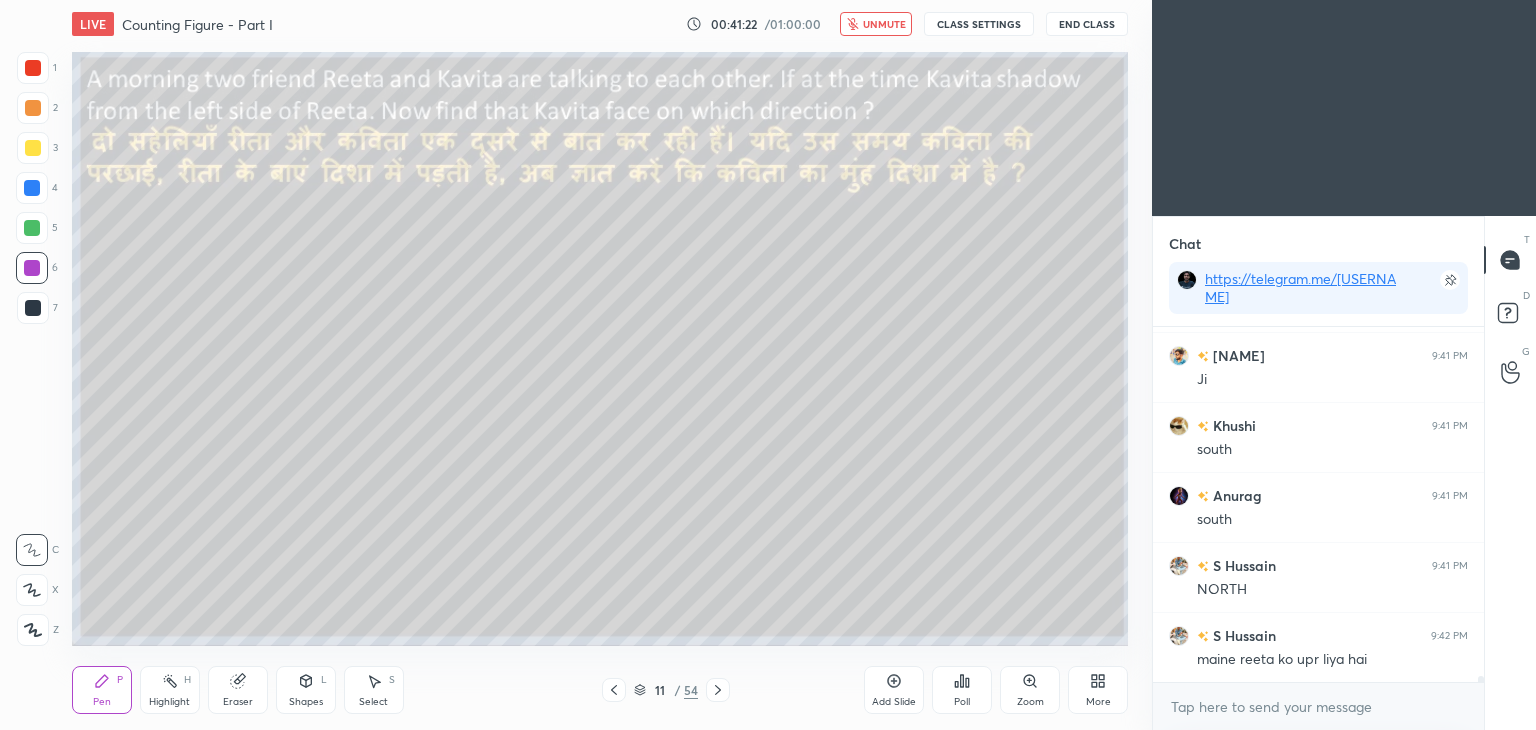 click on "unmute" at bounding box center (876, 24) 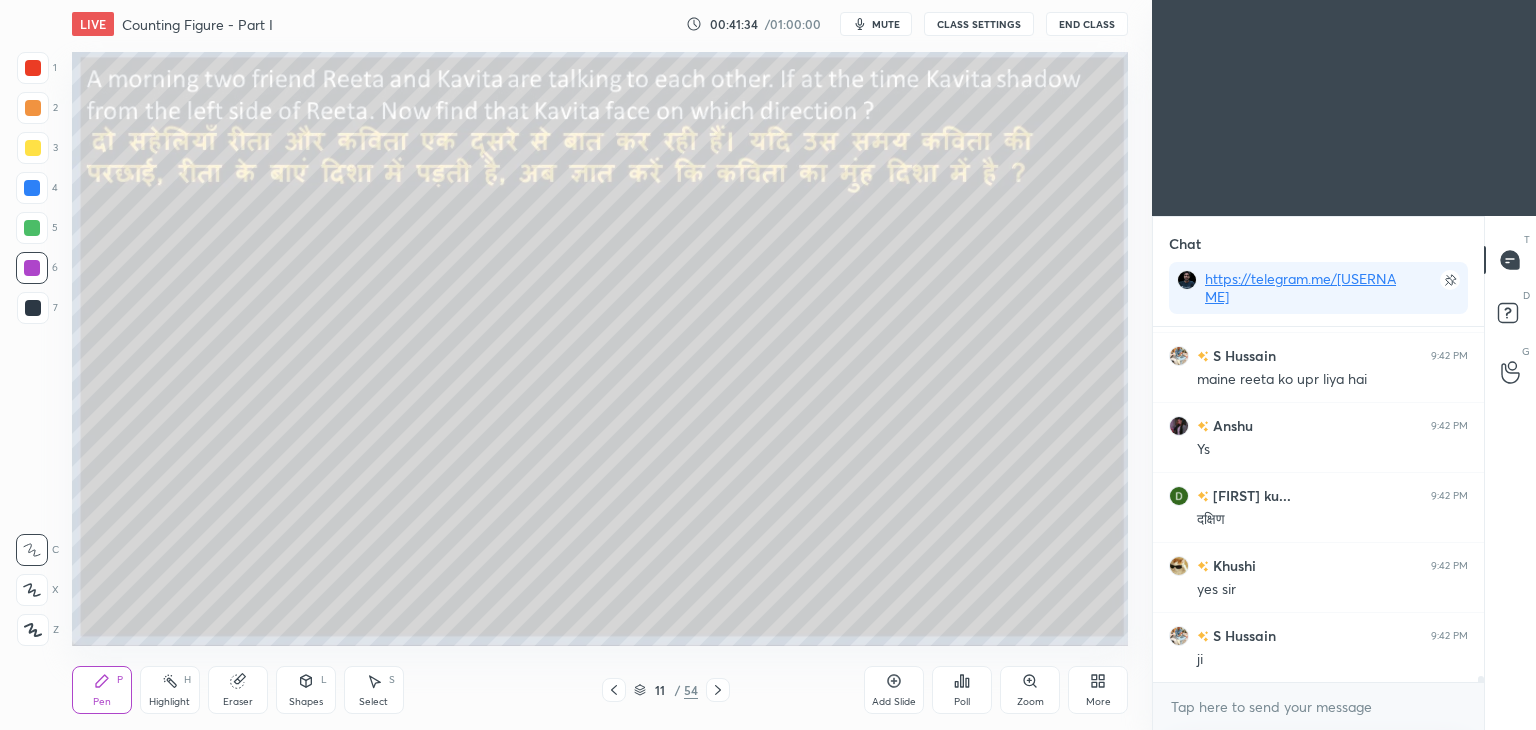 scroll, scrollTop: 20610, scrollLeft: 0, axis: vertical 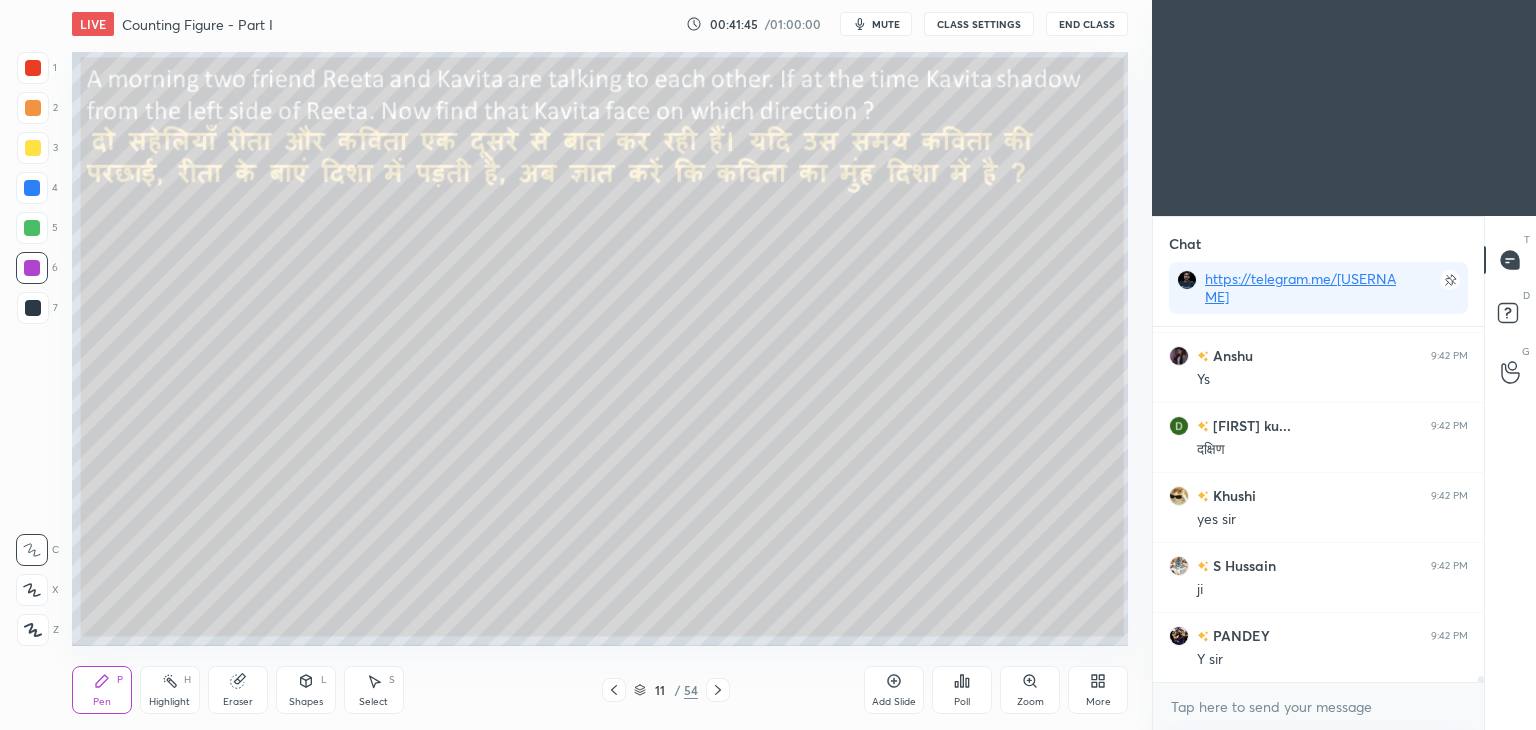 click at bounding box center [33, 148] 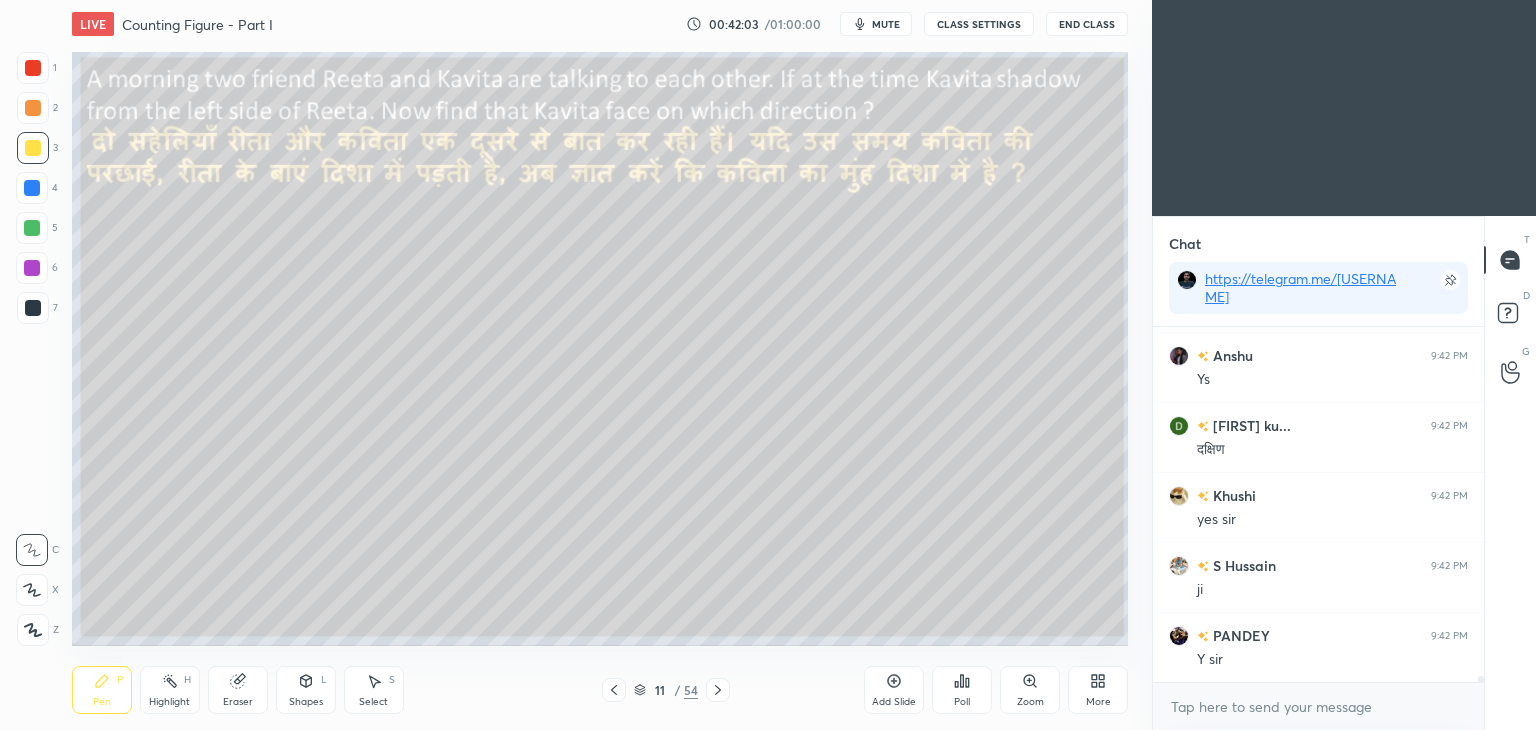 click at bounding box center [32, 228] 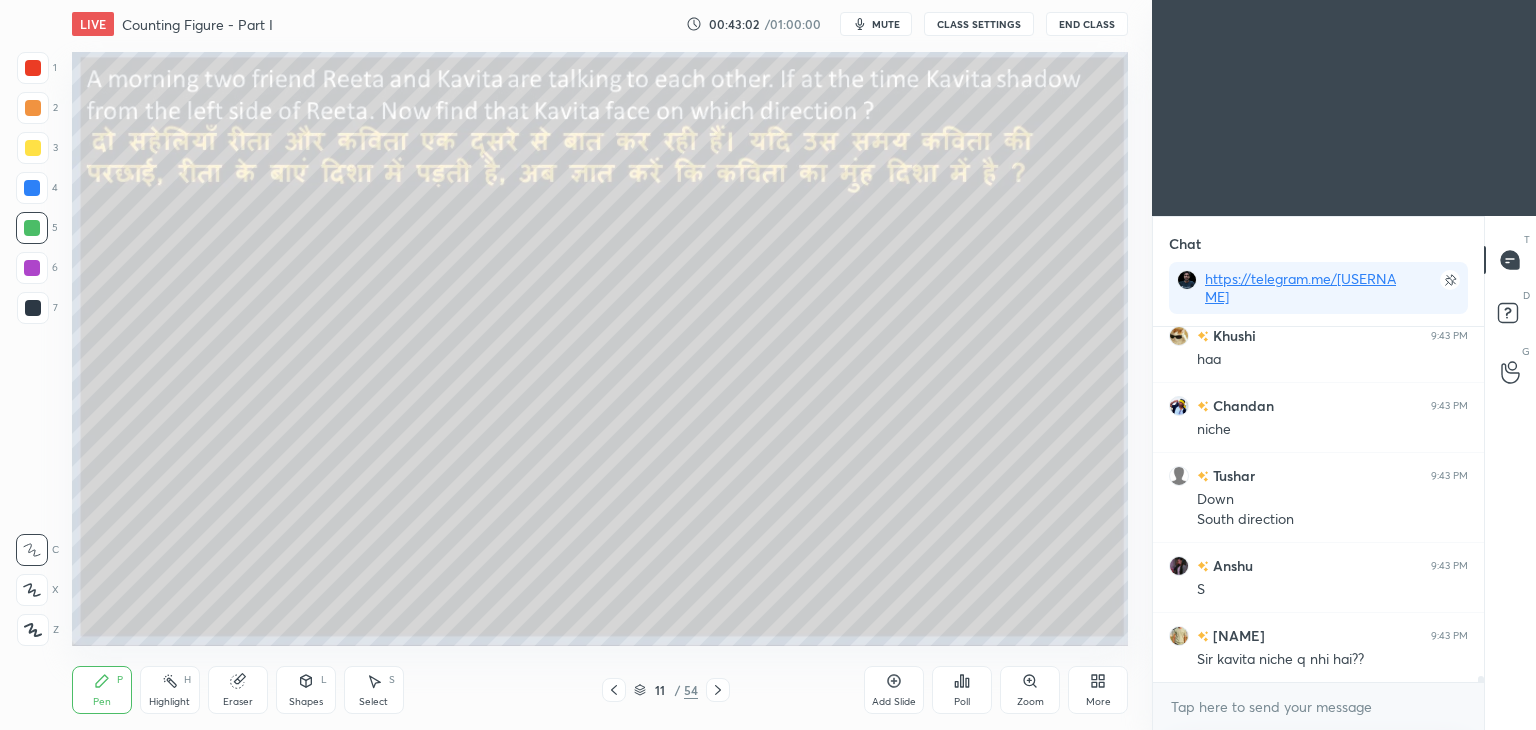 scroll, scrollTop: 21190, scrollLeft: 0, axis: vertical 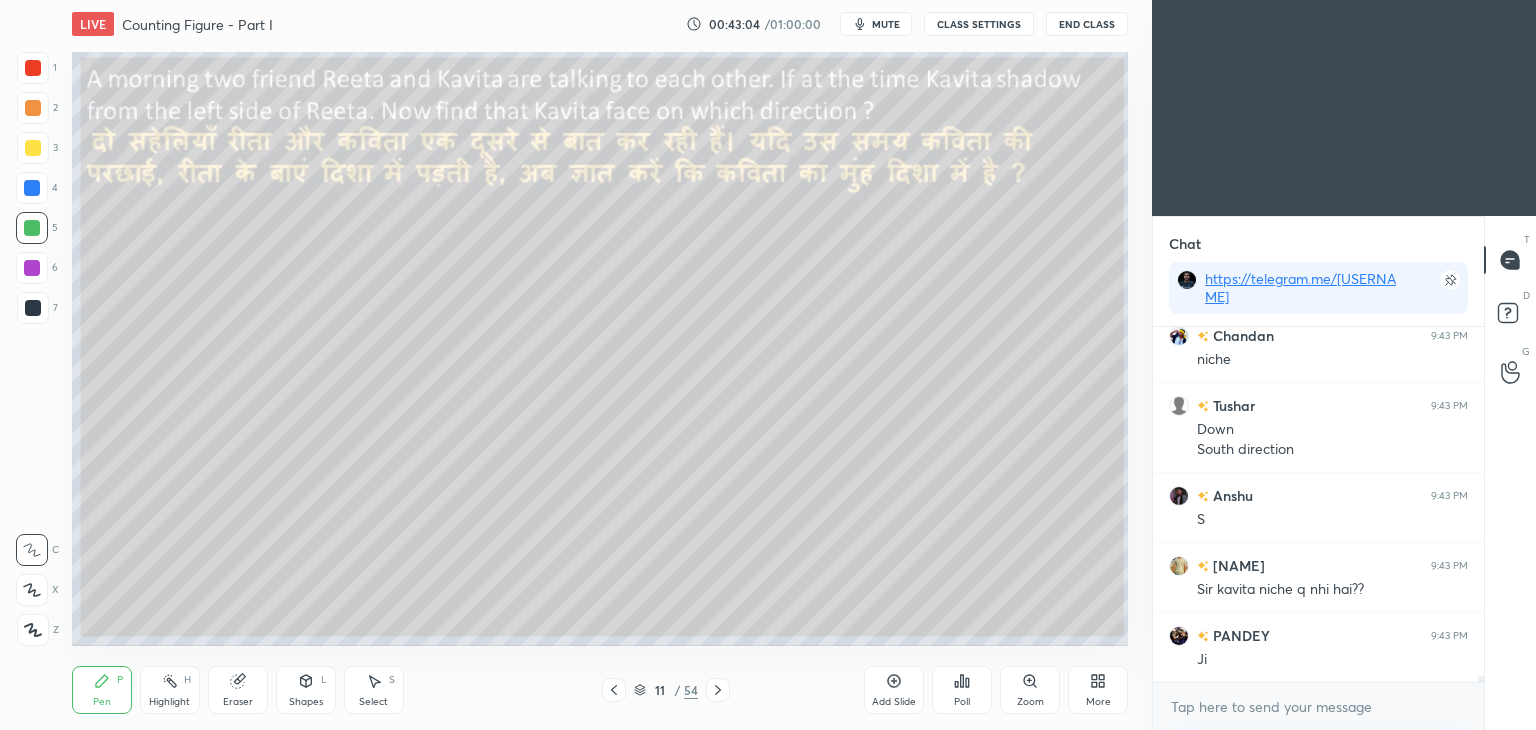 click at bounding box center (32, 268) 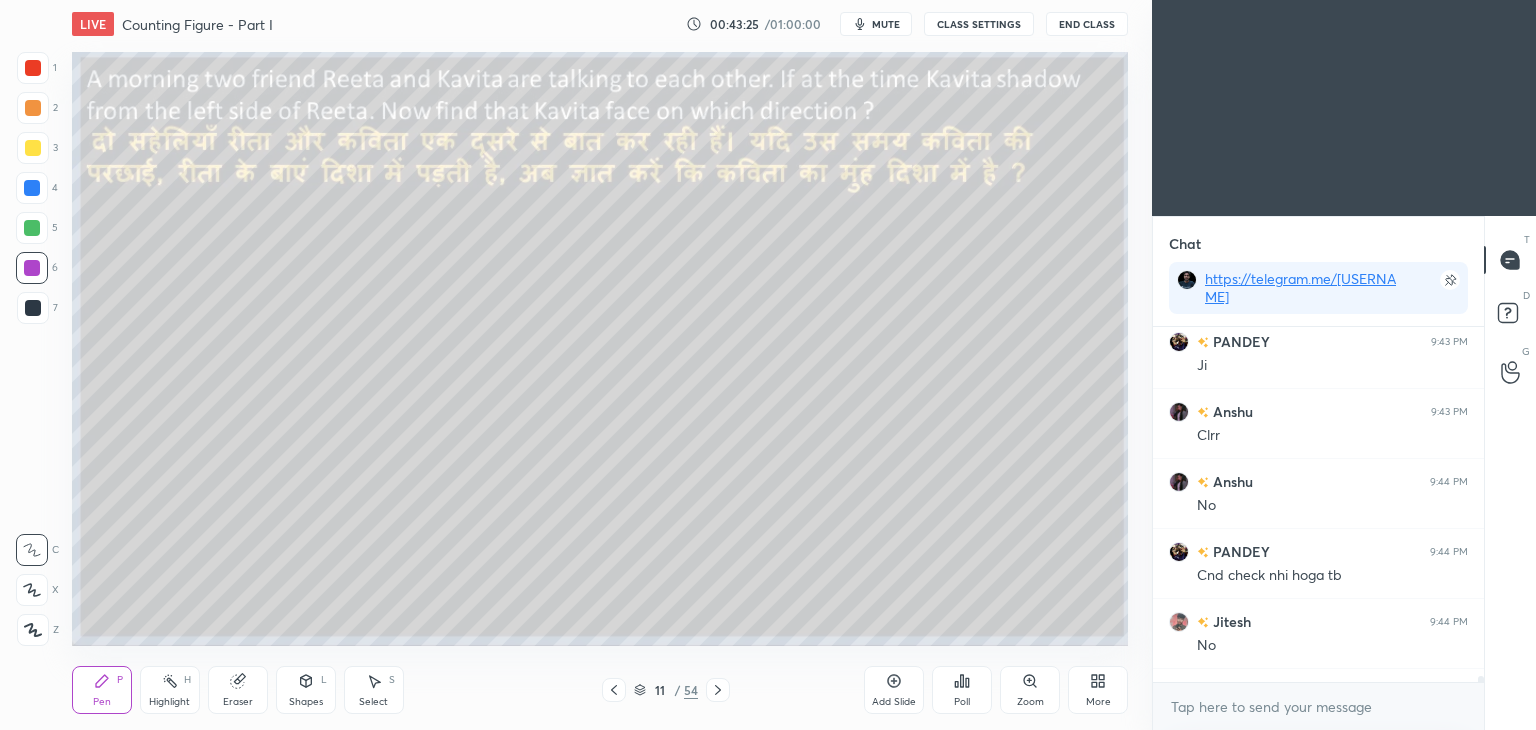 scroll, scrollTop: 21610, scrollLeft: 0, axis: vertical 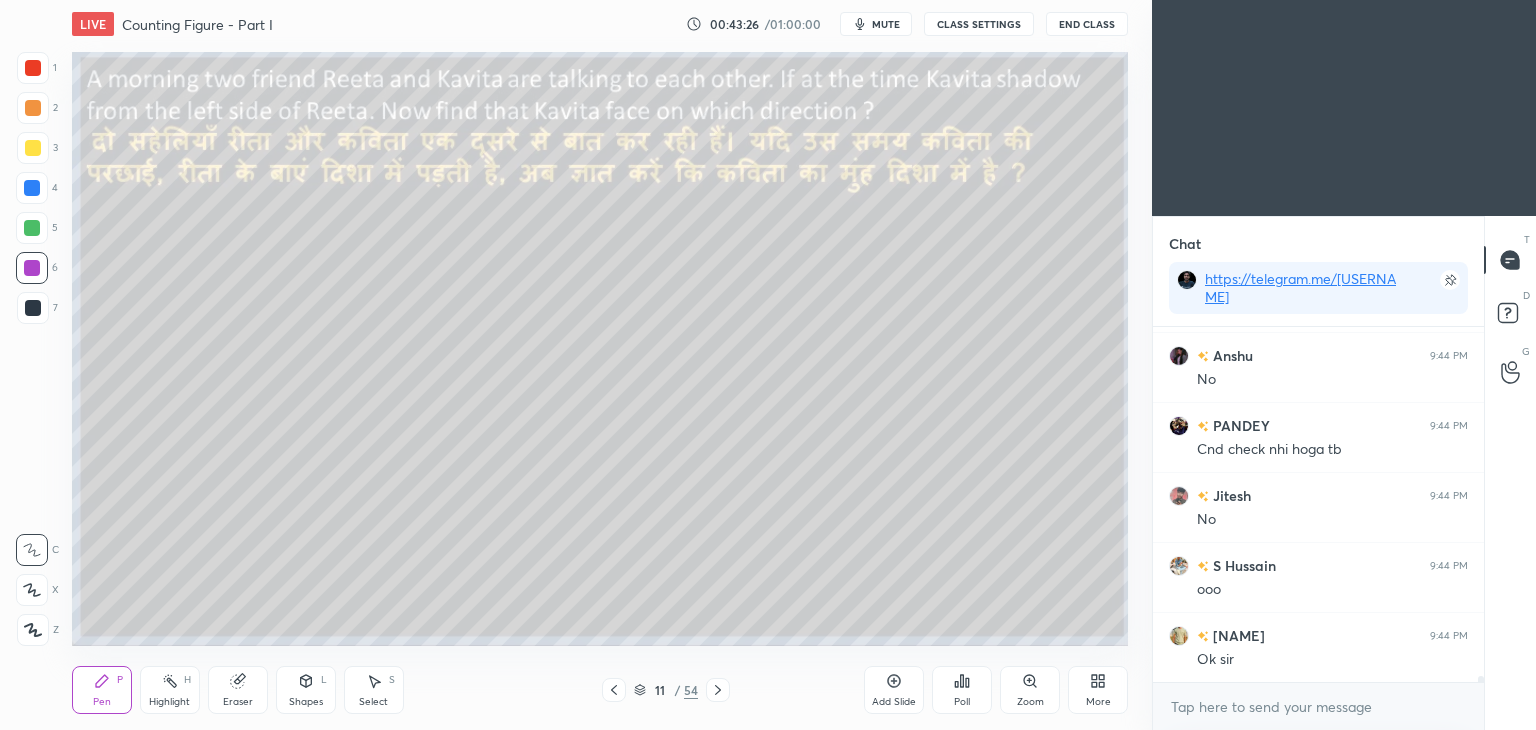 click on "Eraser" at bounding box center (238, 702) 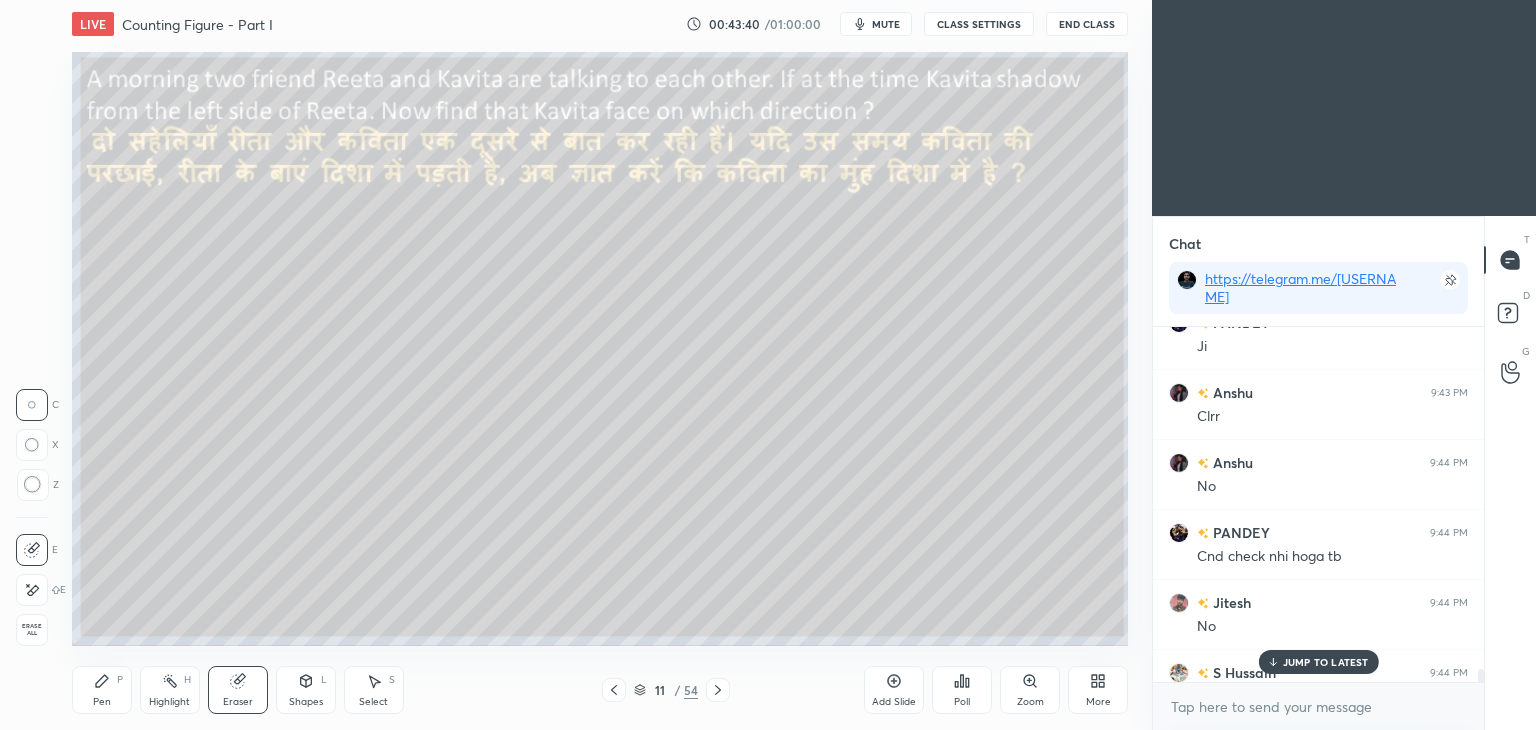 scroll, scrollTop: 21680, scrollLeft: 0, axis: vertical 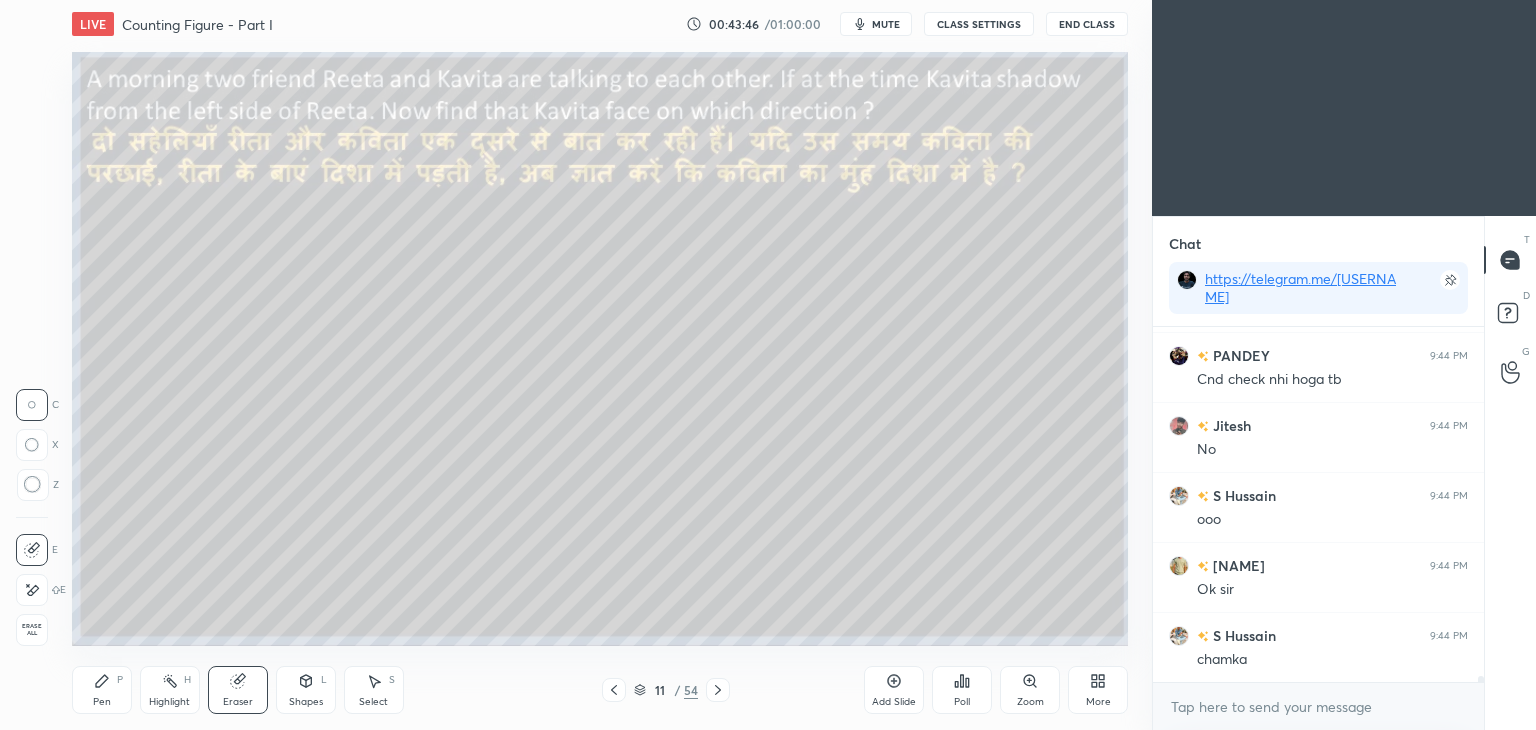 click on "11 / 54" at bounding box center (666, 690) 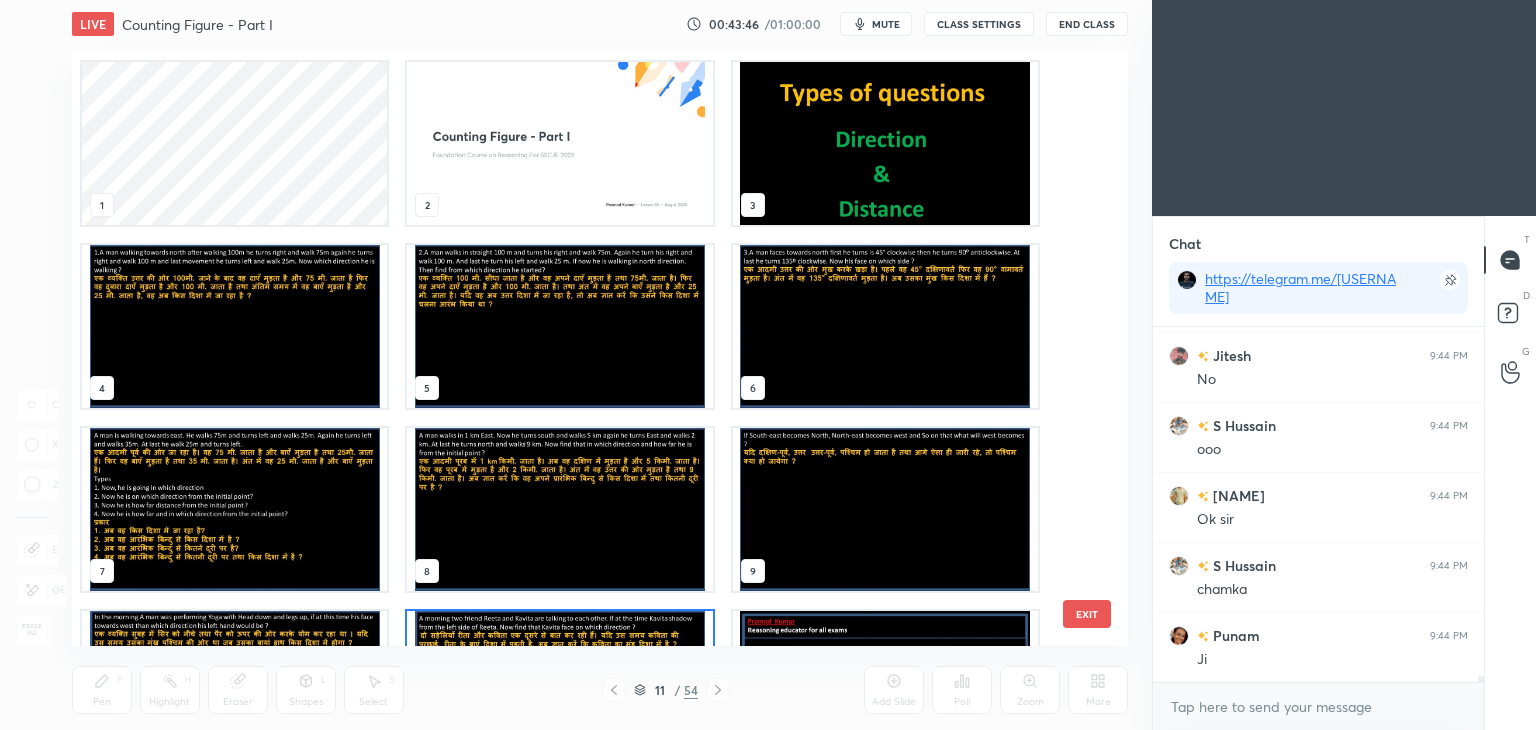 scroll, scrollTop: 138, scrollLeft: 0, axis: vertical 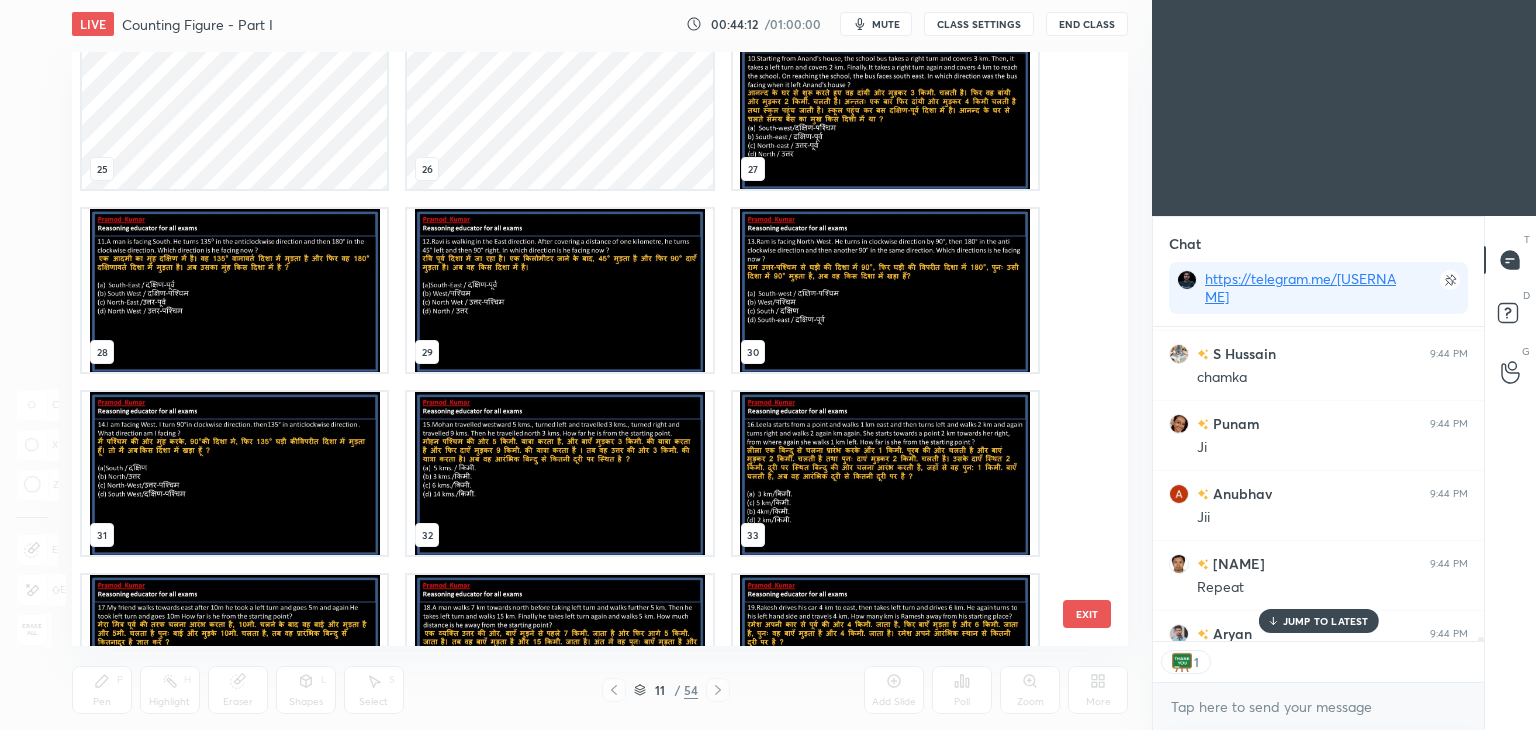 click on "[NAME] 9:43 PM Down South direction [NAME] 9:43 PM S [NAME] 9:43 PM Sir kavita niche q nhi hai?? [NAME] 9:43 PM Ji [NAME] 9:43 PM Clrr [NAME] 9:44 PM No [NAME] 9:44 PM Cnd check nhi hoga tb [NAME] 9:44 PM No [NAME] 9:44 PM ooo [NAME] 9:44 PM Ok sir [NAME] 9:44 PM chamka [NAME] 9:44 PM Ji [NAME] 9:44 PM Jii [NAME] 9:44 PM Repeat [NAME] 9:44 PM Please repeat 🙏 JUMP TO LATEST" at bounding box center [1318, 484] 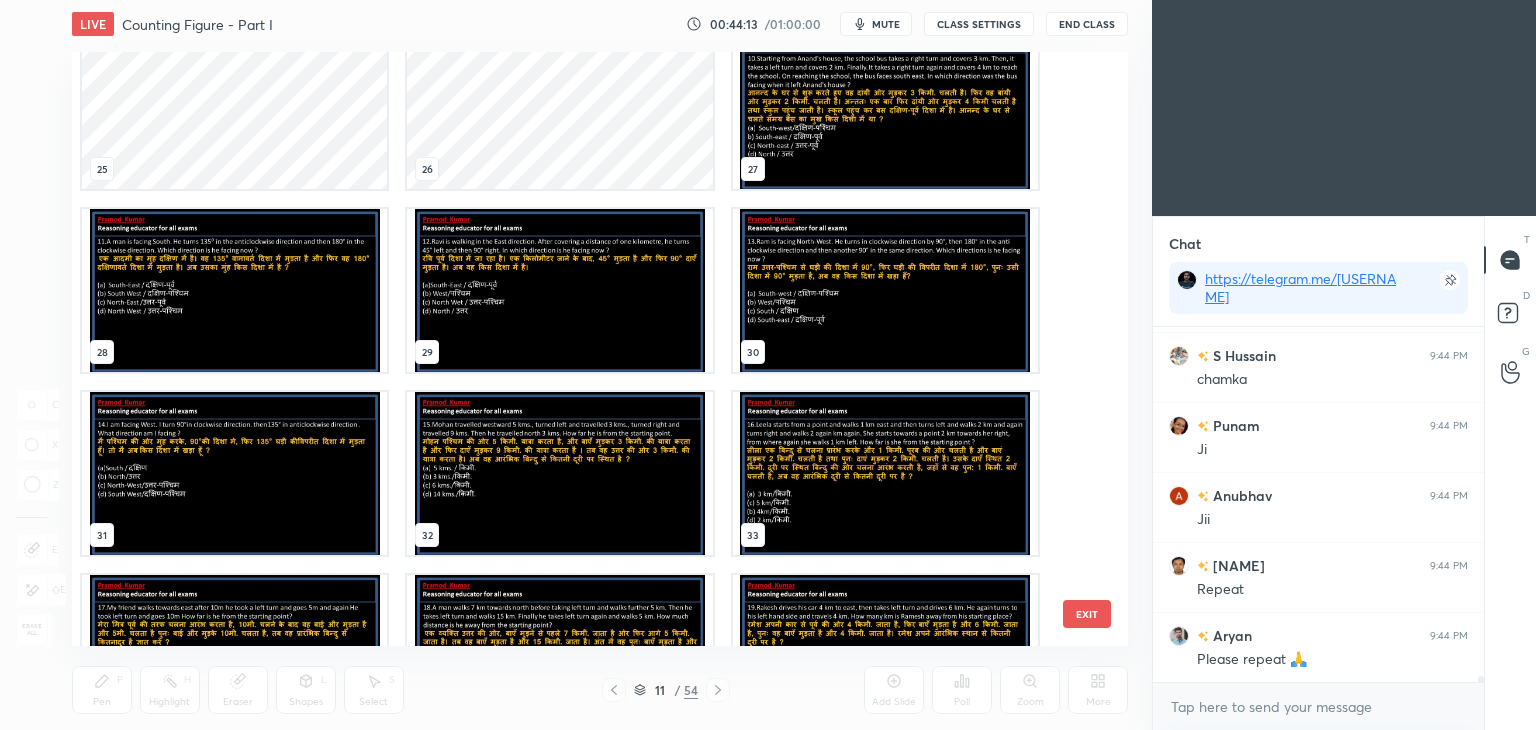 scroll, scrollTop: 22048, scrollLeft: 0, axis: vertical 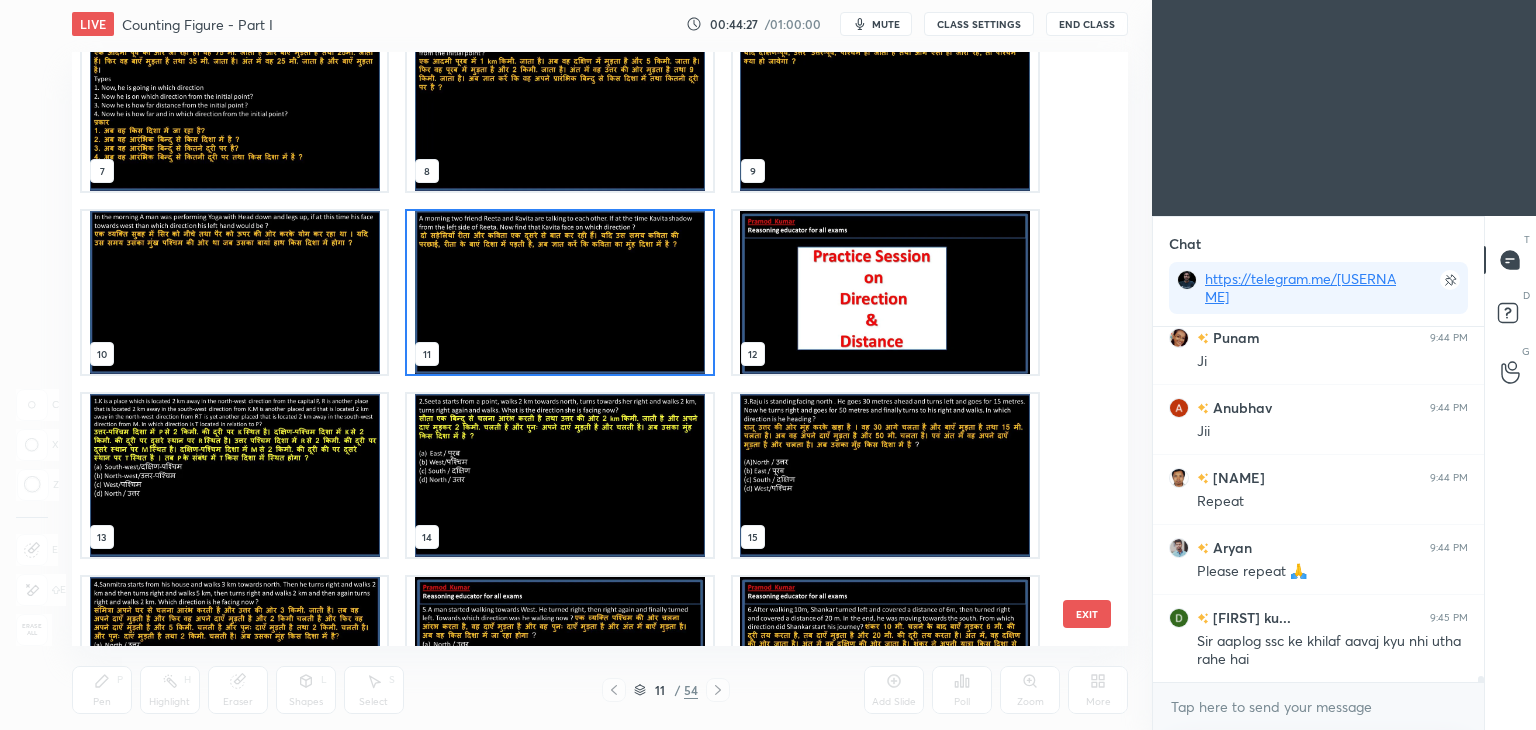 click at bounding box center [559, 292] 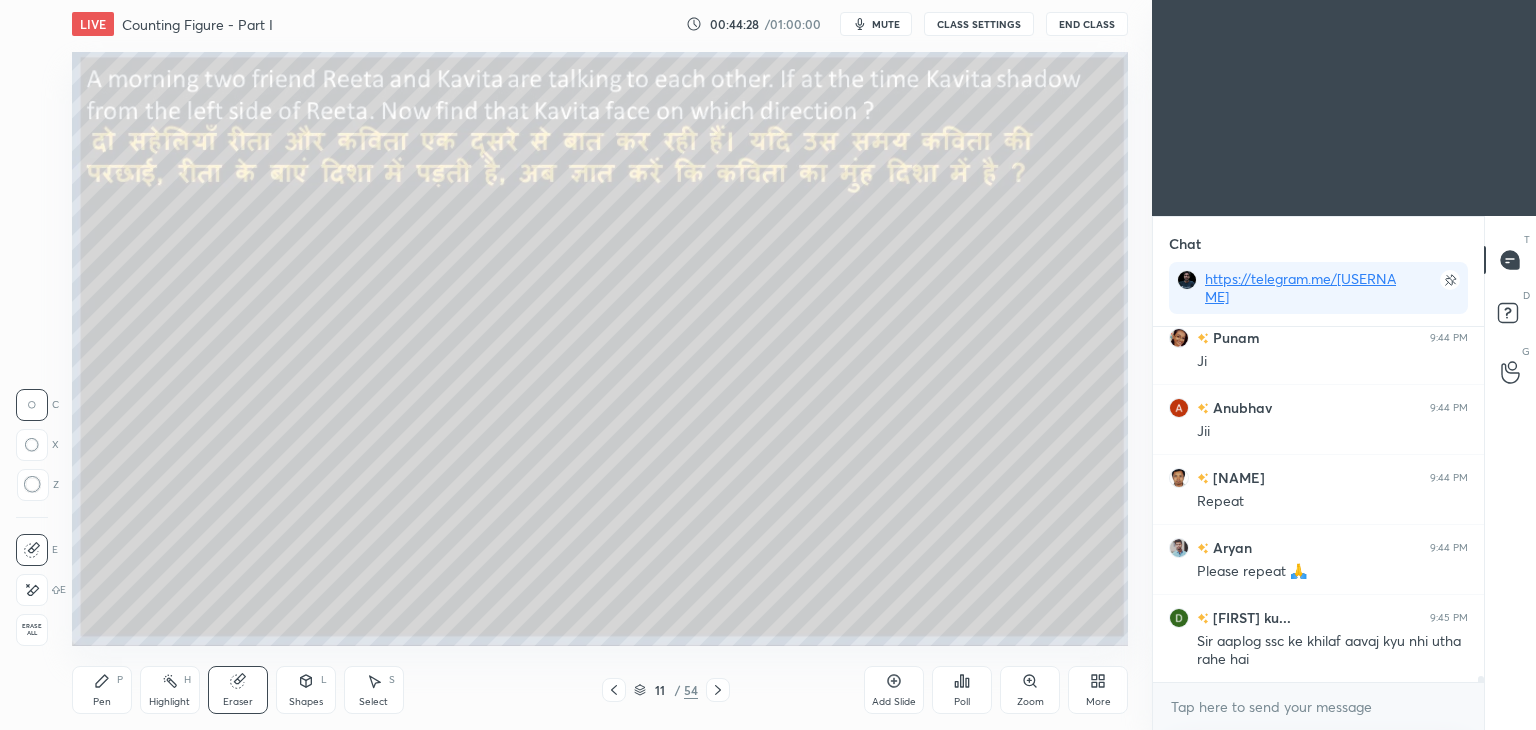 click at bounding box center [559, 292] 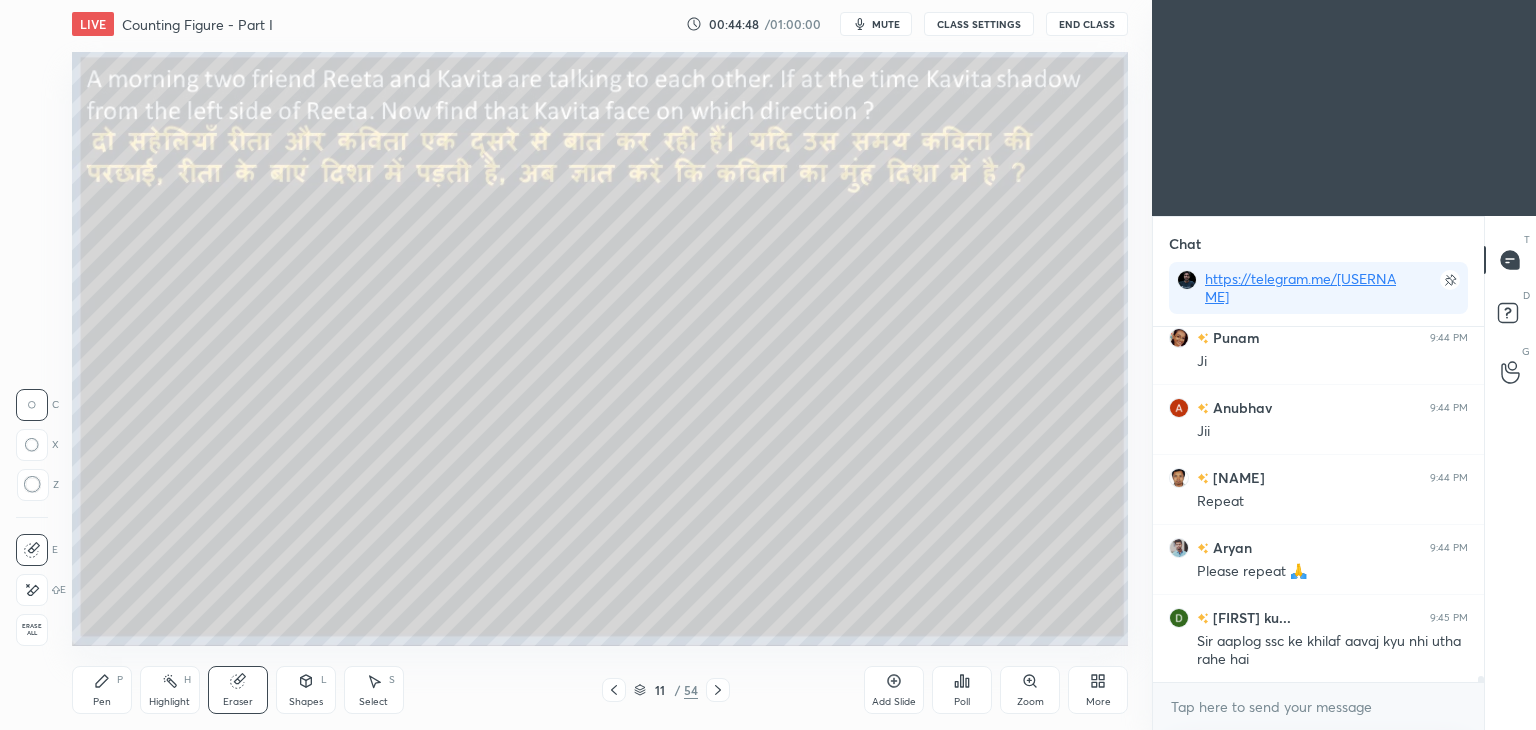 click on "Pen" at bounding box center [102, 702] 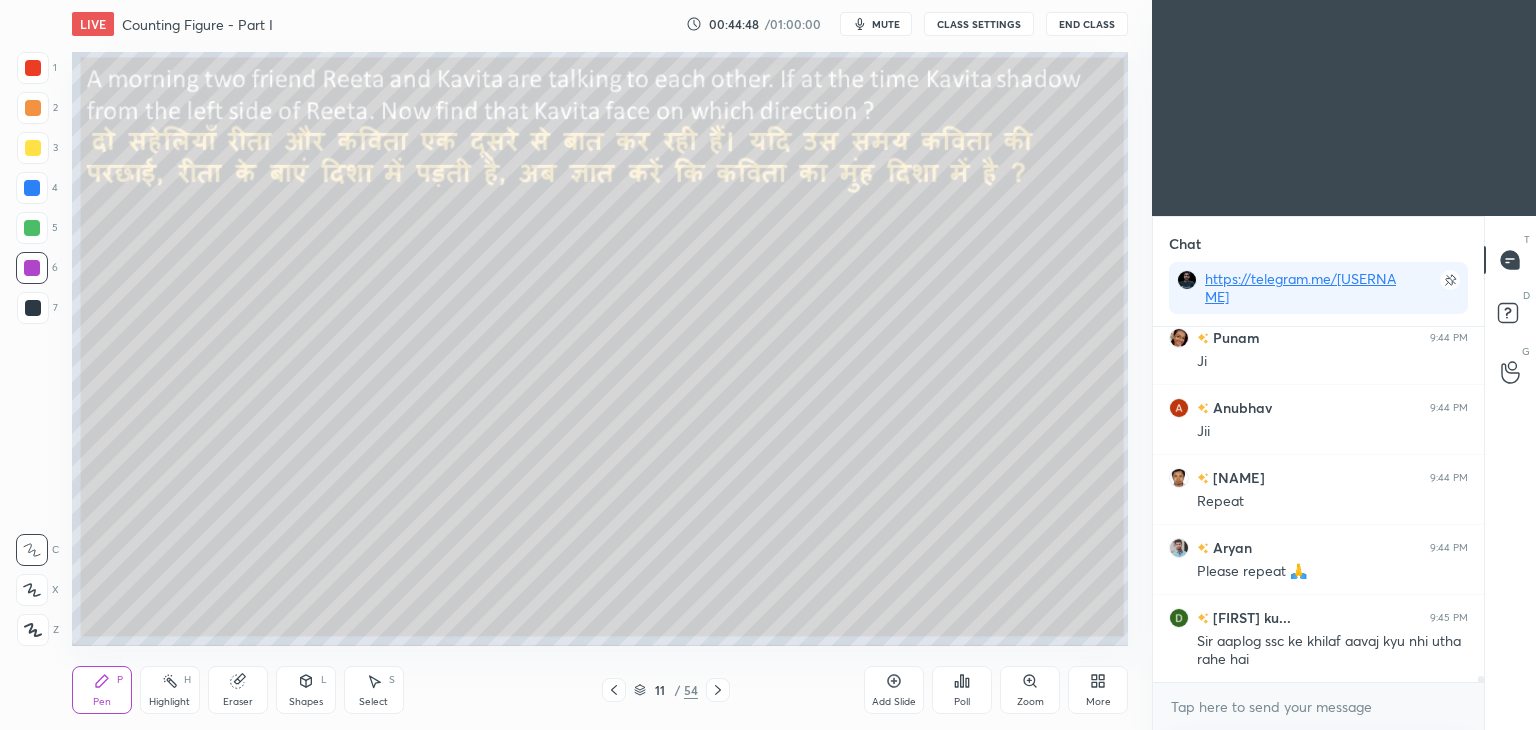 scroll, scrollTop: 22118, scrollLeft: 0, axis: vertical 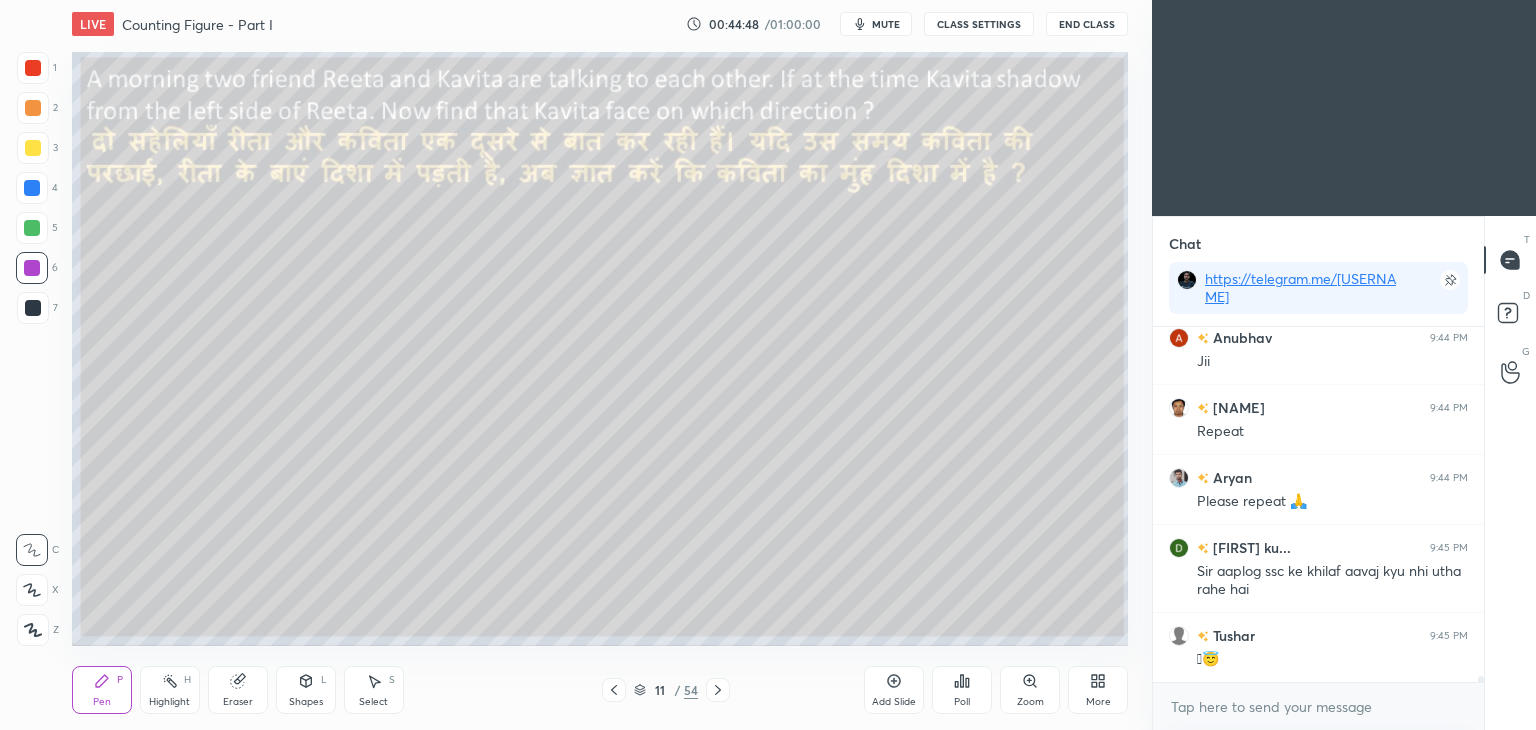 click on "Pen P" at bounding box center [102, 690] 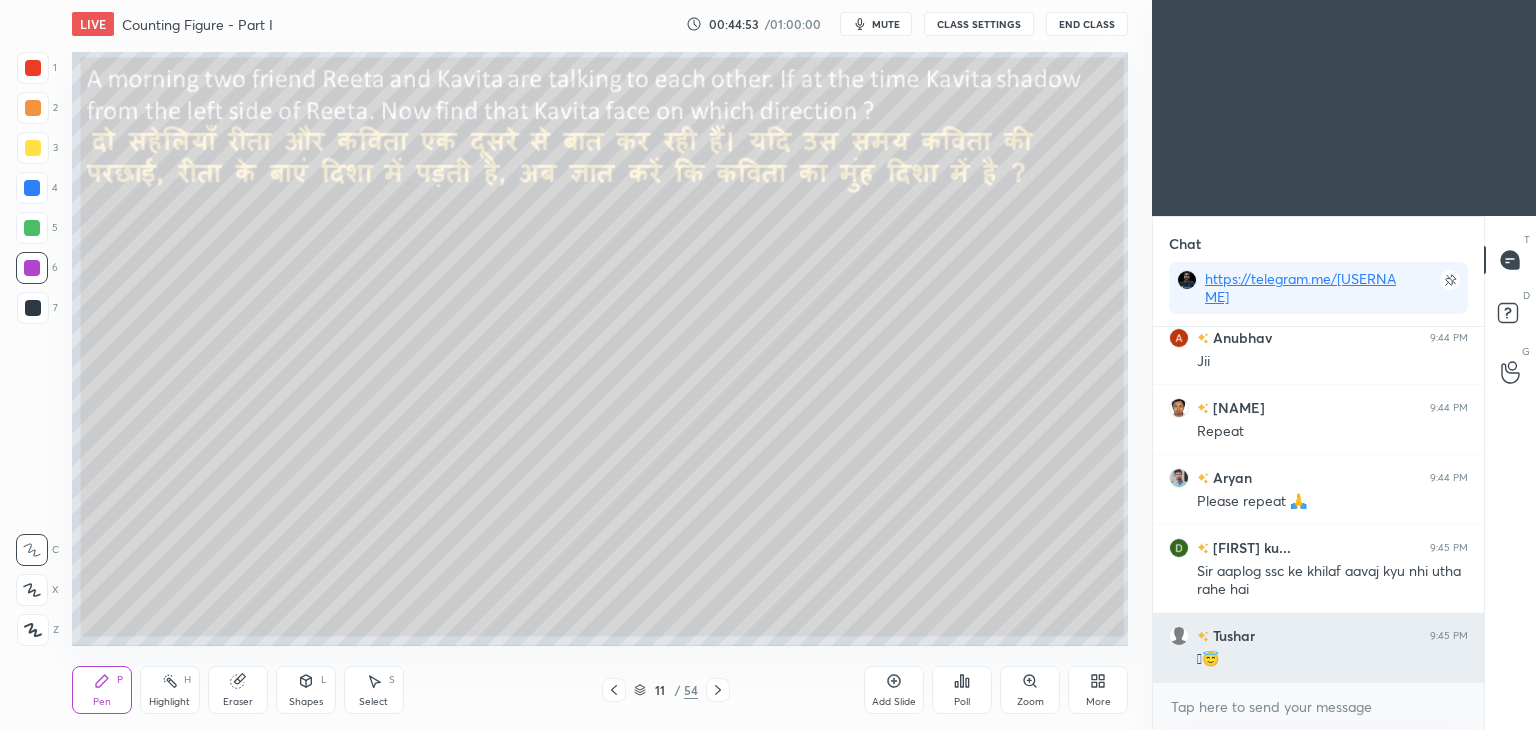 scroll, scrollTop: 7, scrollLeft: 6, axis: both 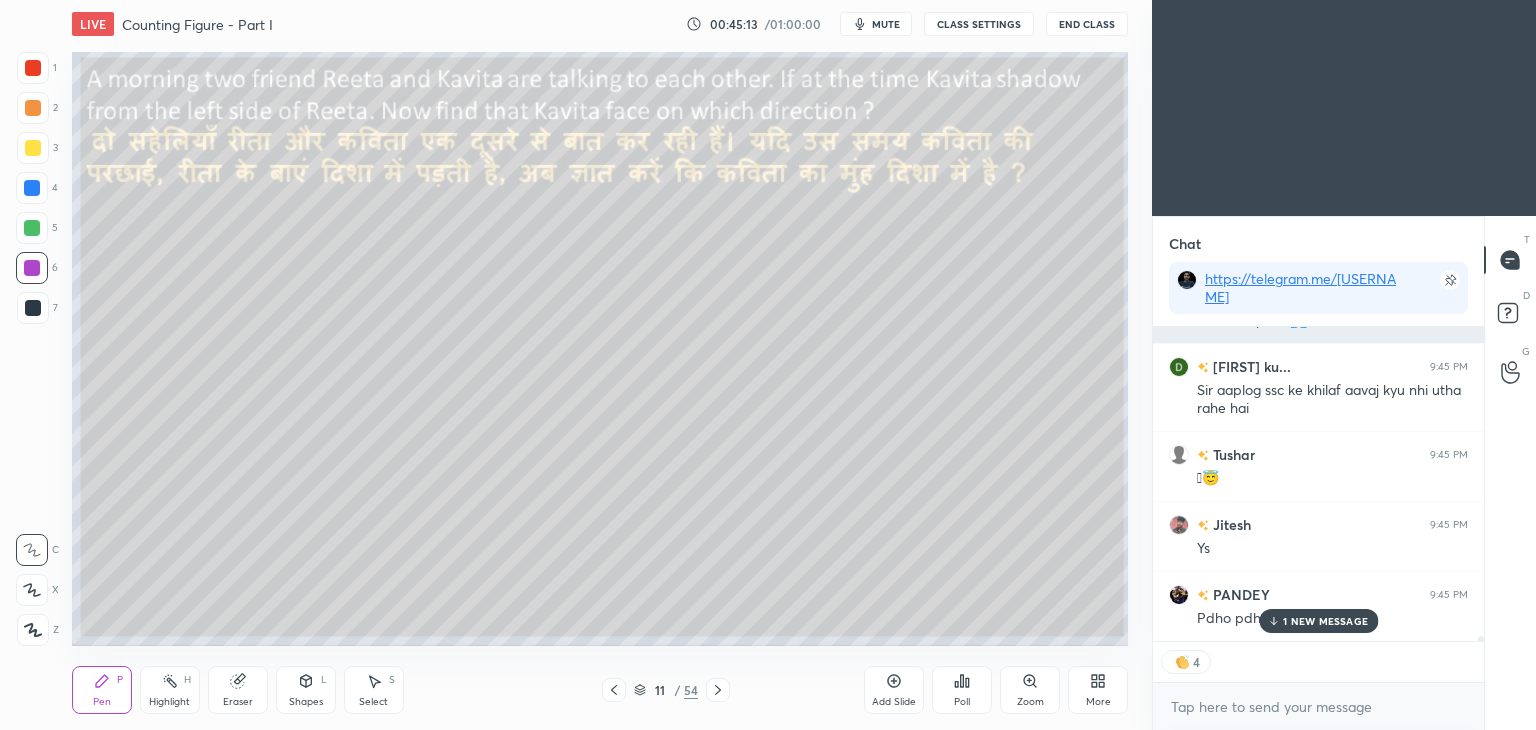 click on "[PERSON] 9:44 PM Repeat [PERSON] 9:44 PM Please repeat 🙏 [PERSON] 9:45 PM Sir aaplog ssc ke khilaf aavaj kyu nhi utha rahe hai [PERSON] 9:45 PM 🫡😇 [PERSON] 9:45 PM Ys [PERSON] 9:45 PM Pdho pdhaoo exam do bs [PERSON] 9:46 PM 99 me" at bounding box center (1318, 484) 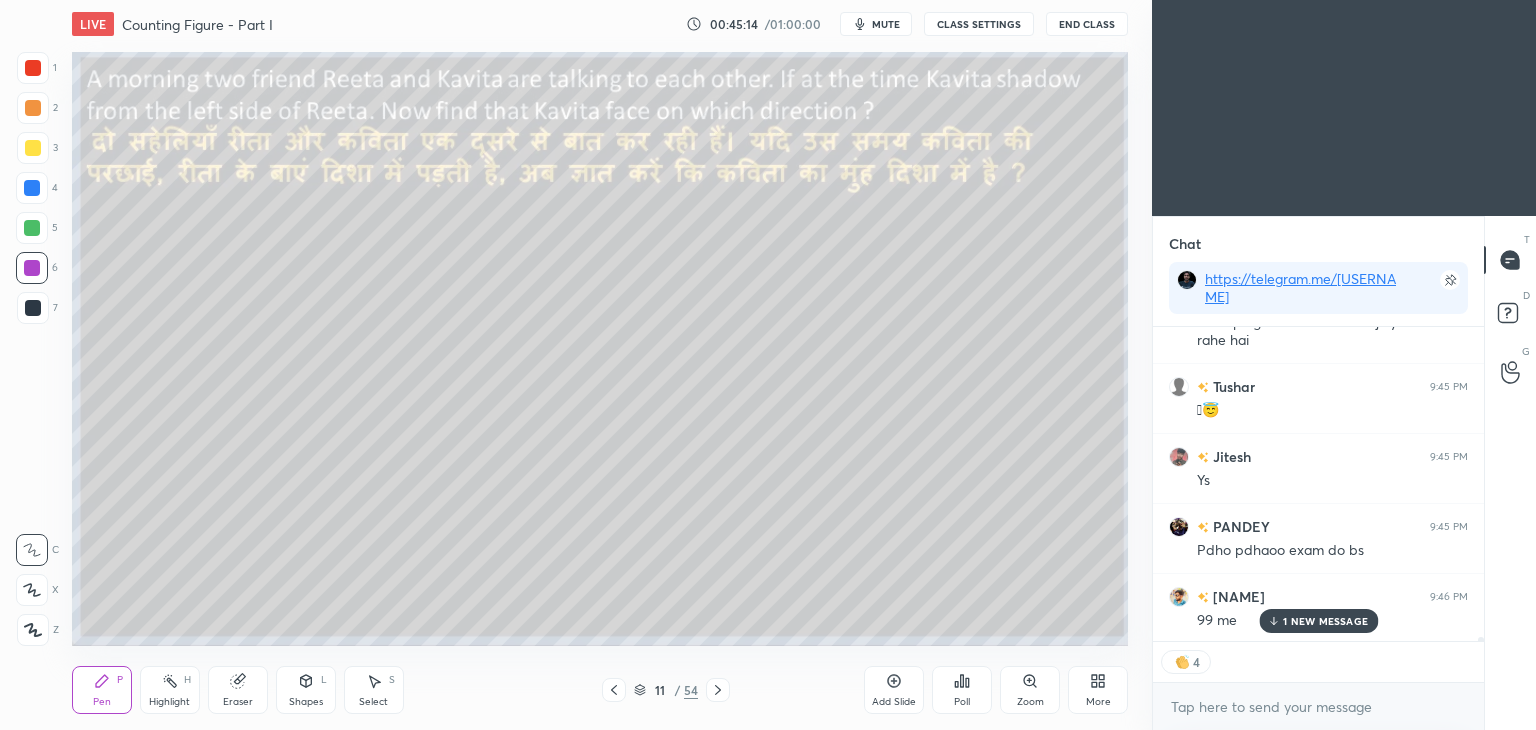 scroll, scrollTop: 22368, scrollLeft: 0, axis: vertical 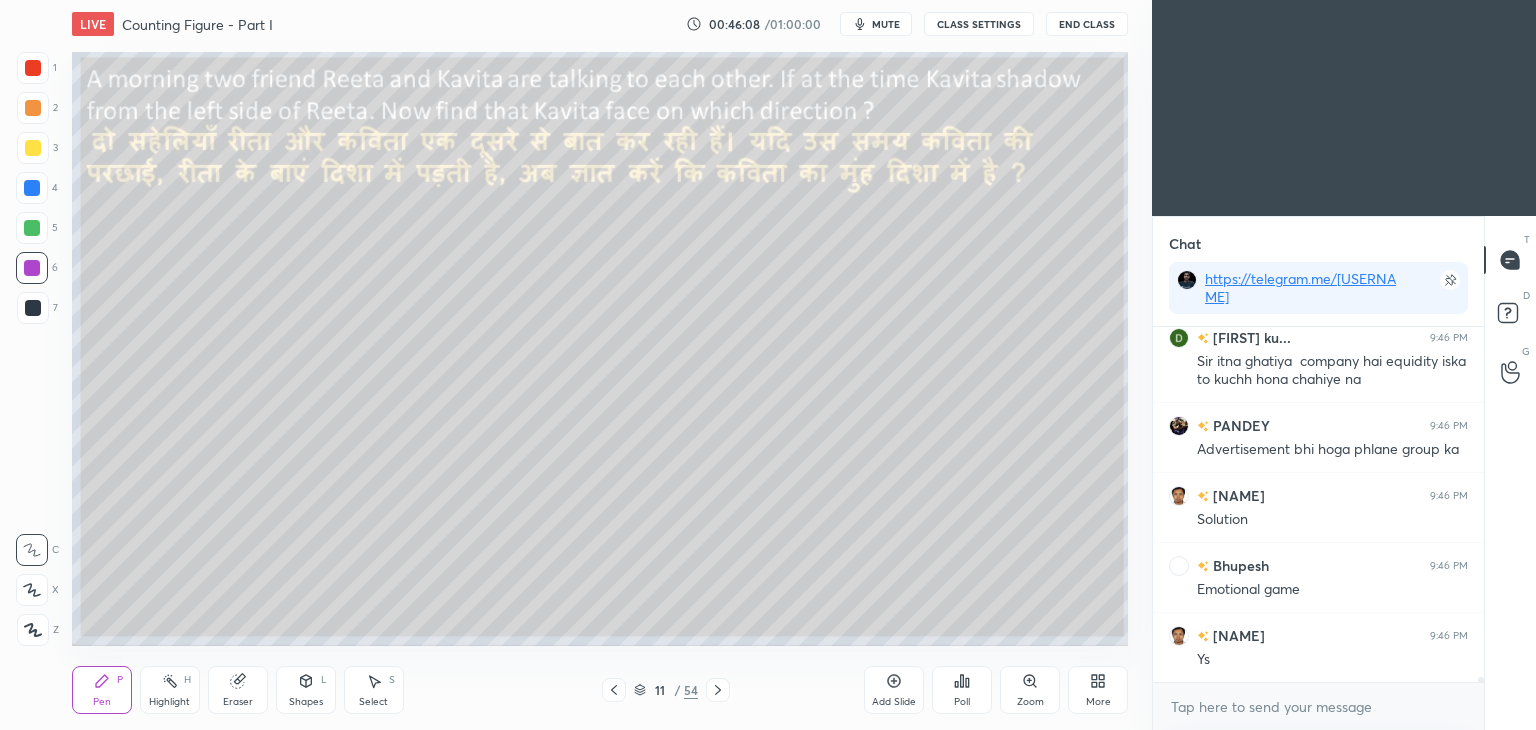 click on "Eraser" at bounding box center [238, 690] 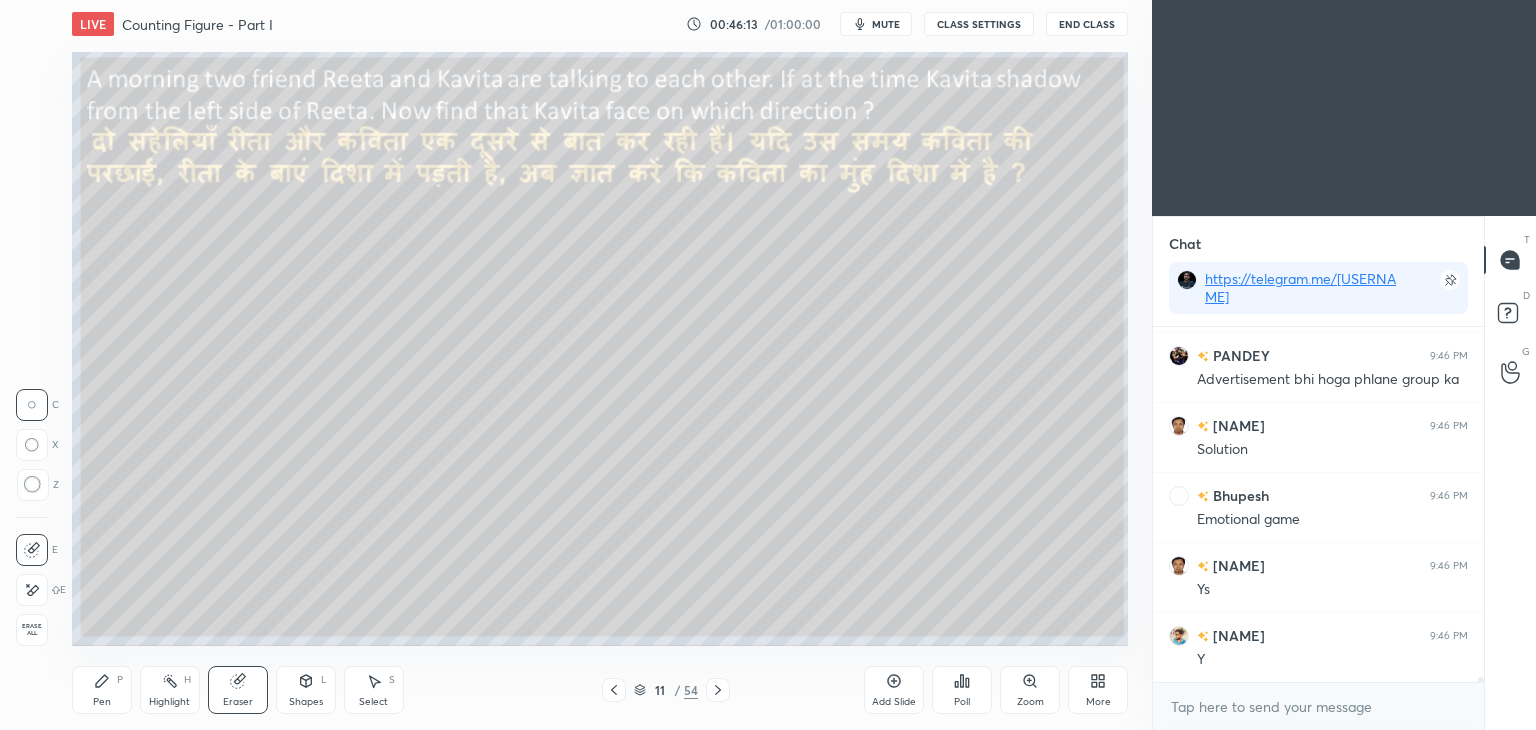 scroll, scrollTop: 22906, scrollLeft: 0, axis: vertical 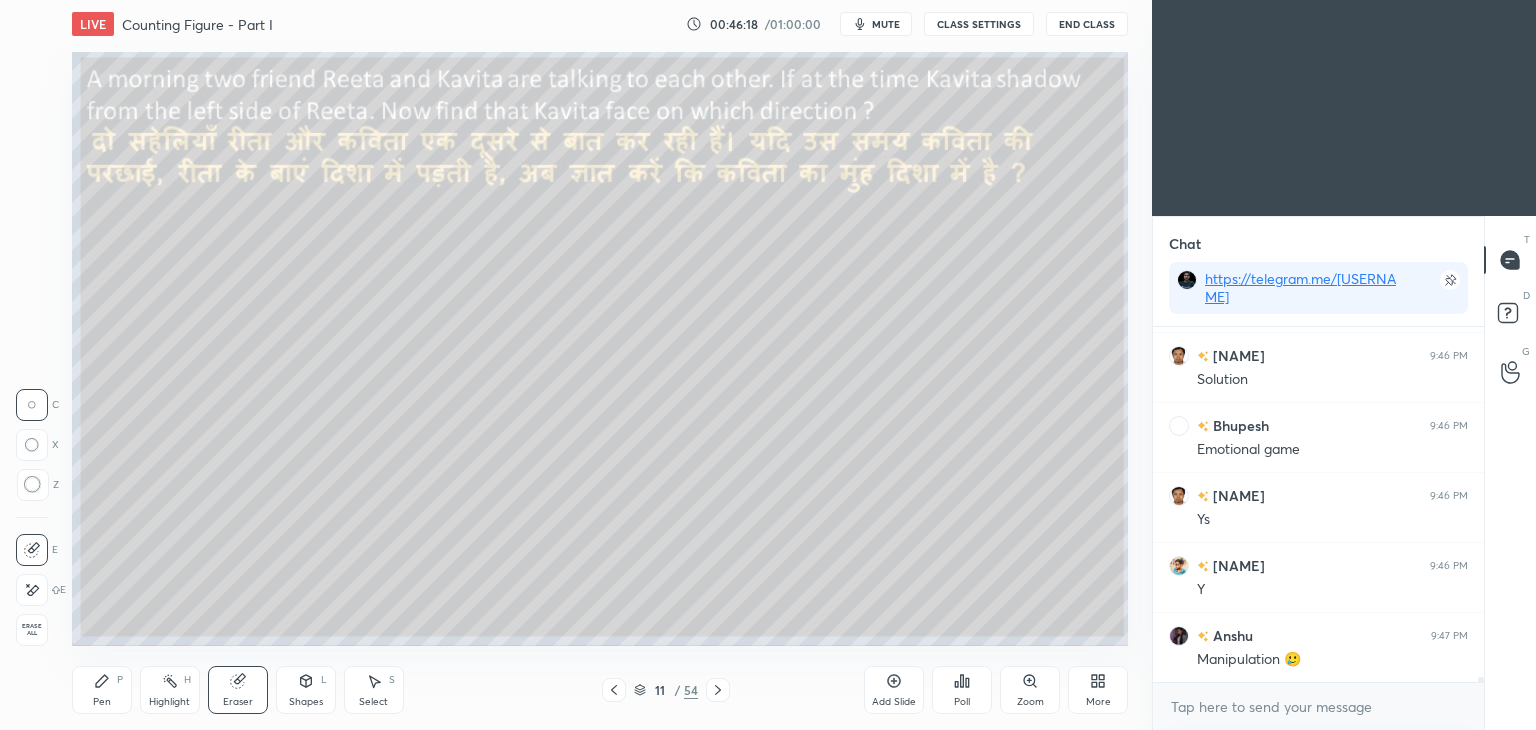 click on "Pen P" at bounding box center (102, 690) 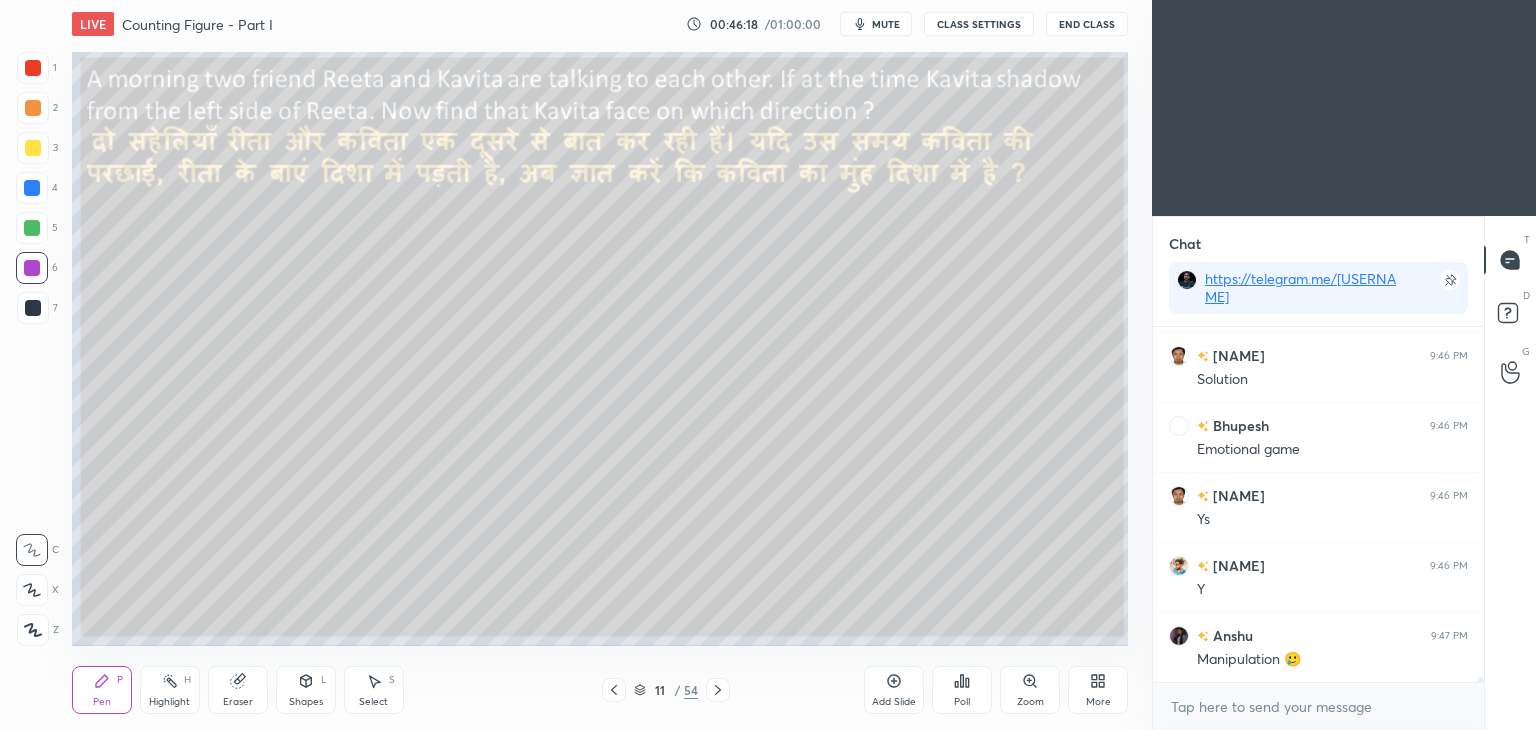 click on "Pen P Highlight H Eraser Shapes L Select S 11 / 54 Add Slide Poll Zoom More" at bounding box center (600, 690) 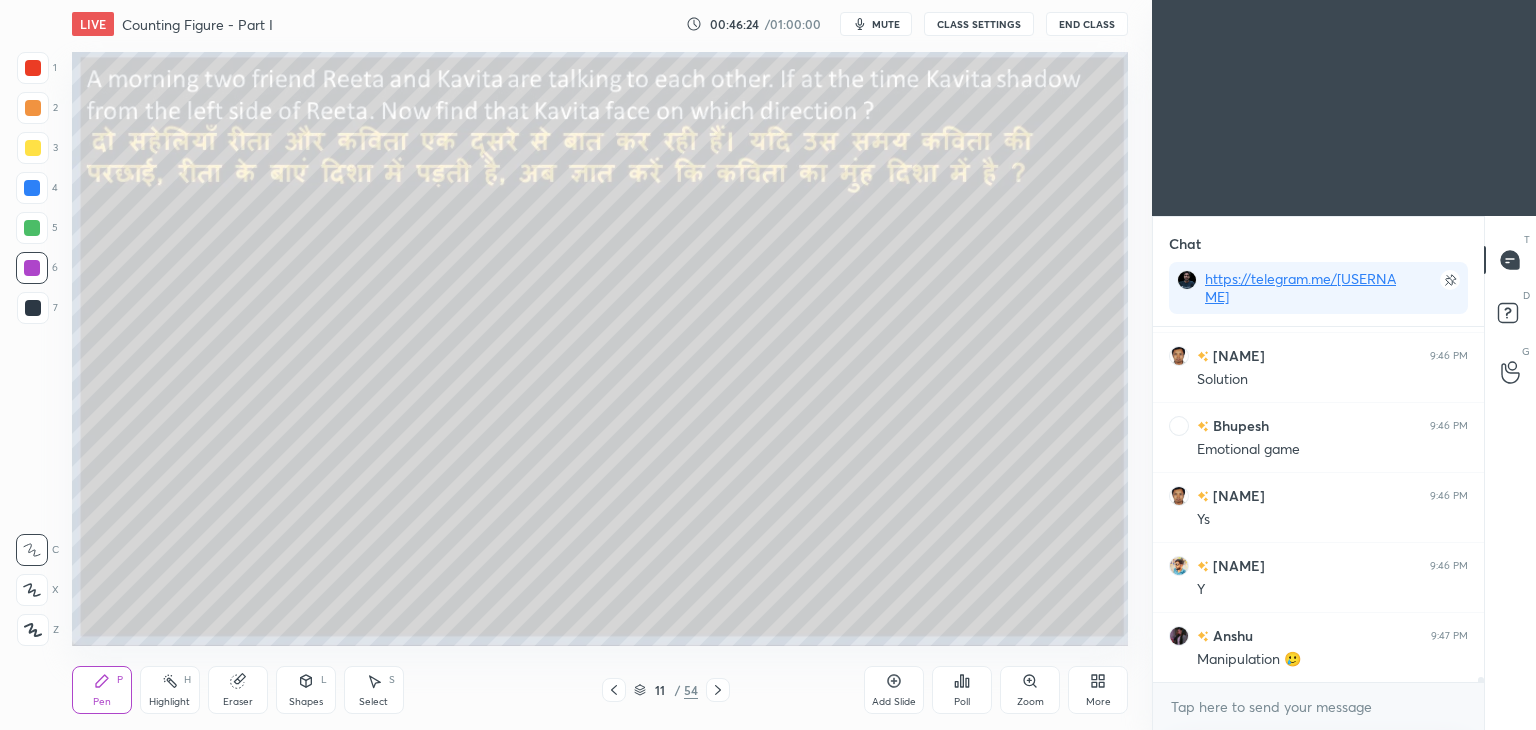 scroll, scrollTop: 22994, scrollLeft: 0, axis: vertical 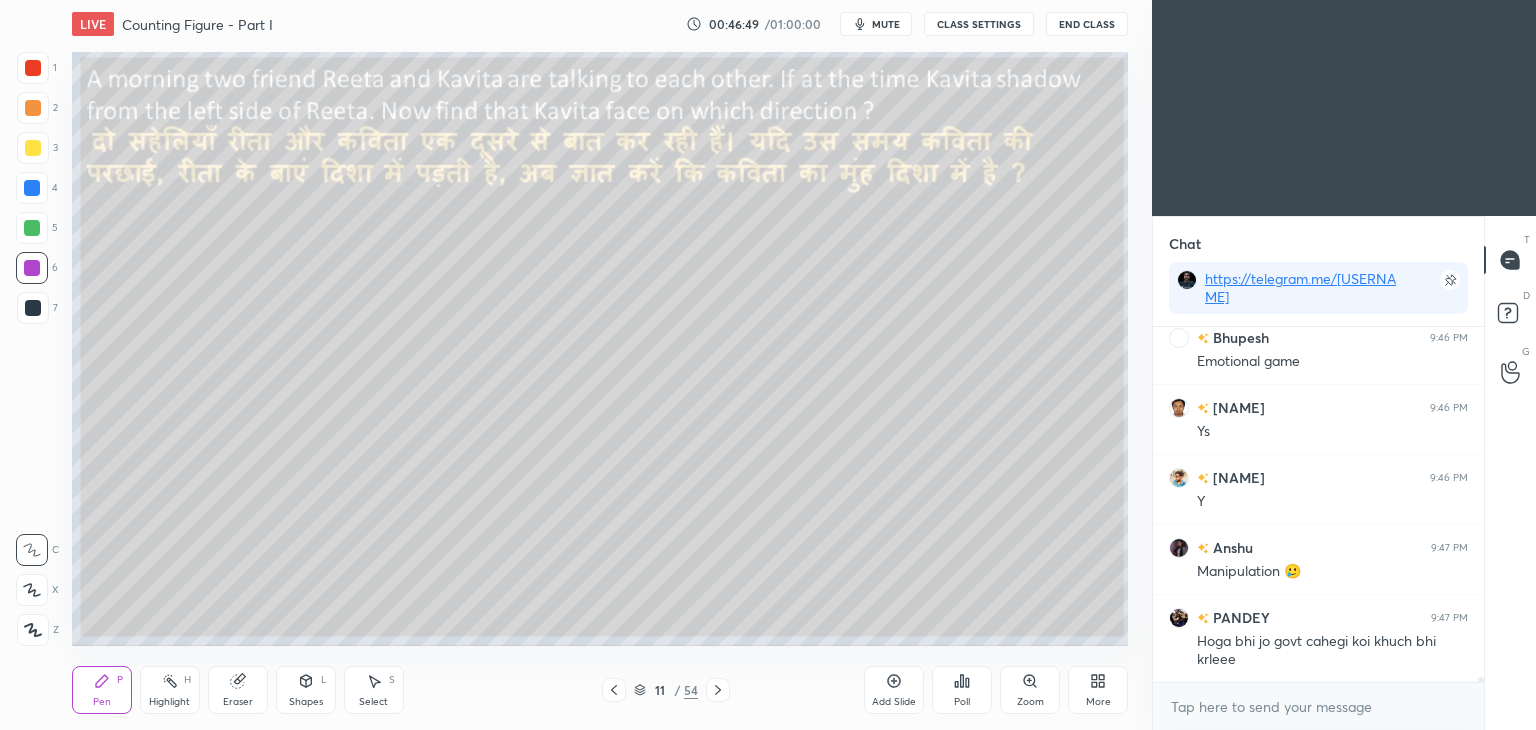 click on "Eraser" at bounding box center (238, 702) 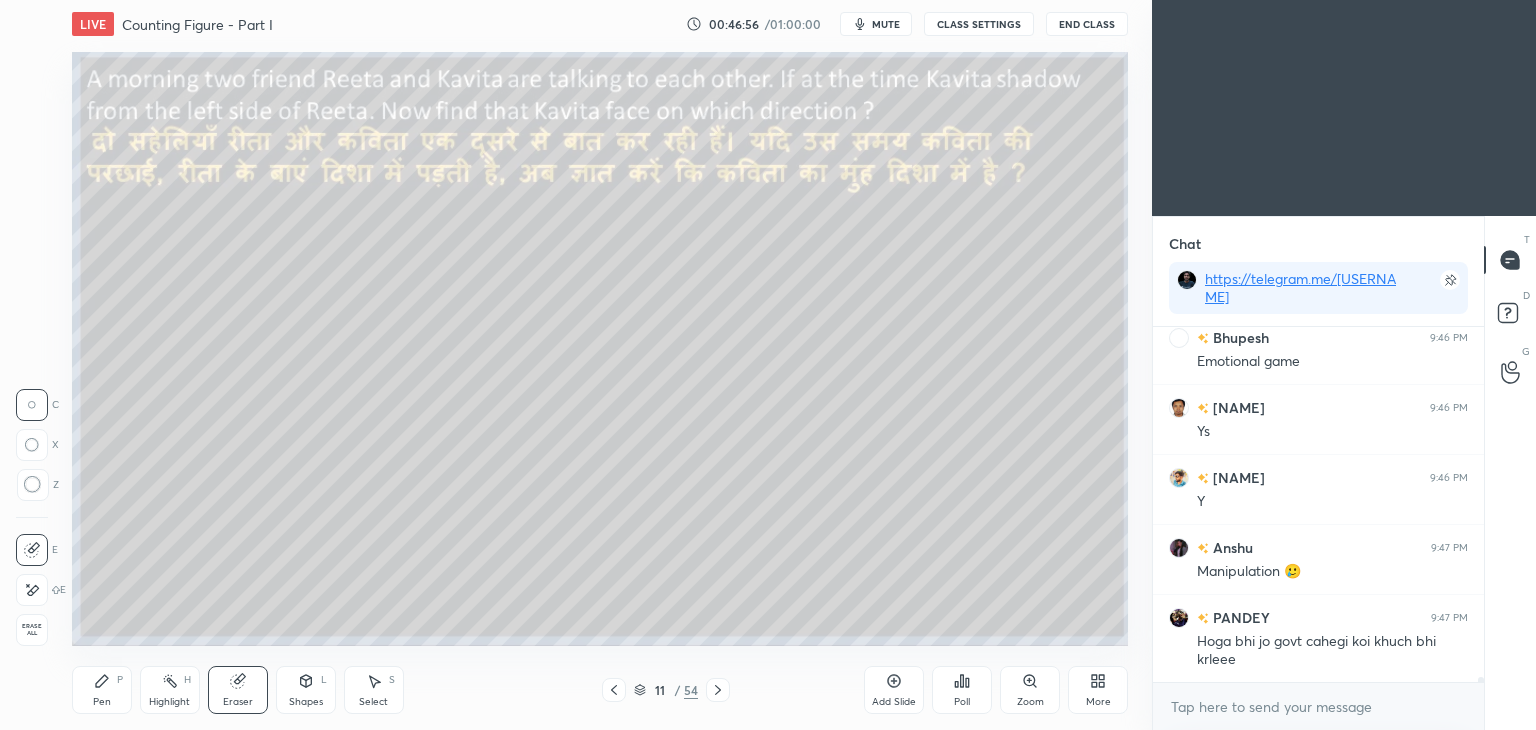click 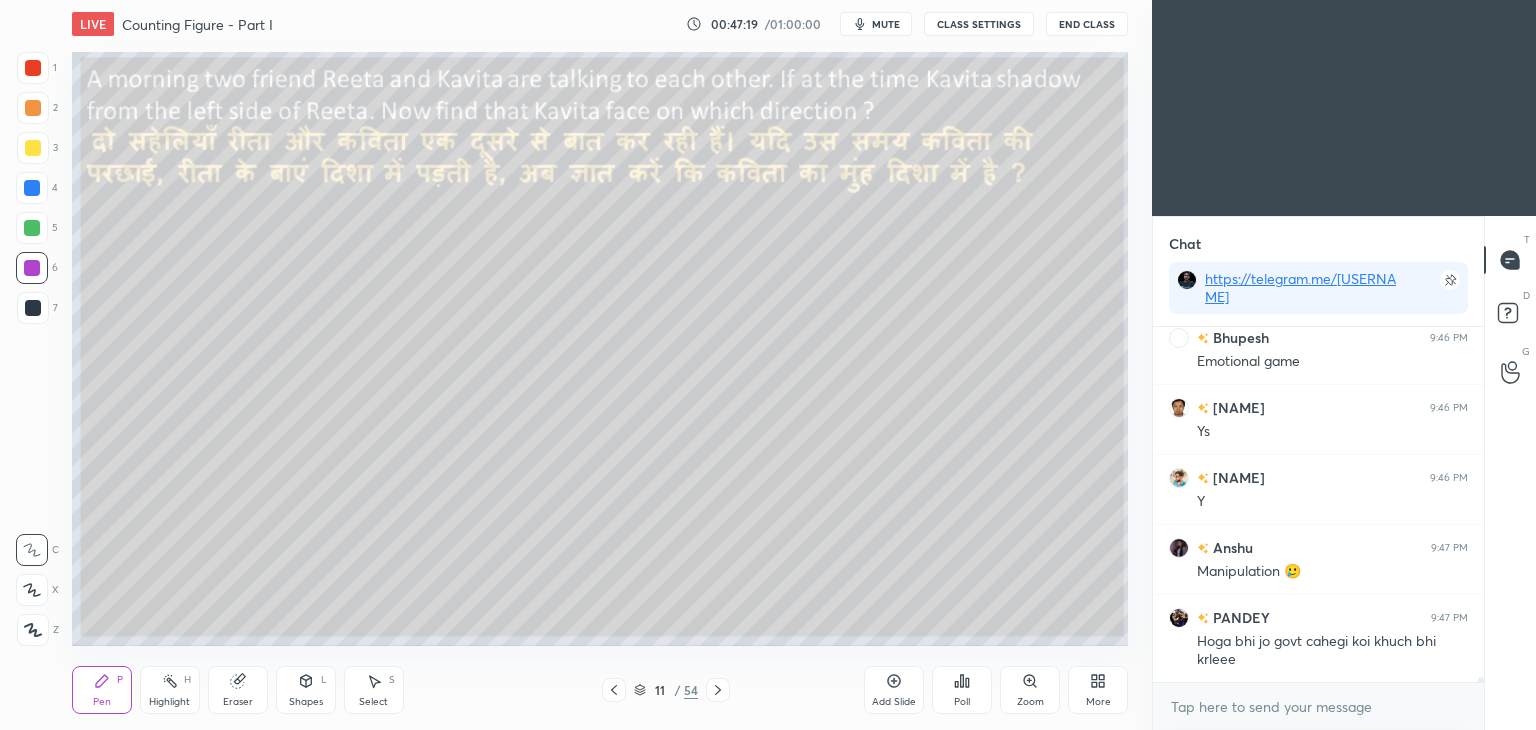 scroll, scrollTop: 314, scrollLeft: 325, axis: both 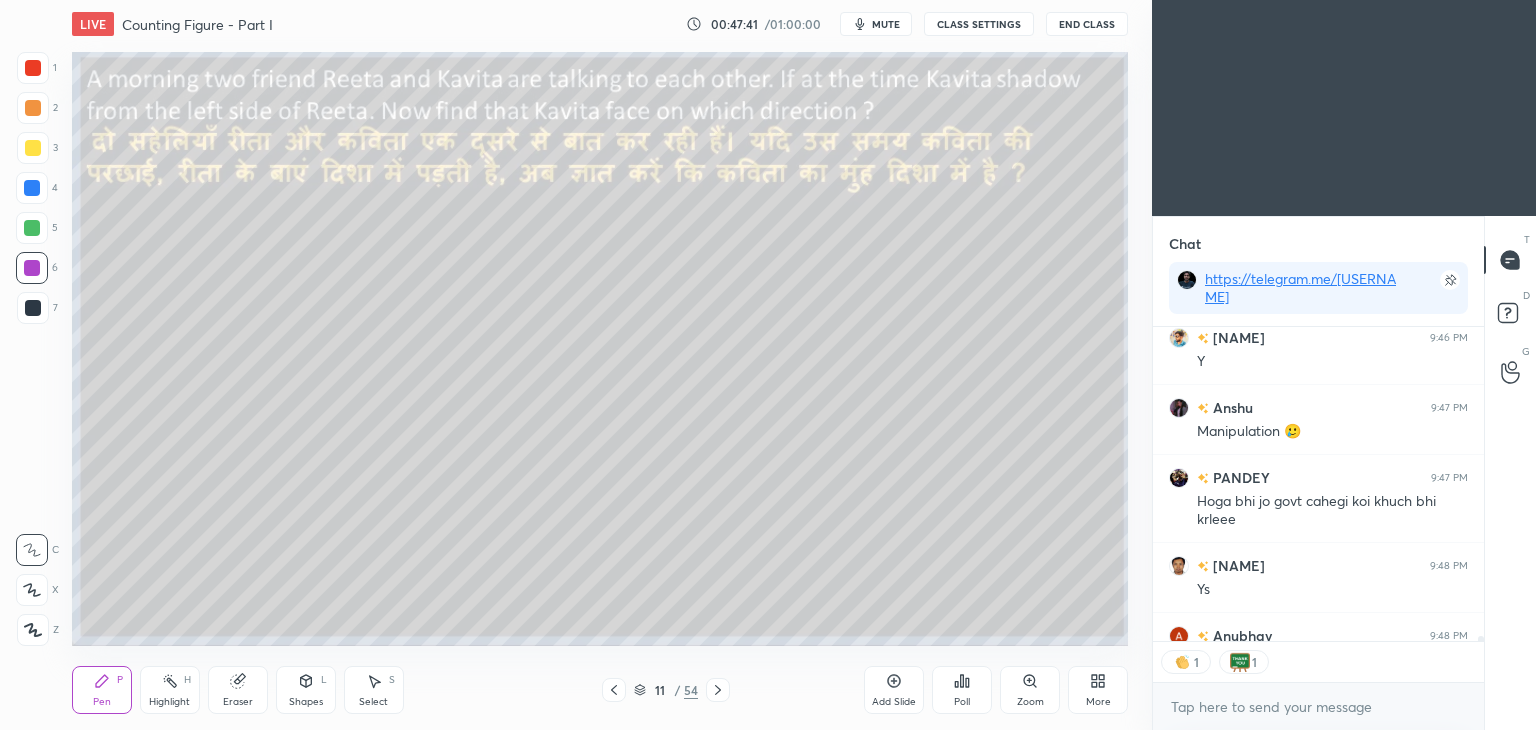 click on "11" at bounding box center (660, 690) 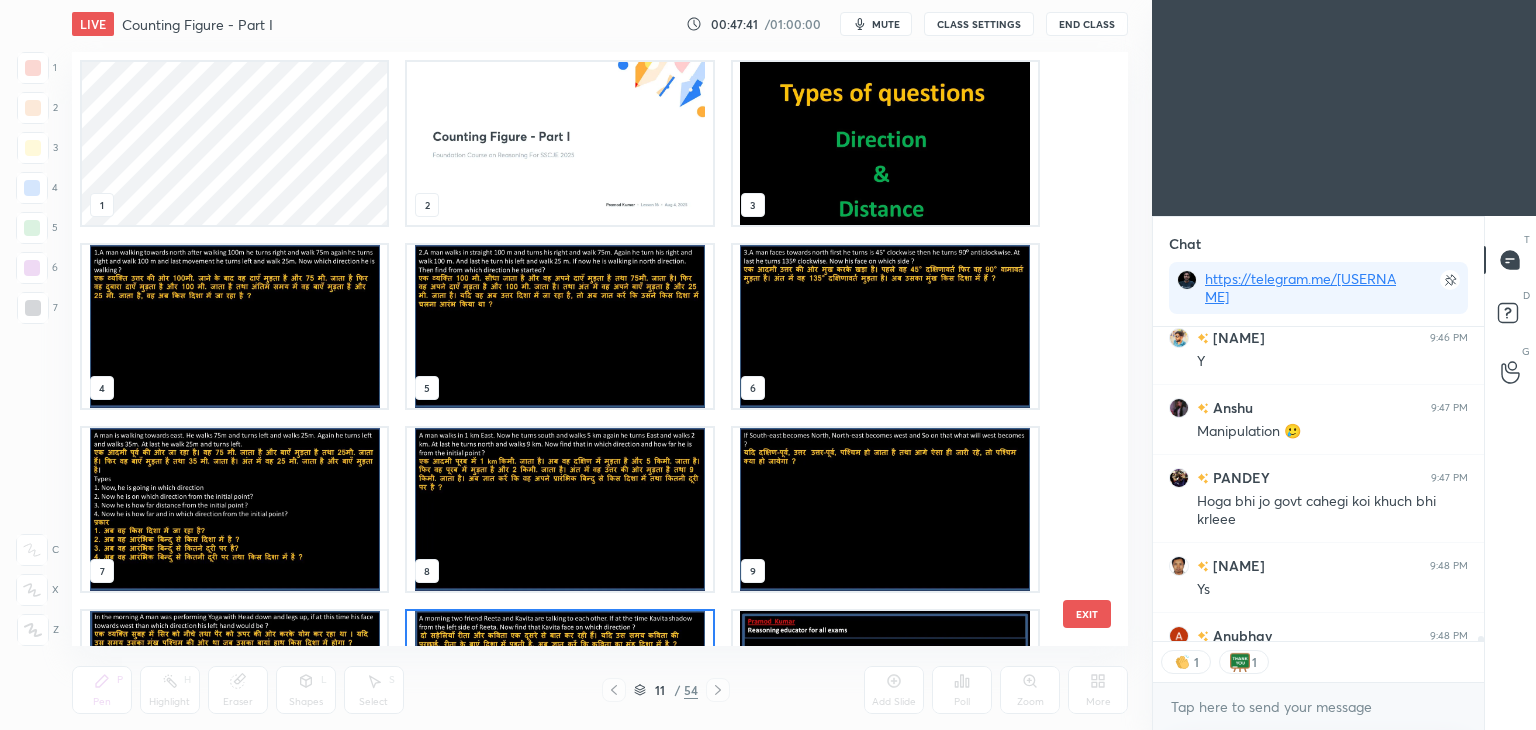 scroll, scrollTop: 138, scrollLeft: 0, axis: vertical 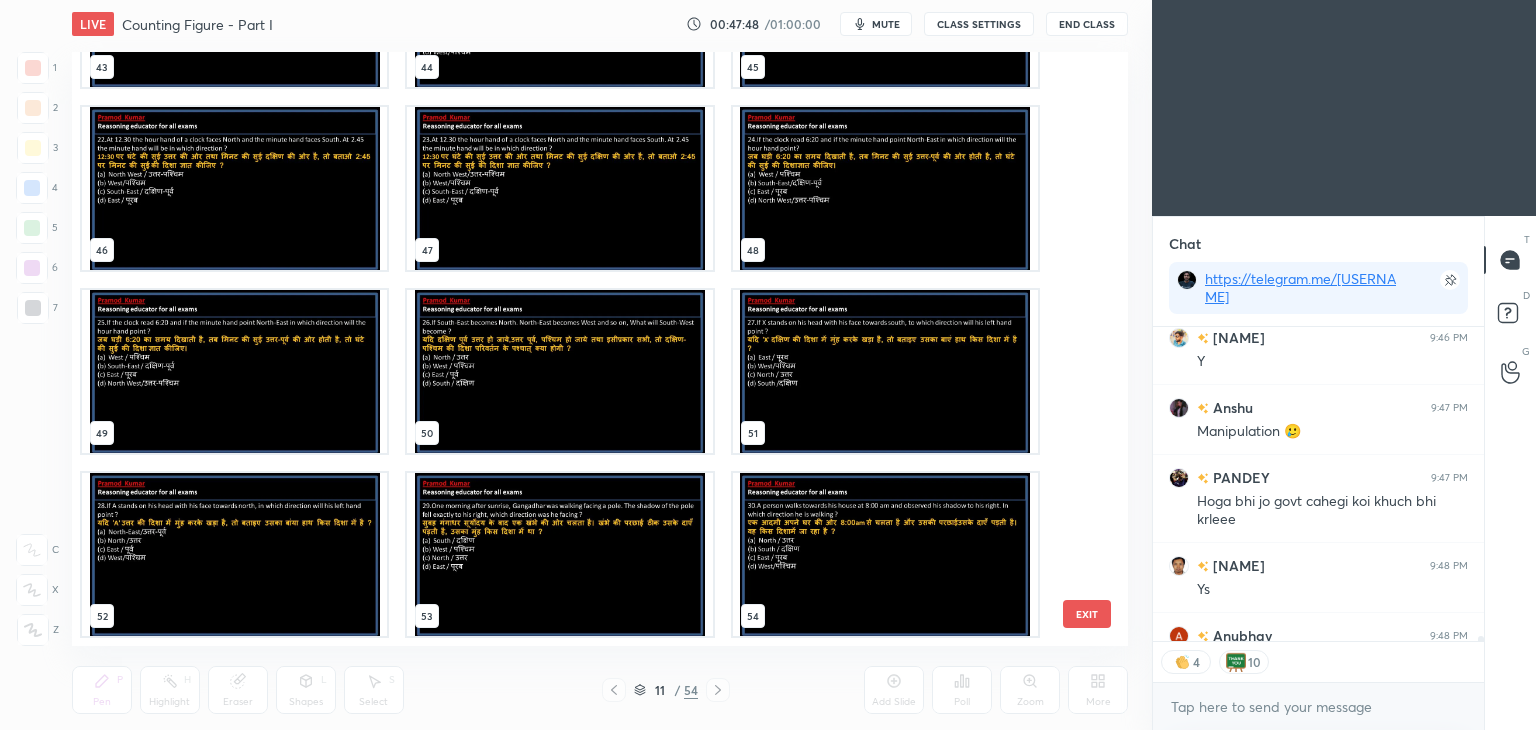 click at bounding box center (885, 554) 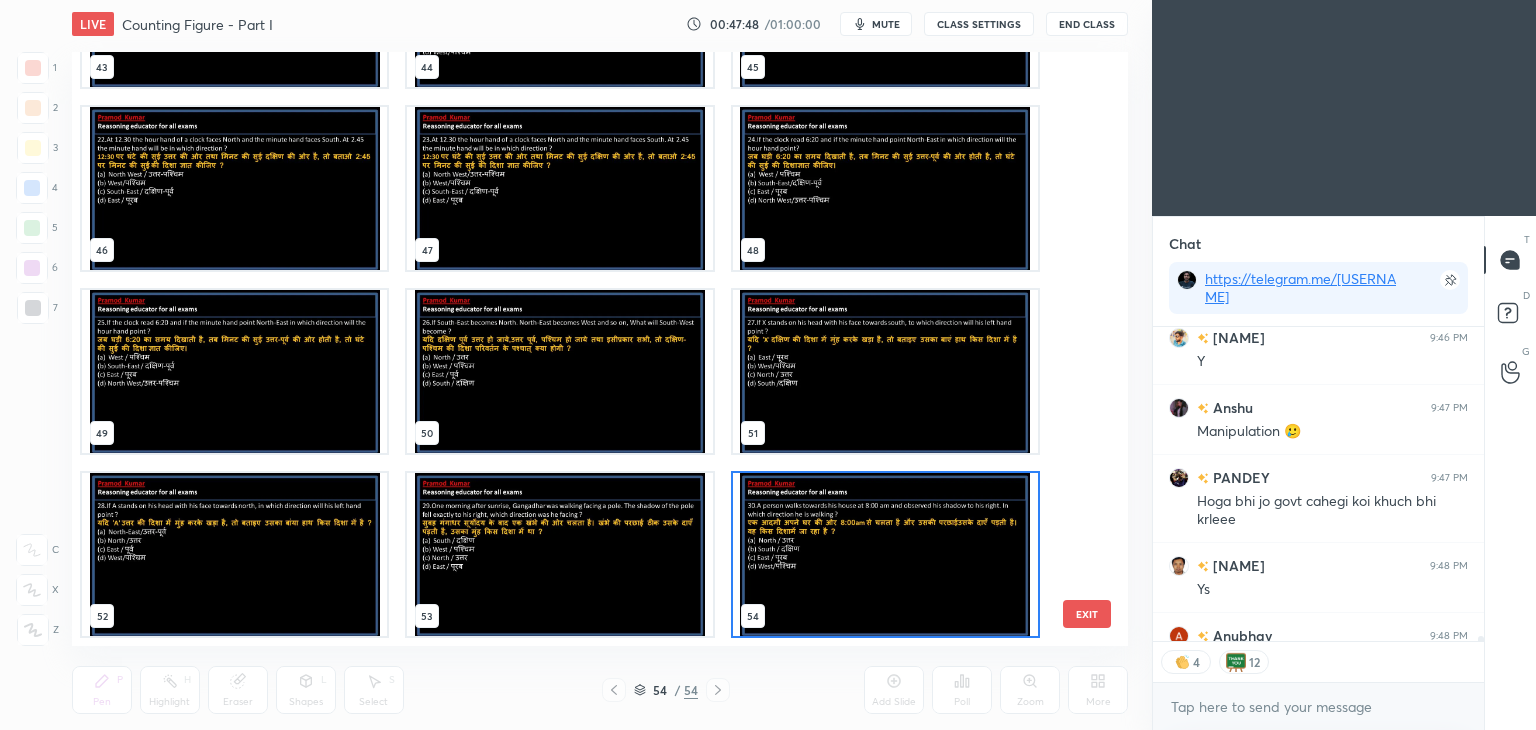 click at bounding box center (885, 554) 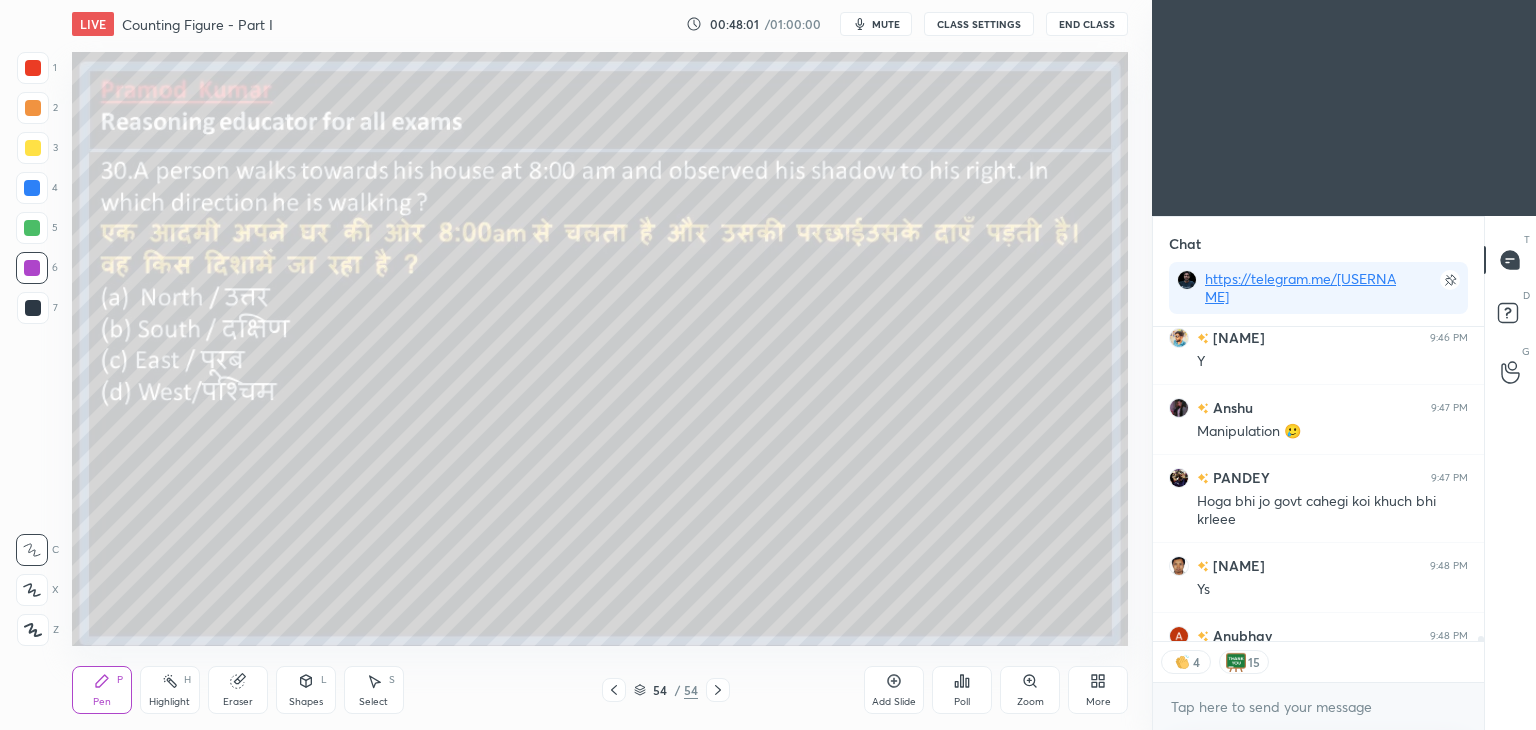 scroll, scrollTop: 6, scrollLeft: 6, axis: both 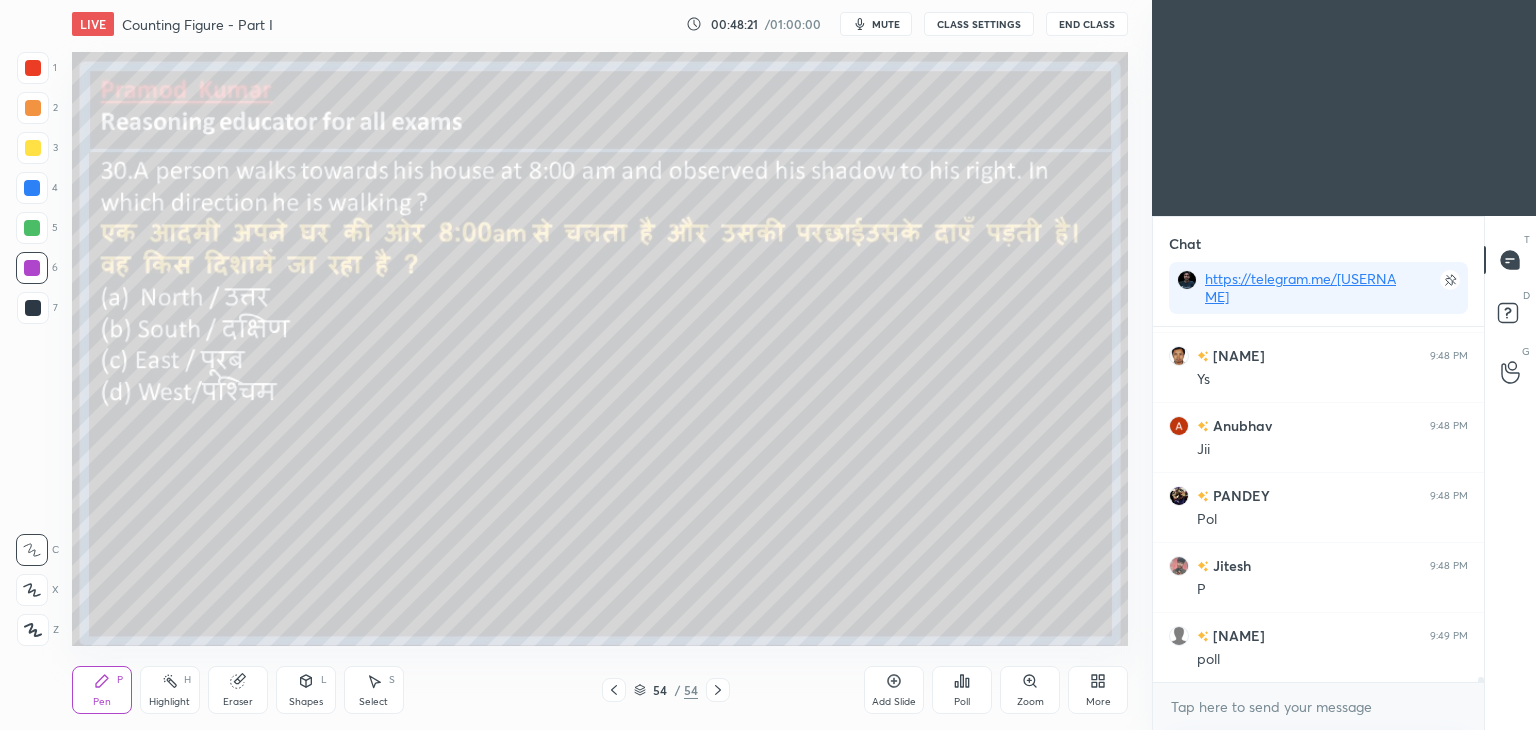 click 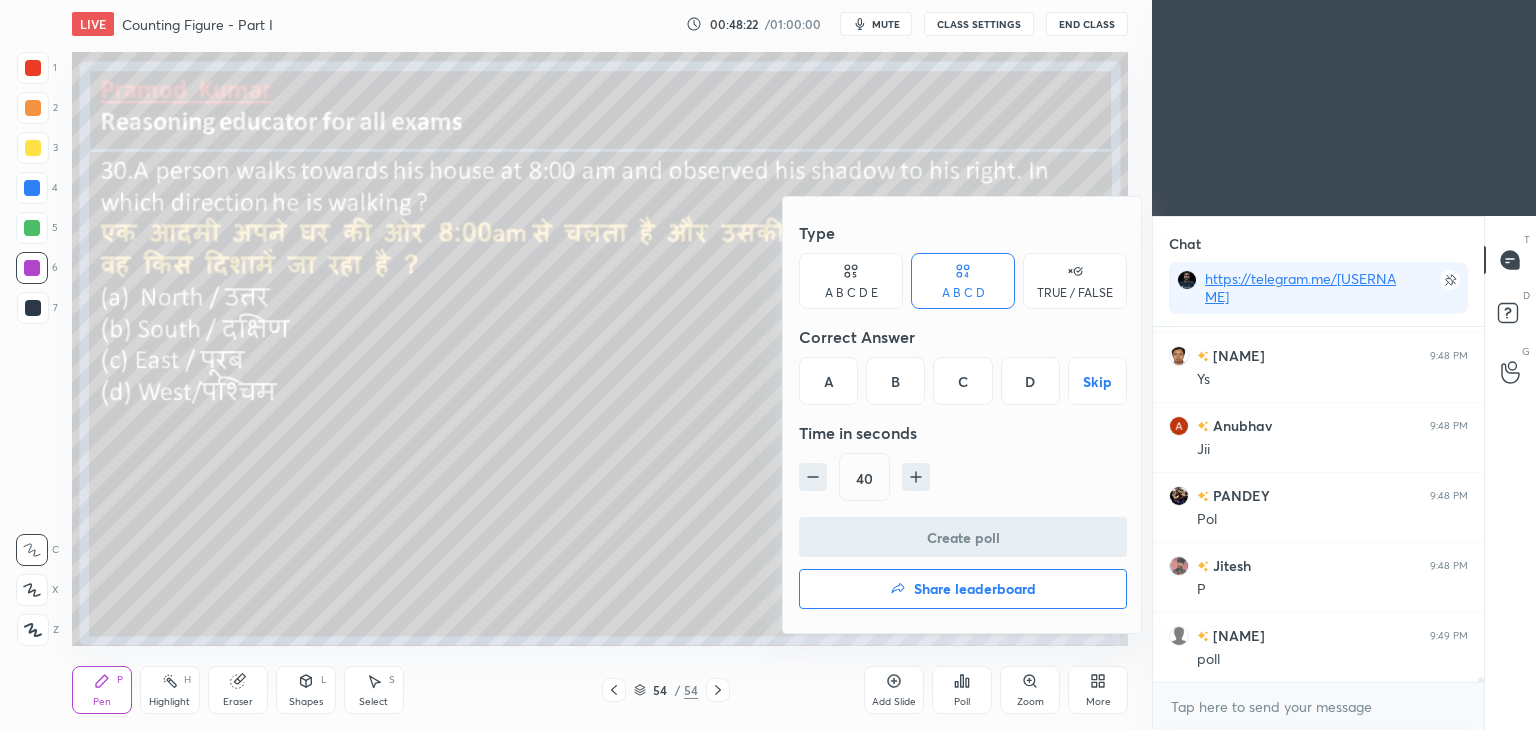 click on "B" at bounding box center [895, 381] 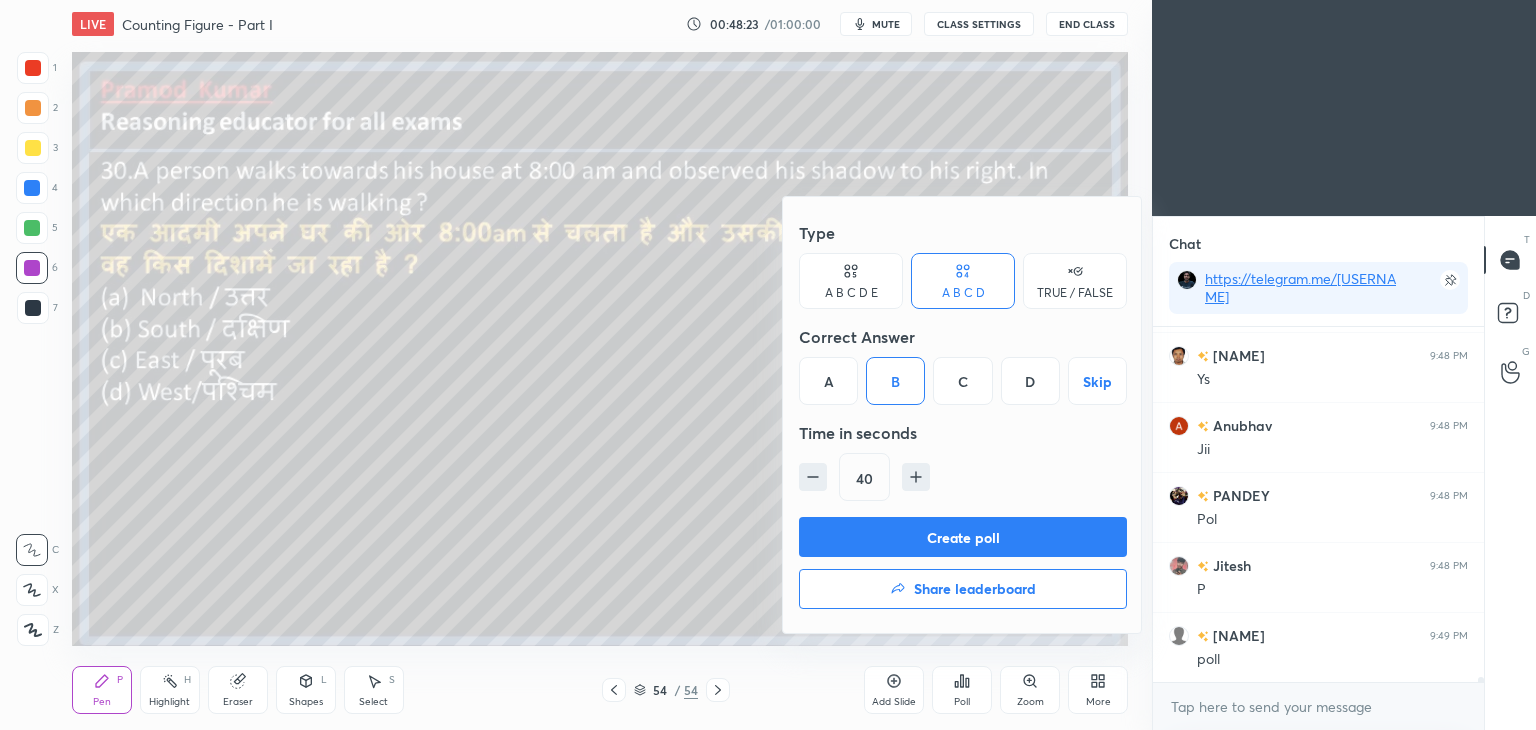 click on "Create poll" at bounding box center [963, 537] 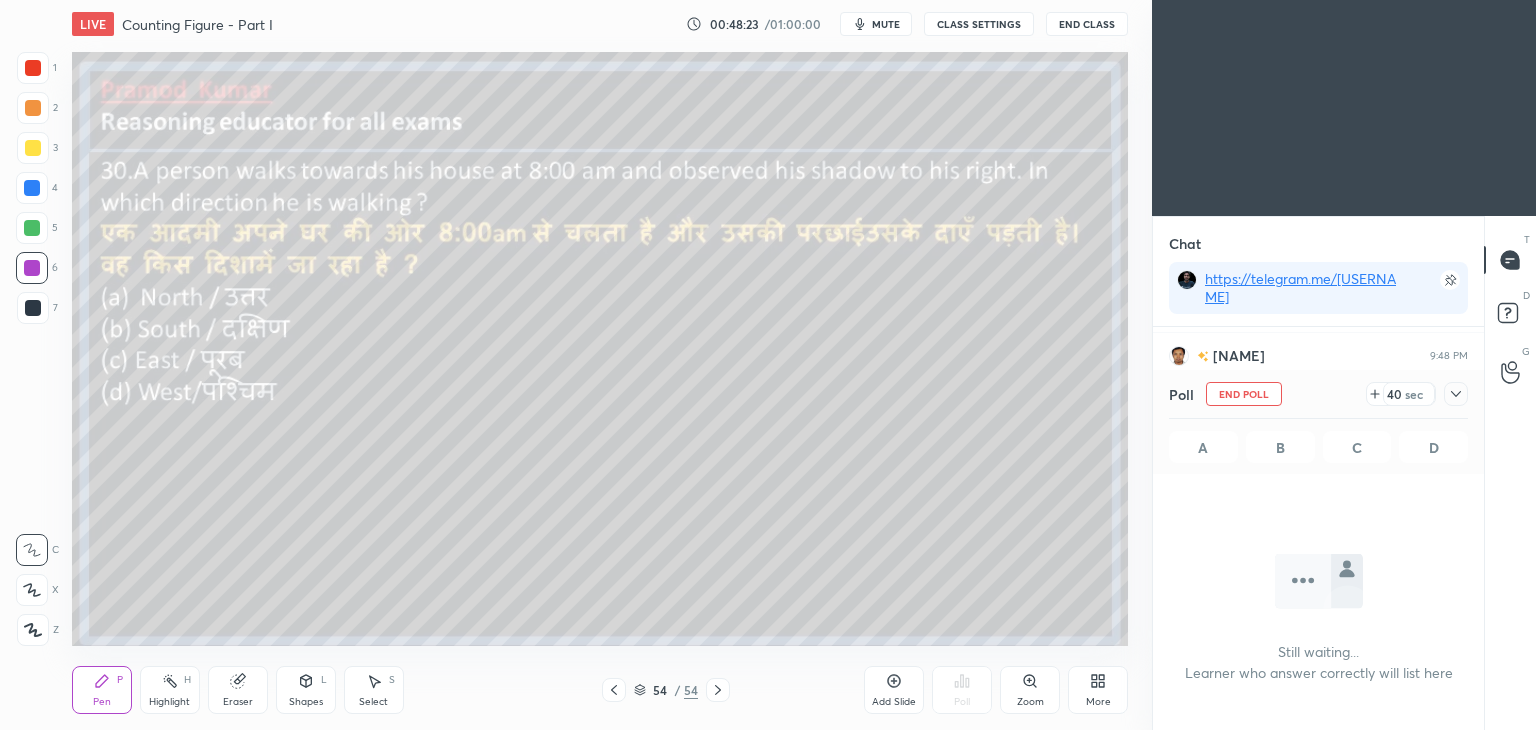 scroll, scrollTop: 126, scrollLeft: 325, axis: both 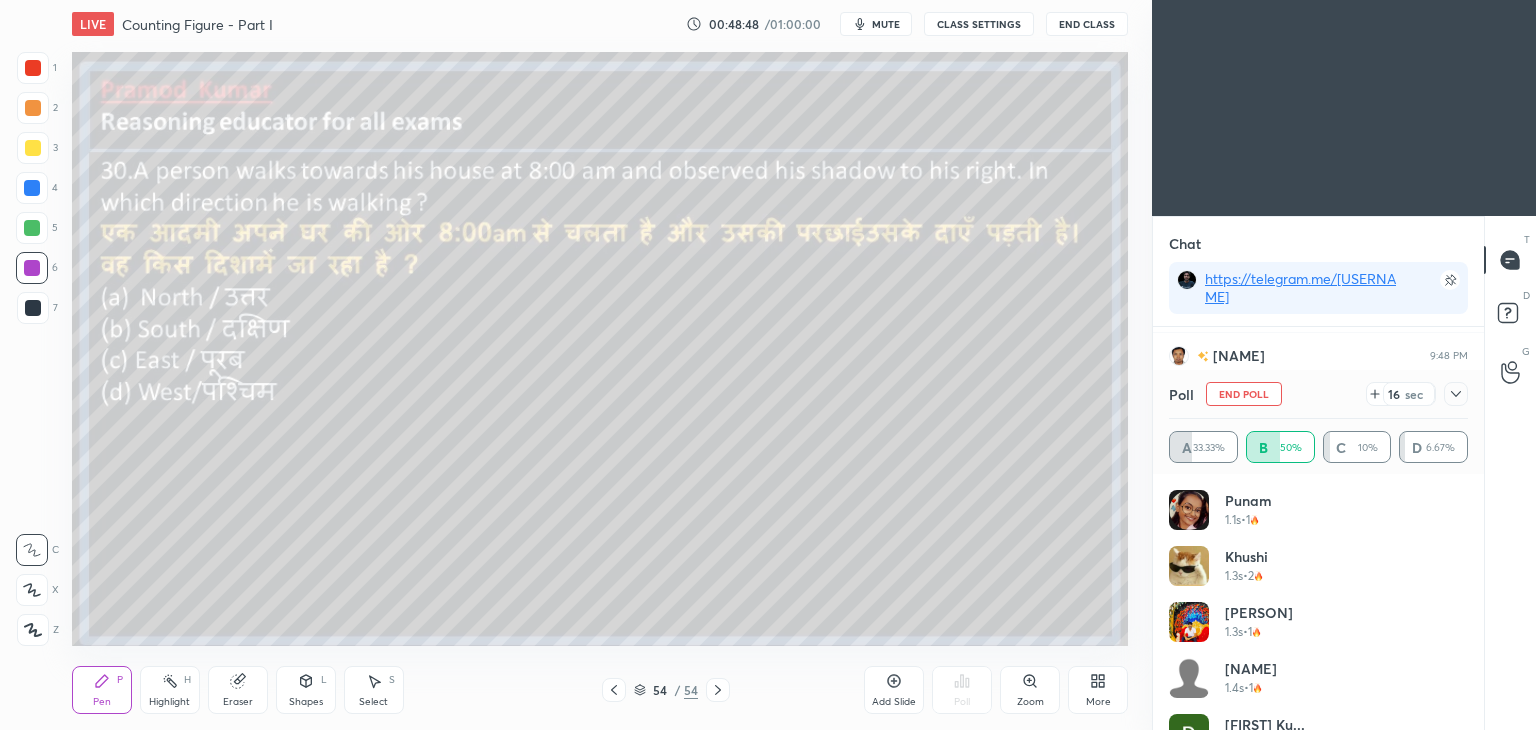 click on "mute" at bounding box center (876, 24) 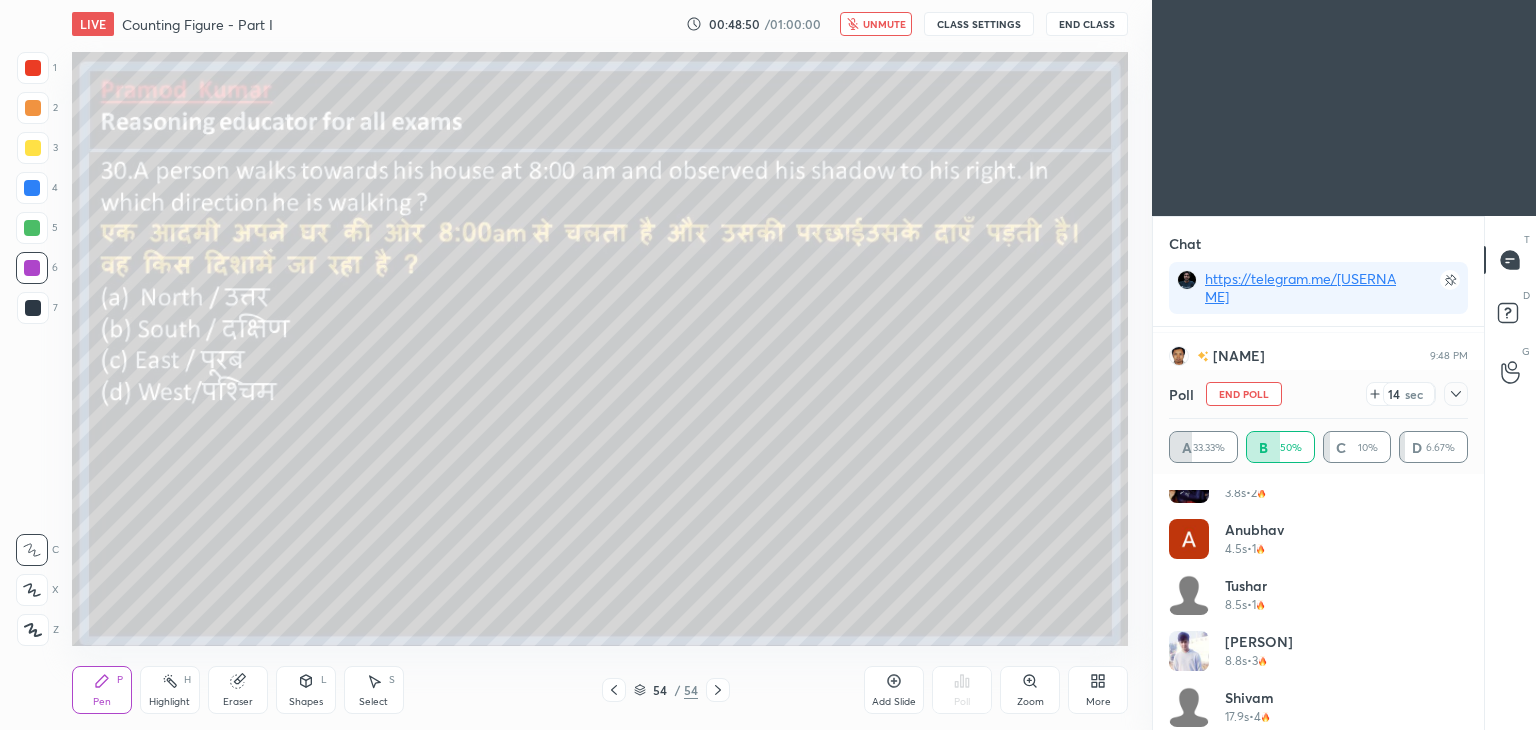 scroll, scrollTop: 656, scrollLeft: 0, axis: vertical 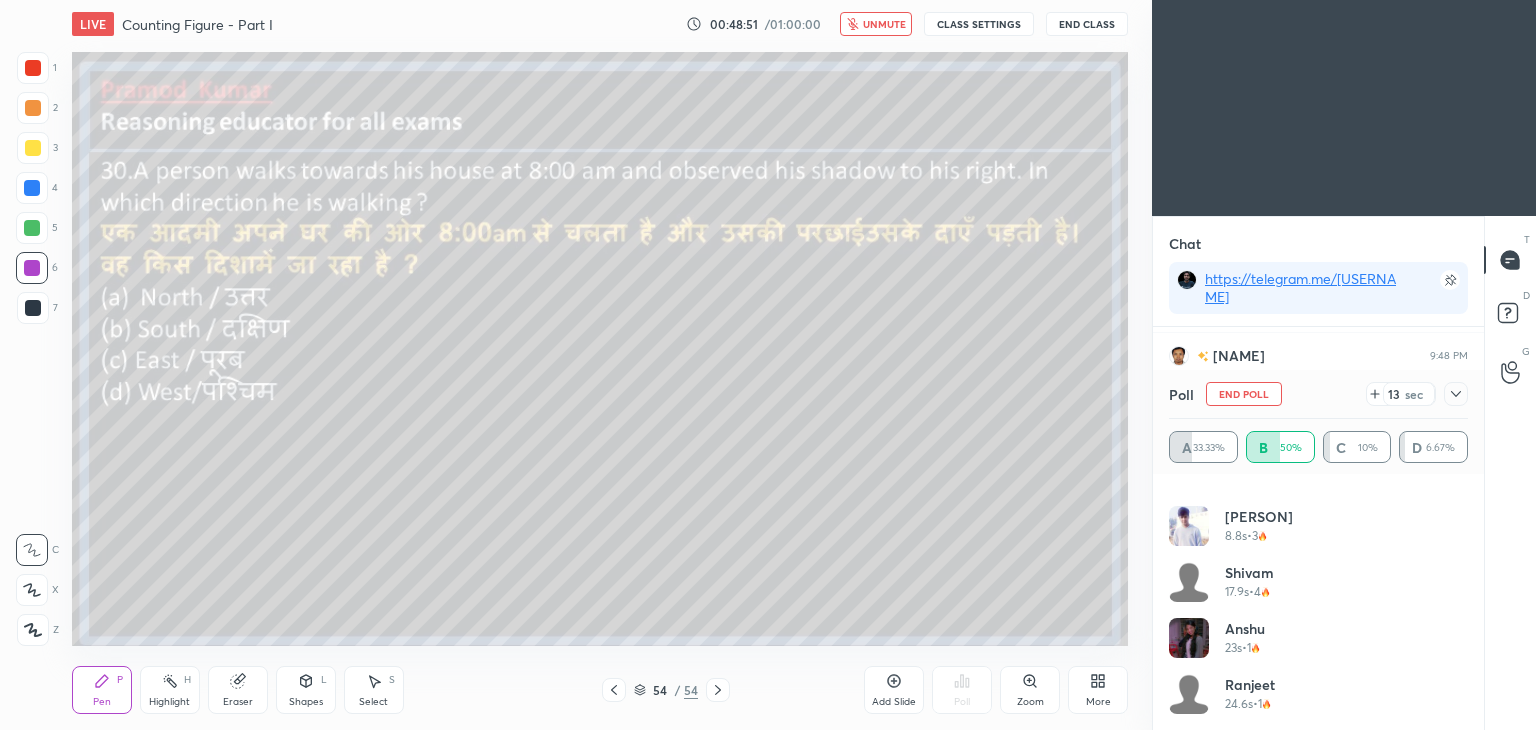 click 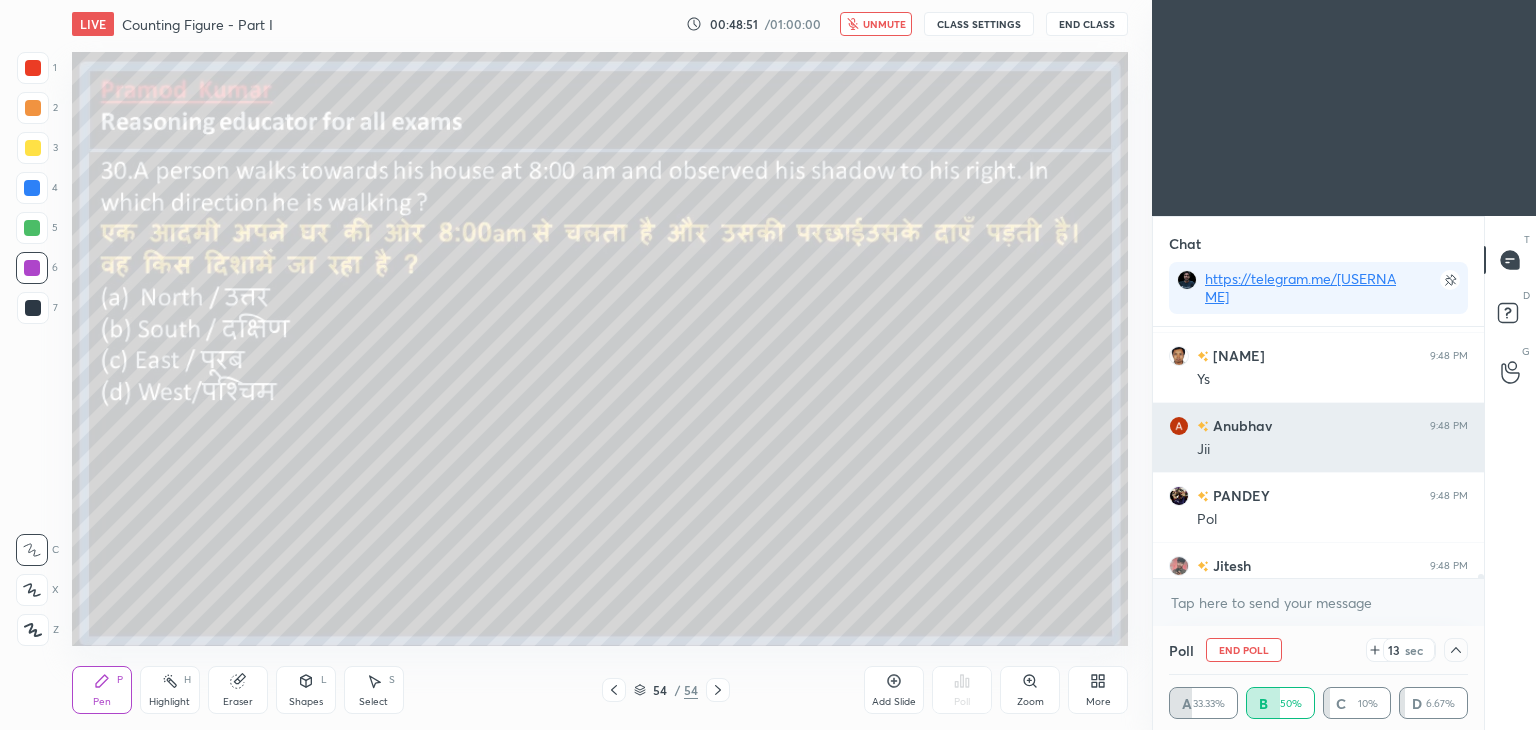 scroll, scrollTop: 201, scrollLeft: 293, axis: both 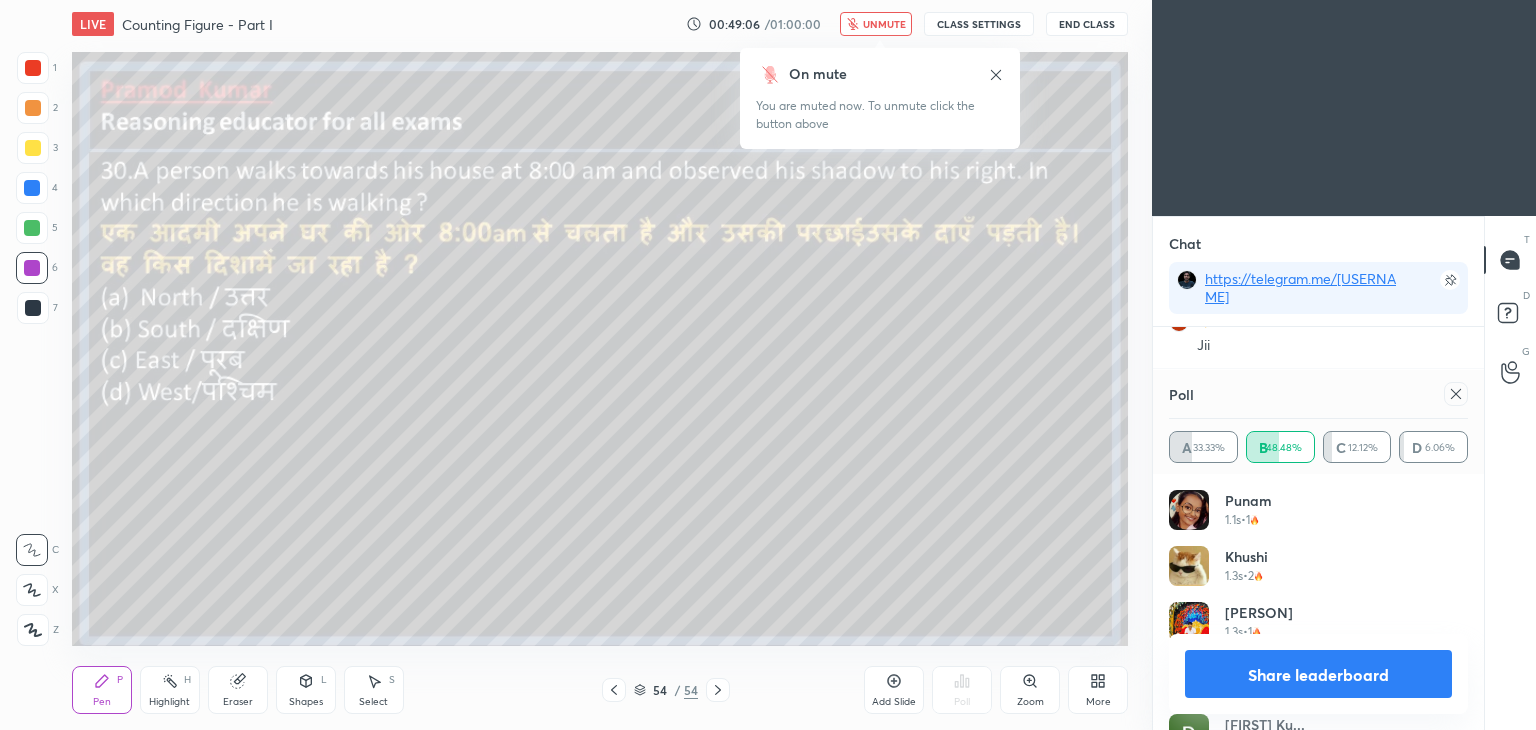 click 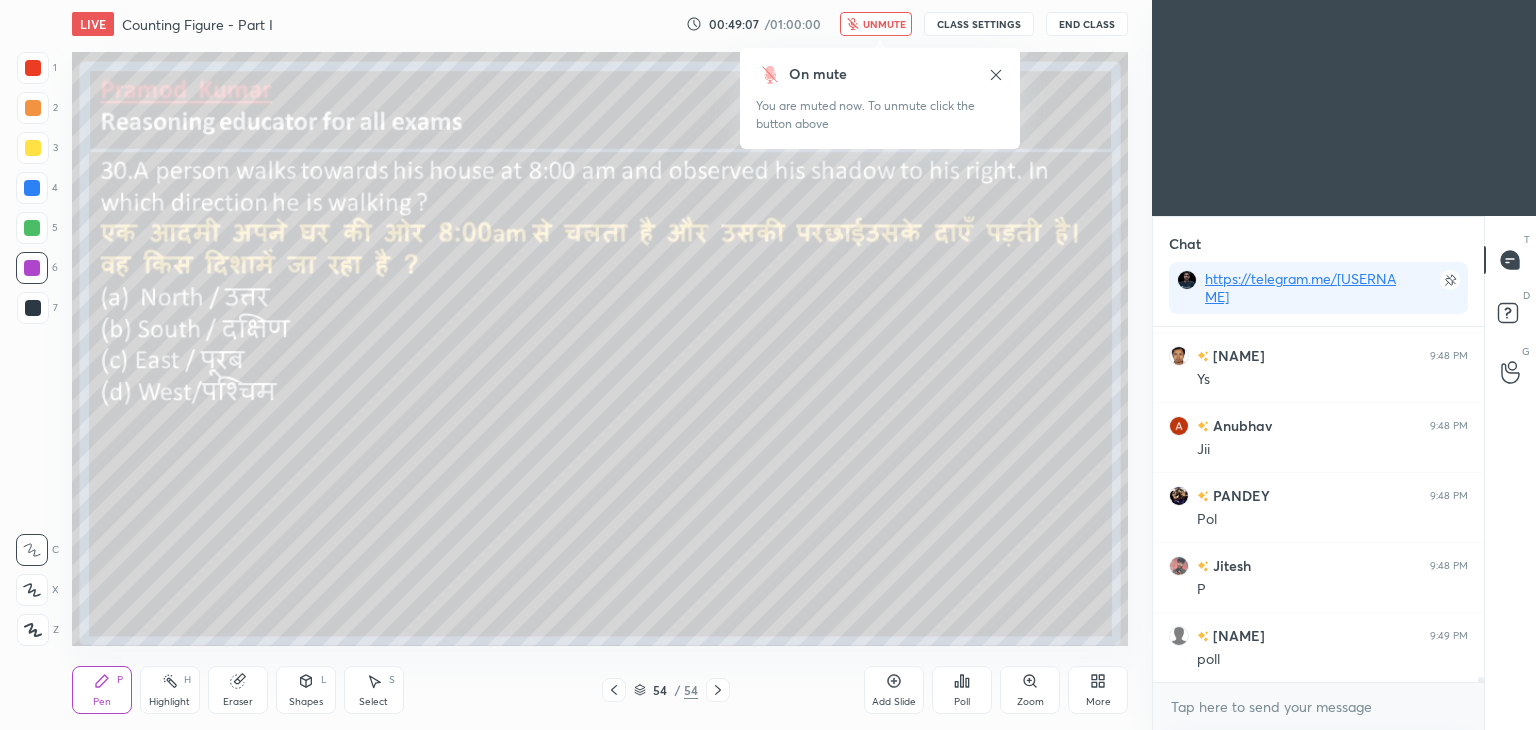 click 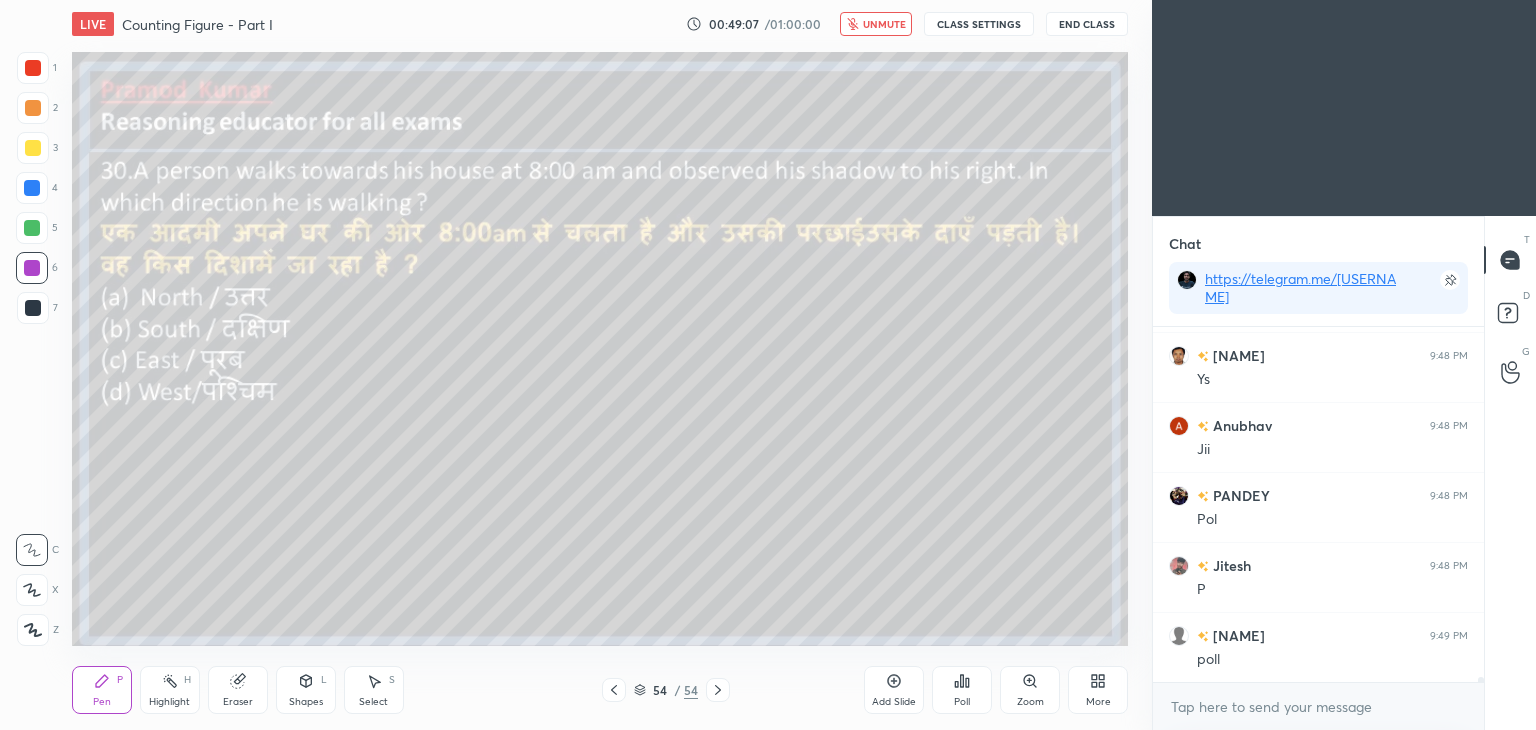 click on "unmute" at bounding box center [884, 24] 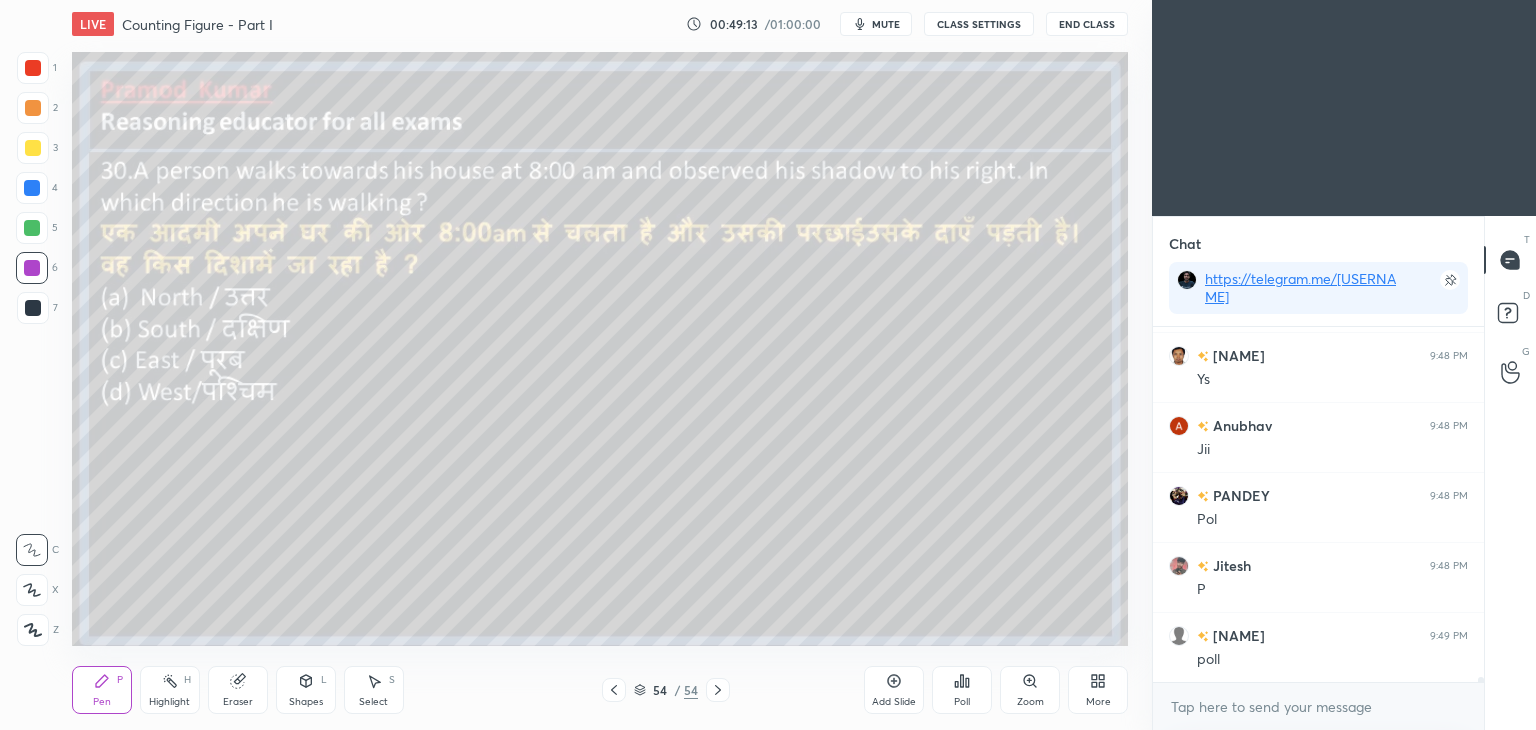 click on "Eraser" at bounding box center [238, 690] 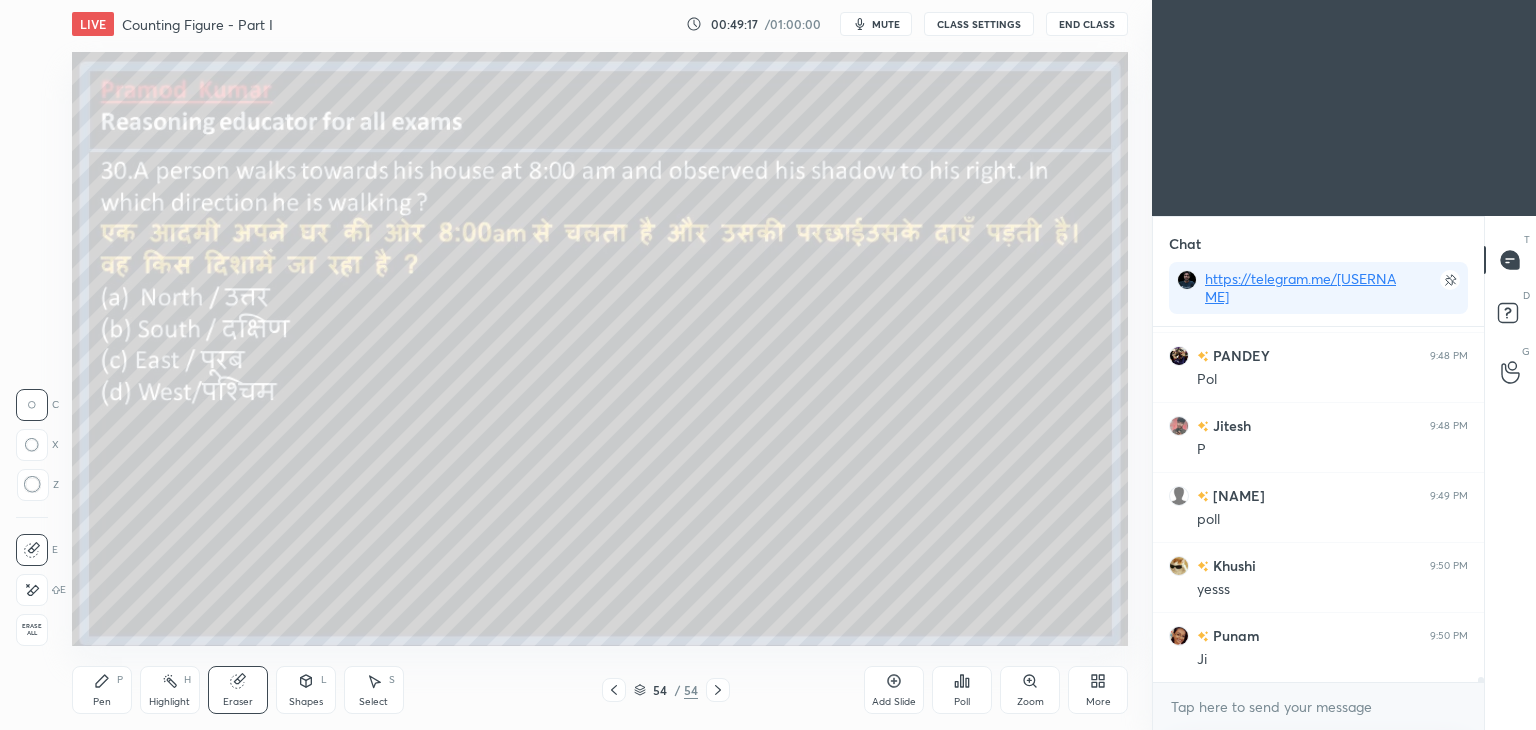 click on "Pen P" at bounding box center (102, 690) 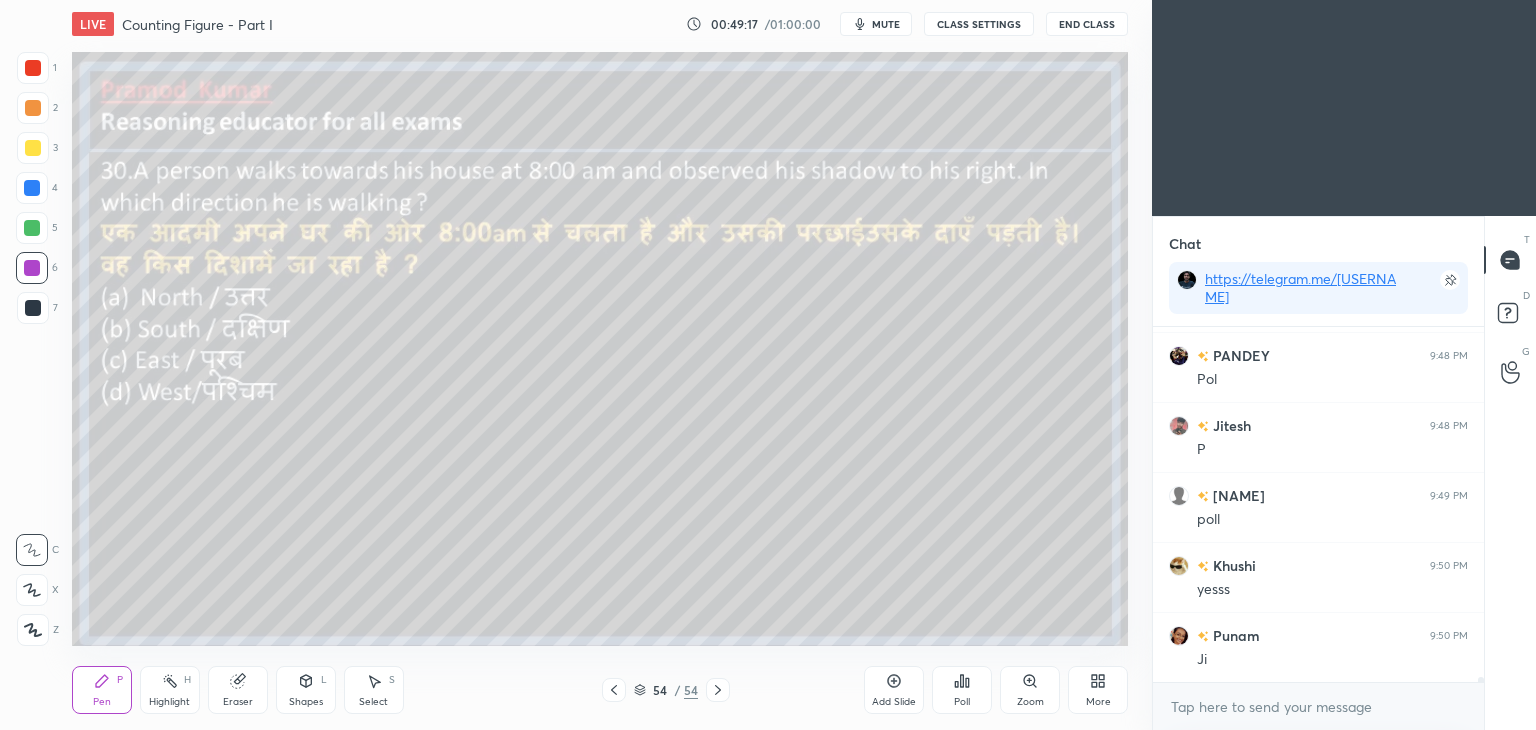 click on "Pen" at bounding box center [102, 702] 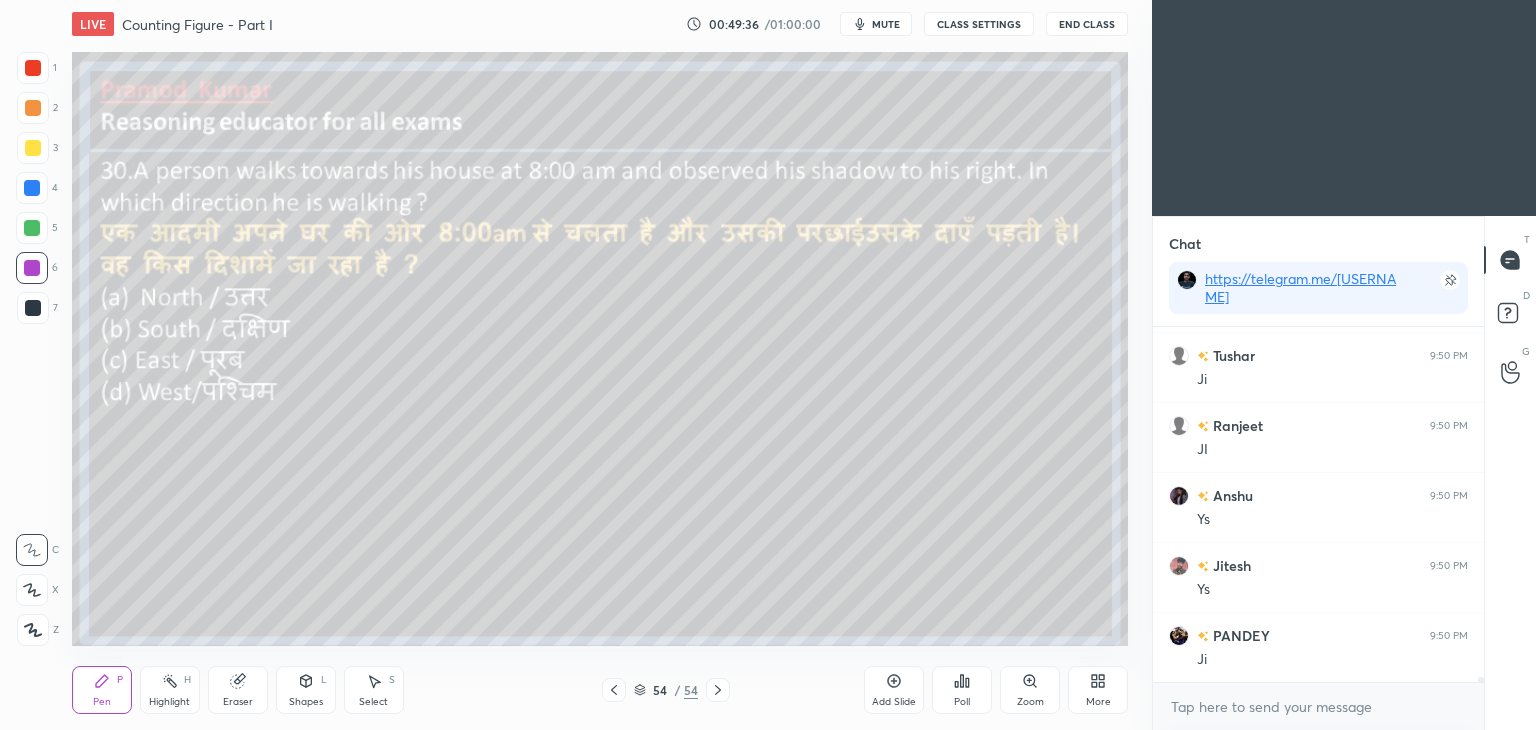 click on "Eraser" at bounding box center [238, 690] 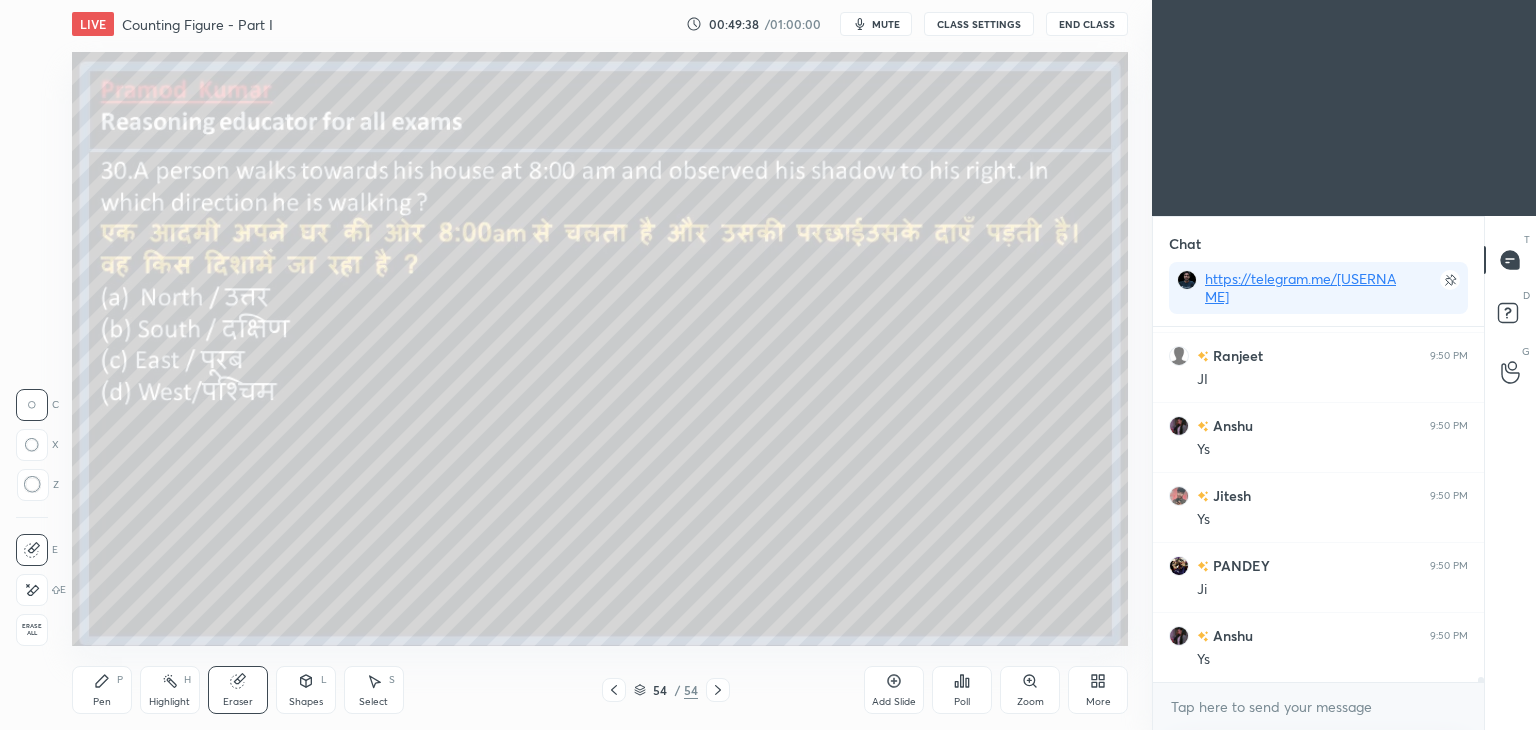 click at bounding box center [33, 485] 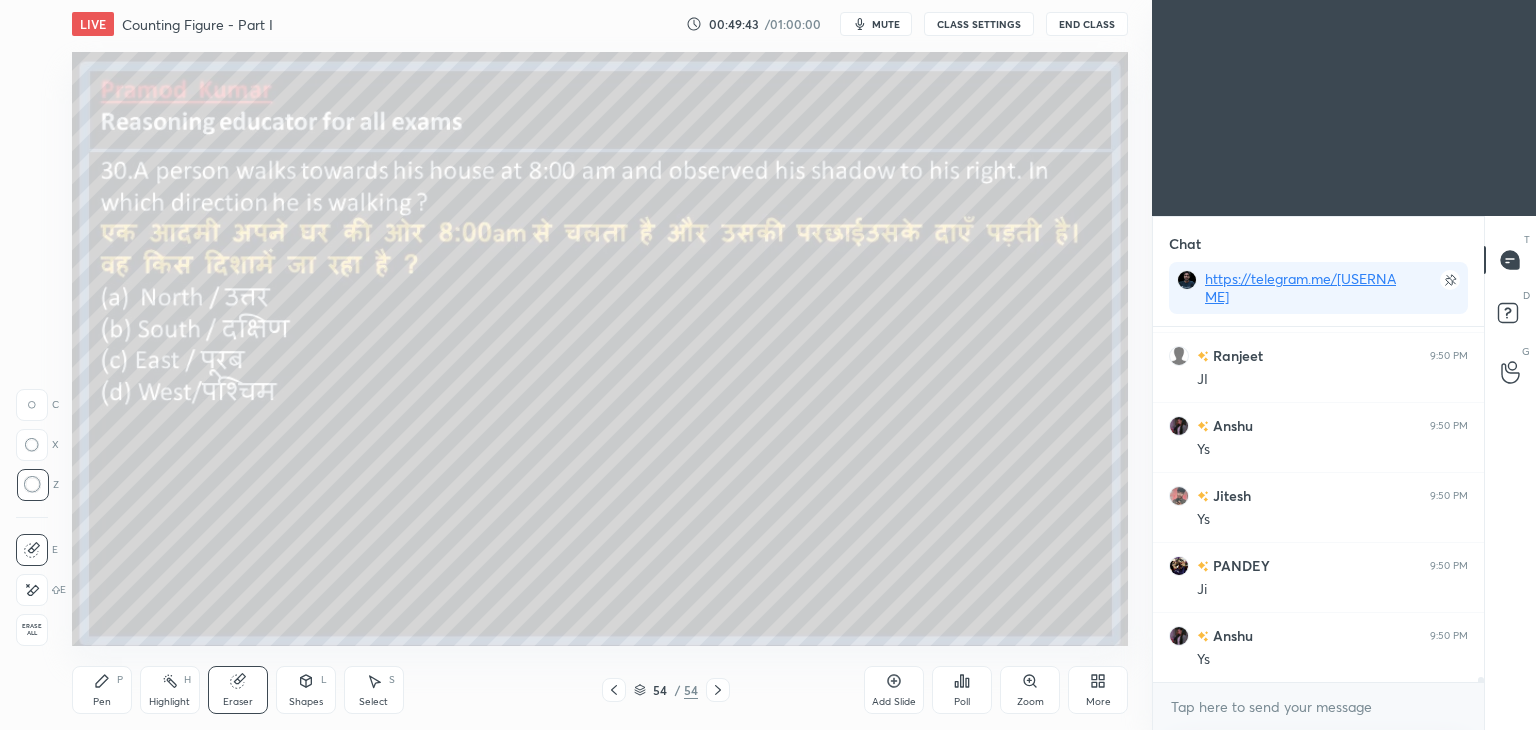 click on "Pen P" at bounding box center (102, 690) 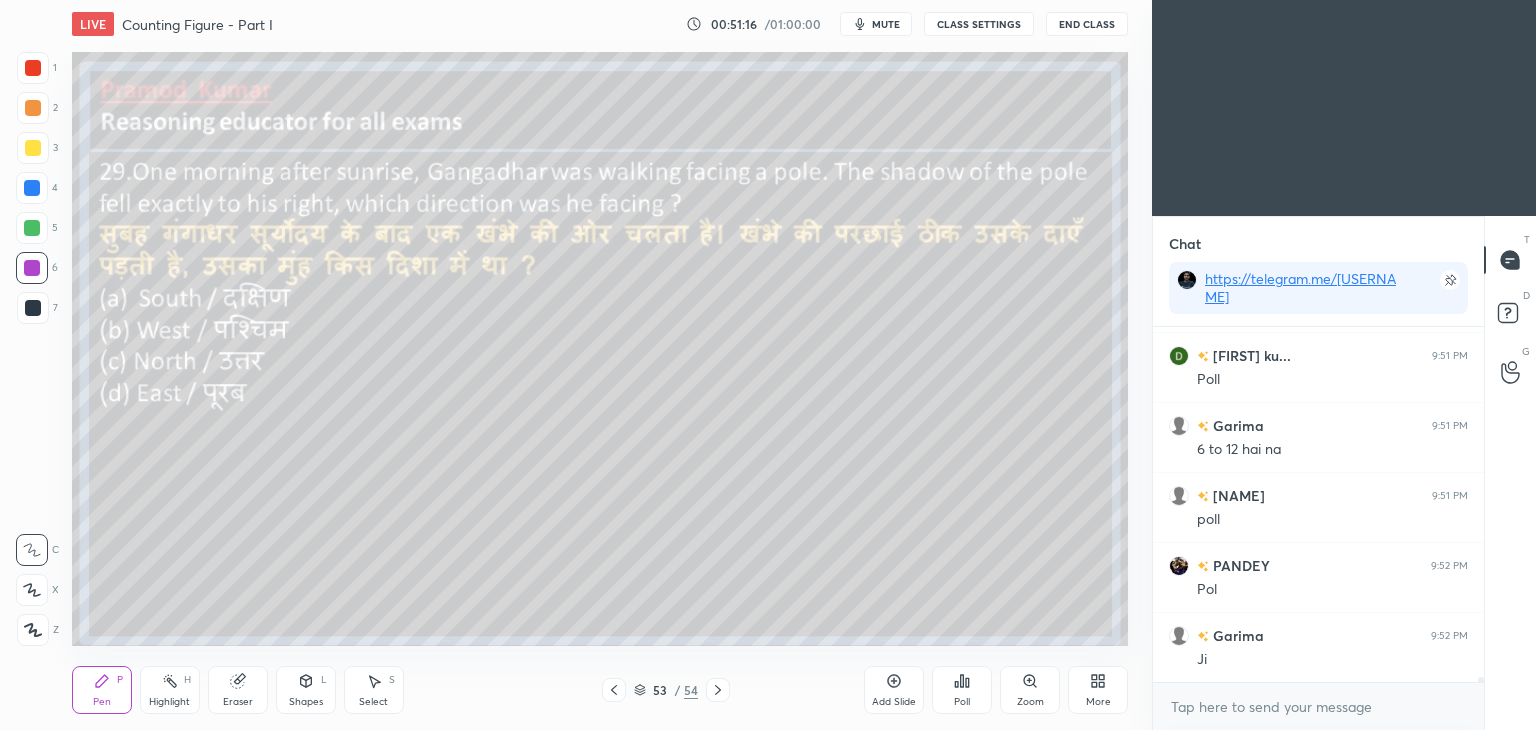 scroll, scrollTop: 24822, scrollLeft: 0, axis: vertical 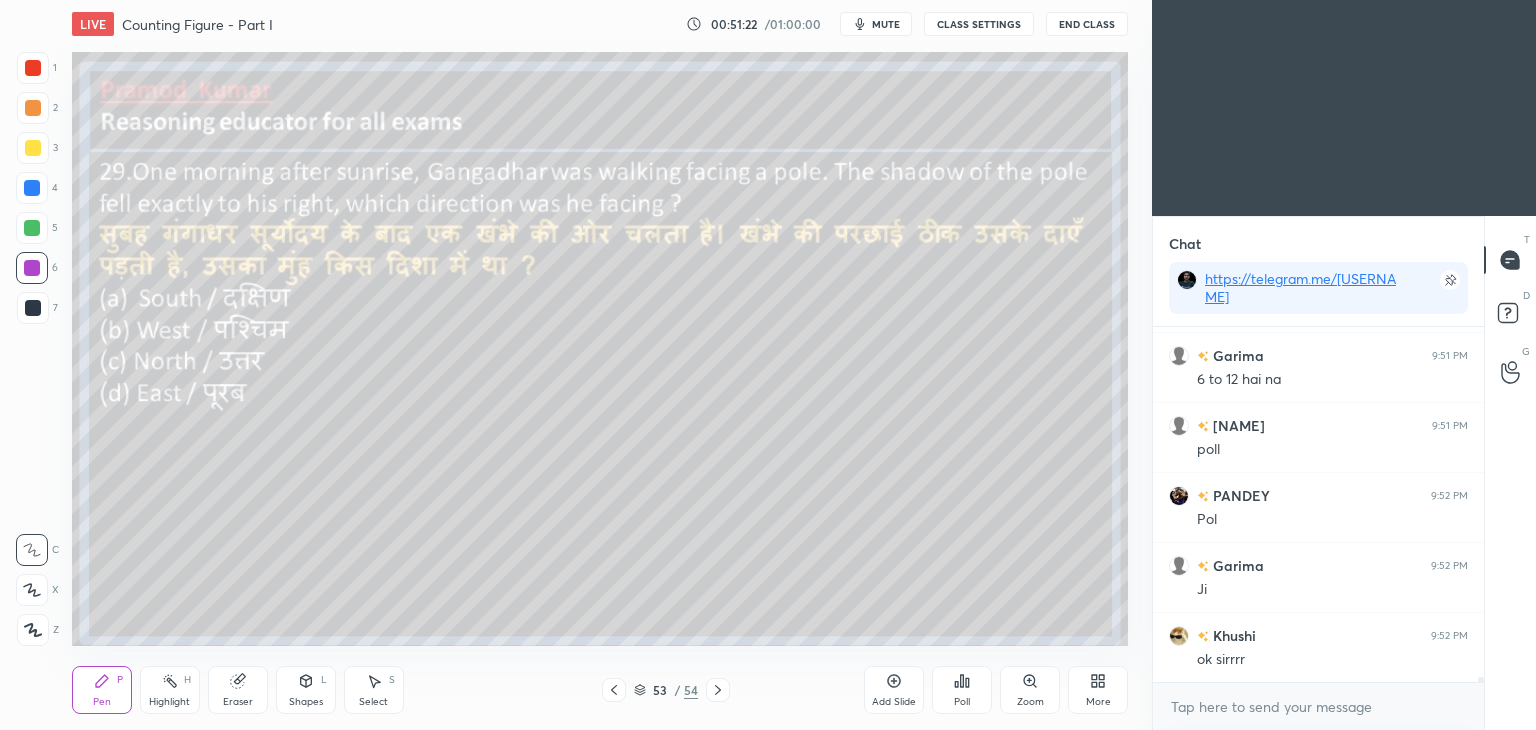 click 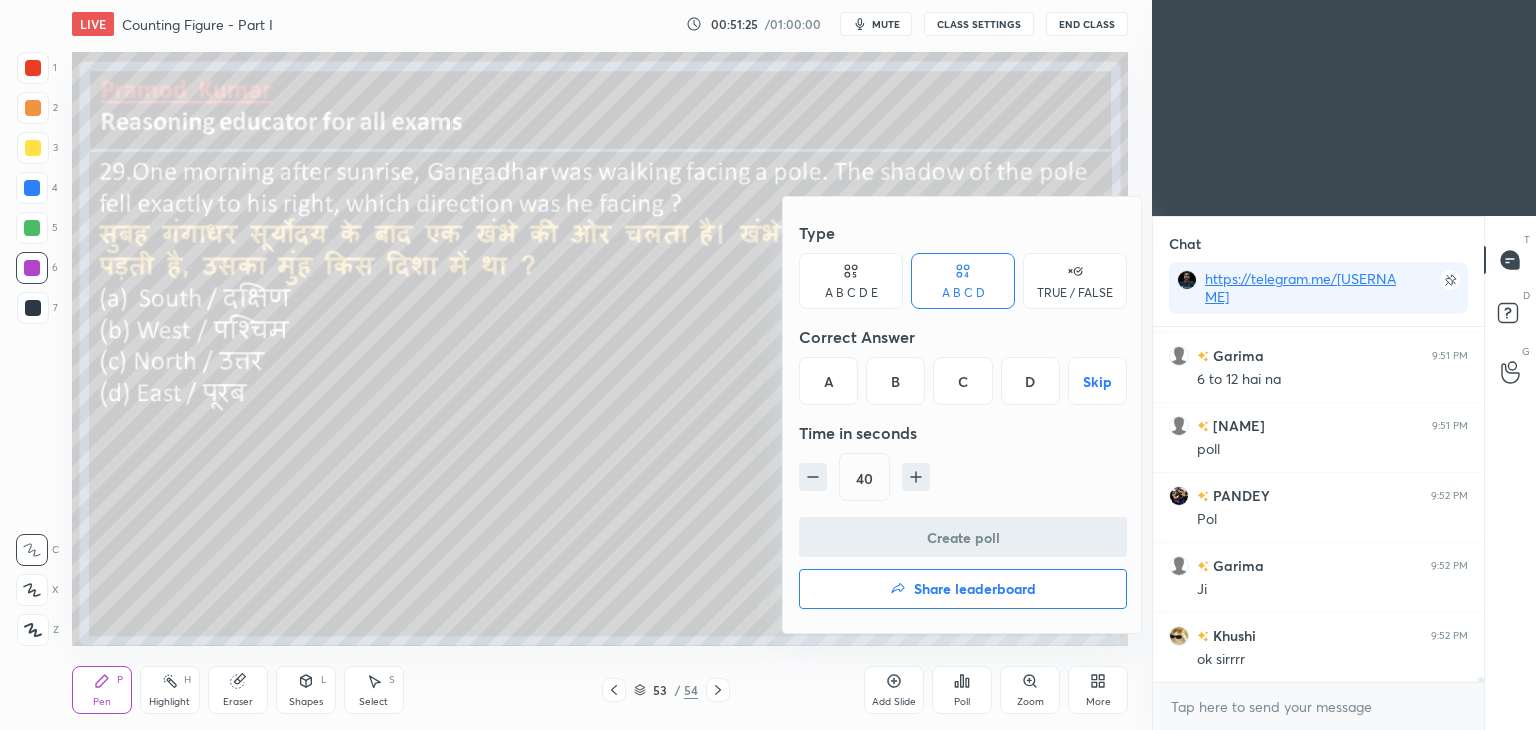 click on "A" at bounding box center (828, 381) 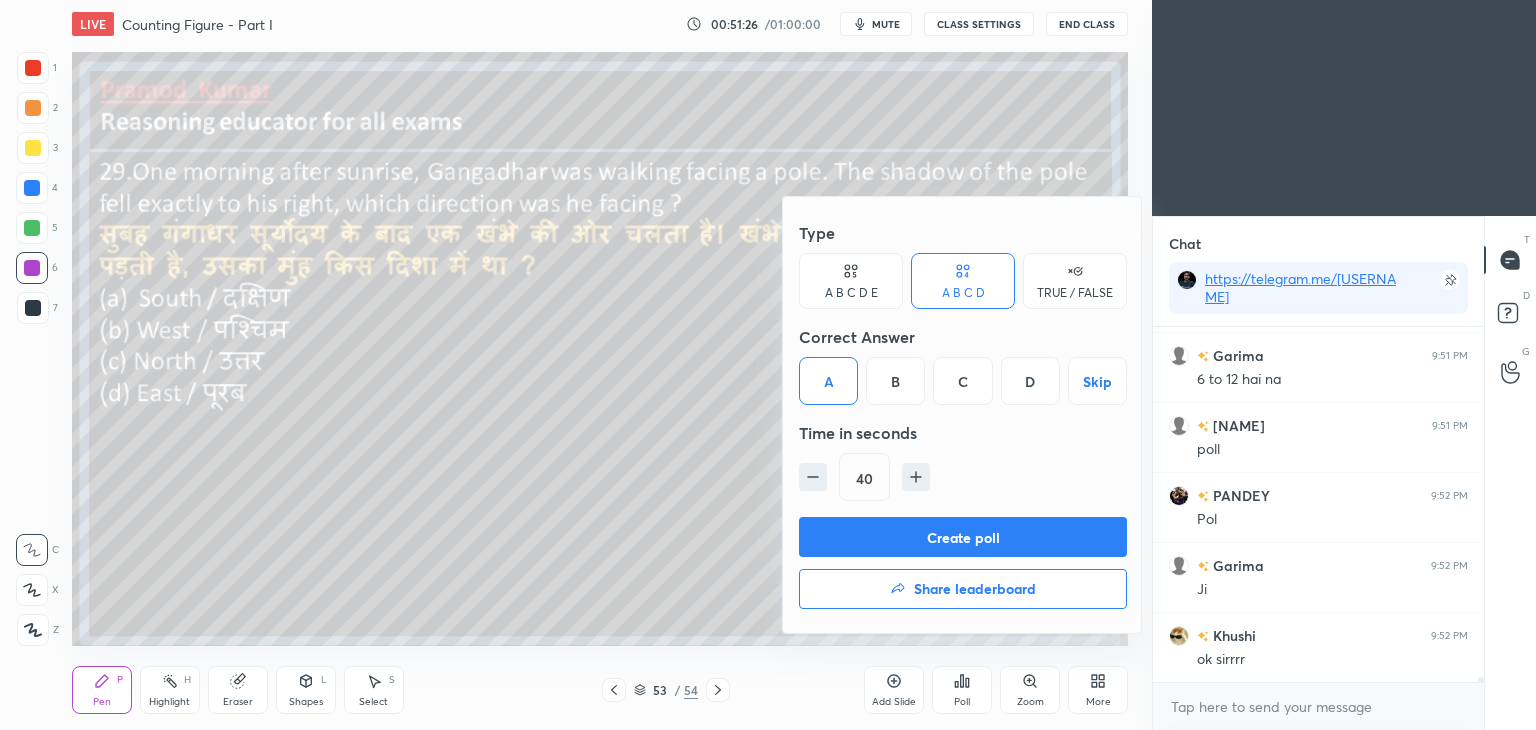 click on "Create poll" at bounding box center [963, 537] 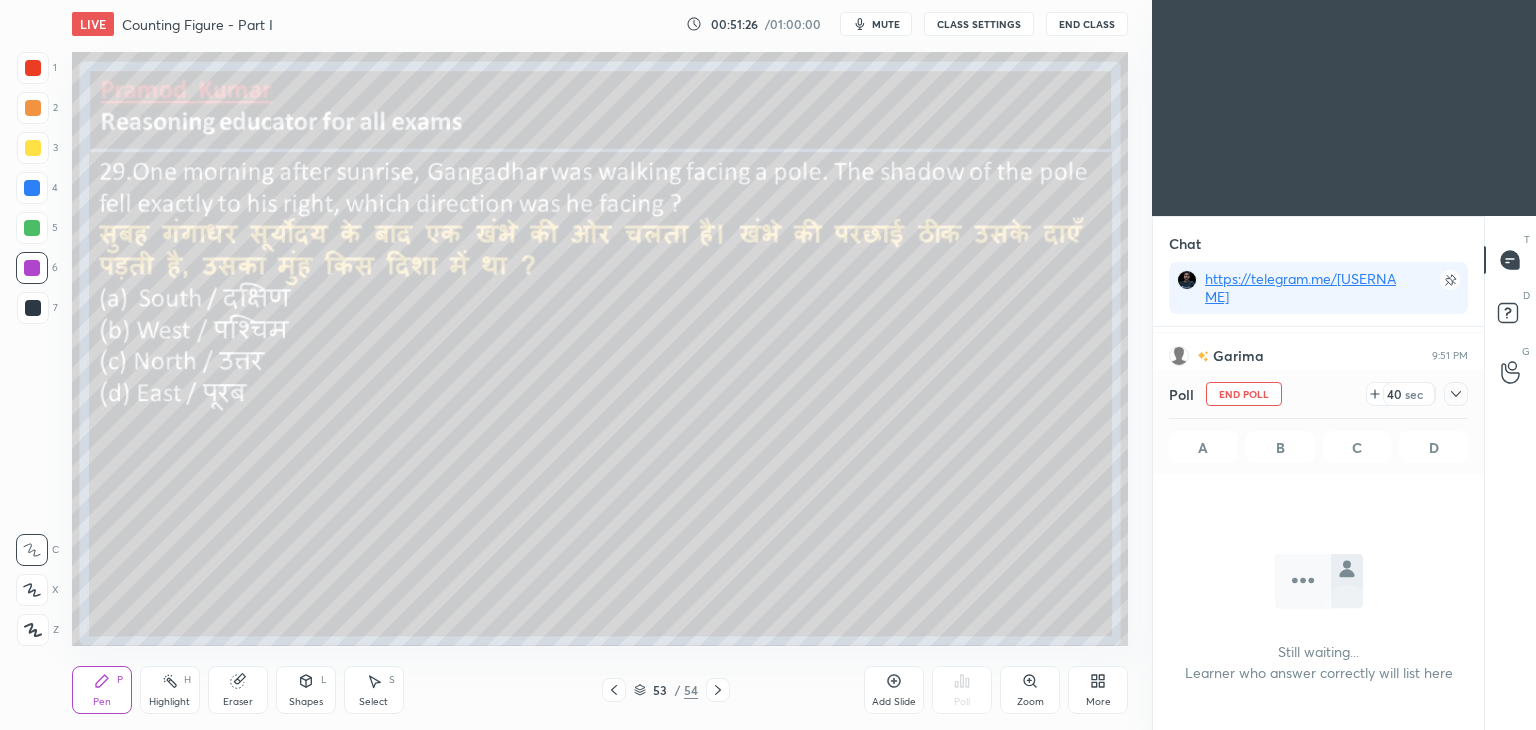 scroll, scrollTop: 283, scrollLeft: 325, axis: both 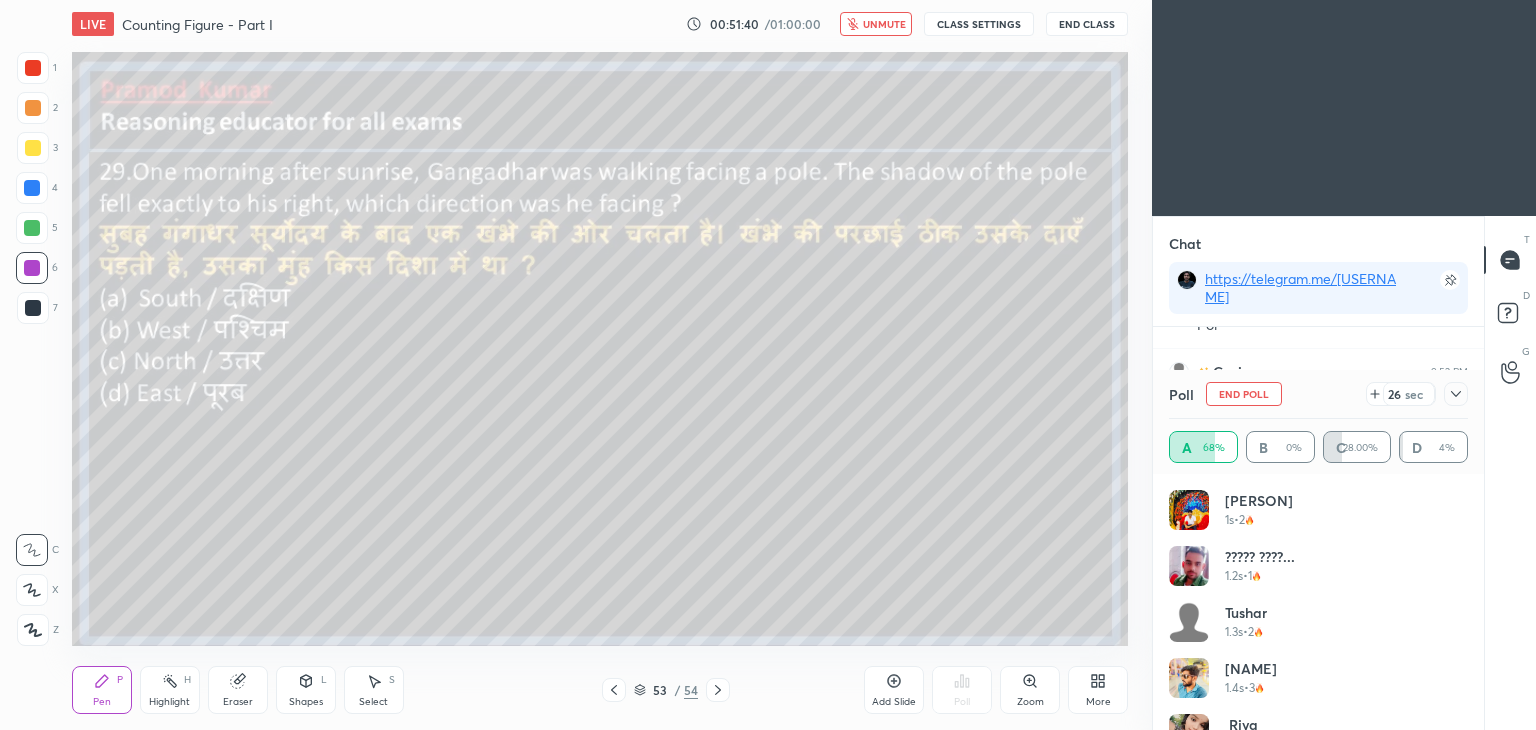 click on "unmute" at bounding box center (876, 24) 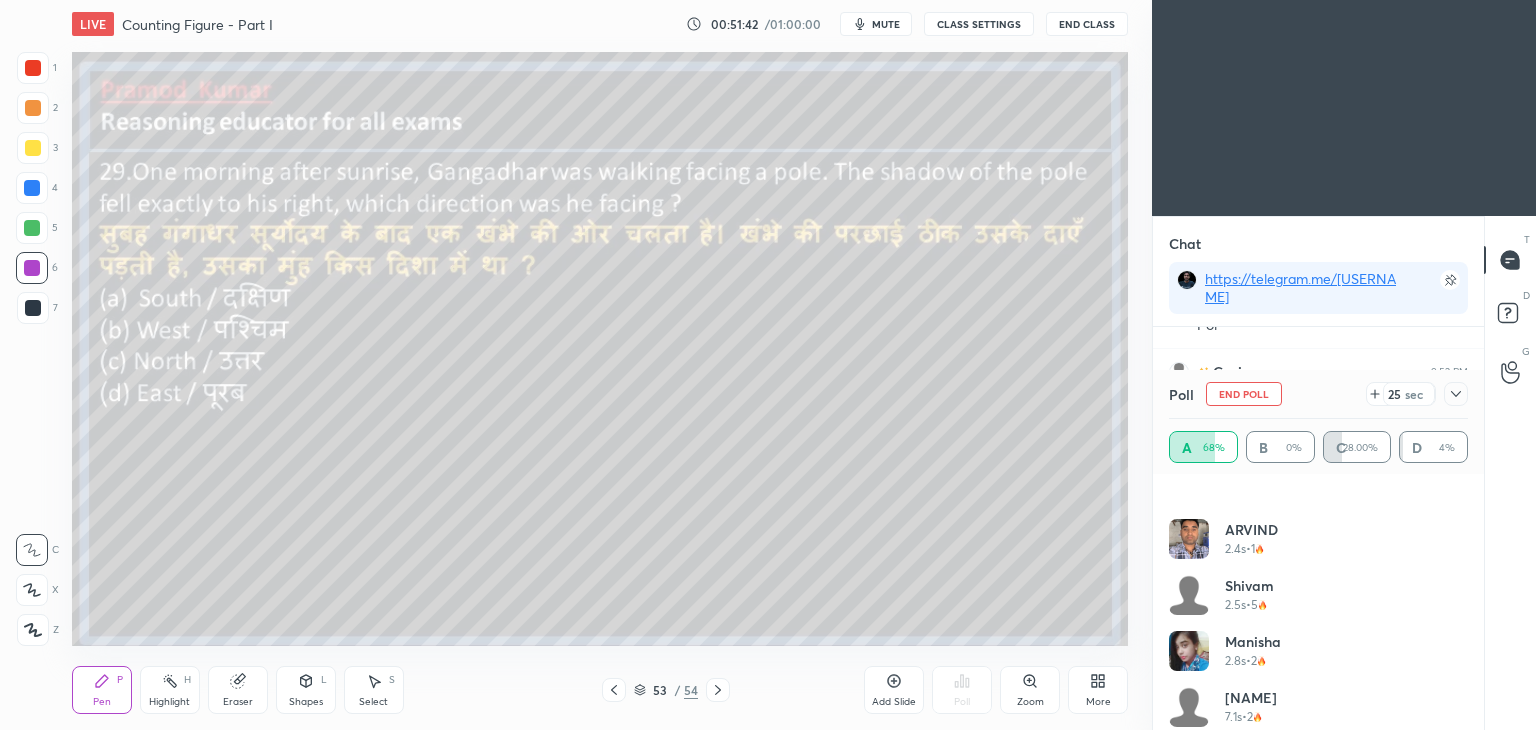 scroll, scrollTop: 768, scrollLeft: 0, axis: vertical 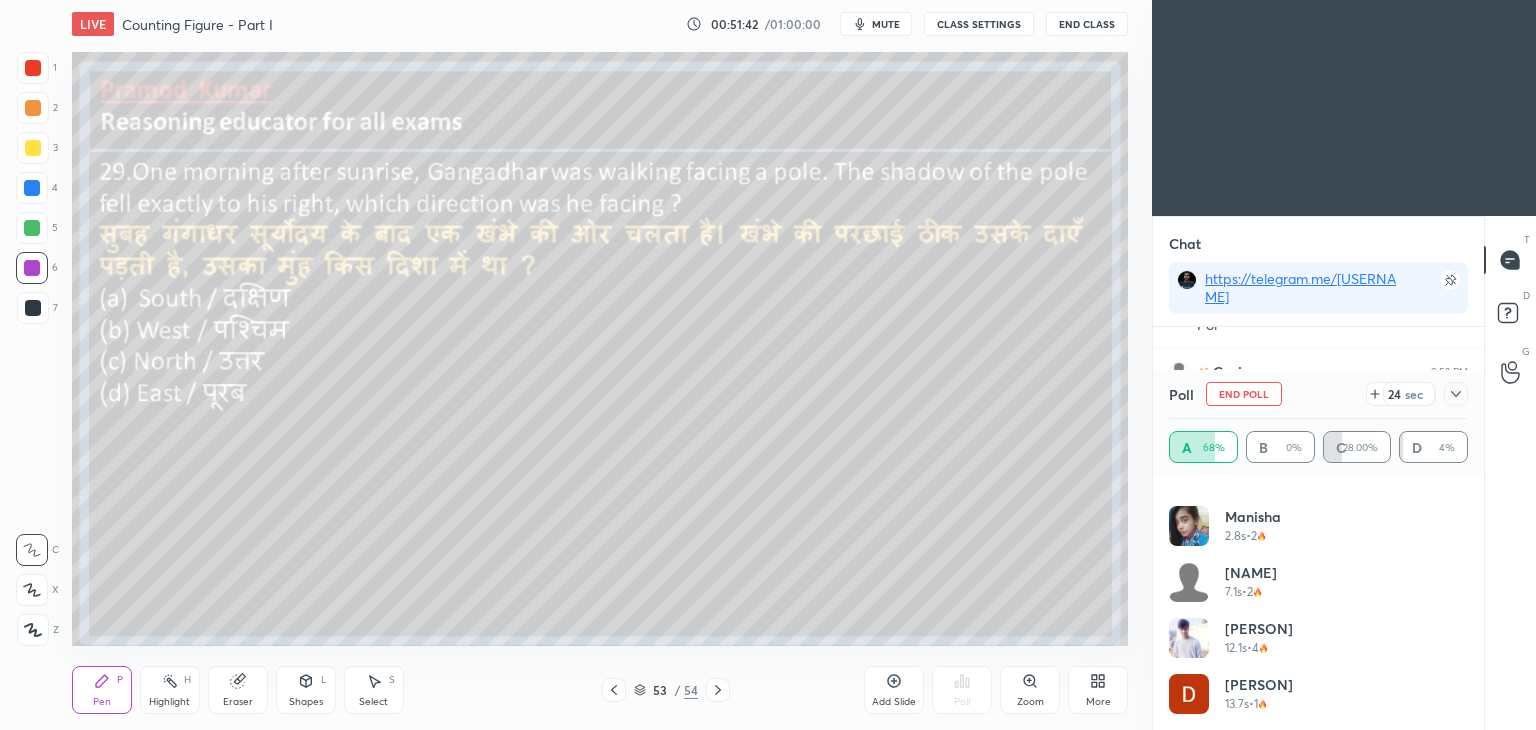 click 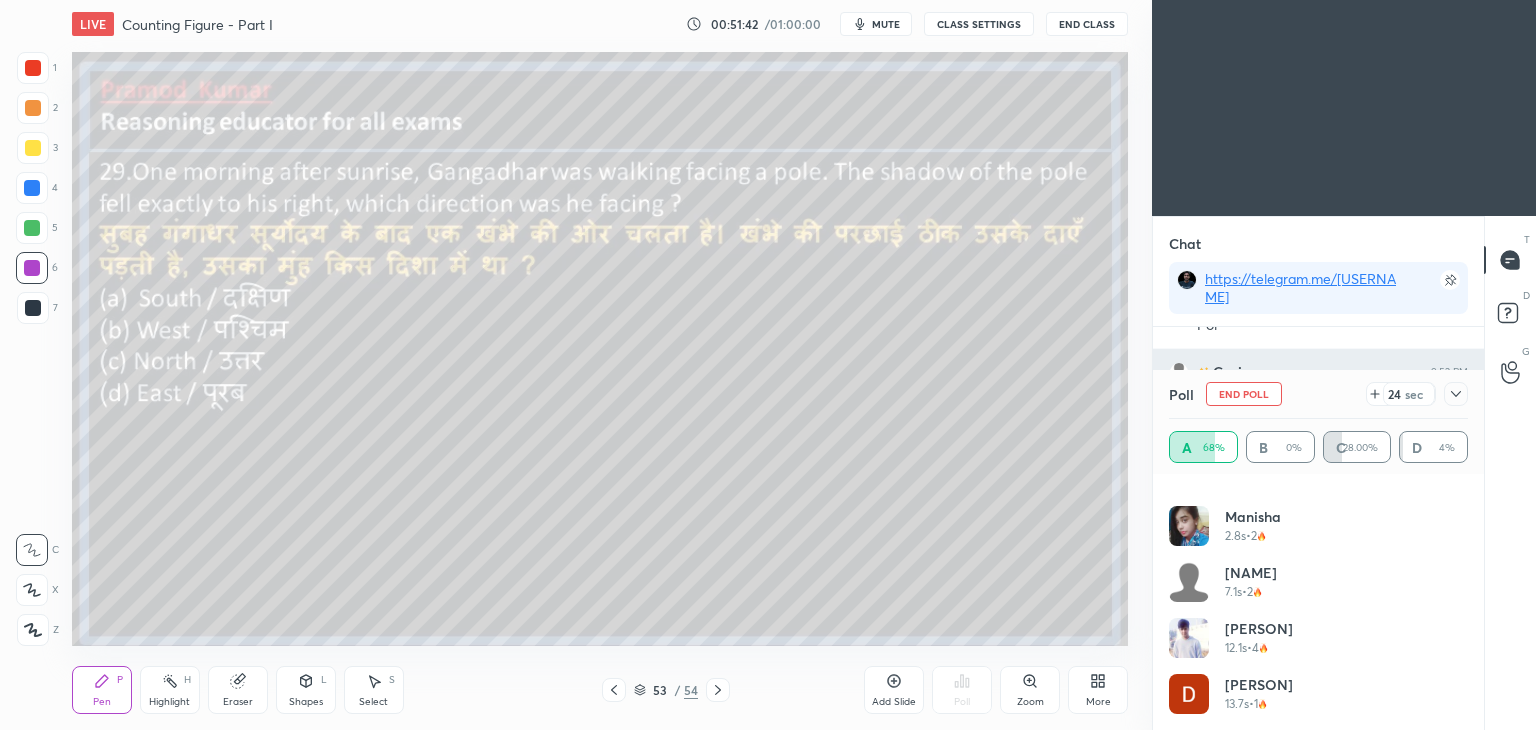 scroll, scrollTop: 184, scrollLeft: 293, axis: both 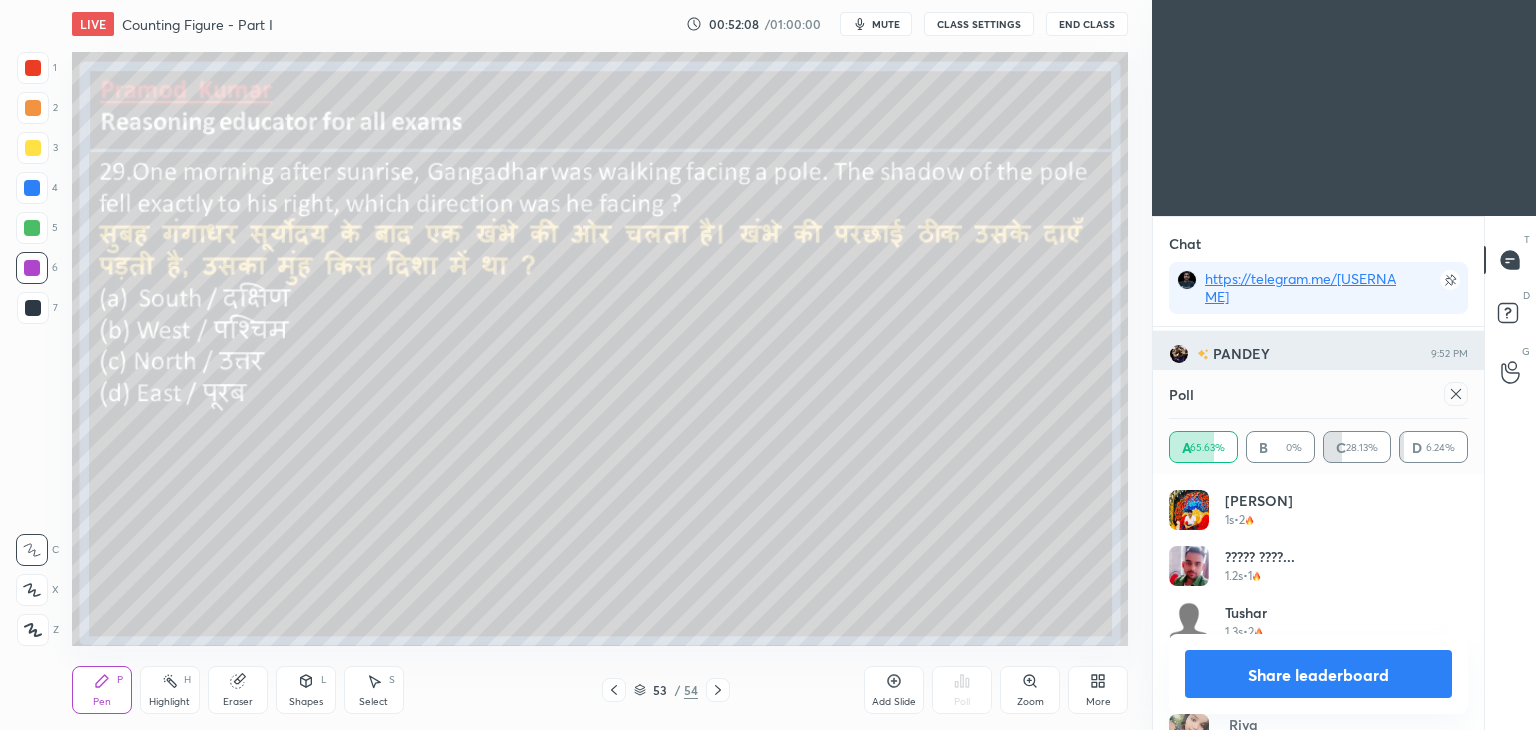 click 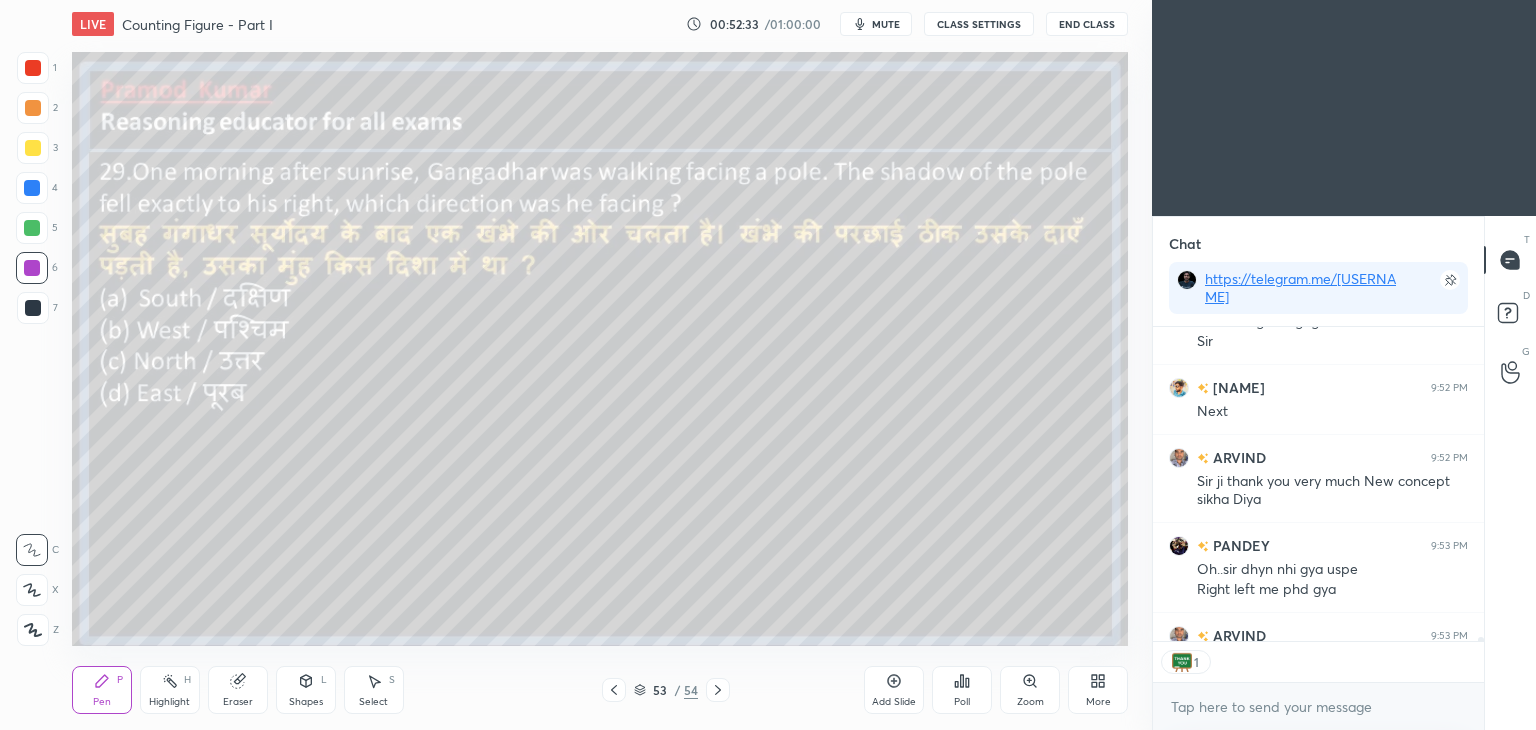 click at bounding box center [33, 148] 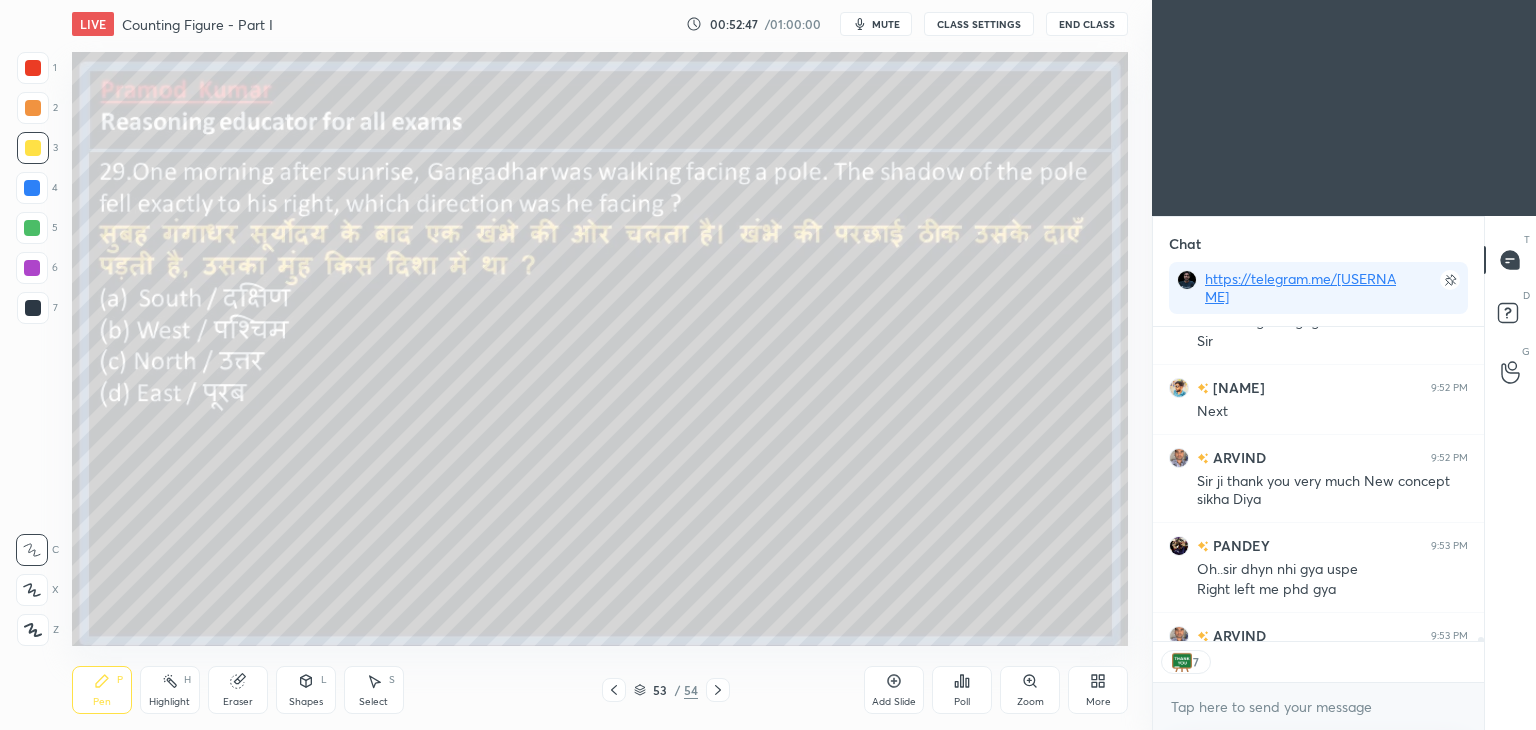 scroll, scrollTop: 6, scrollLeft: 6, axis: both 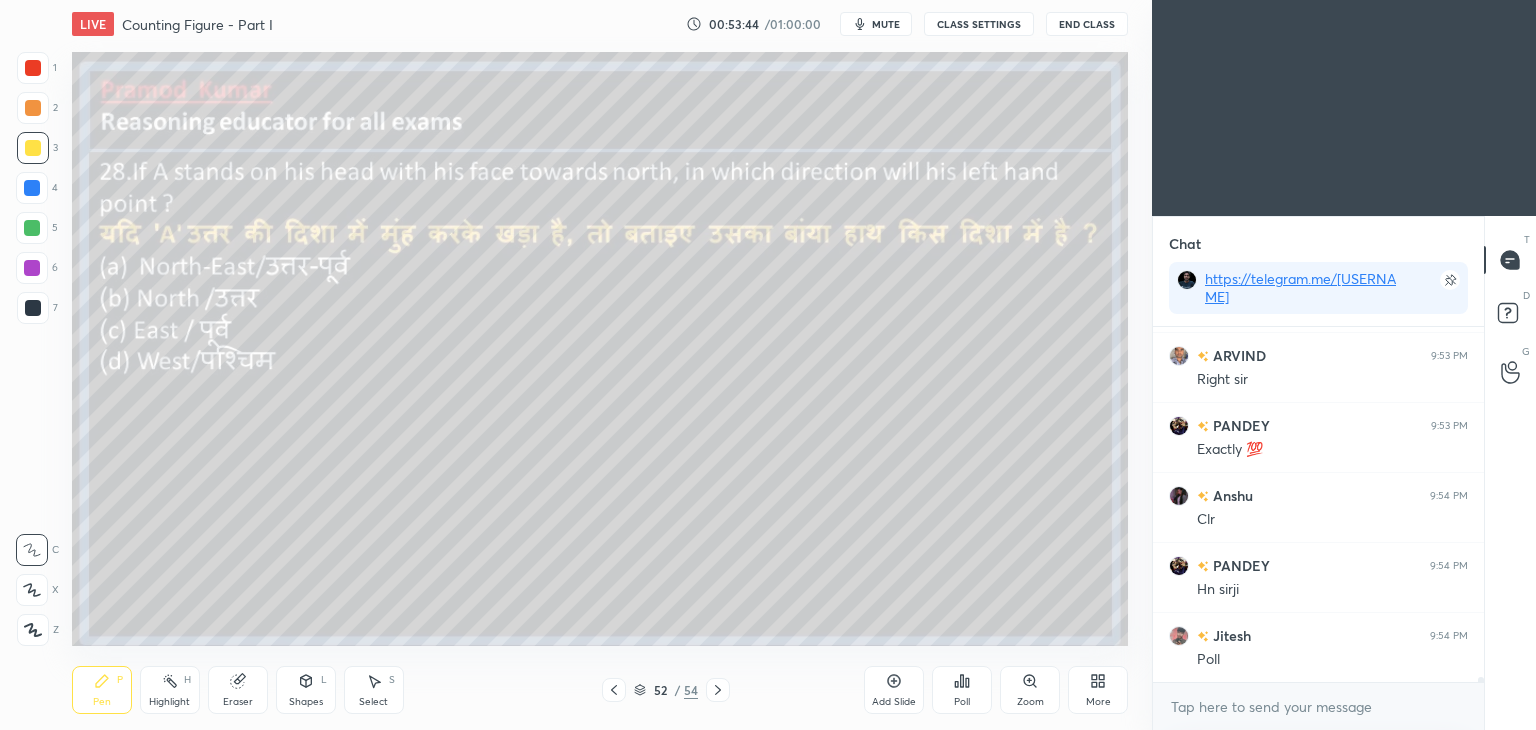 click 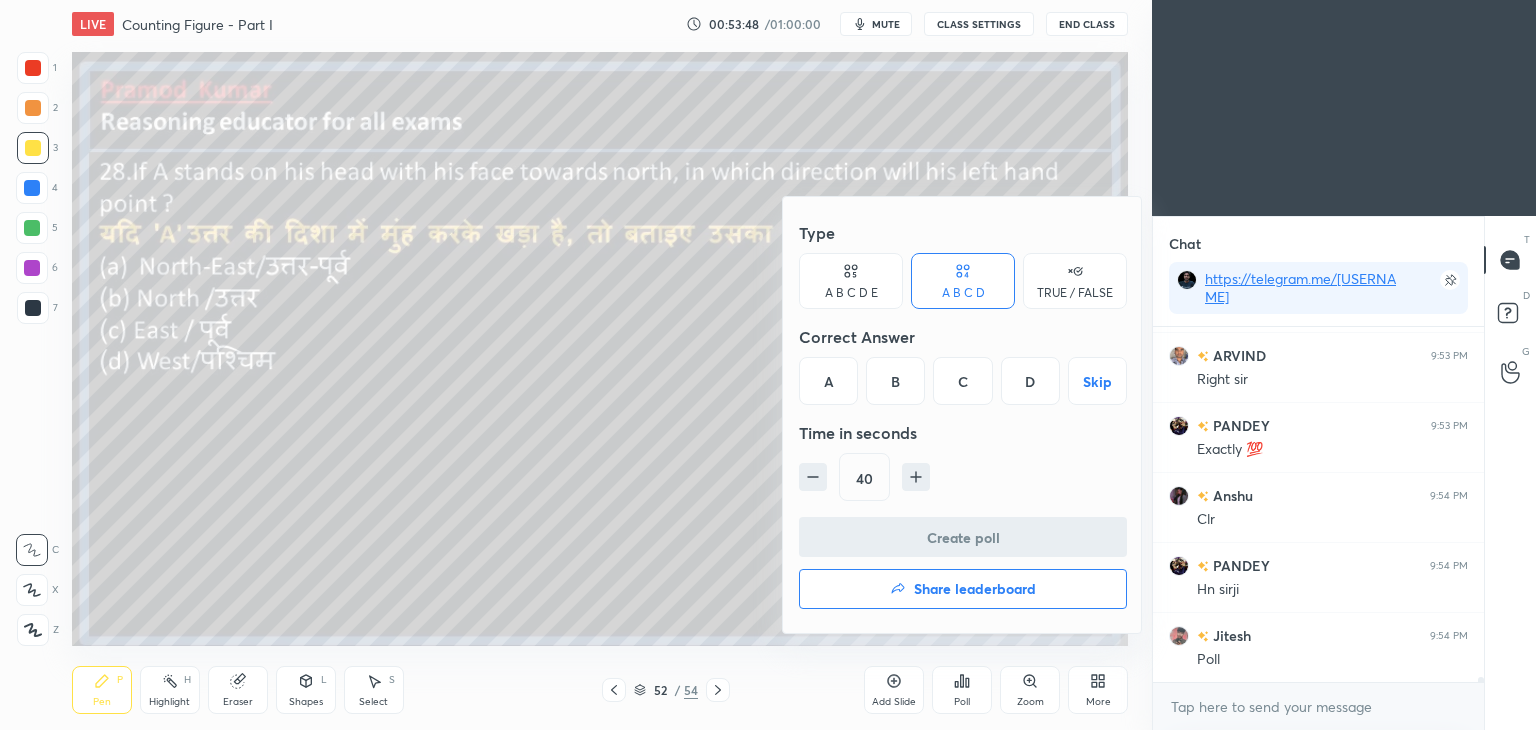 scroll, scrollTop: 25580, scrollLeft: 0, axis: vertical 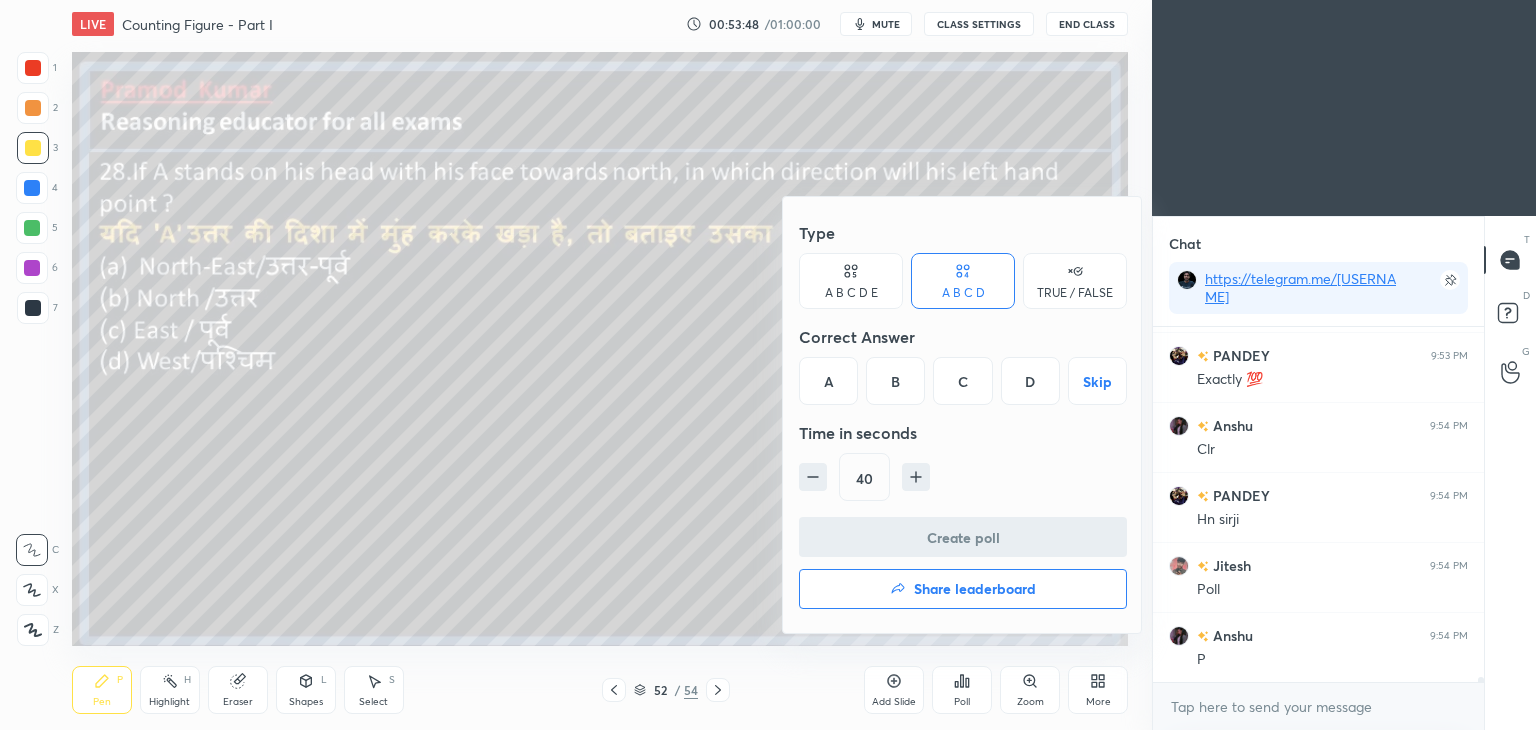 click on "D" at bounding box center (1030, 381) 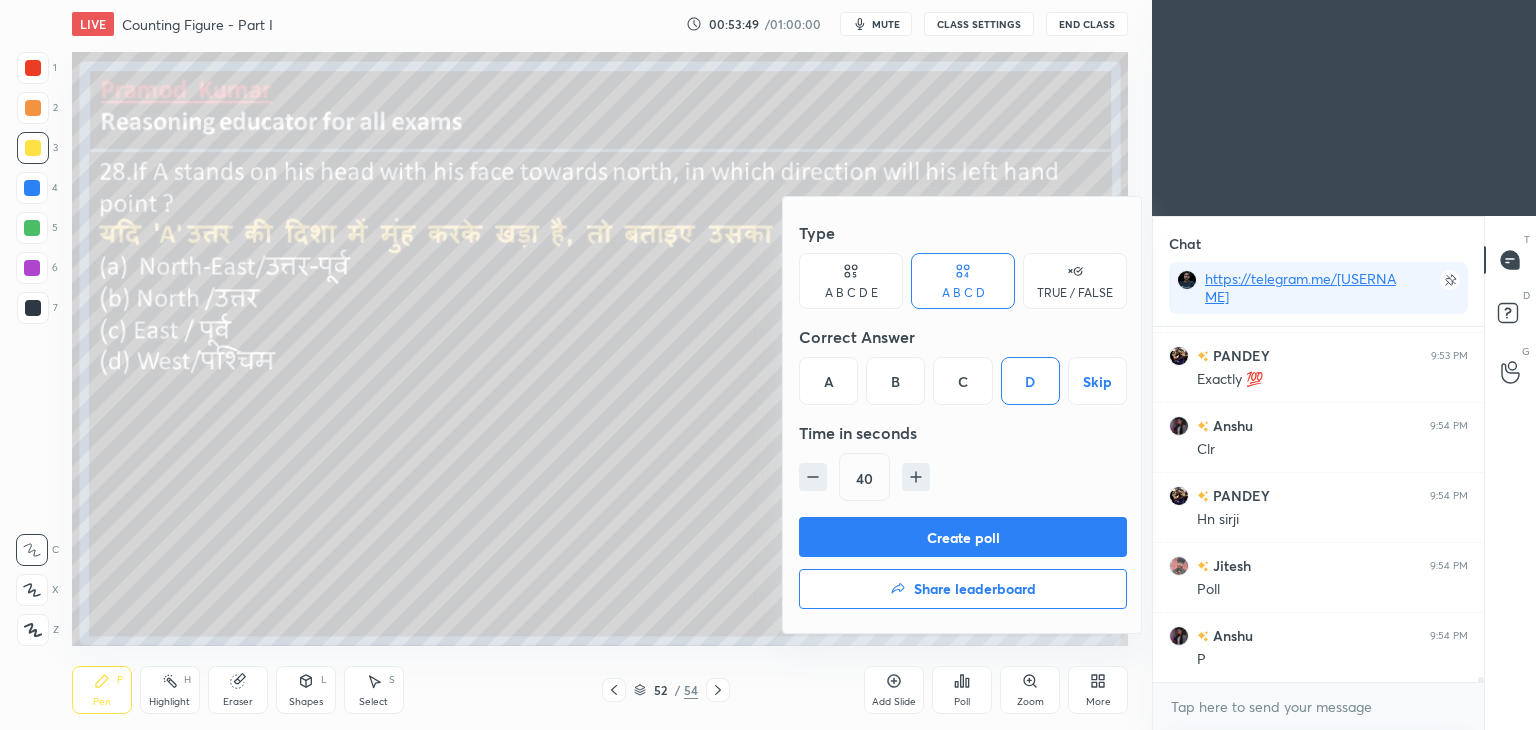 click on "Create poll" at bounding box center (963, 537) 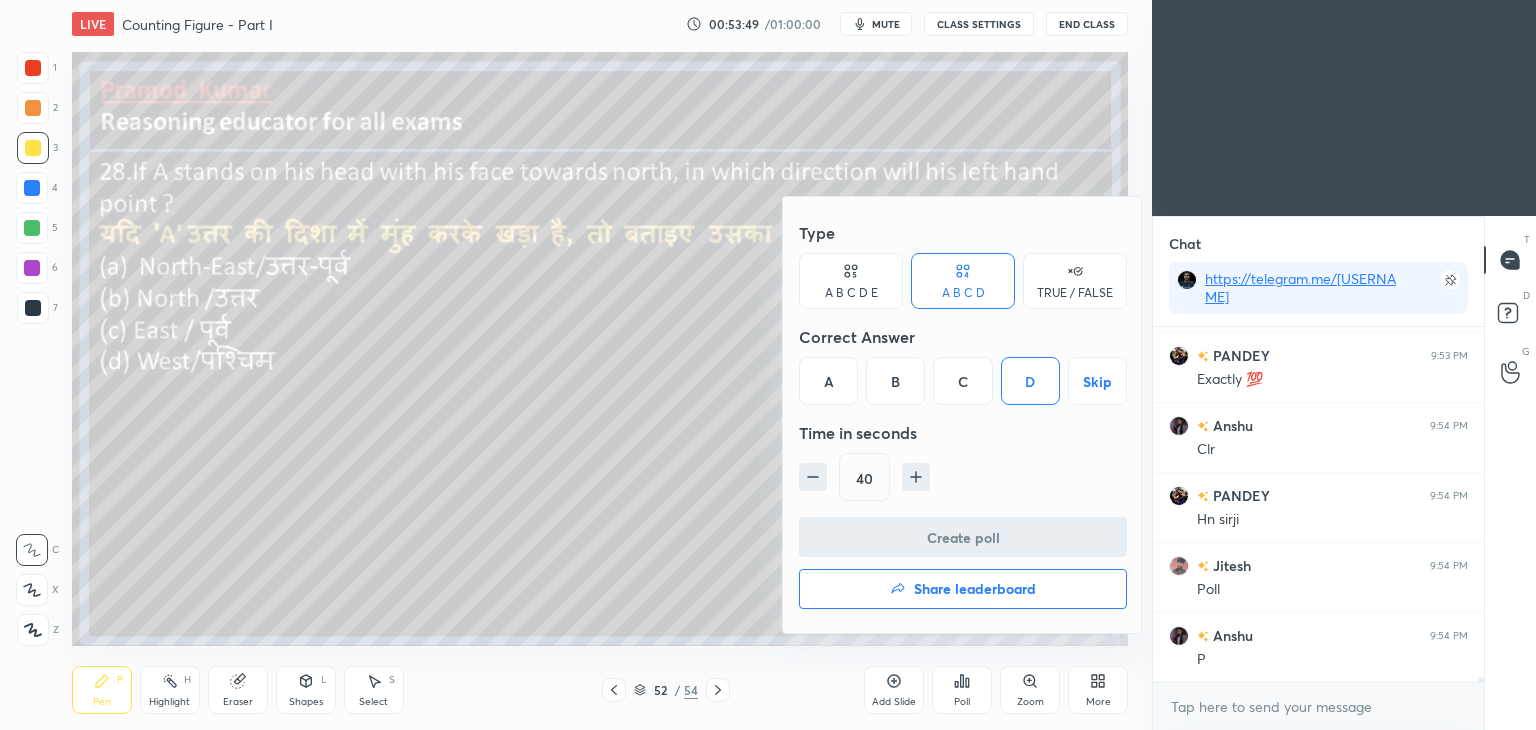 scroll, scrollTop: 163, scrollLeft: 325, axis: both 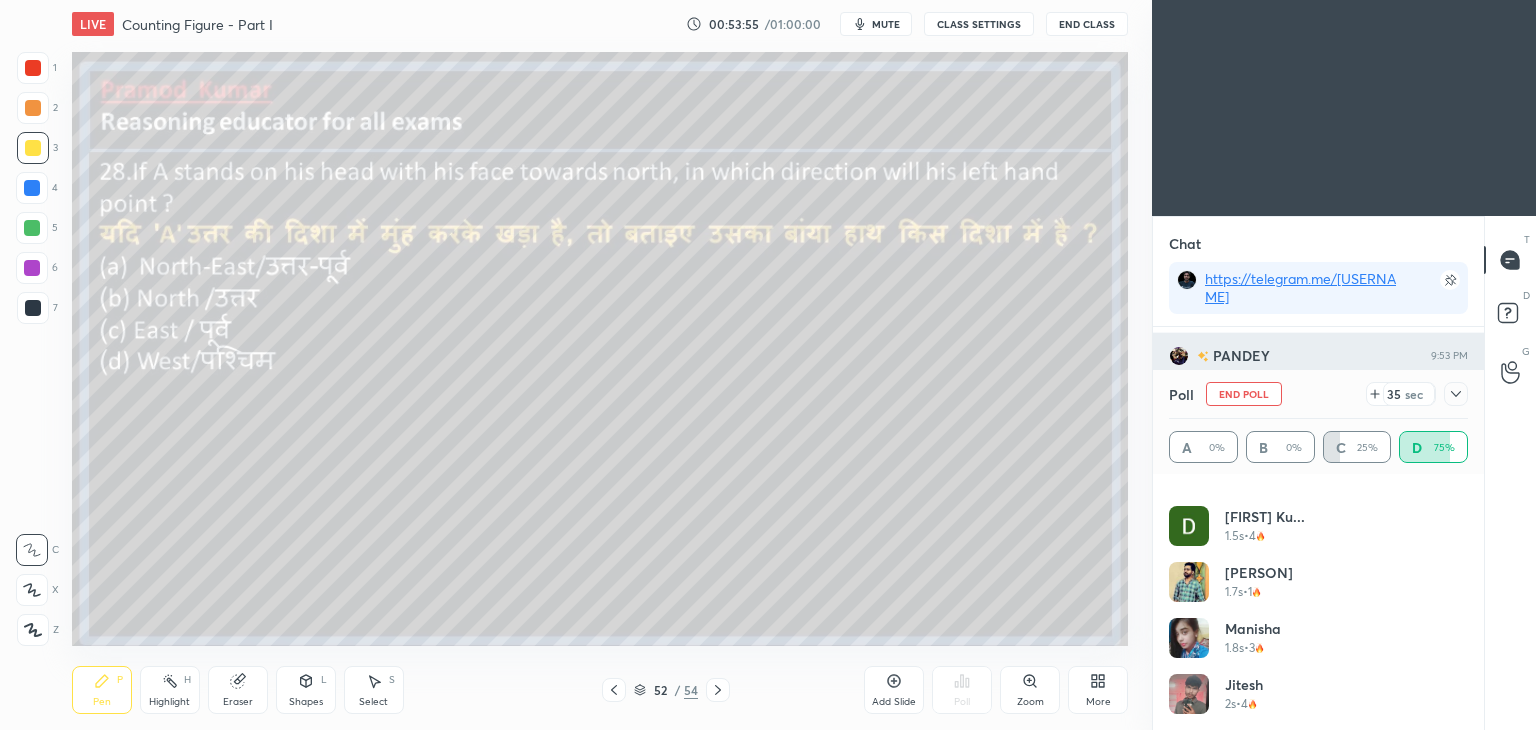 click at bounding box center (1456, 394) 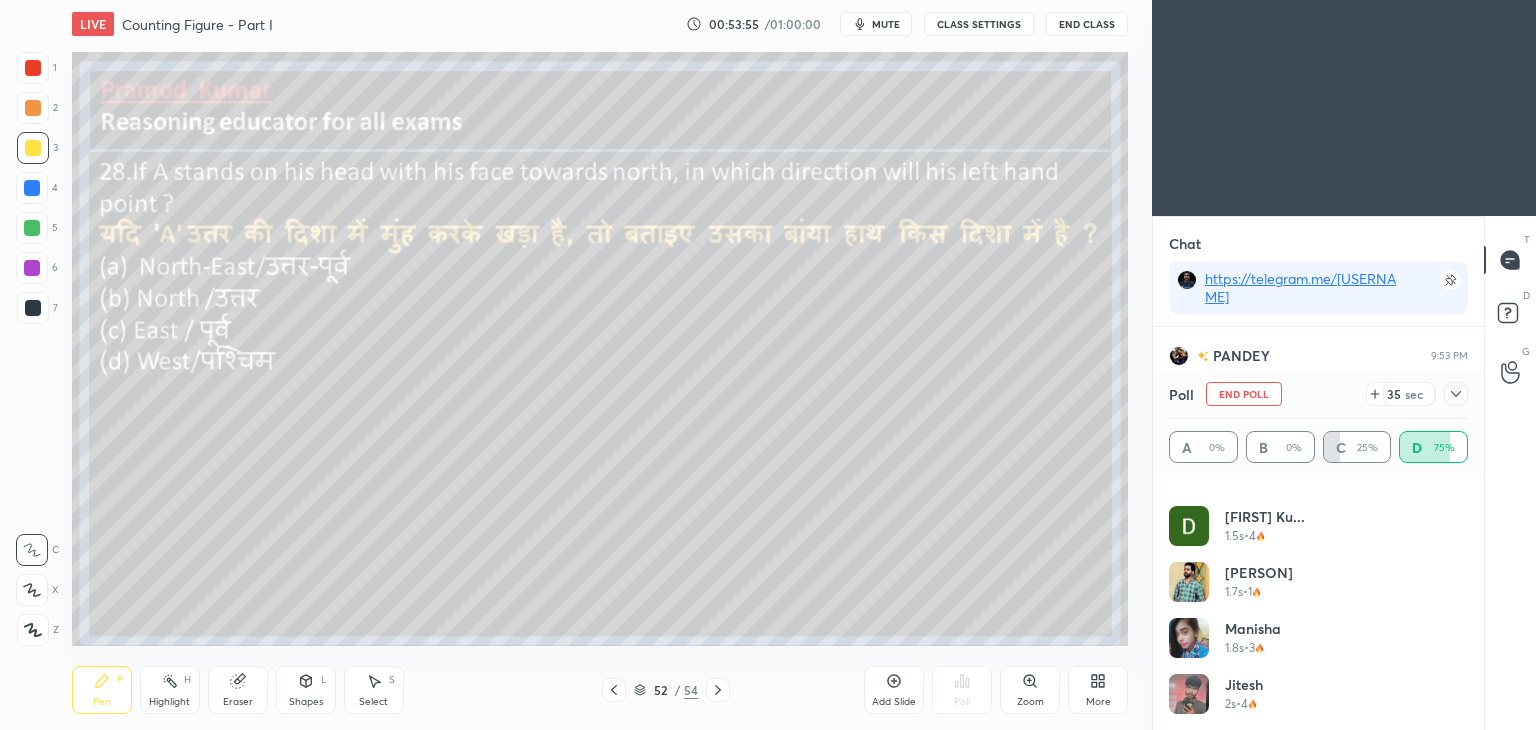 scroll, scrollTop: 70, scrollLeft: 293, axis: both 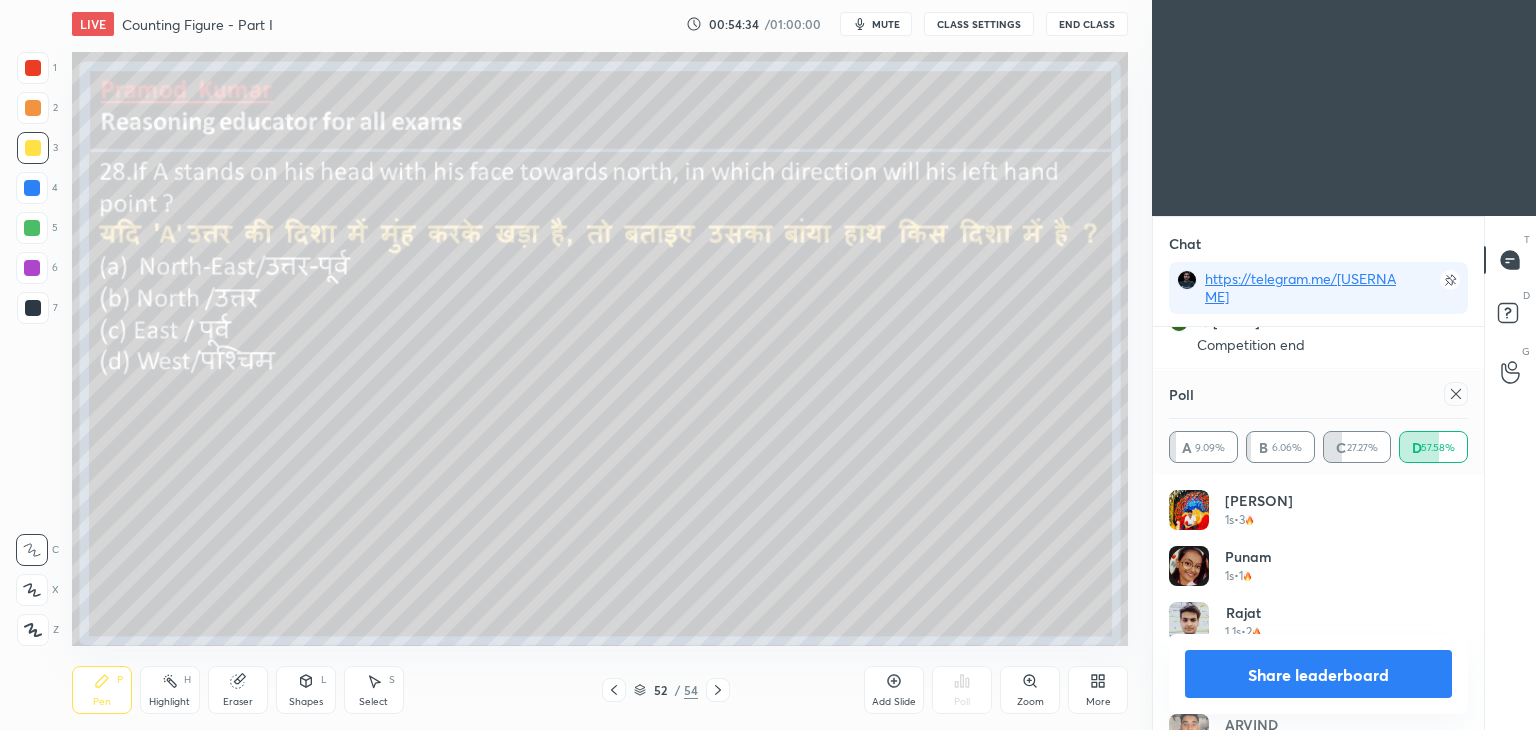click 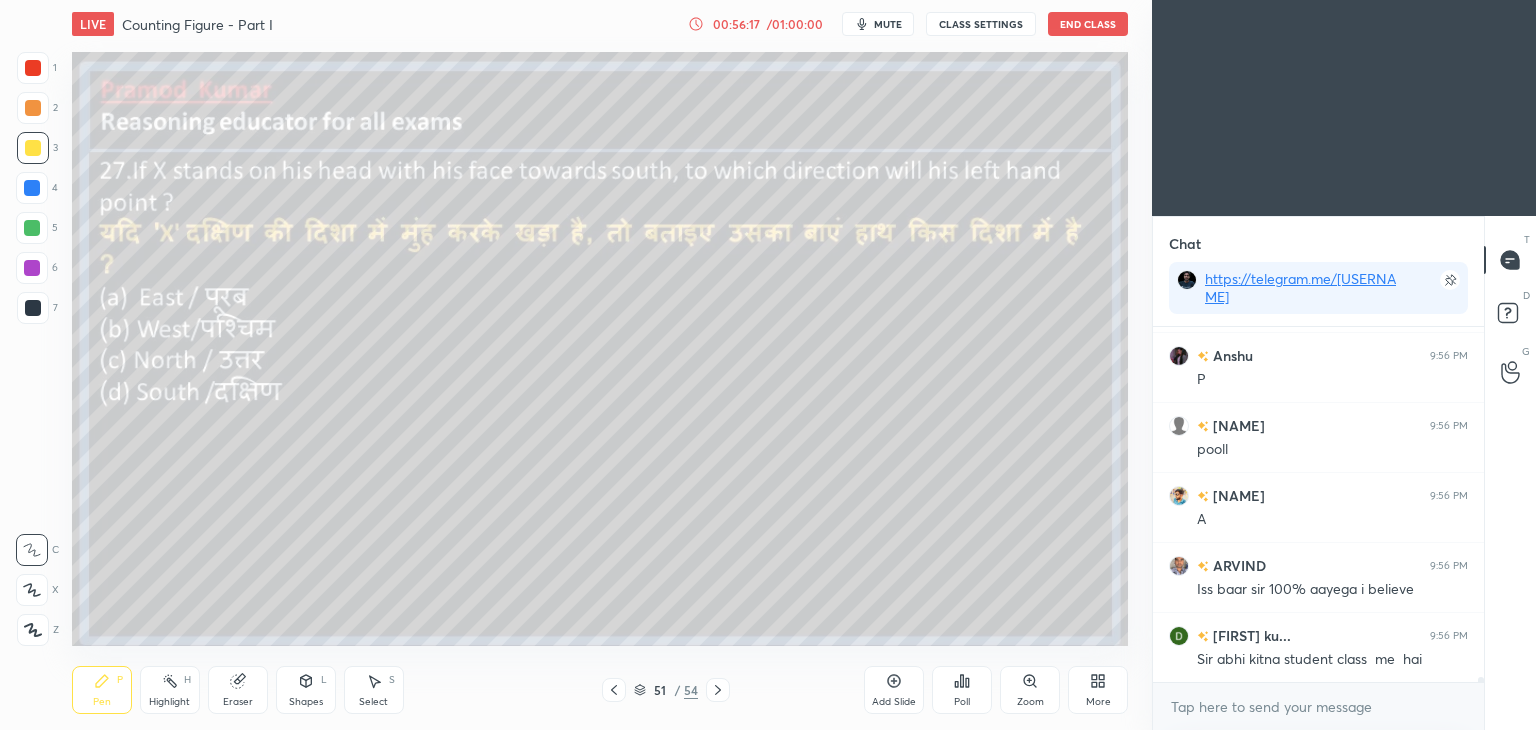 scroll, scrollTop: 27646, scrollLeft: 0, axis: vertical 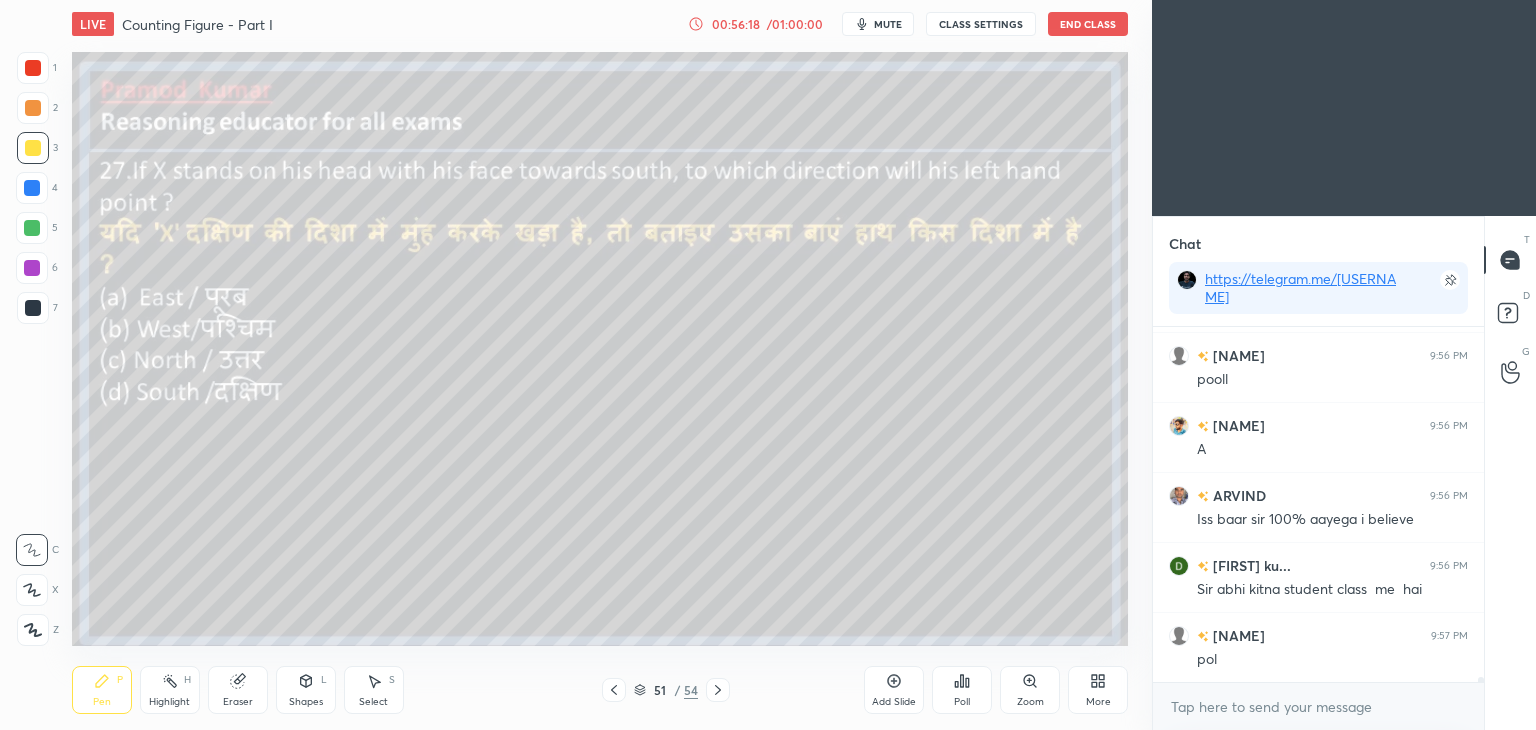 click on "Poll" at bounding box center (962, 690) 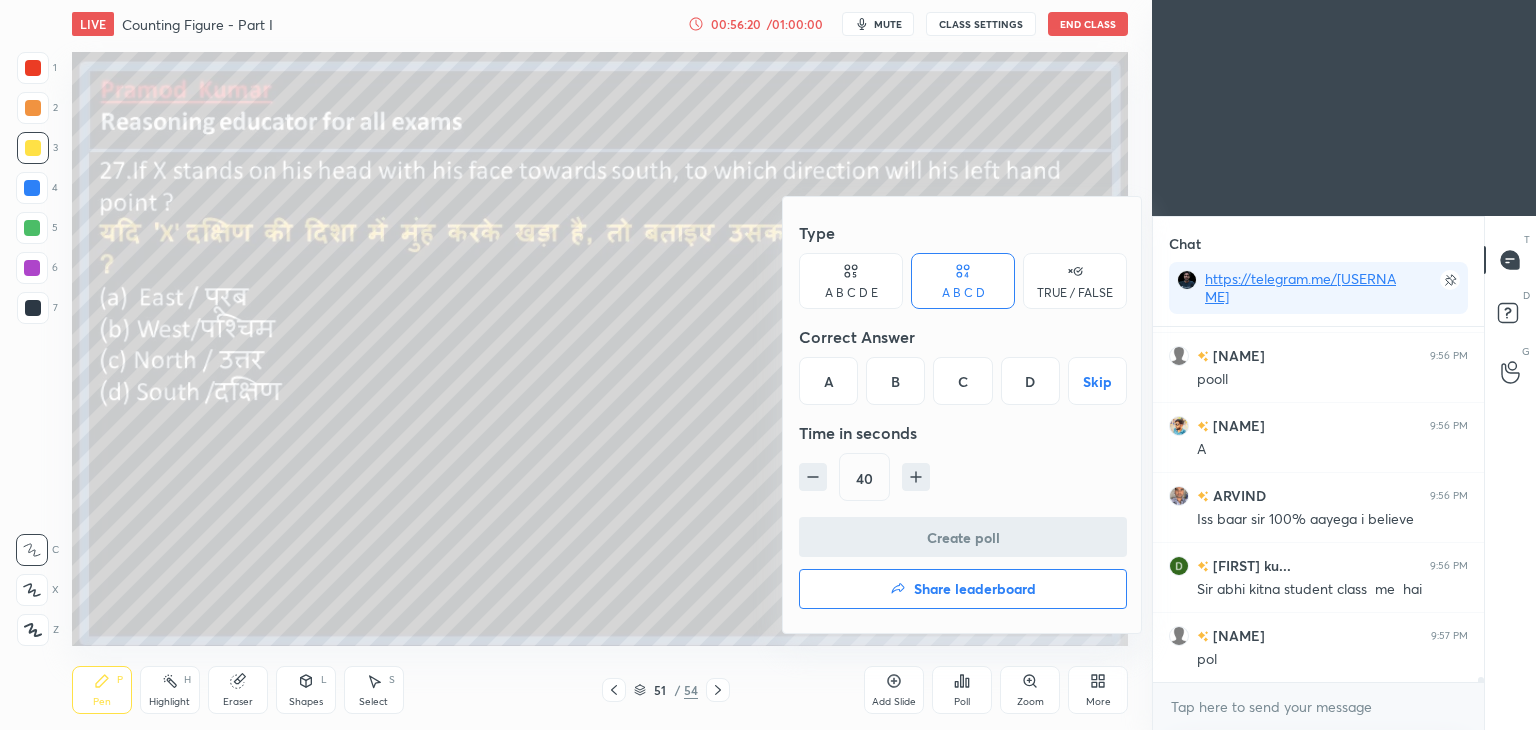 click on "A" at bounding box center (828, 381) 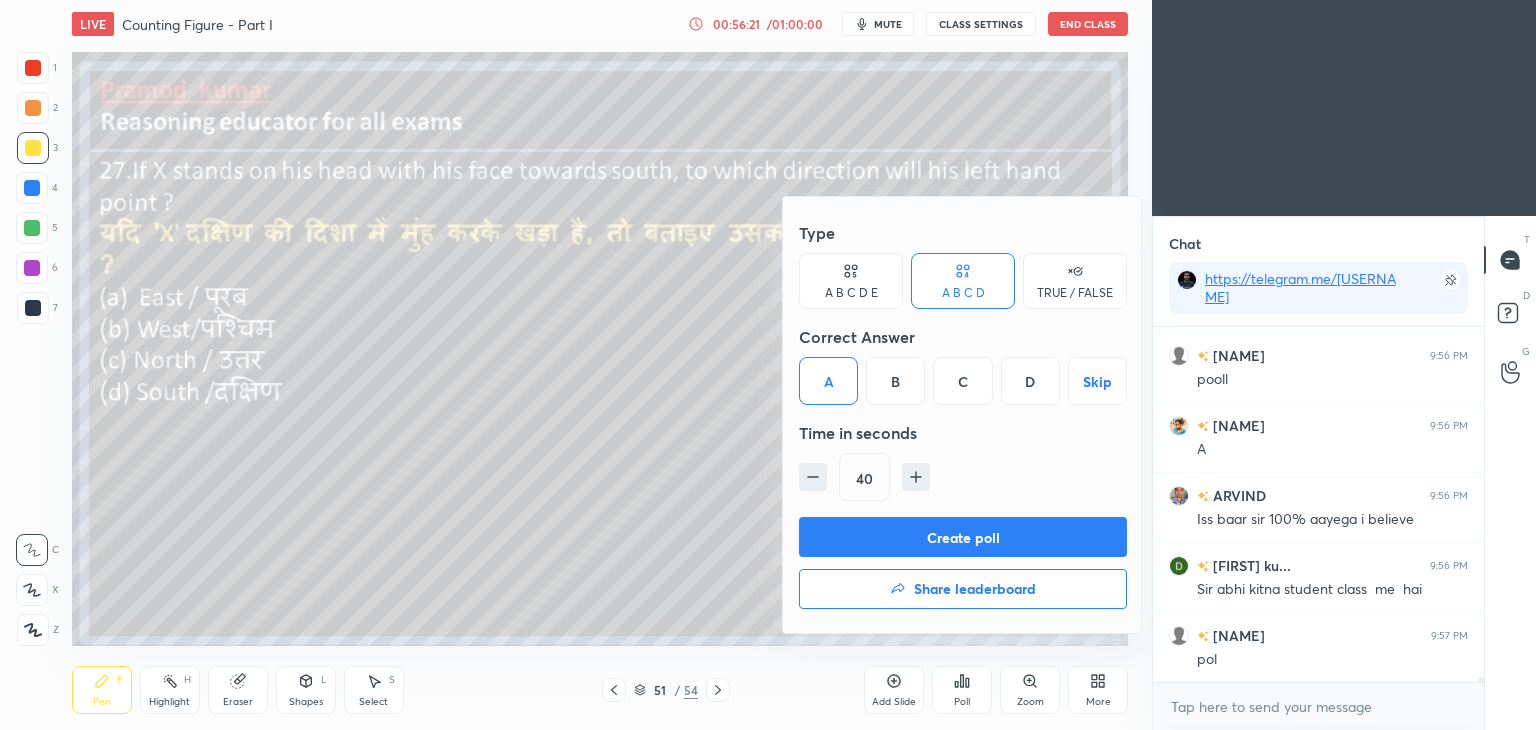 click on "Create poll" at bounding box center [963, 537] 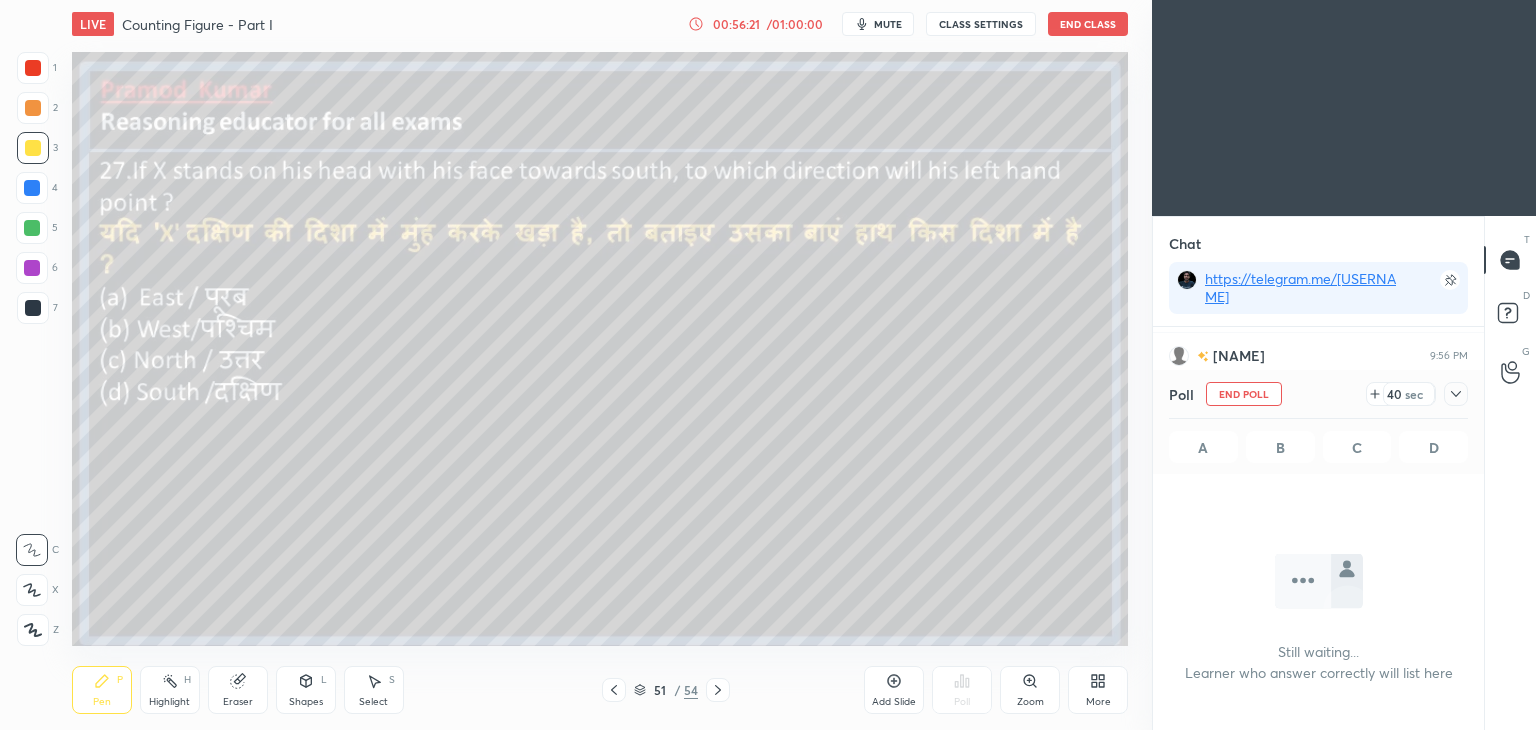 scroll, scrollTop: 283, scrollLeft: 325, axis: both 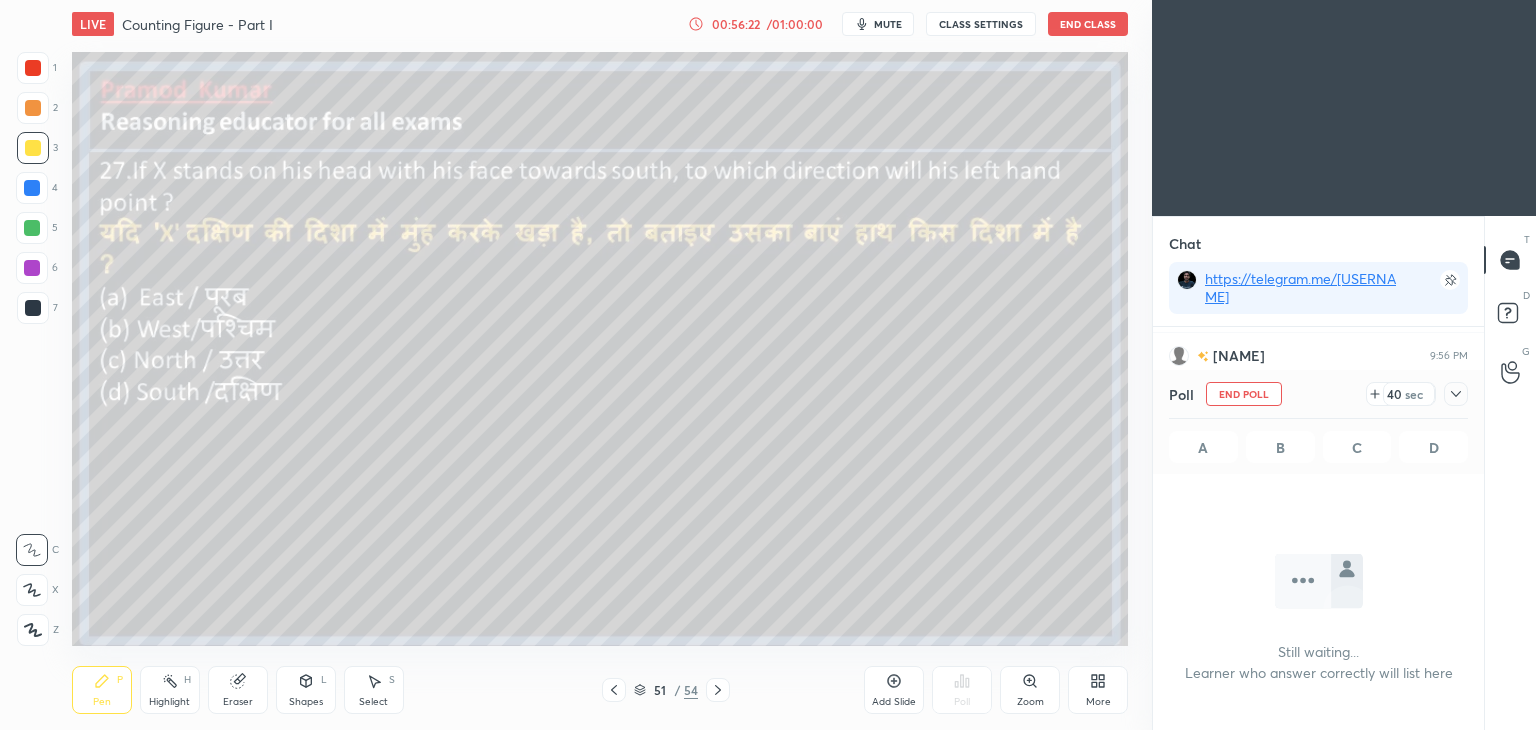 click 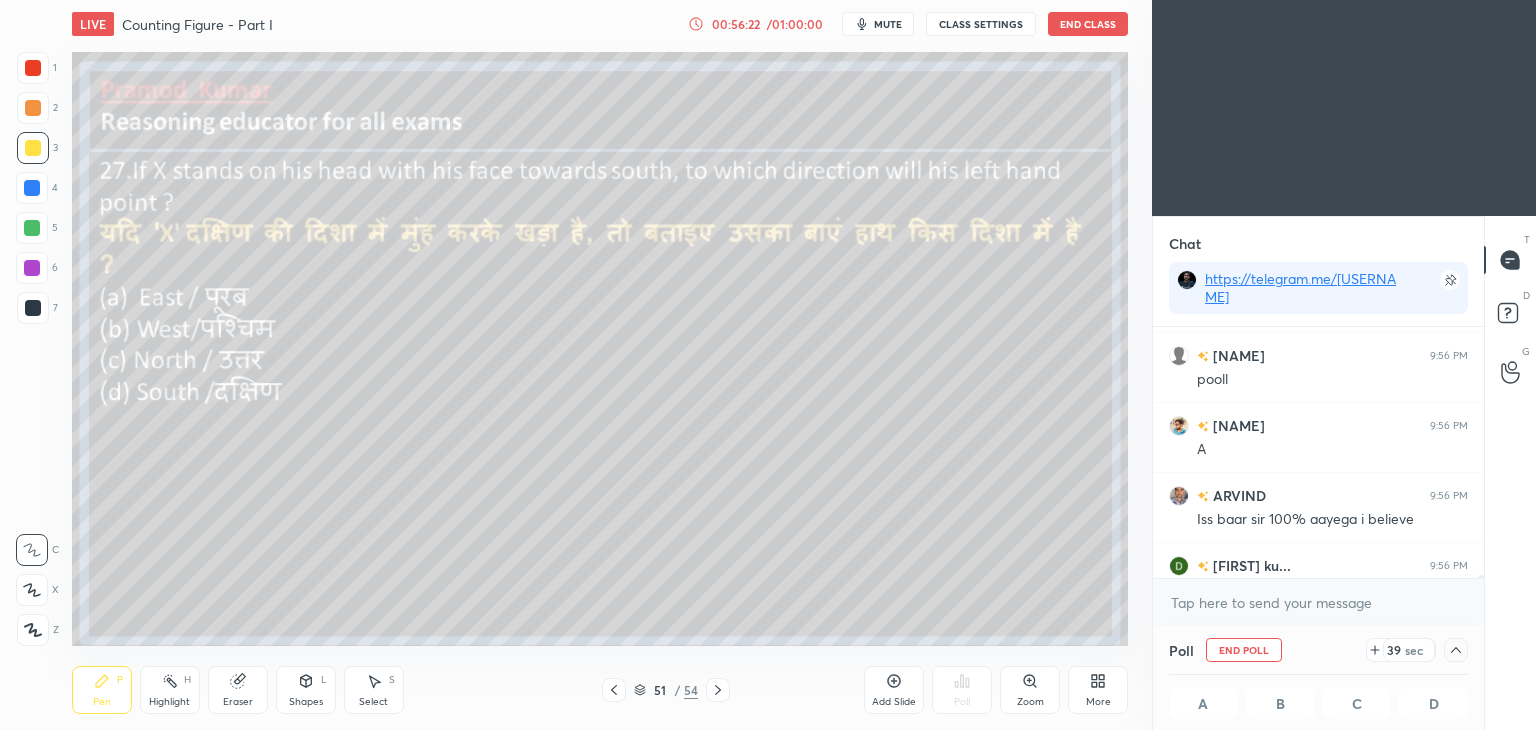 scroll, scrollTop: 27750, scrollLeft: 0, axis: vertical 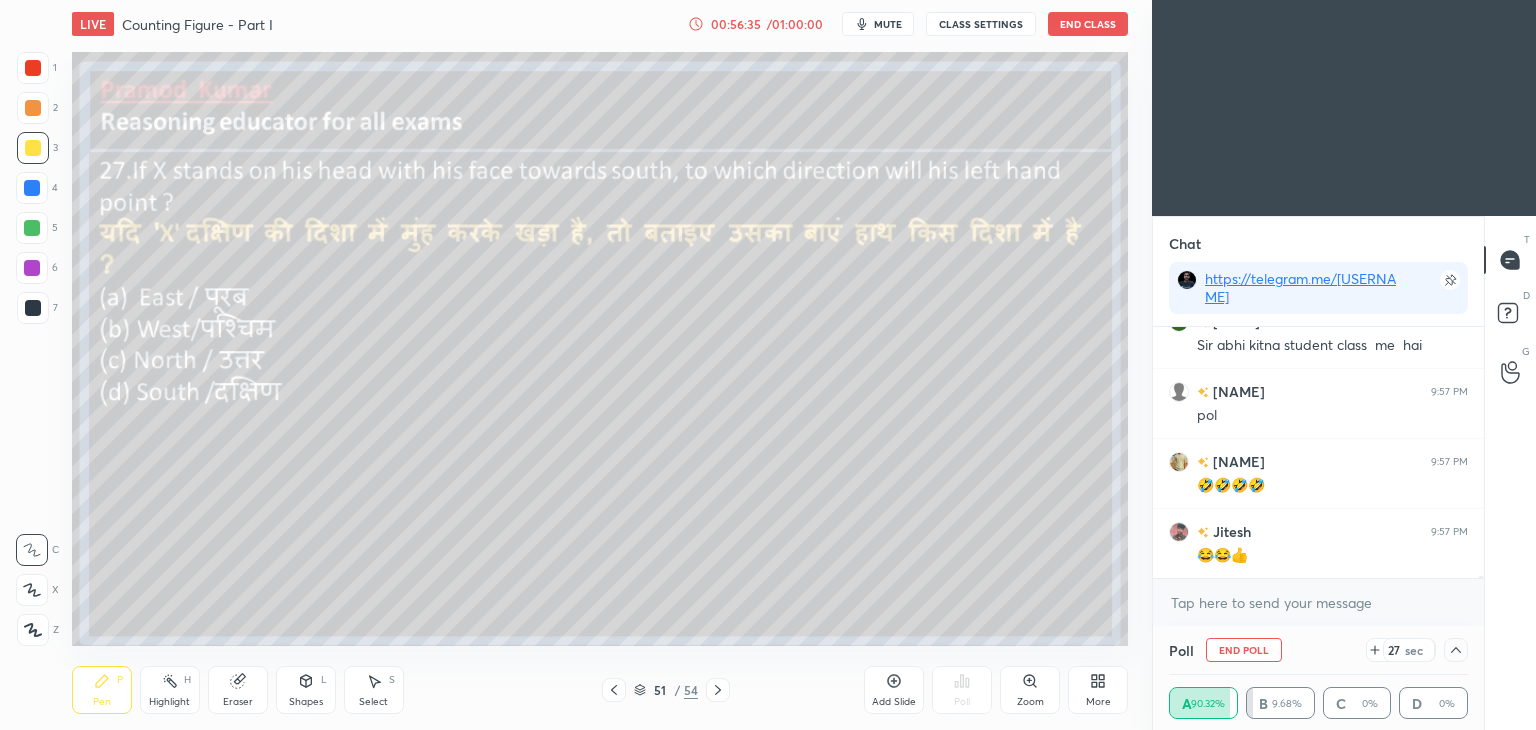 click on "mute" at bounding box center [888, 24] 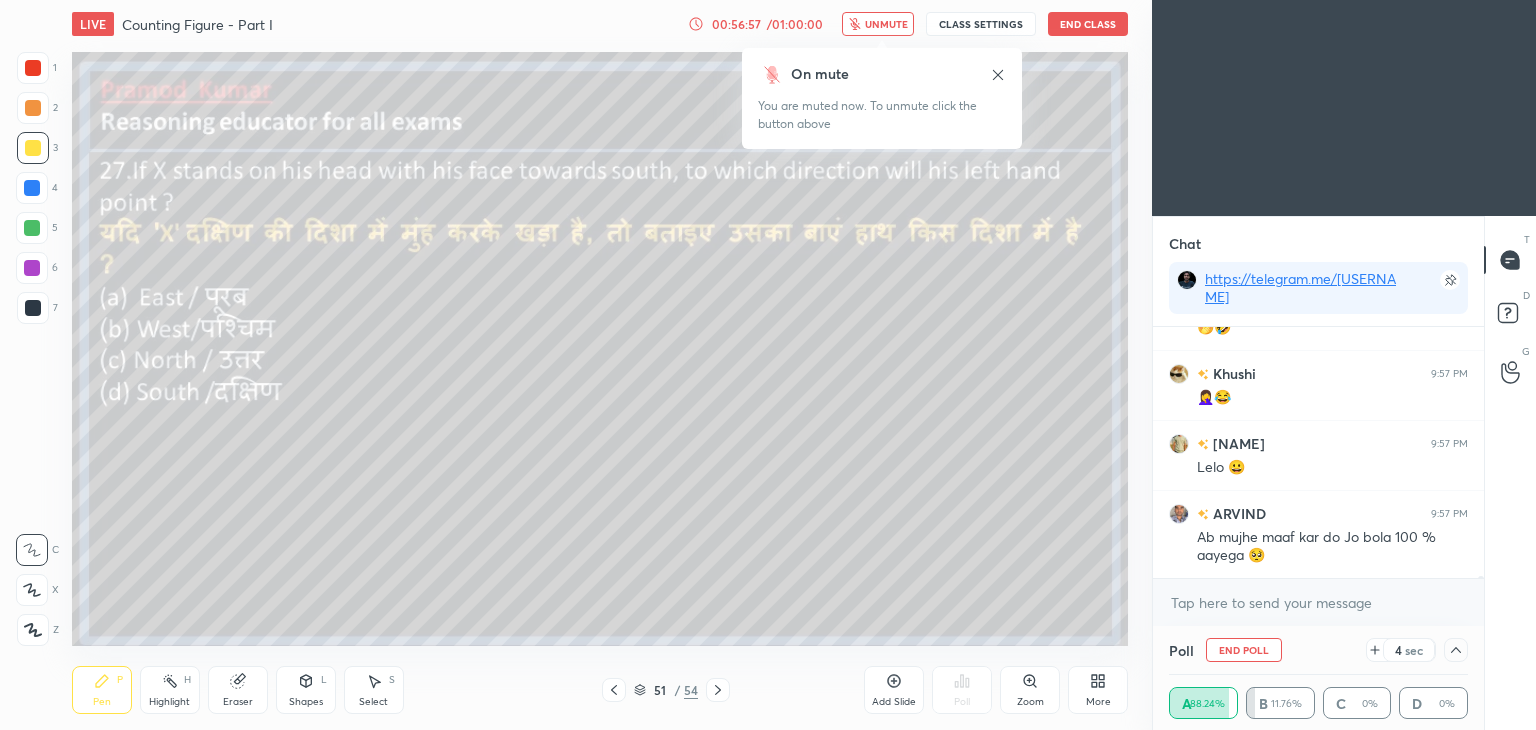 scroll, scrollTop: 28468, scrollLeft: 0, axis: vertical 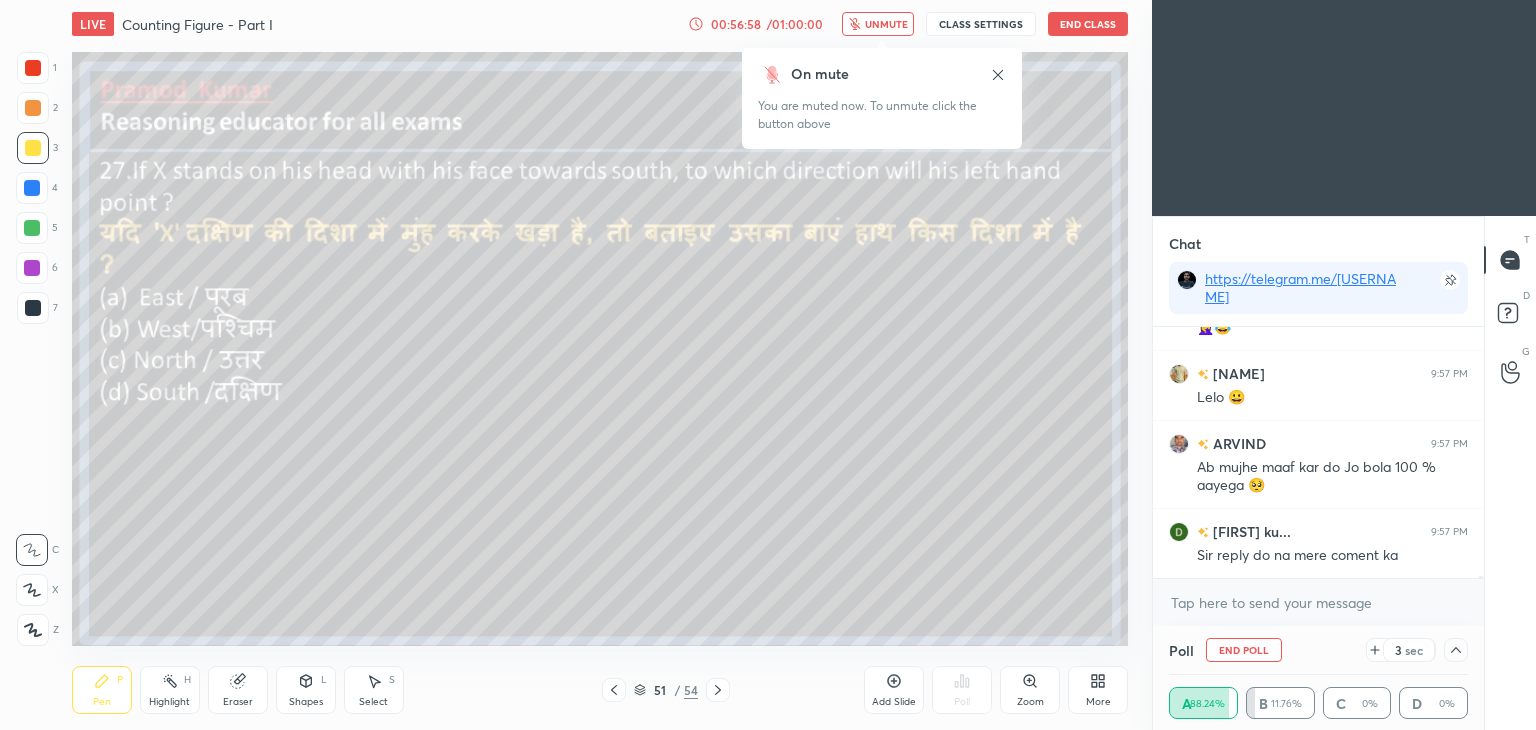 click on "unmute" at bounding box center (886, 24) 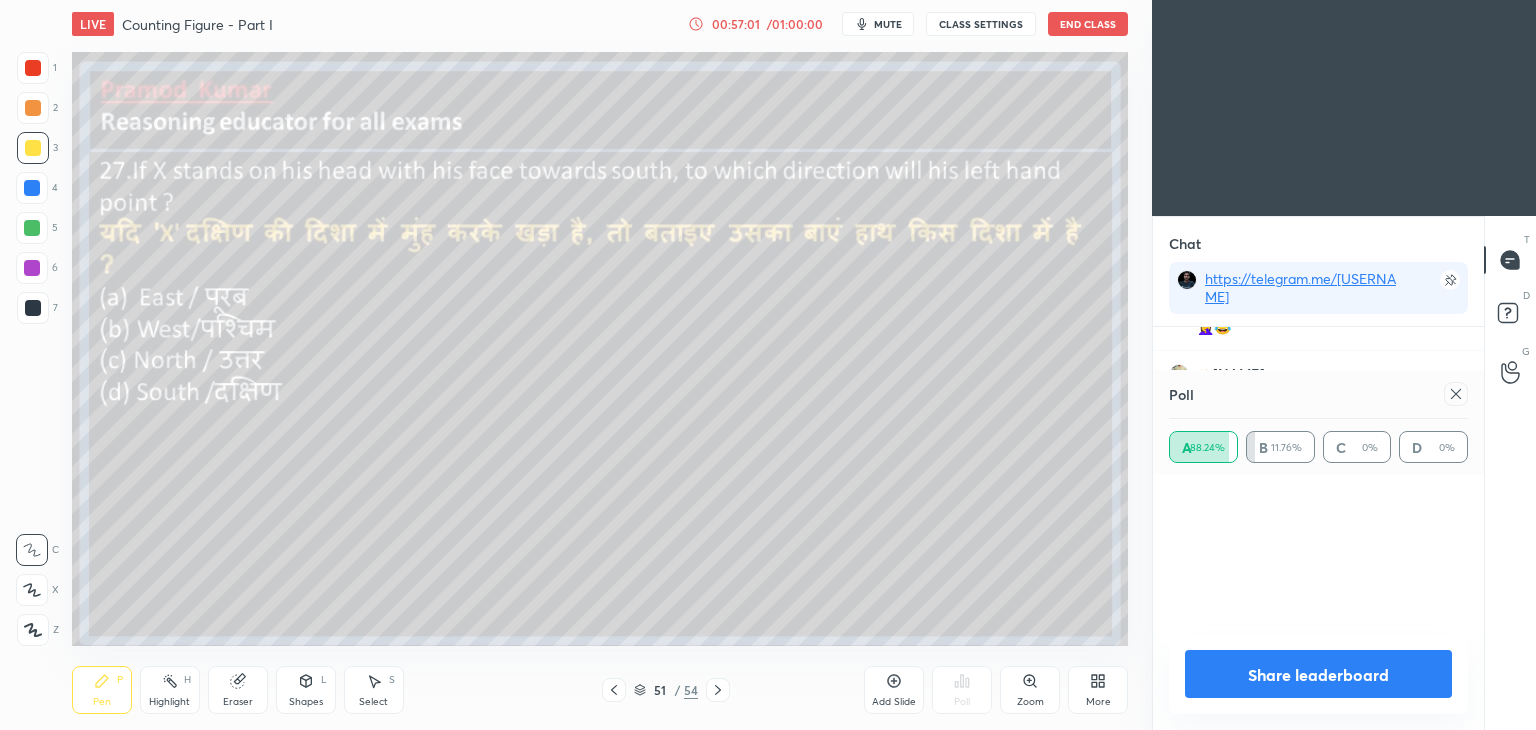 scroll, scrollTop: 0, scrollLeft: 0, axis: both 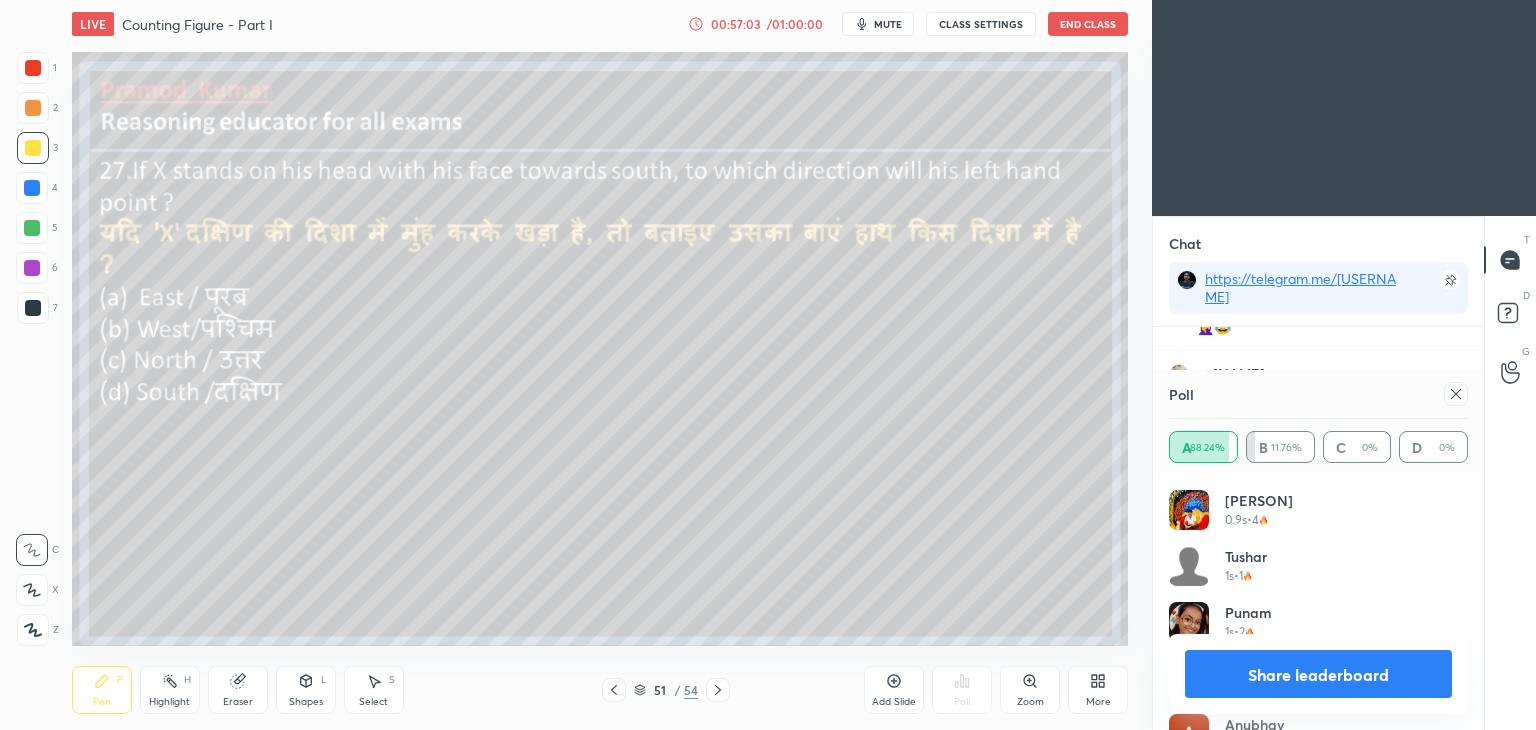 click 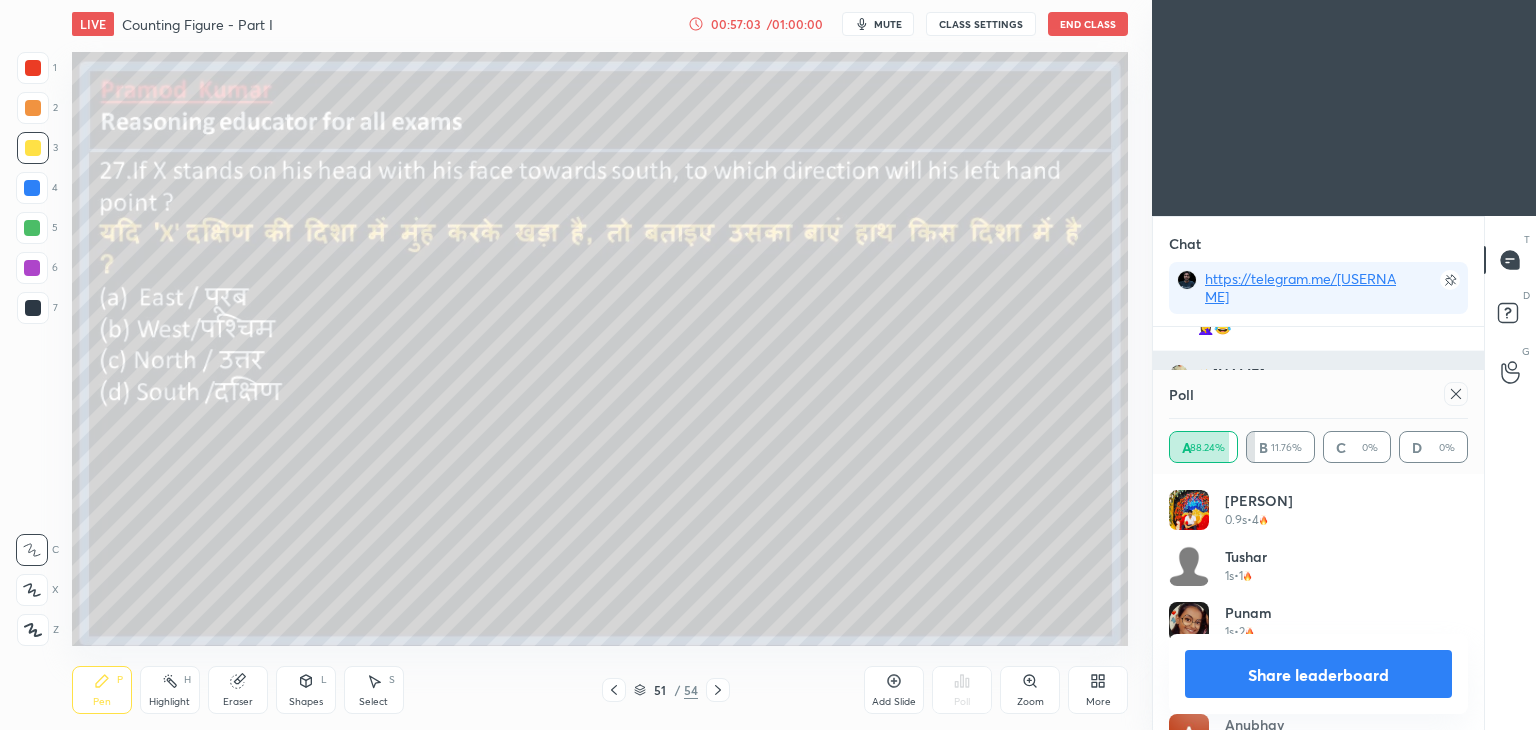 scroll, scrollTop: 151, scrollLeft: 293, axis: both 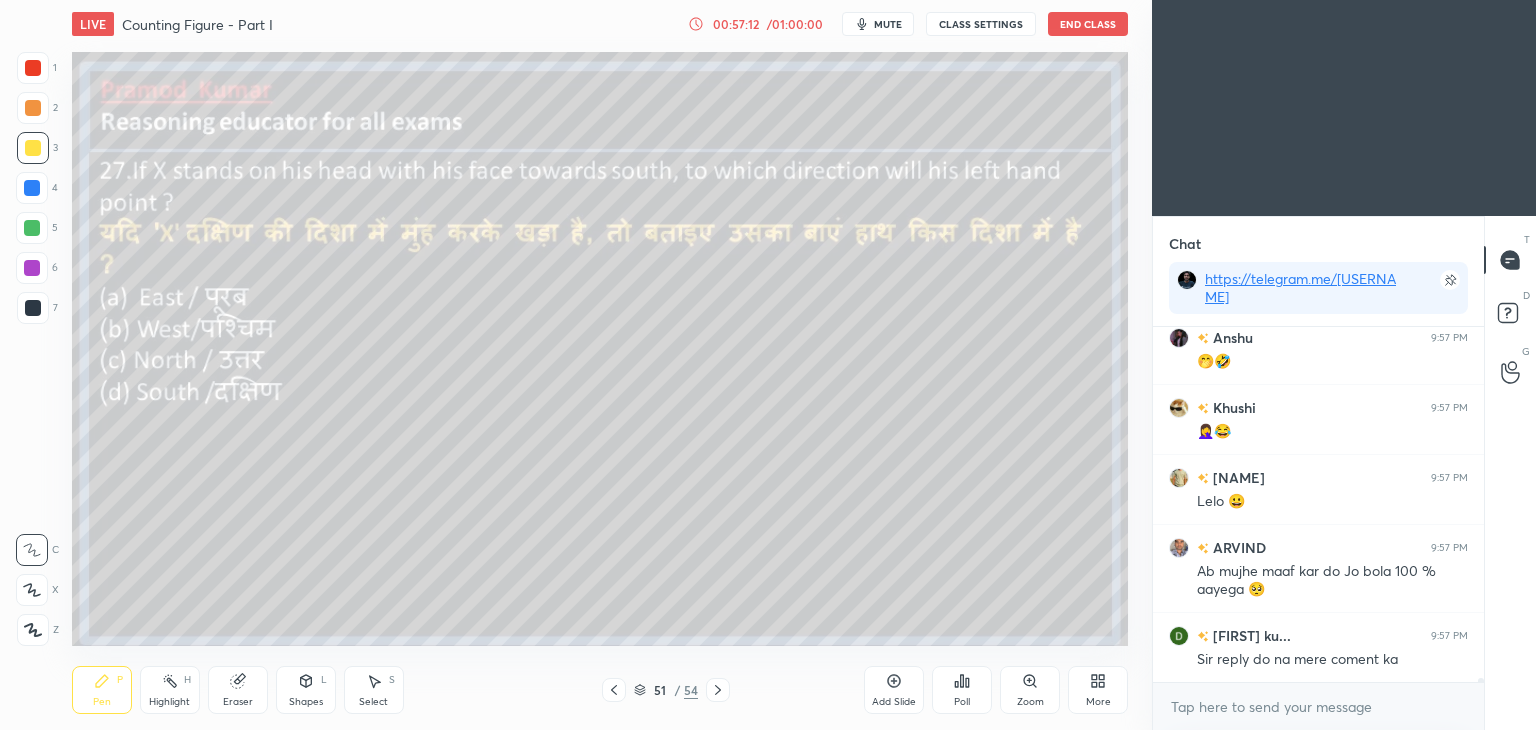 click on "mute" at bounding box center (878, 24) 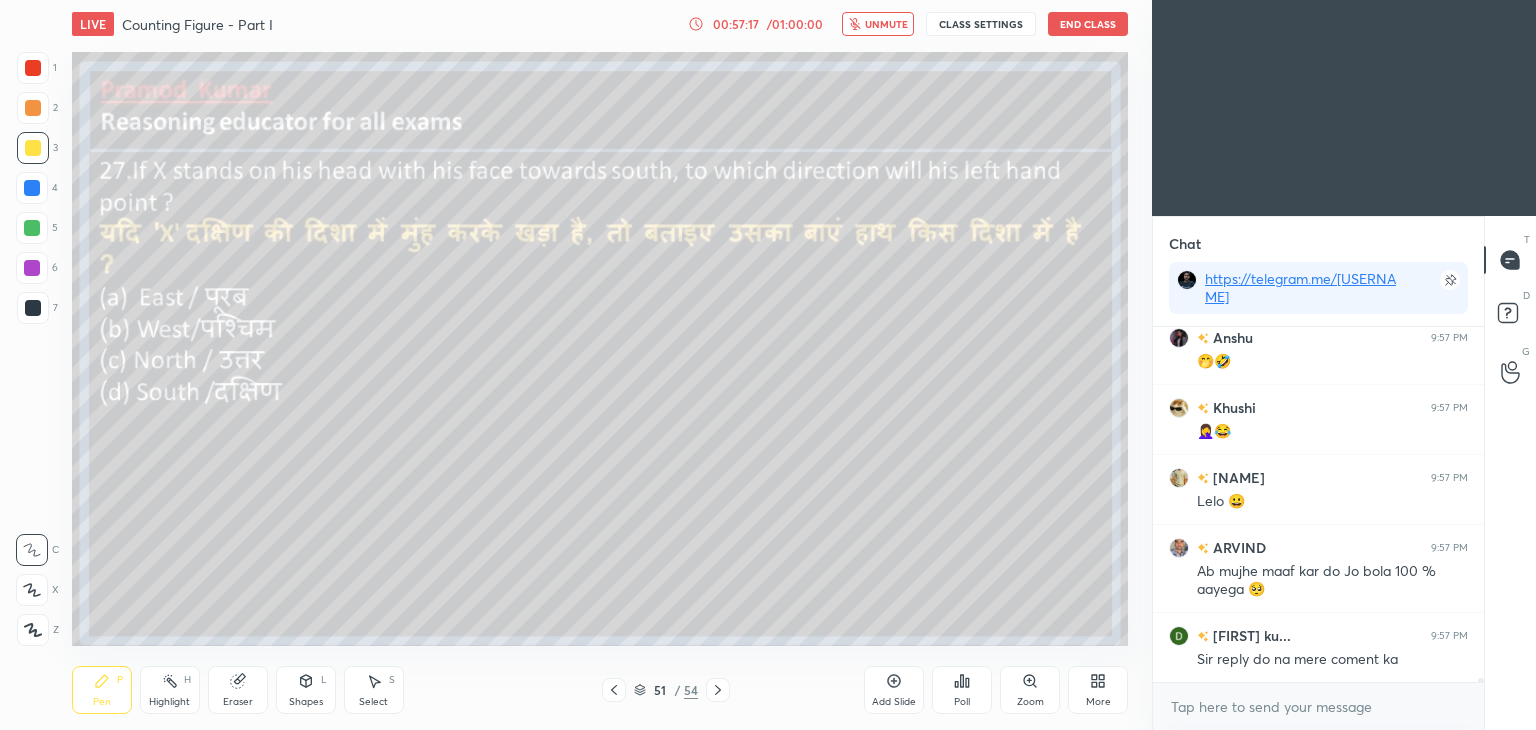 click on "unmute" at bounding box center [886, 24] 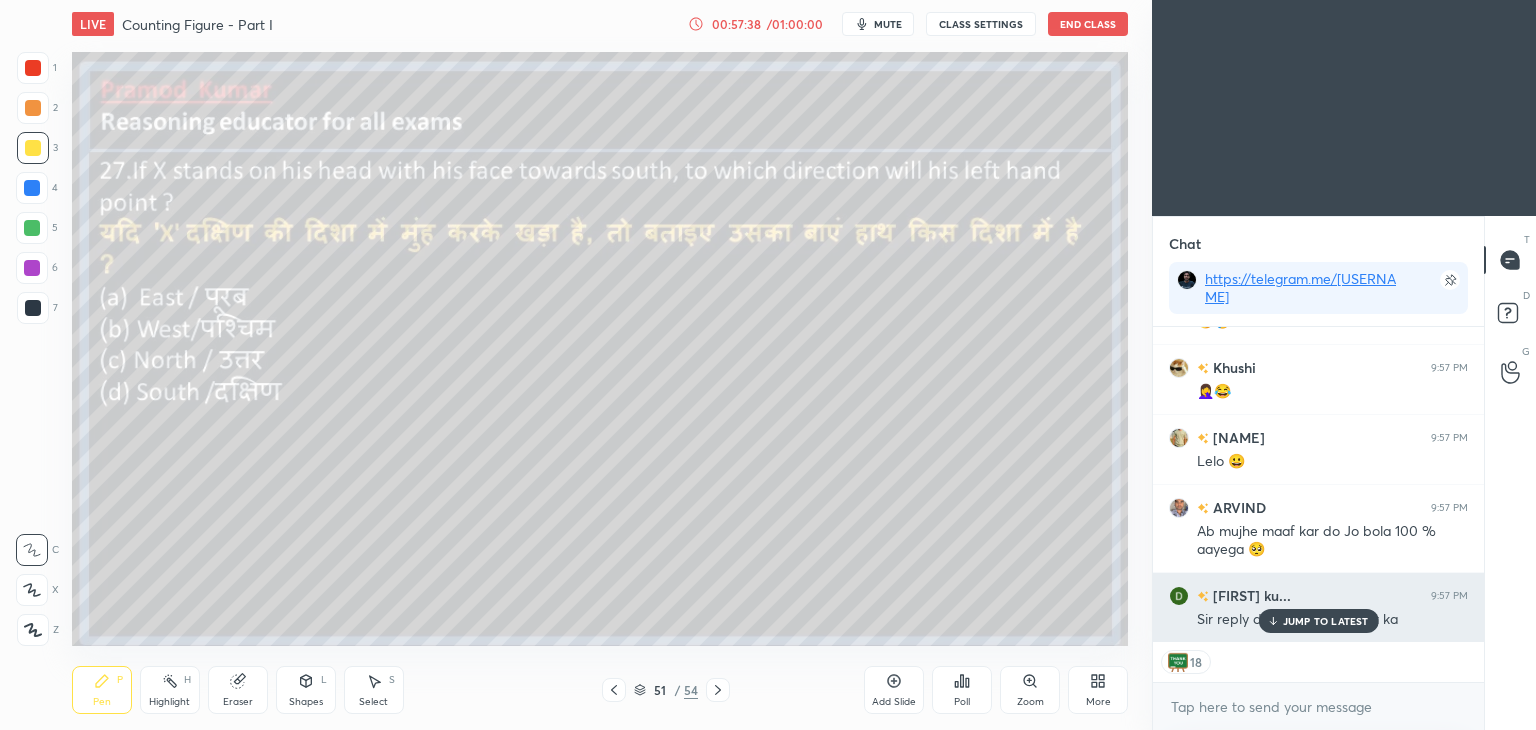click 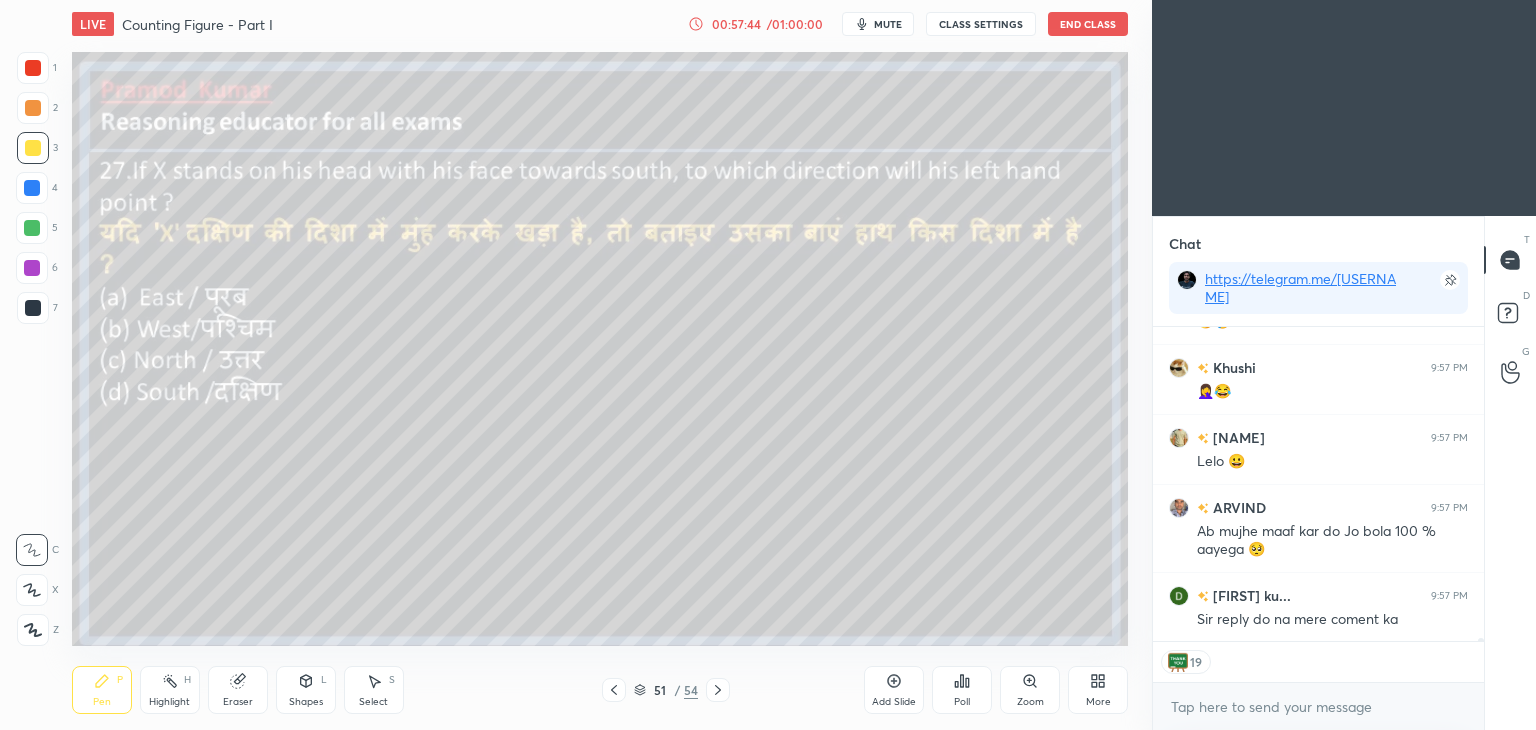 click 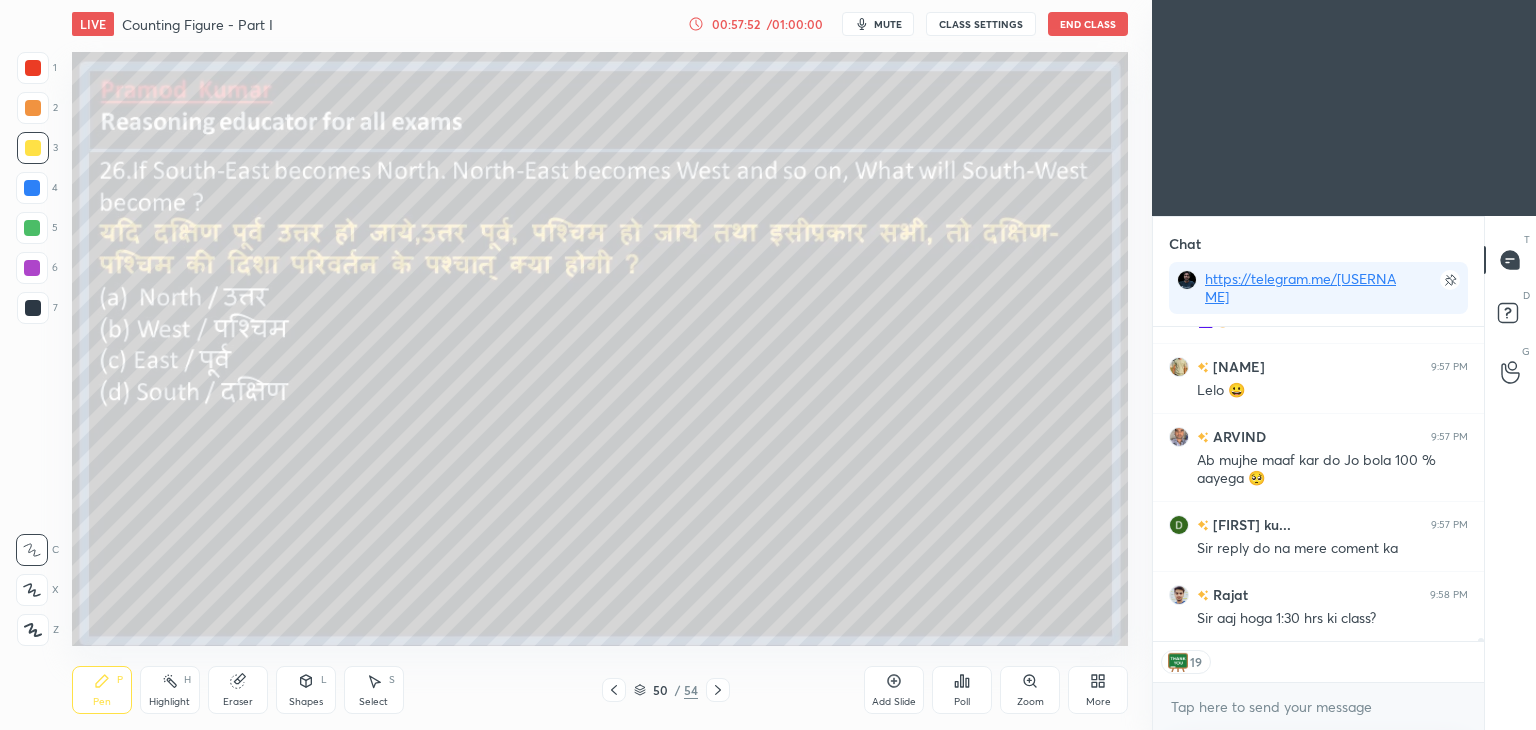 scroll, scrollTop: 6, scrollLeft: 6, axis: both 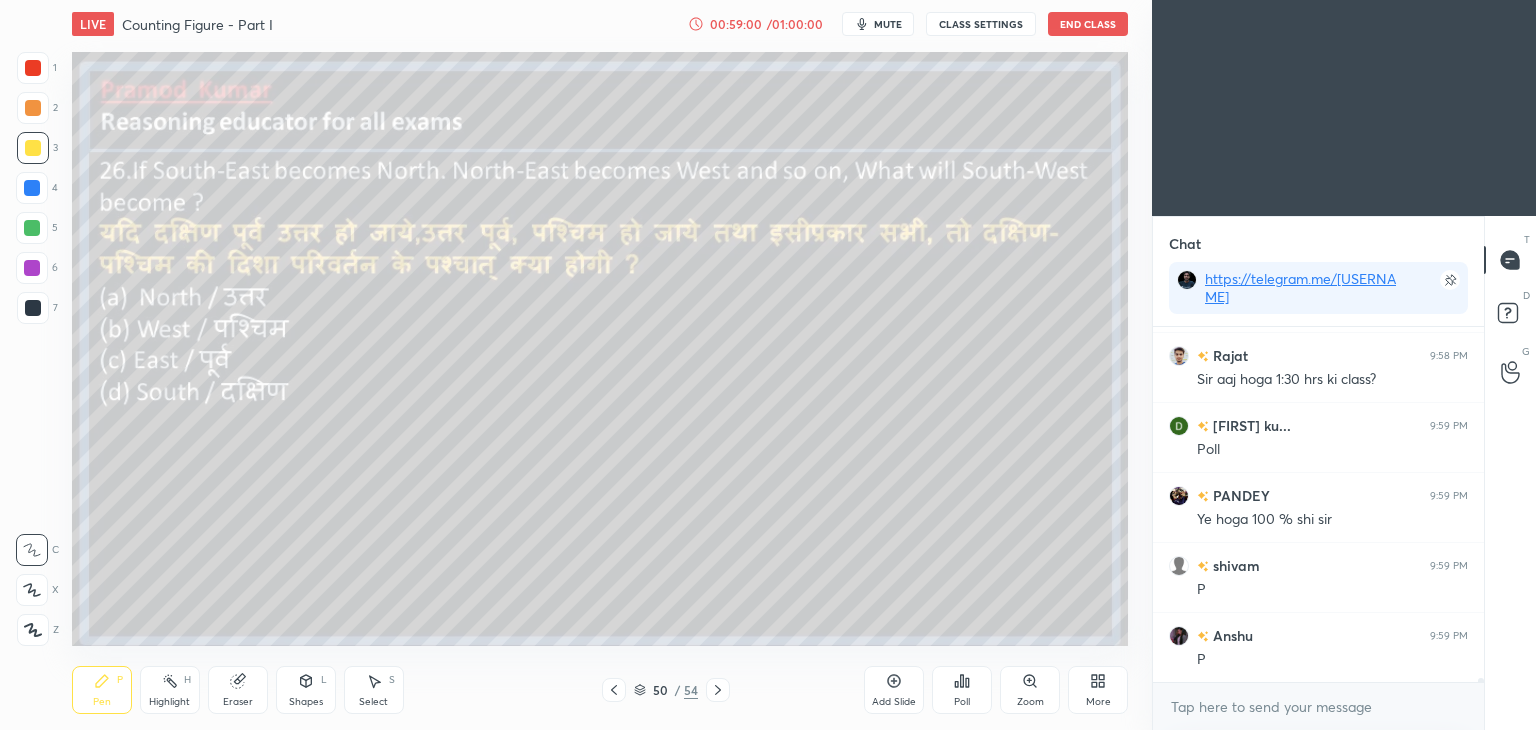 click 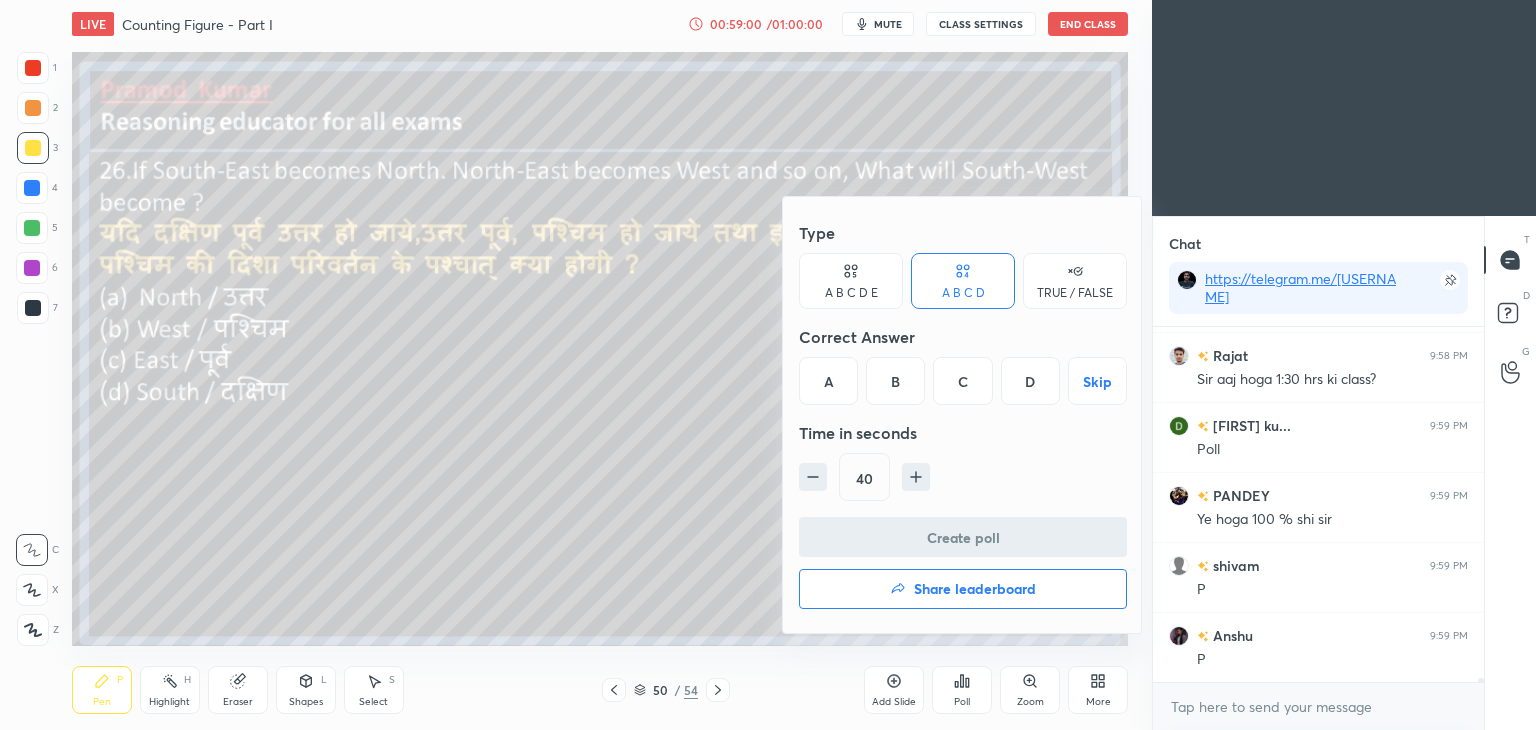 scroll, scrollTop: 28784, scrollLeft: 0, axis: vertical 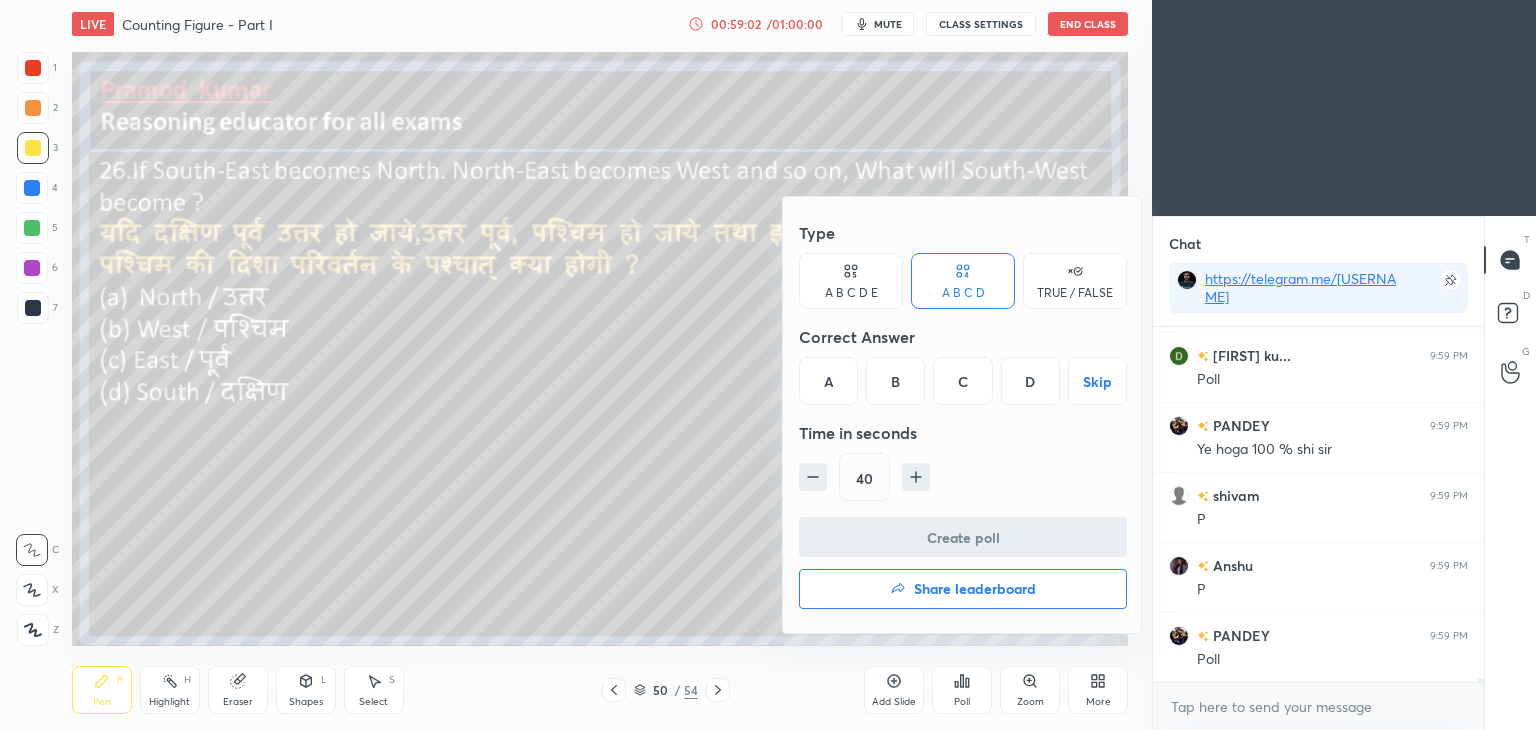 click on "B" at bounding box center [895, 381] 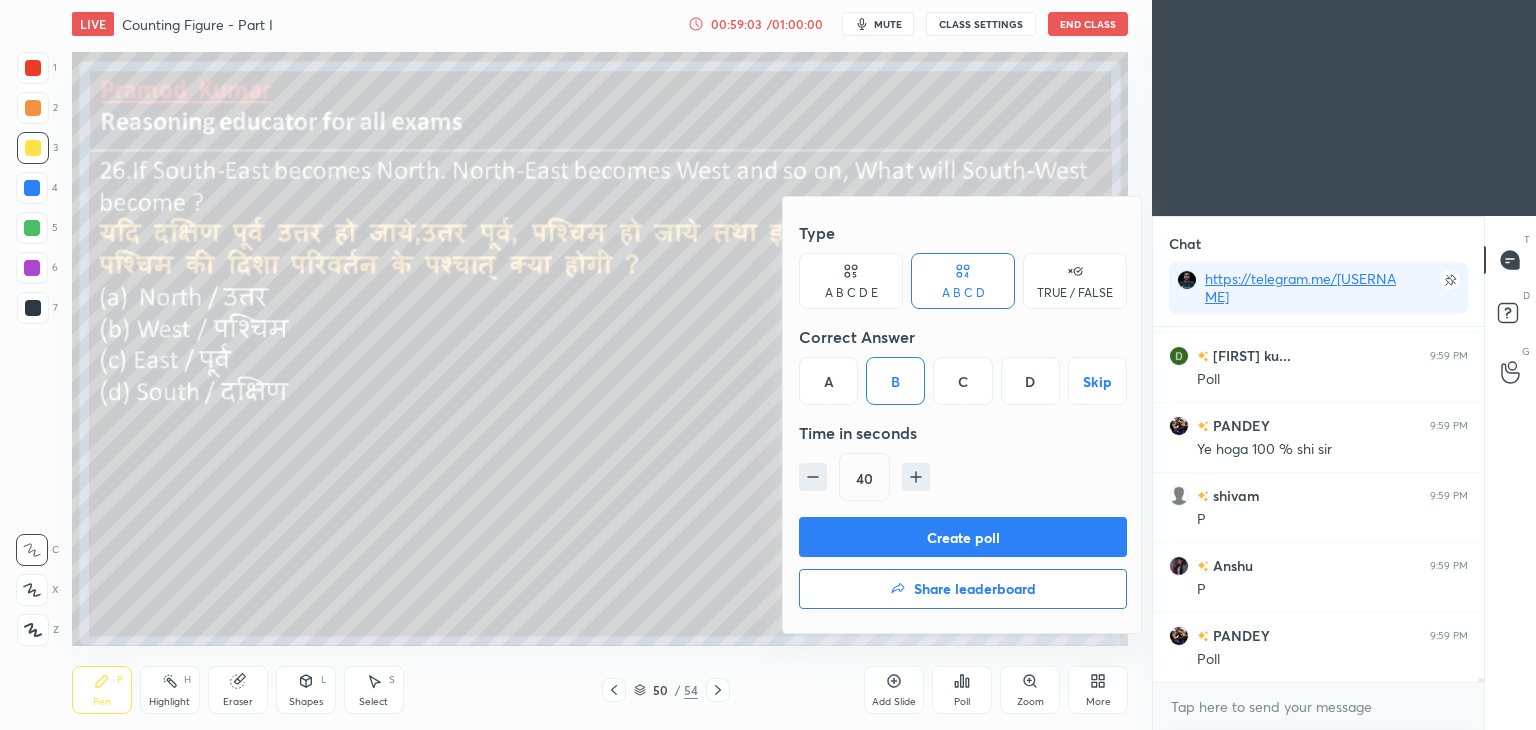 click on "Create poll" at bounding box center [963, 537] 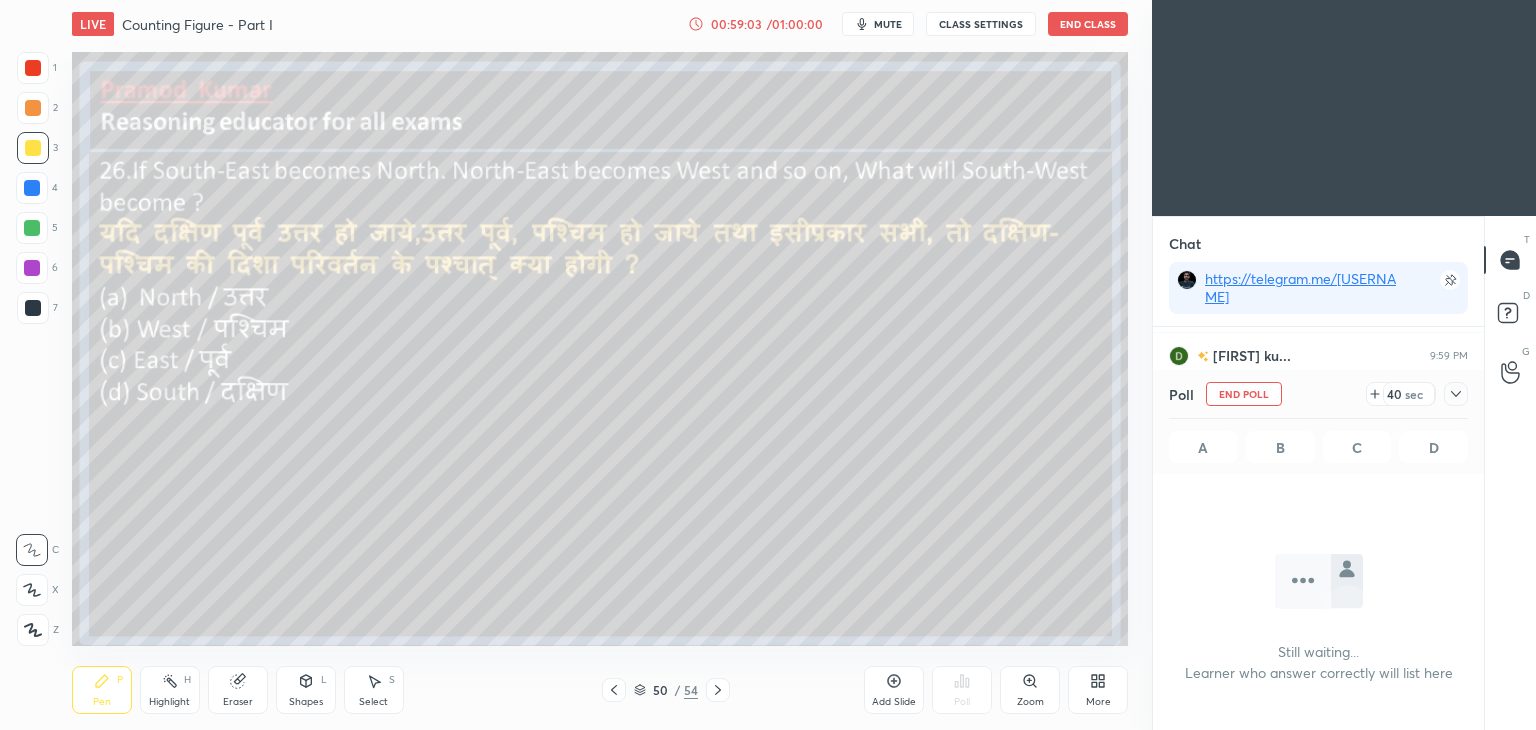 scroll, scrollTop: 116, scrollLeft: 325, axis: both 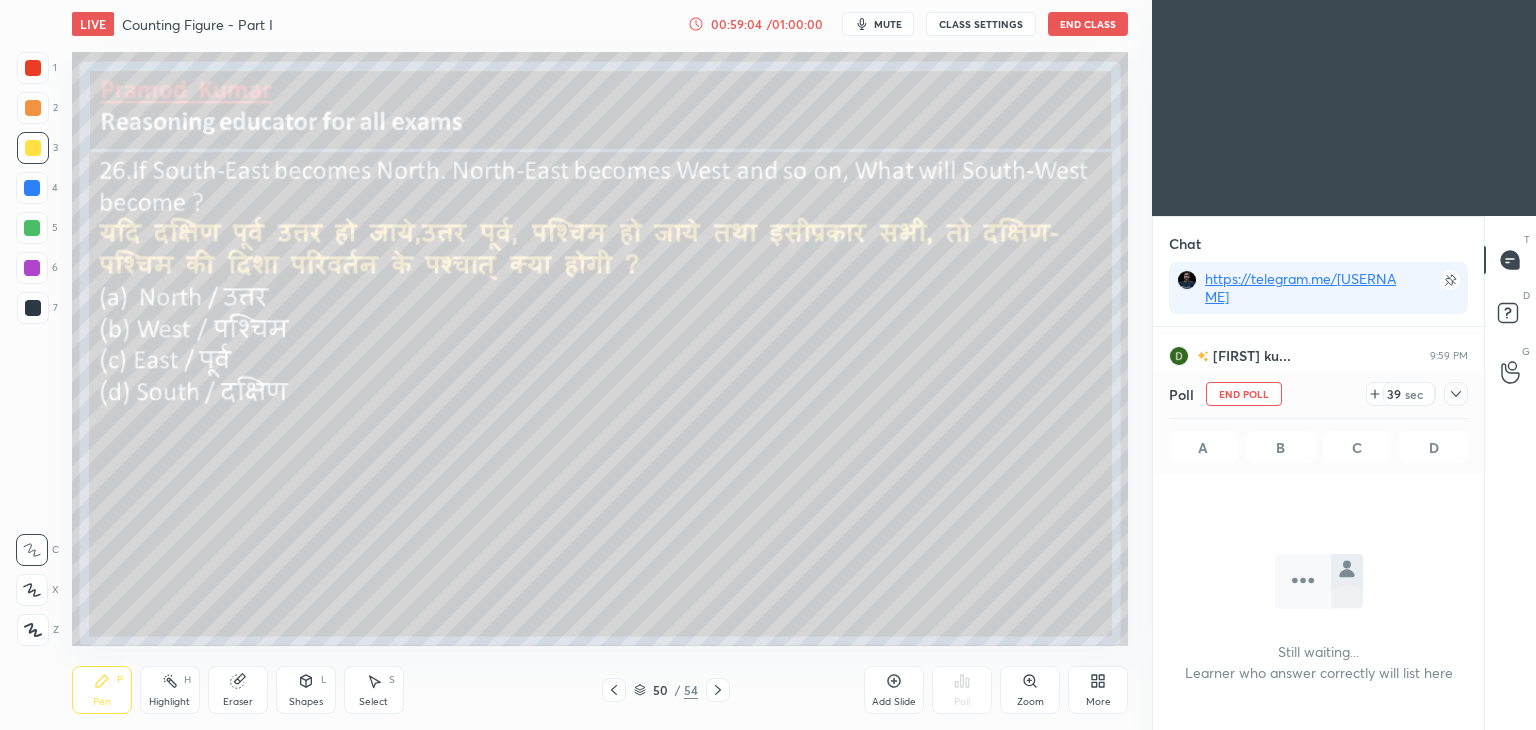 click 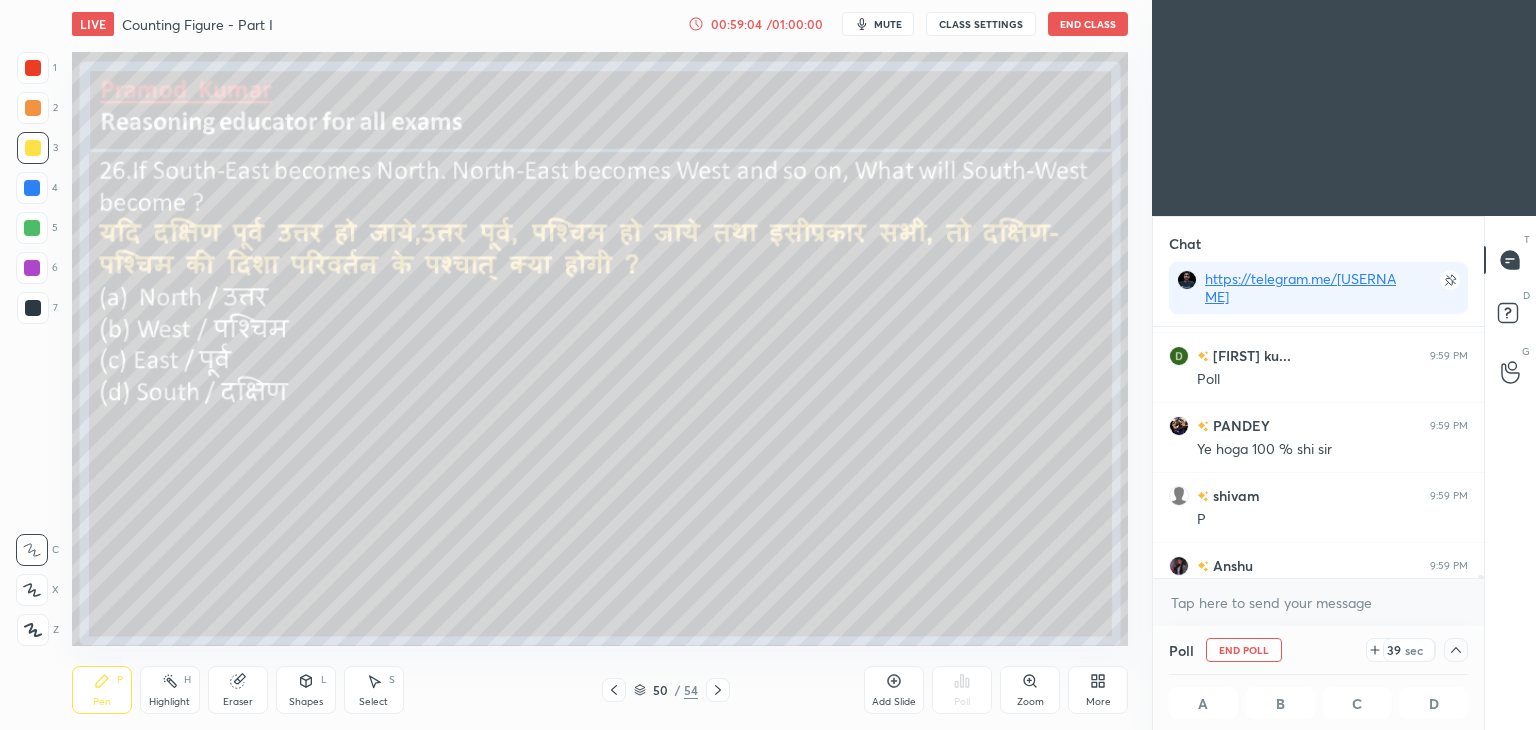 scroll, scrollTop: 28888, scrollLeft: 0, axis: vertical 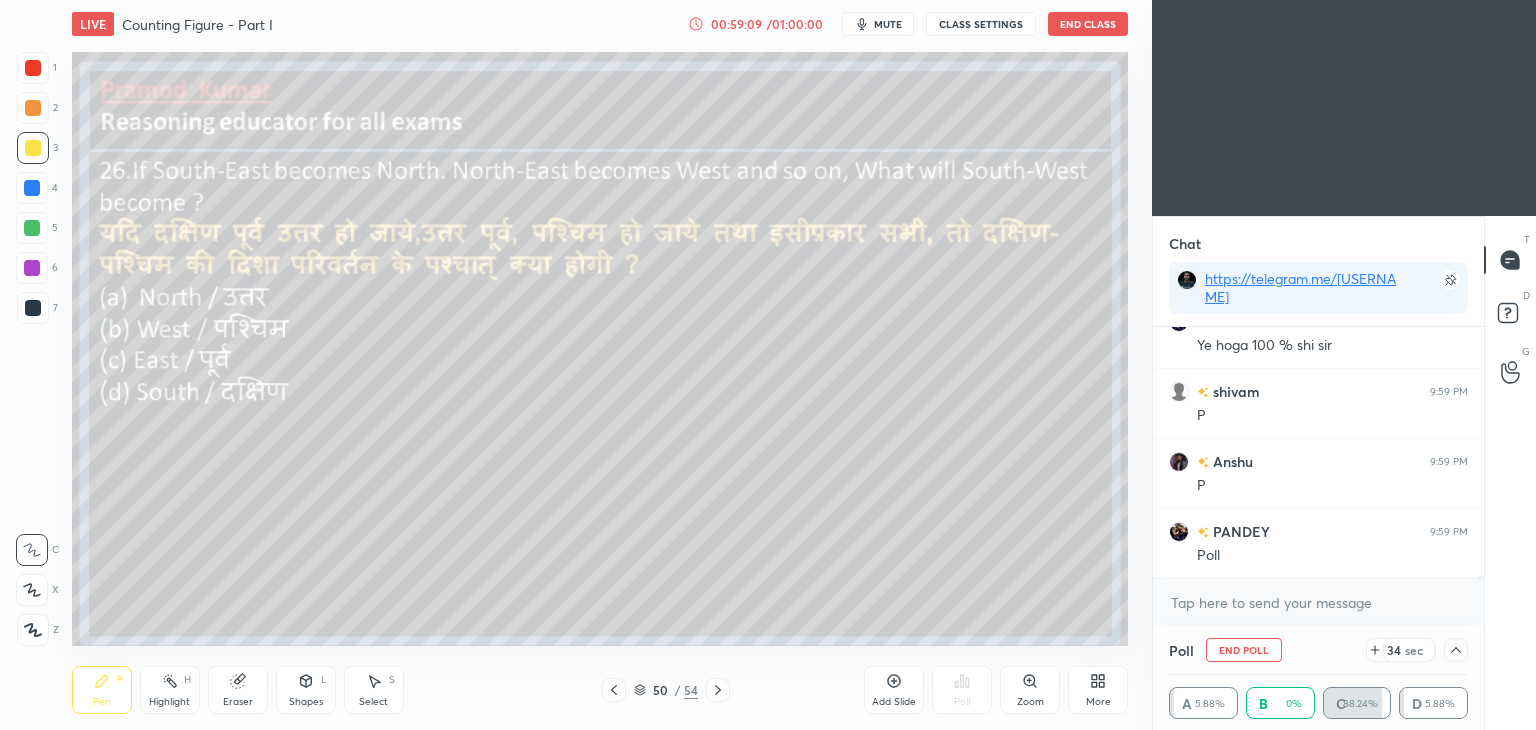 click 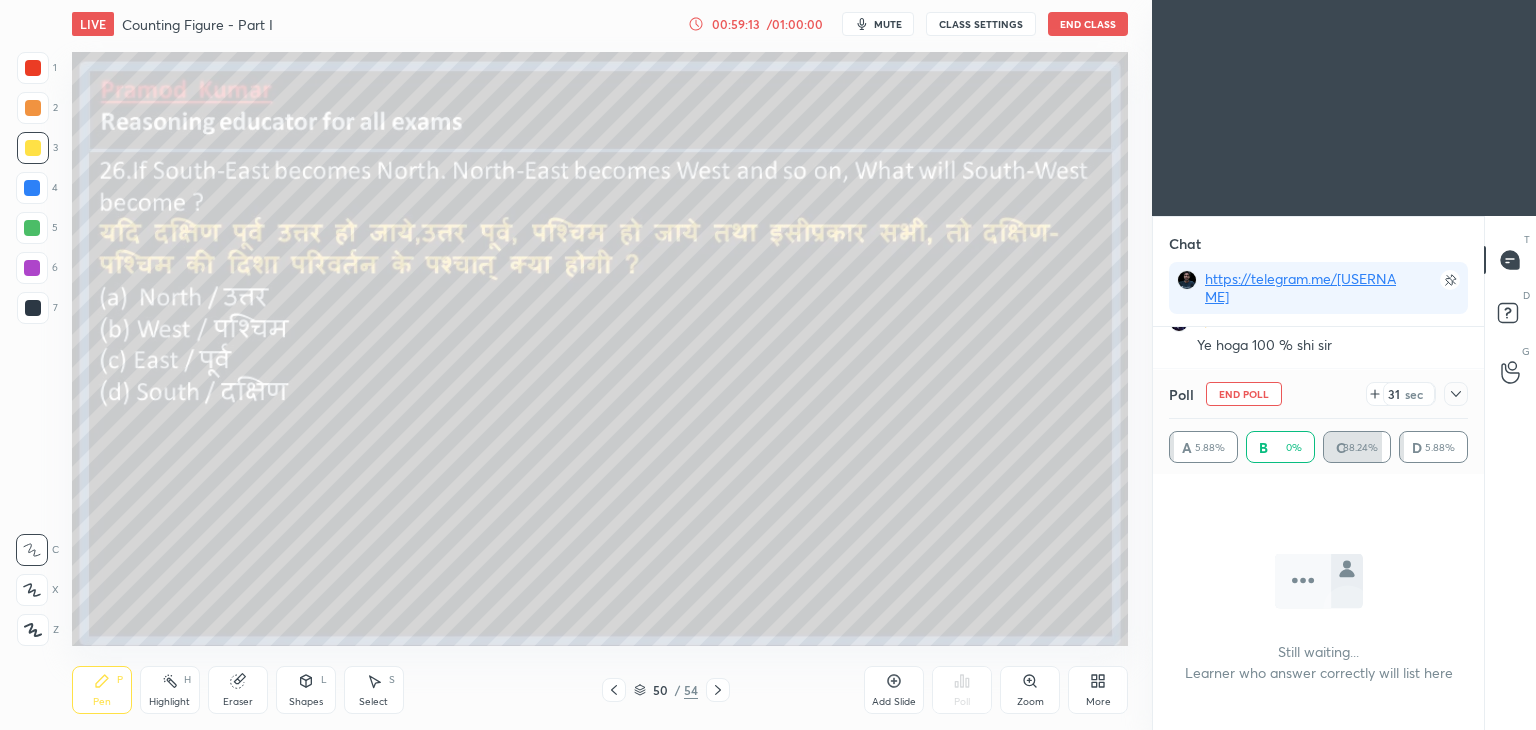 scroll, scrollTop: 28958, scrollLeft: 0, axis: vertical 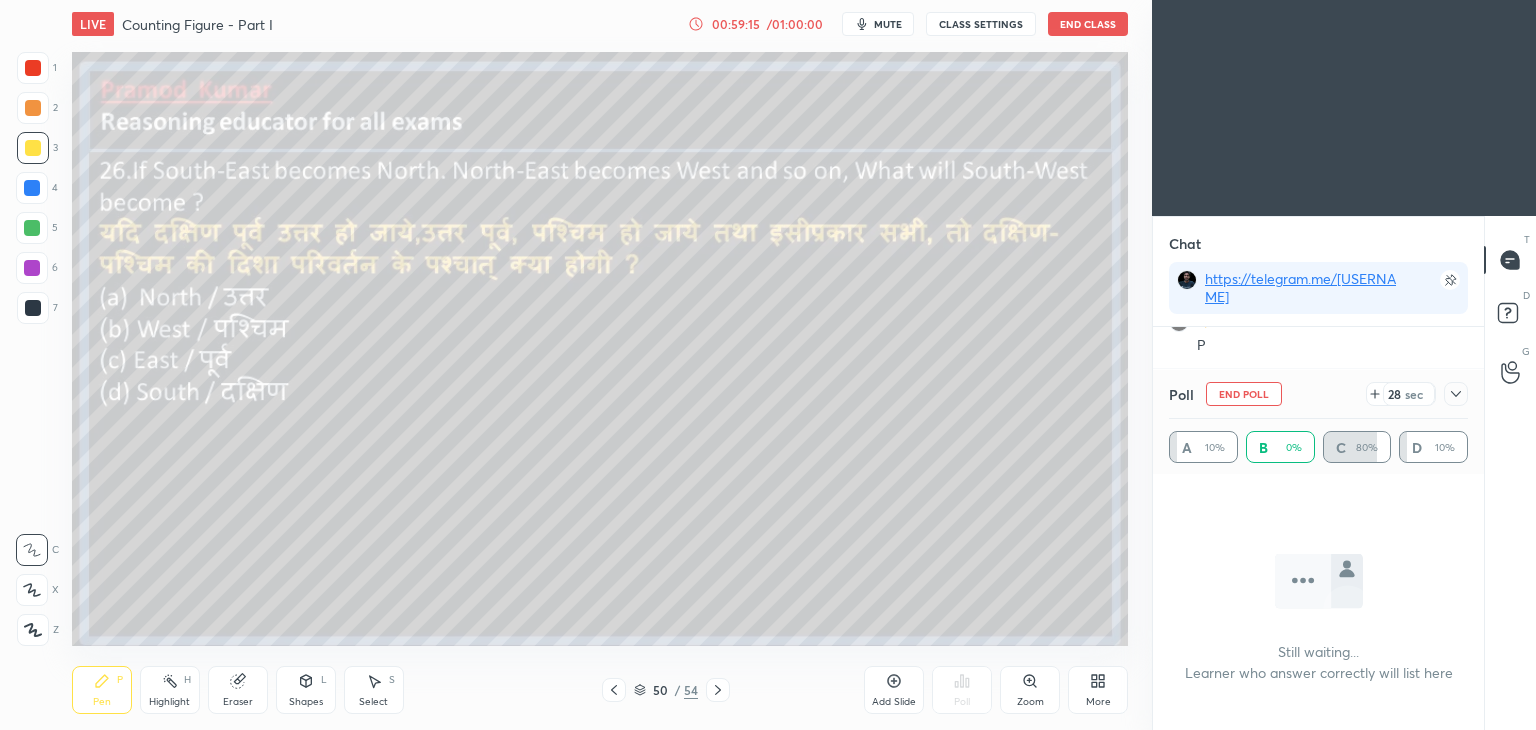 click 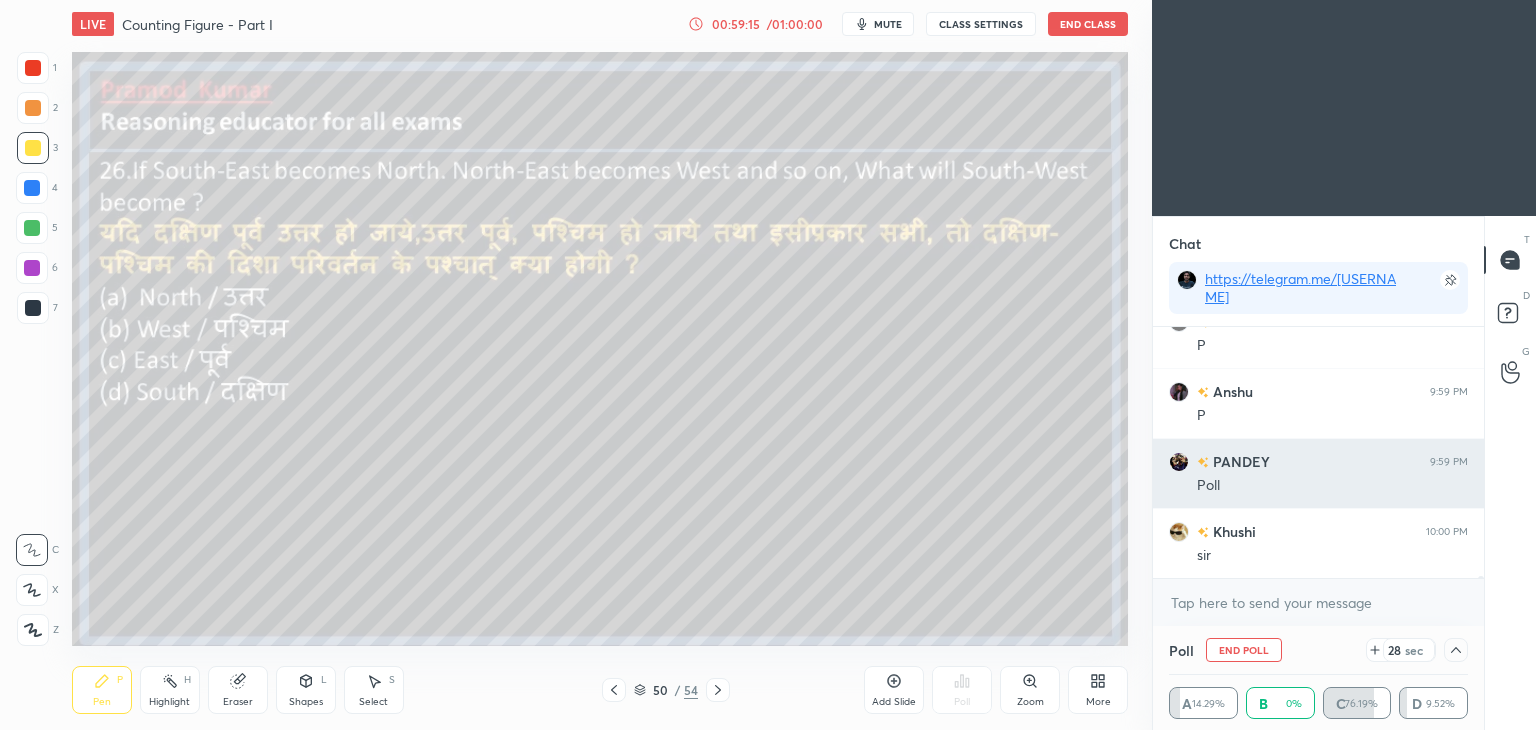 scroll, scrollTop: 12, scrollLeft: 293, axis: both 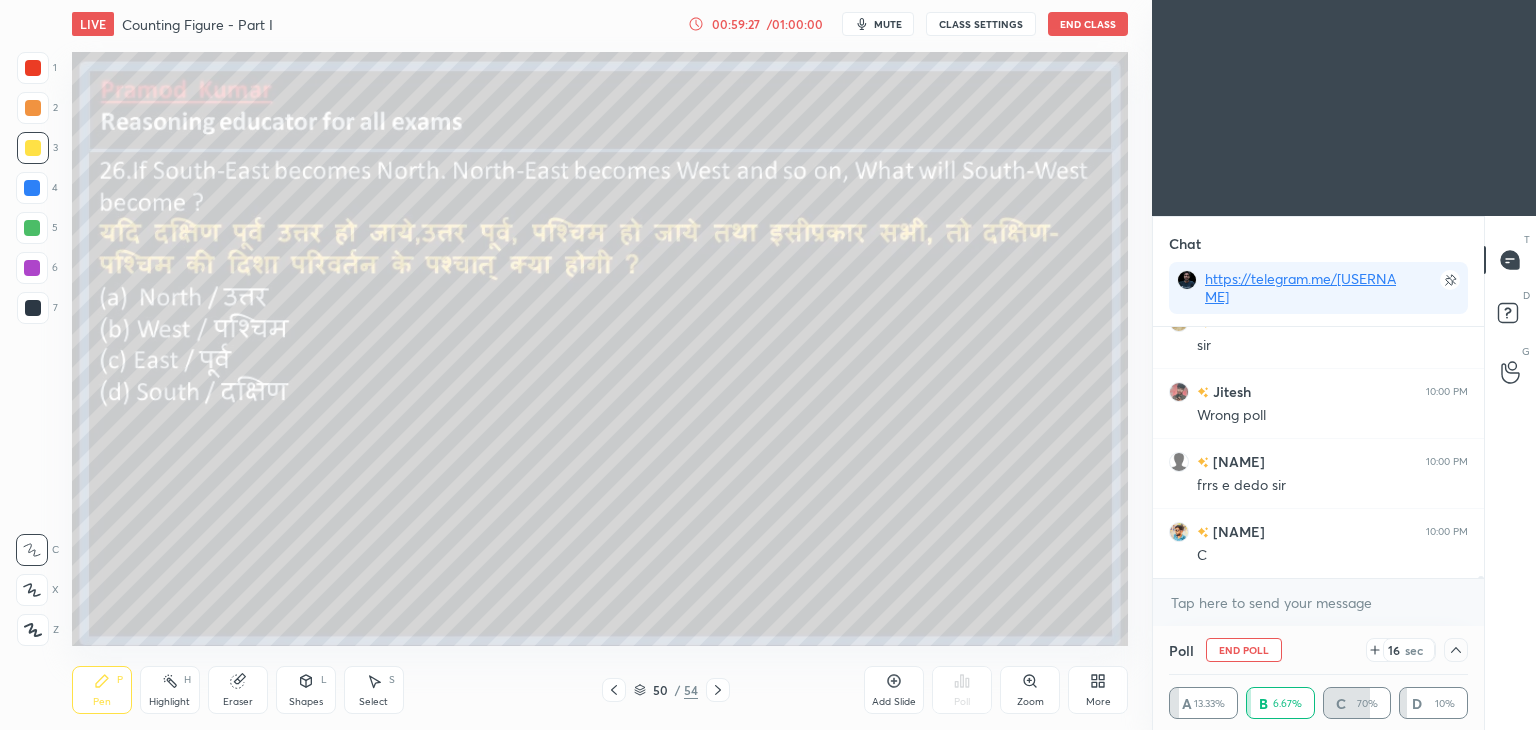click 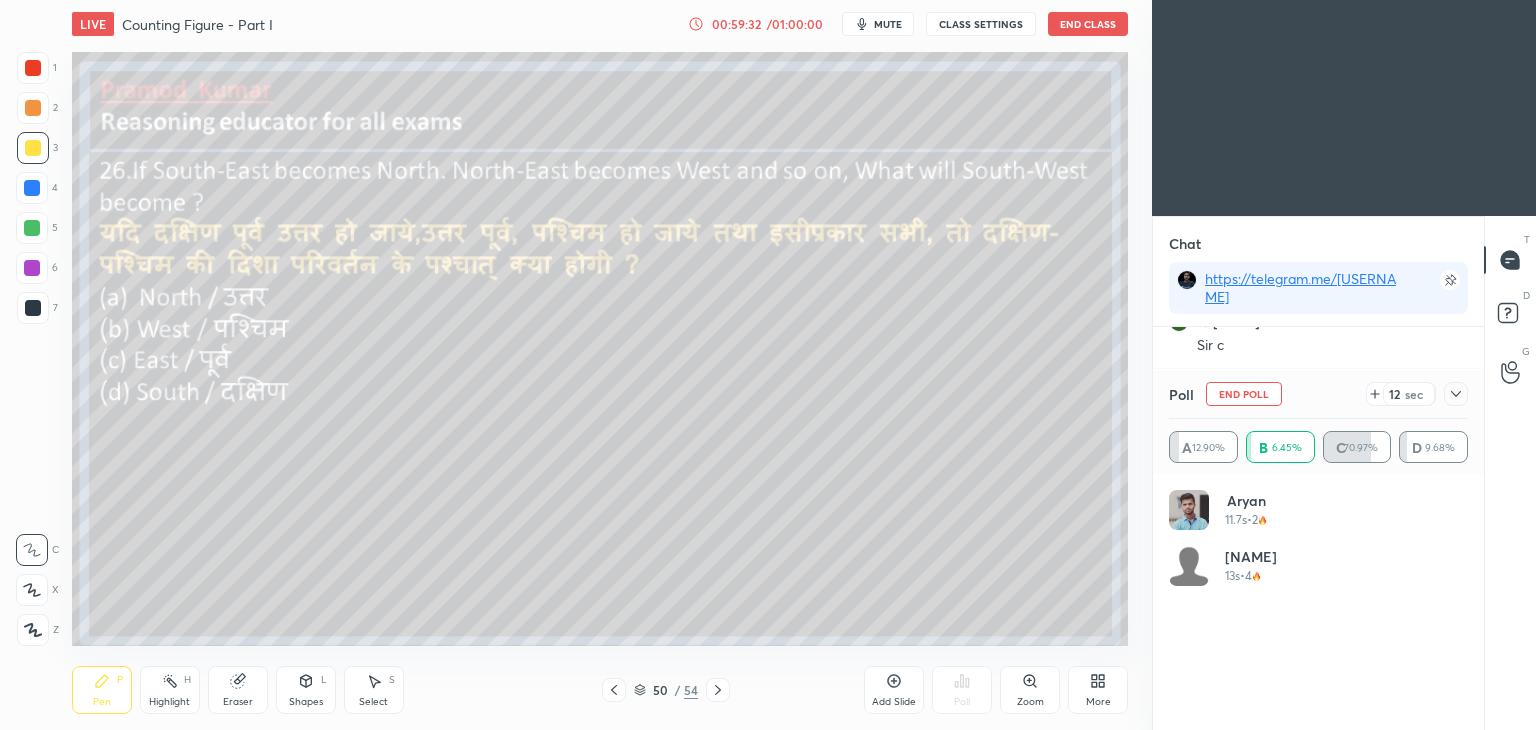 click on "End Poll" at bounding box center [1244, 394] 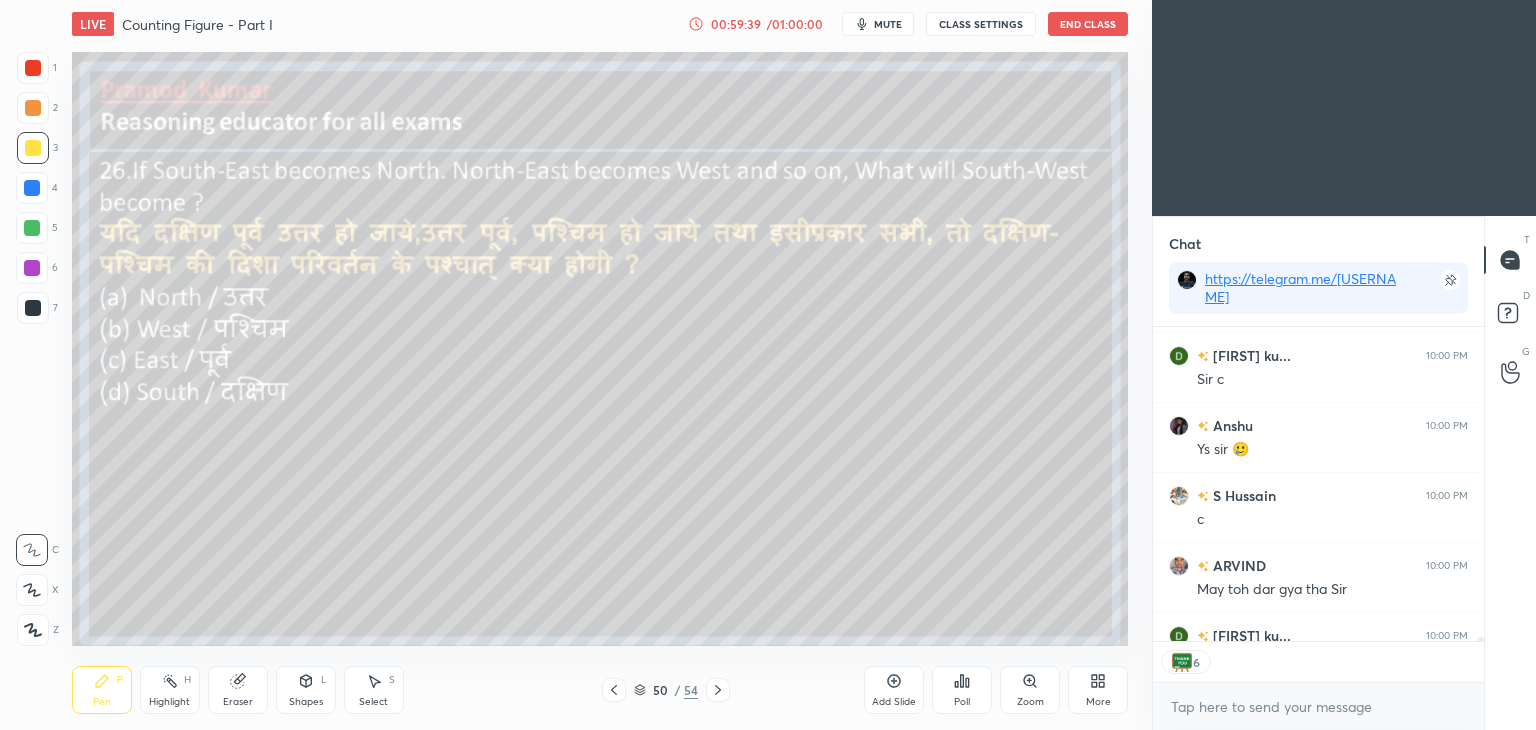 click at bounding box center [33, 68] 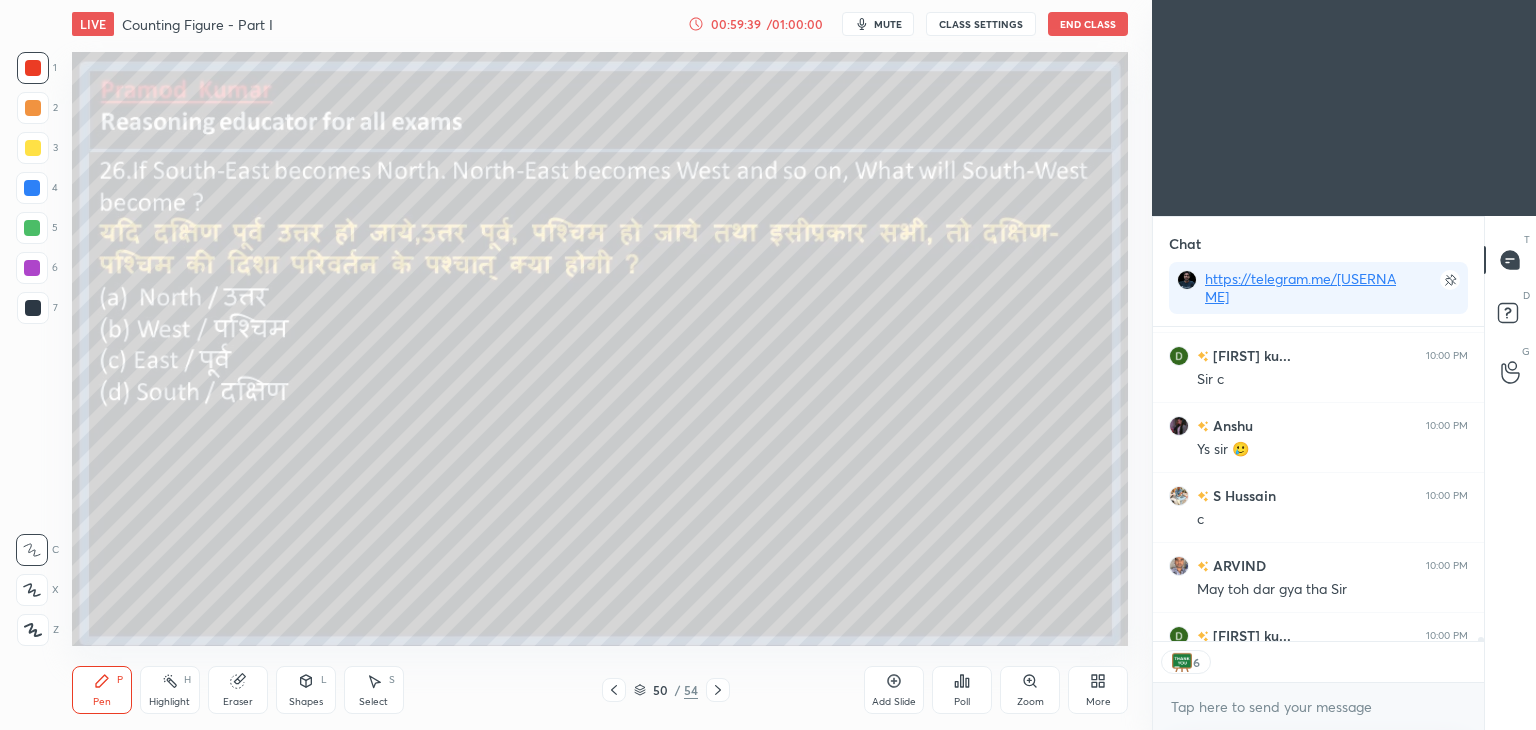 click at bounding box center (33, 68) 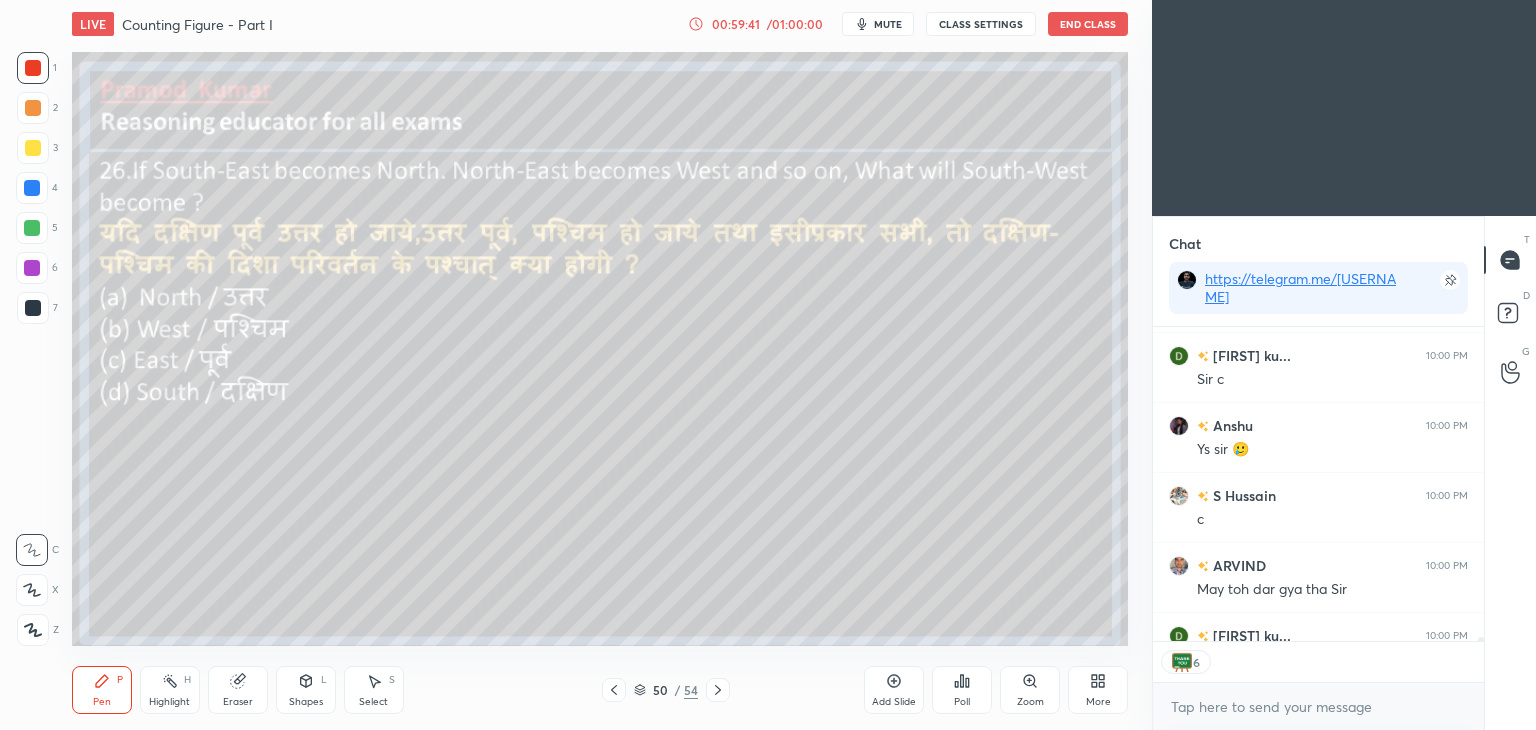 click at bounding box center [33, 308] 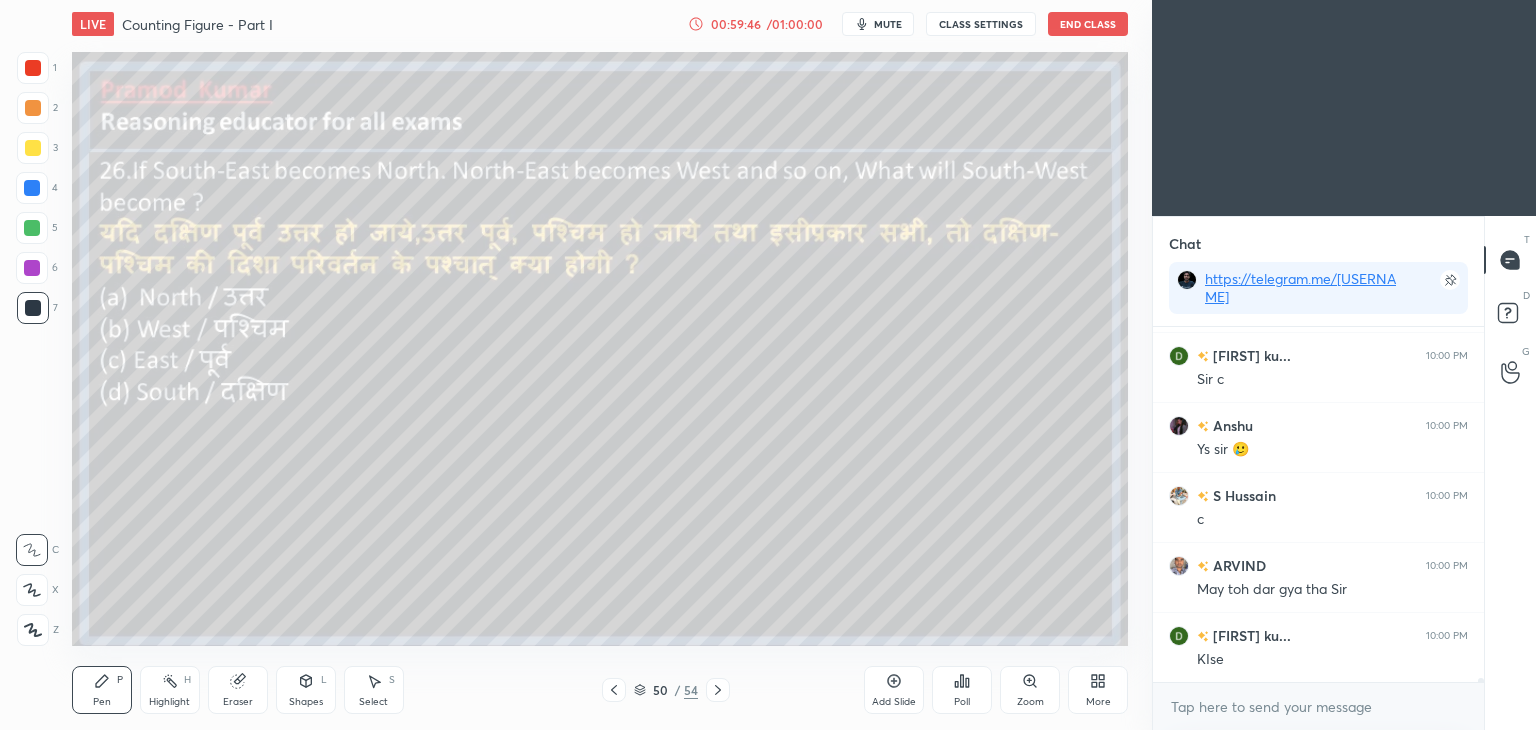 click at bounding box center (33, 148) 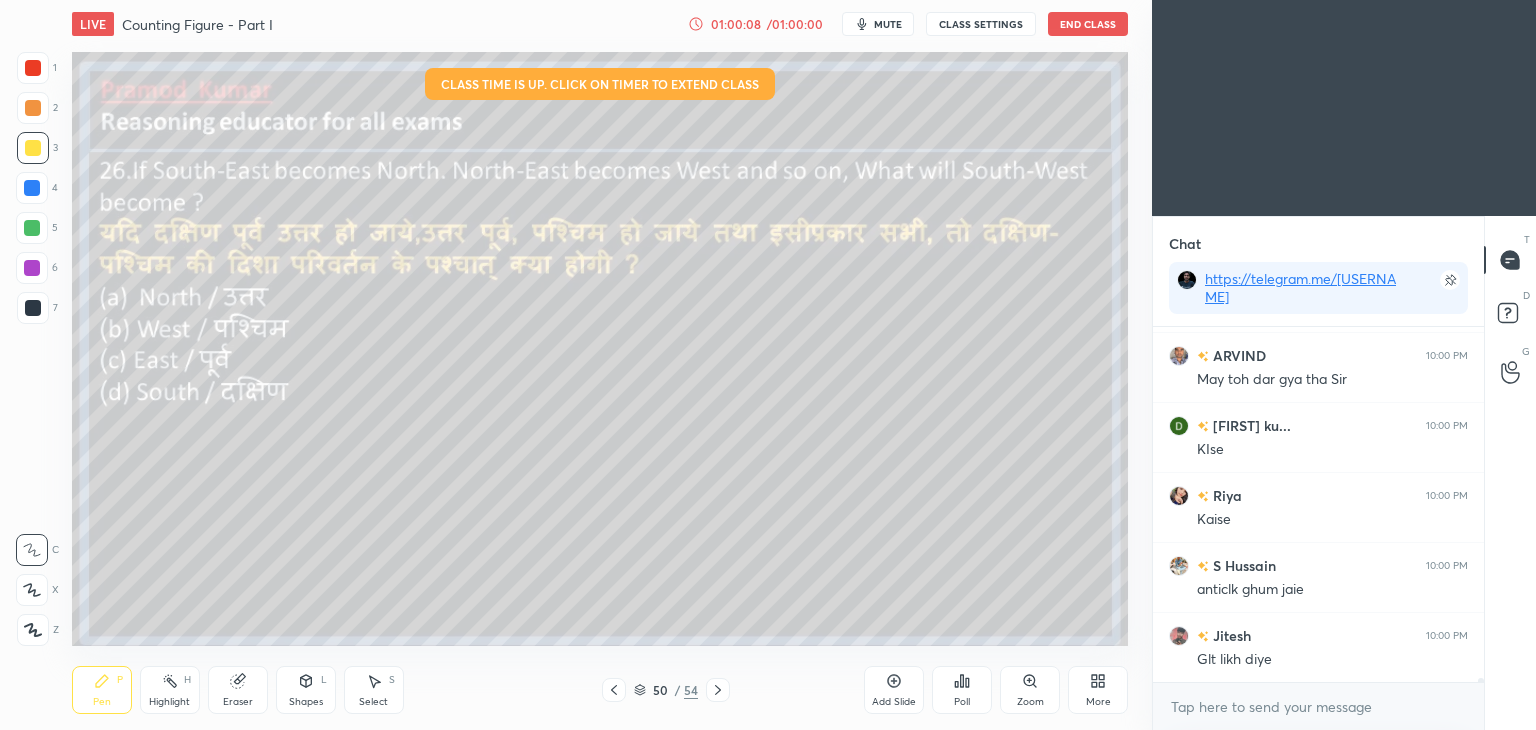 click on "Eraser" at bounding box center (238, 690) 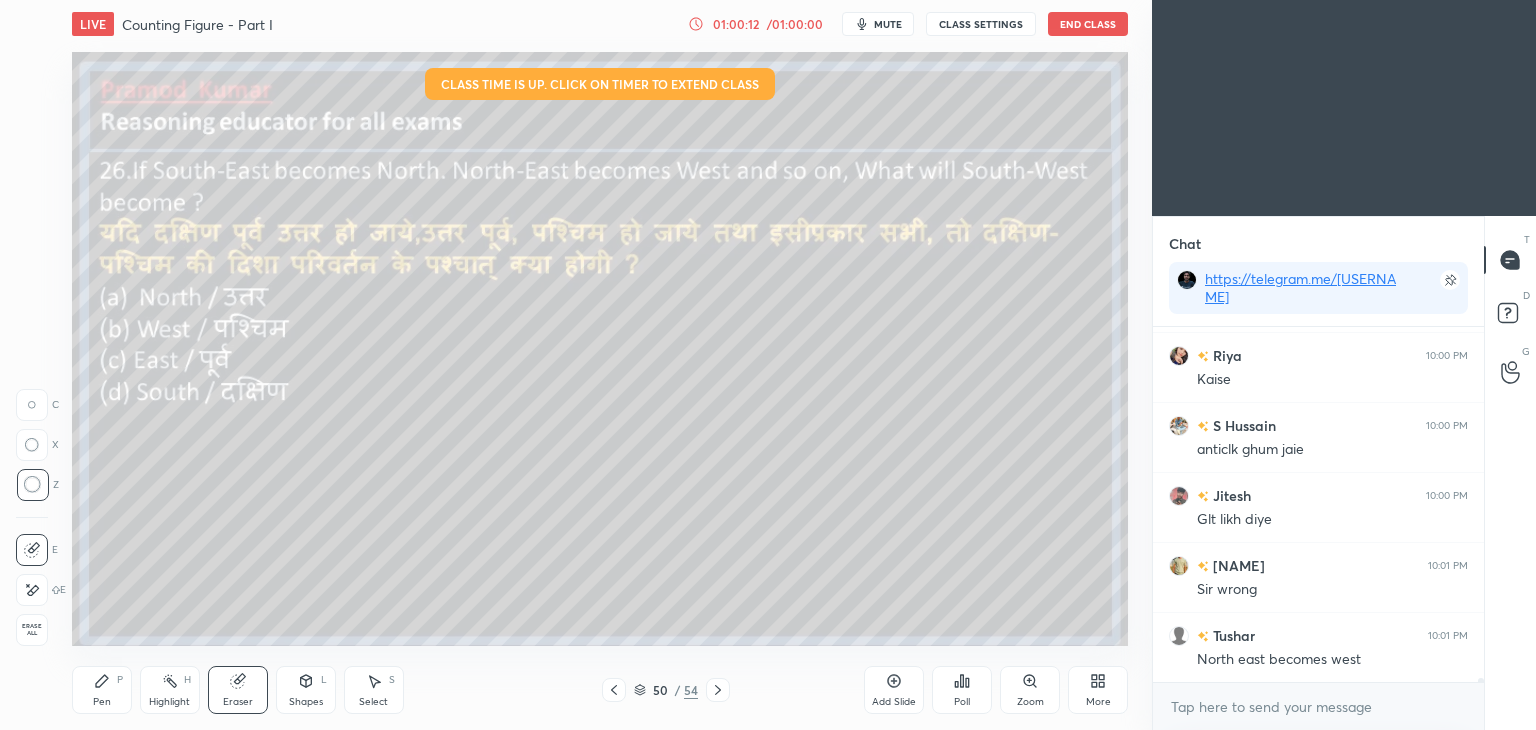 click on "Pen" at bounding box center [102, 702] 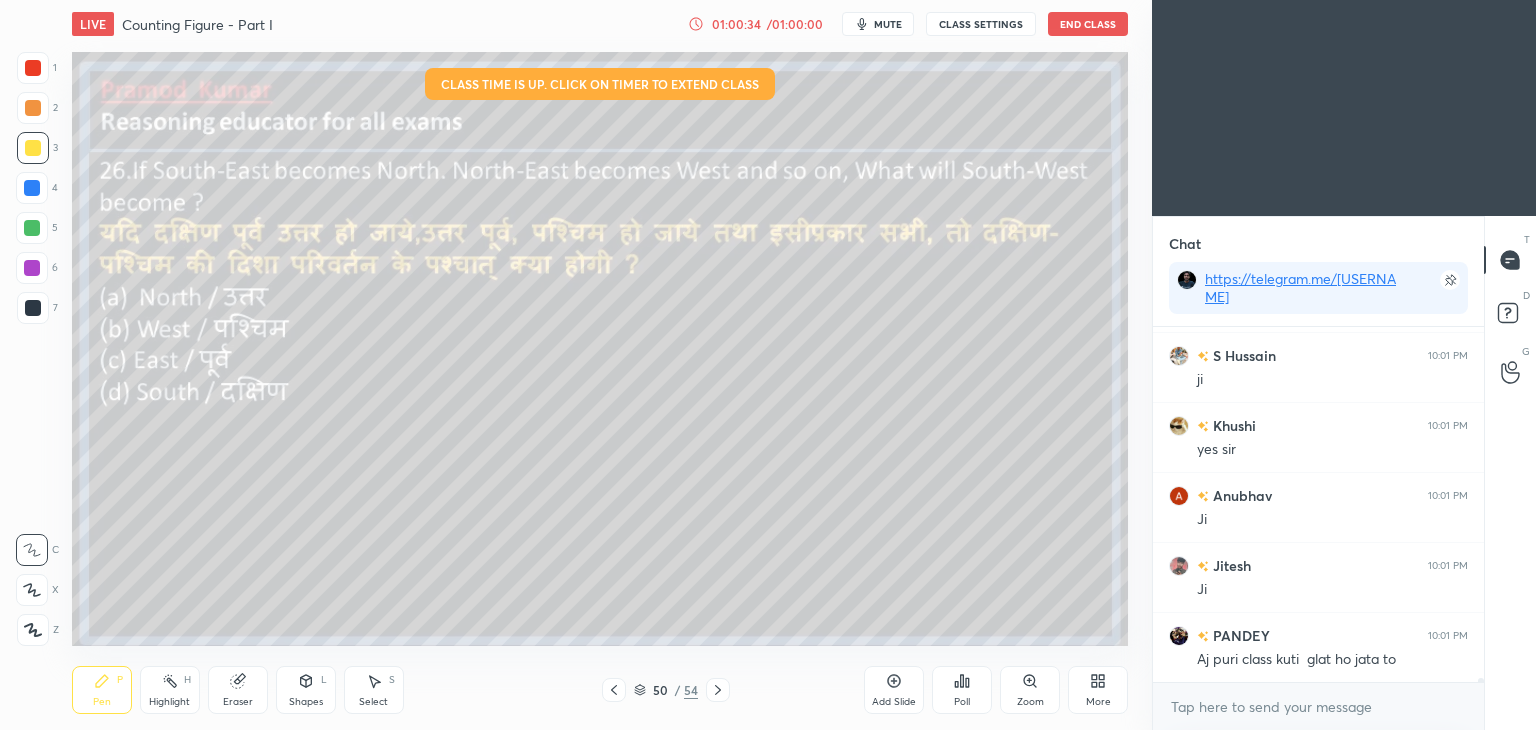 click on "Poll" at bounding box center [962, 702] 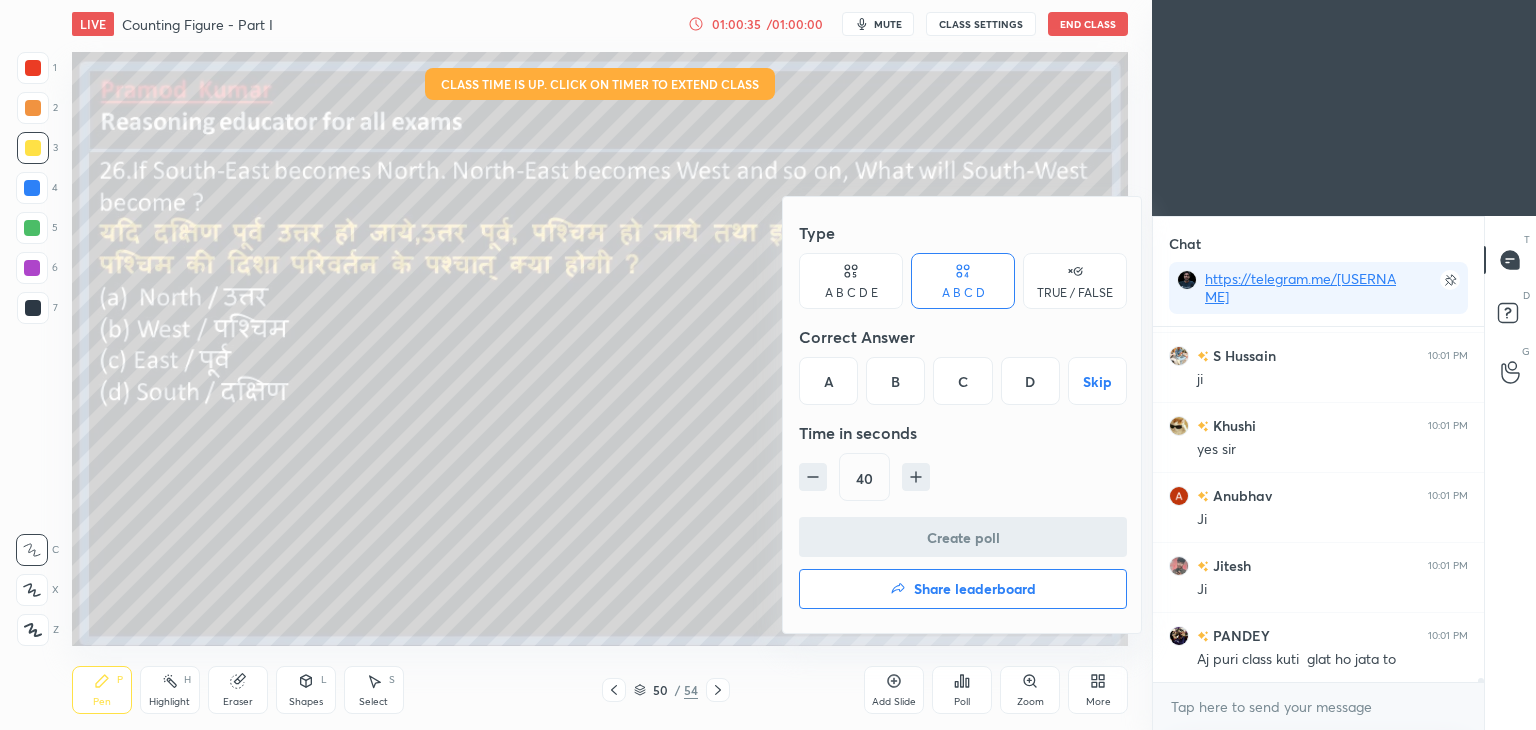 click on "Share leaderboard" at bounding box center [963, 589] 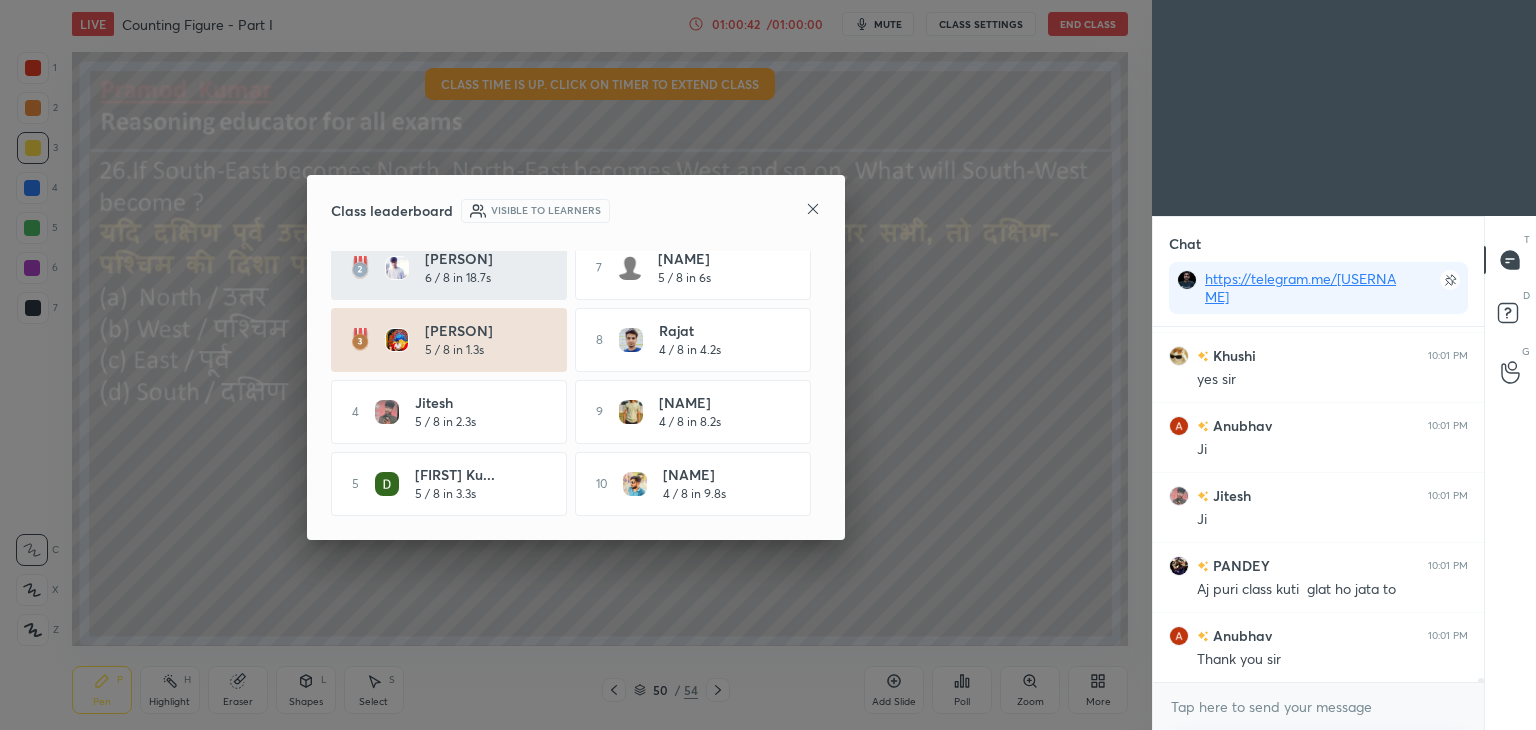 scroll, scrollTop: 92, scrollLeft: 0, axis: vertical 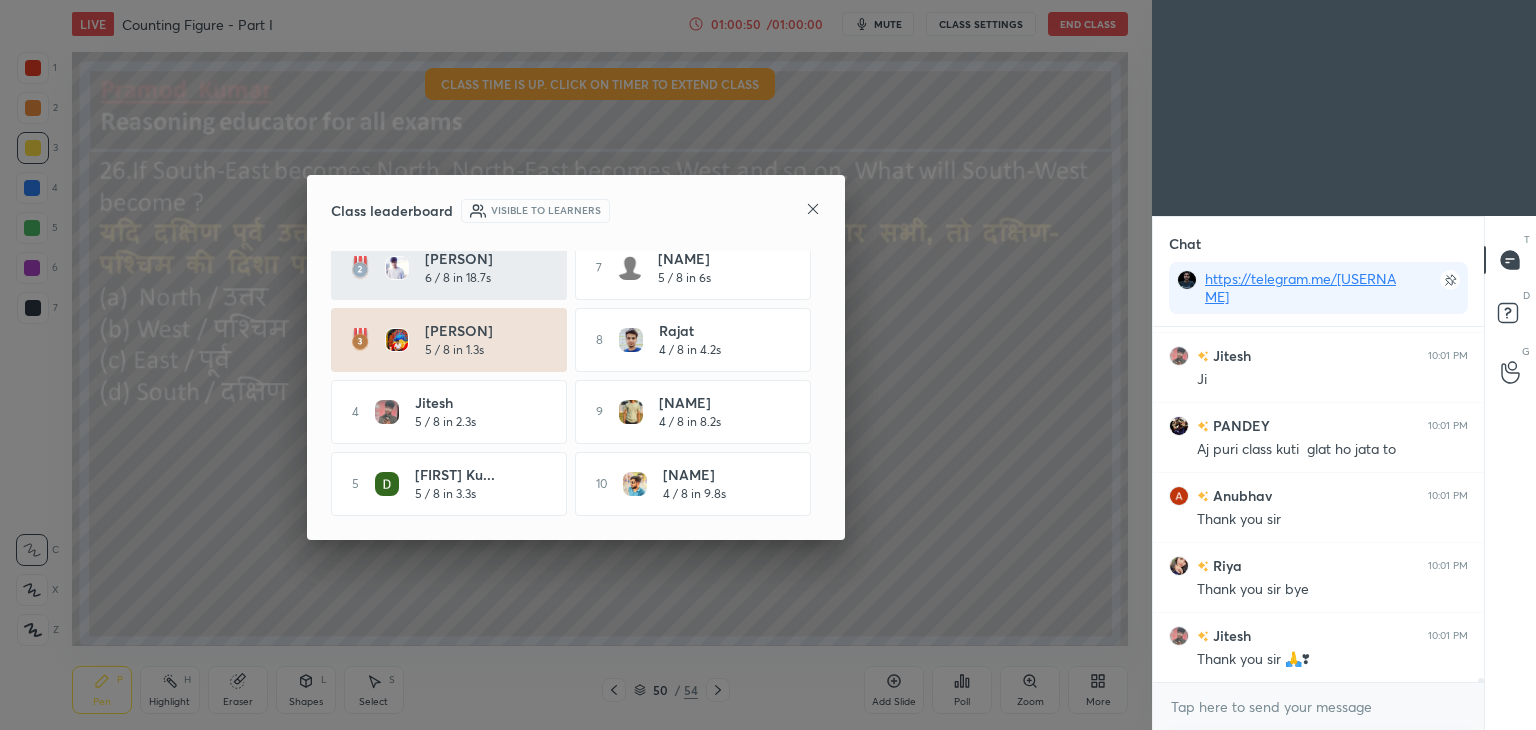 click 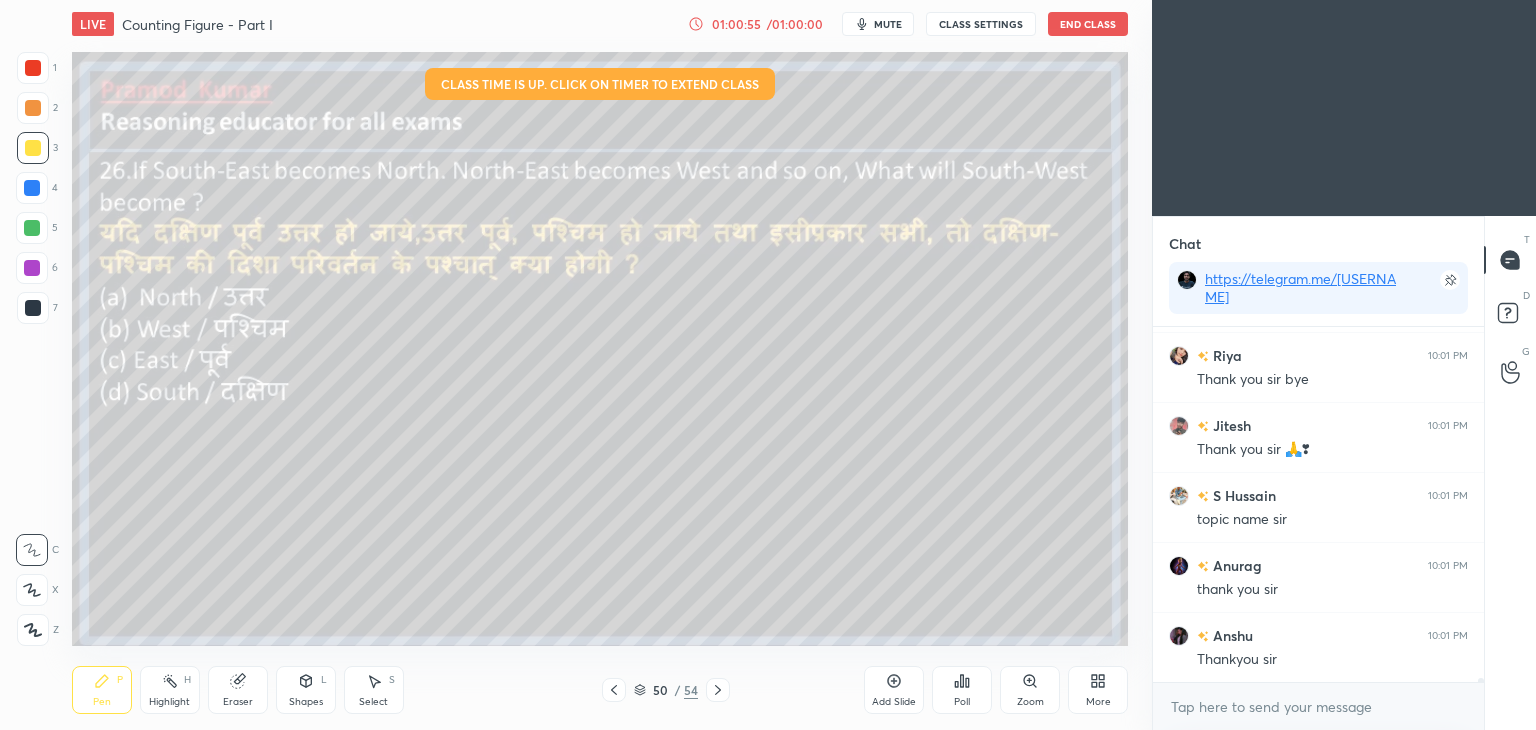 scroll, scrollTop: 30814, scrollLeft: 0, axis: vertical 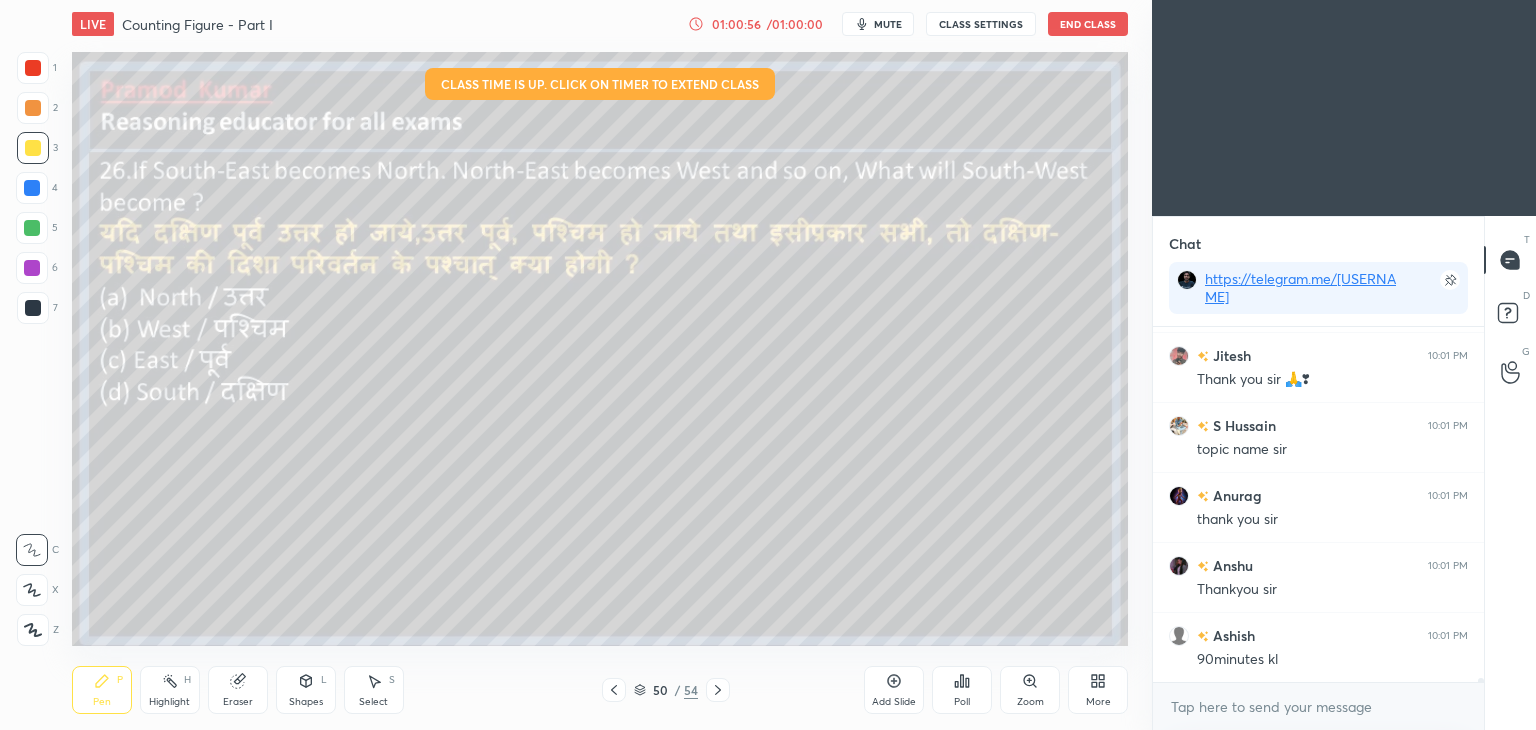 click on "End Class" at bounding box center (1088, 24) 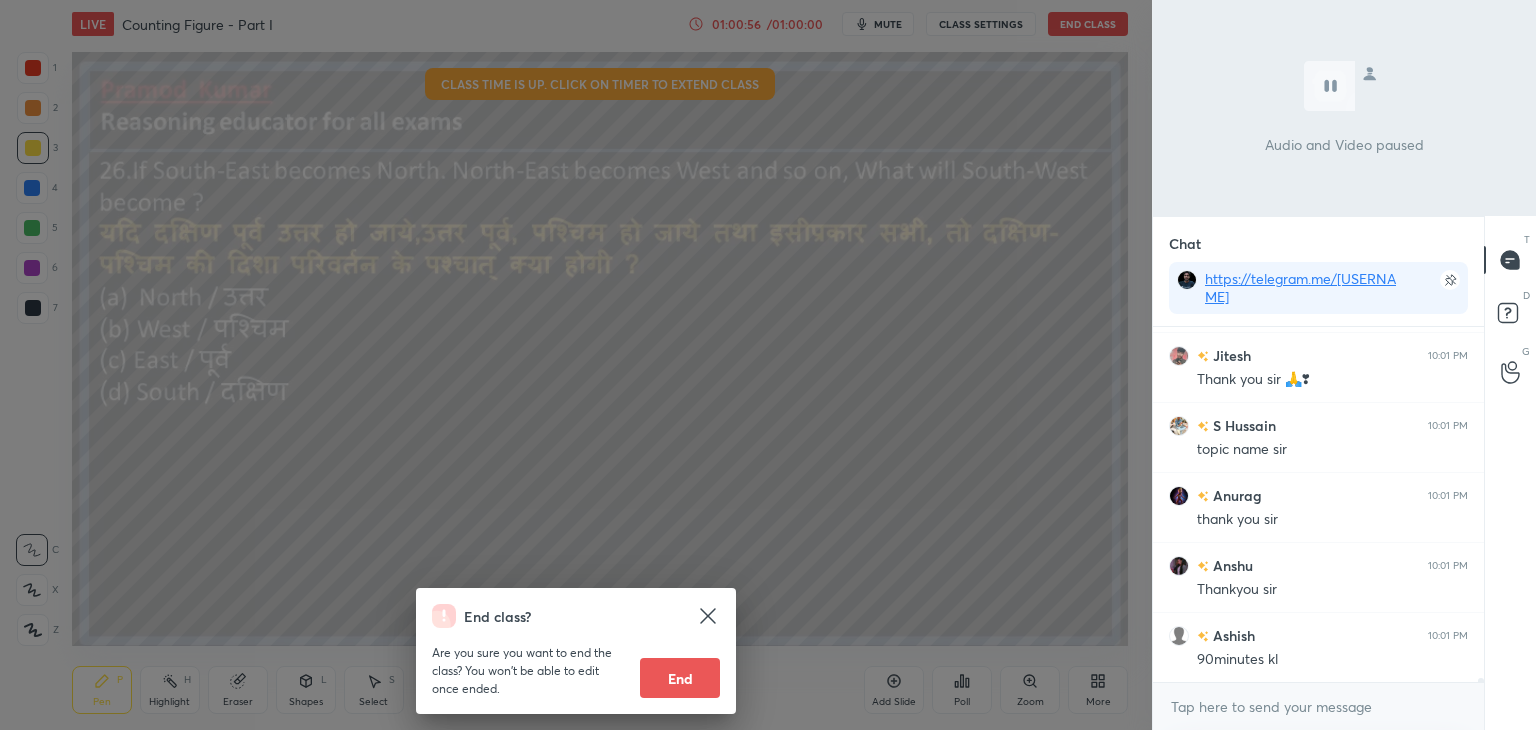 scroll, scrollTop: 30884, scrollLeft: 0, axis: vertical 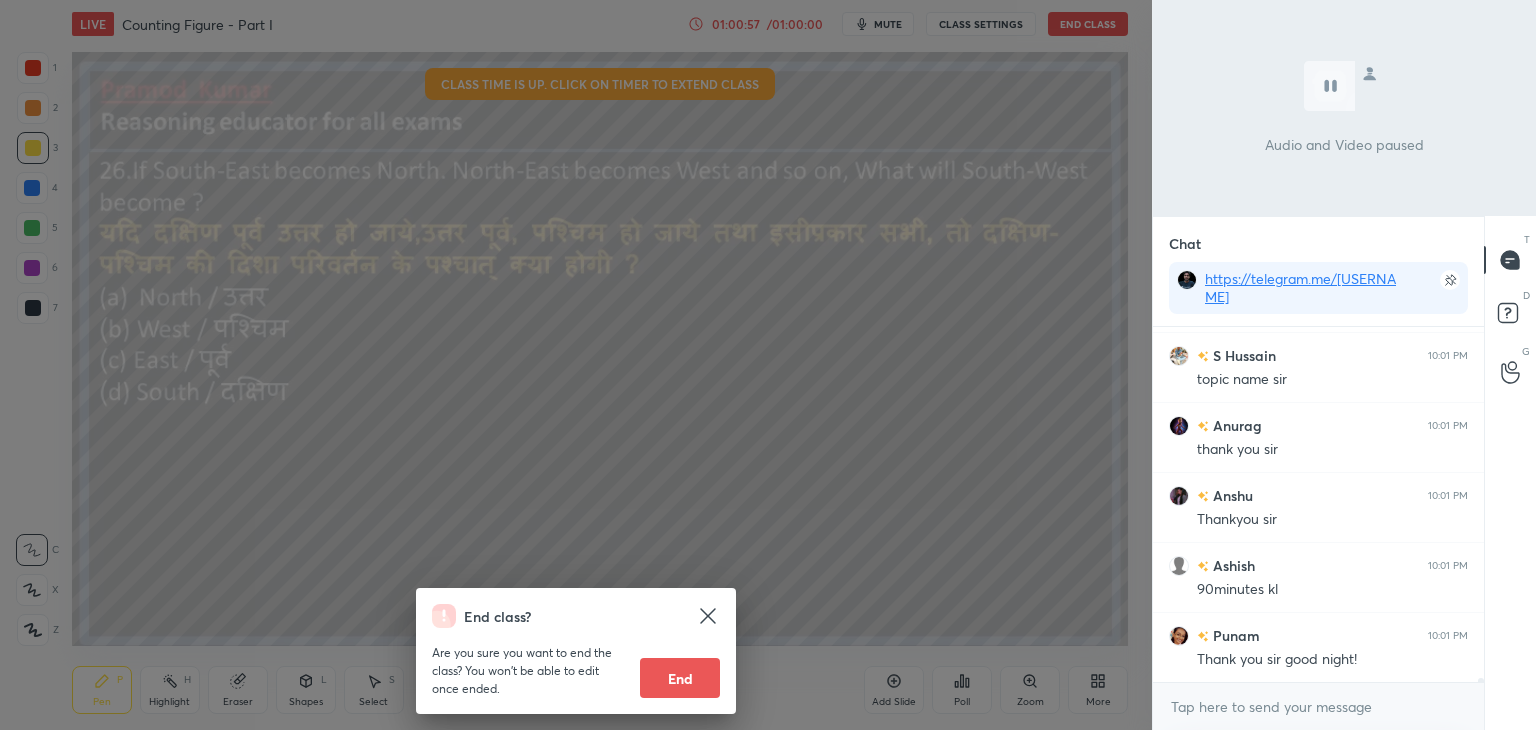 click on "End" at bounding box center [680, 678] 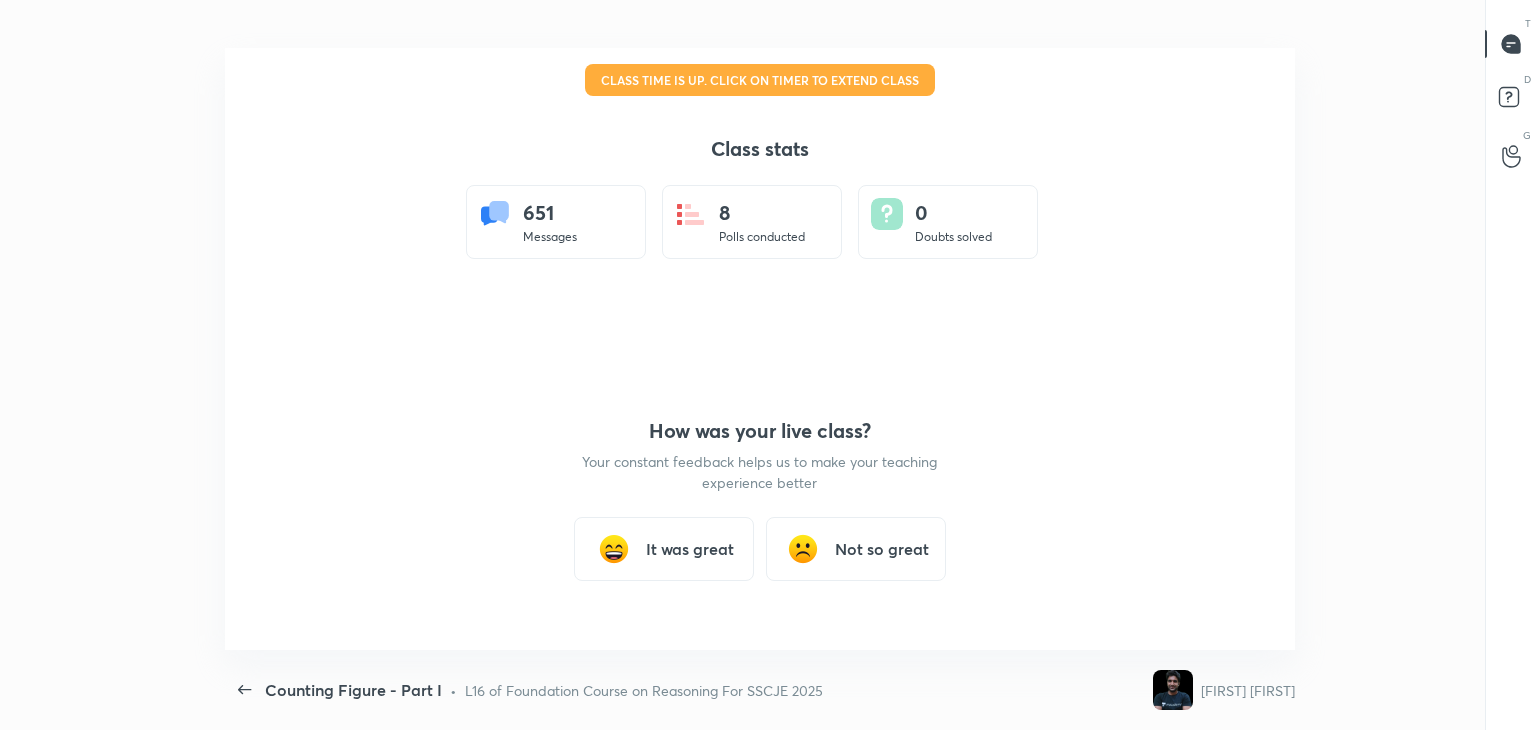 scroll, scrollTop: 99397, scrollLeft: 98765, axis: both 